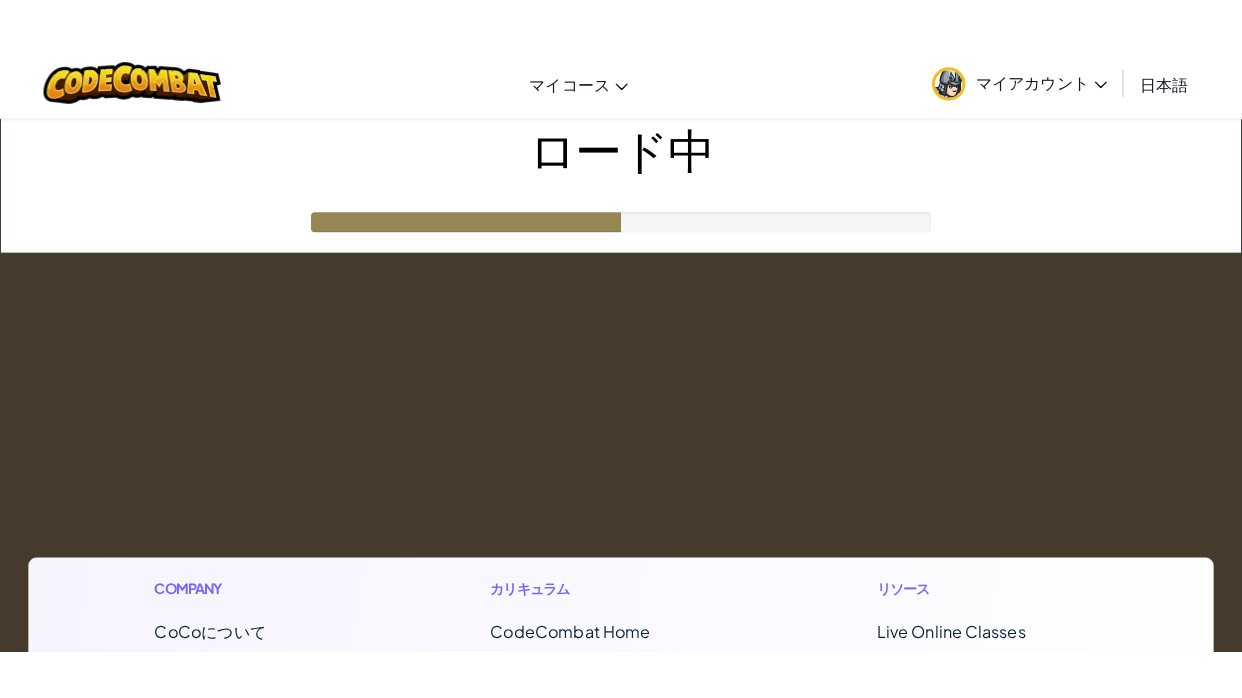 scroll, scrollTop: 0, scrollLeft: 0, axis: both 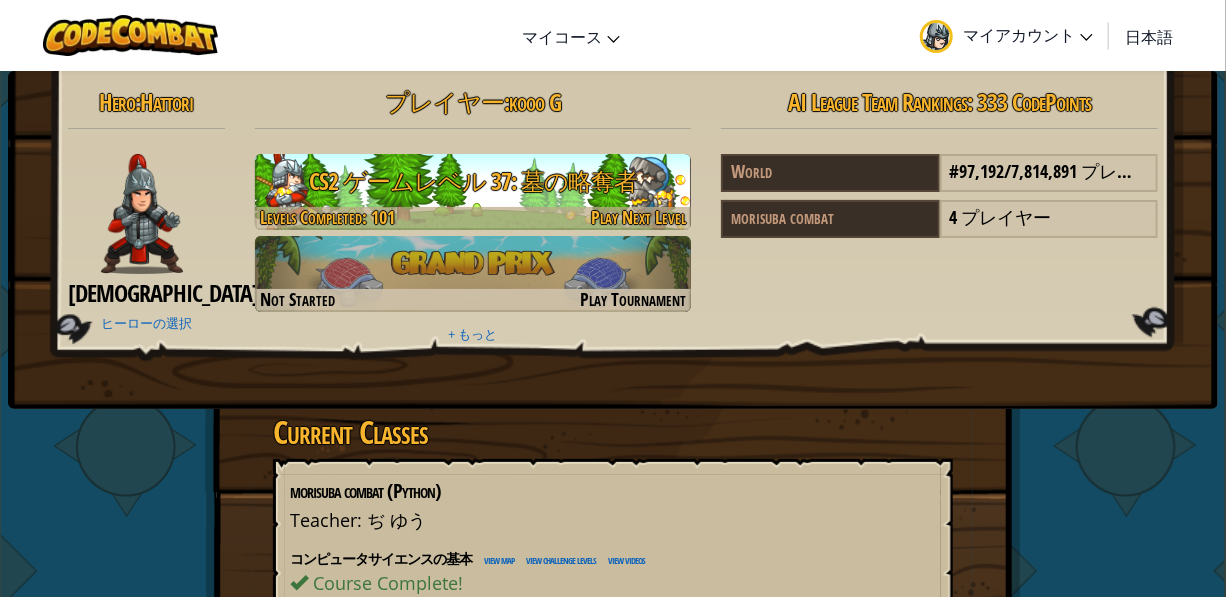 click on "Play Next Level" at bounding box center [638, 217] 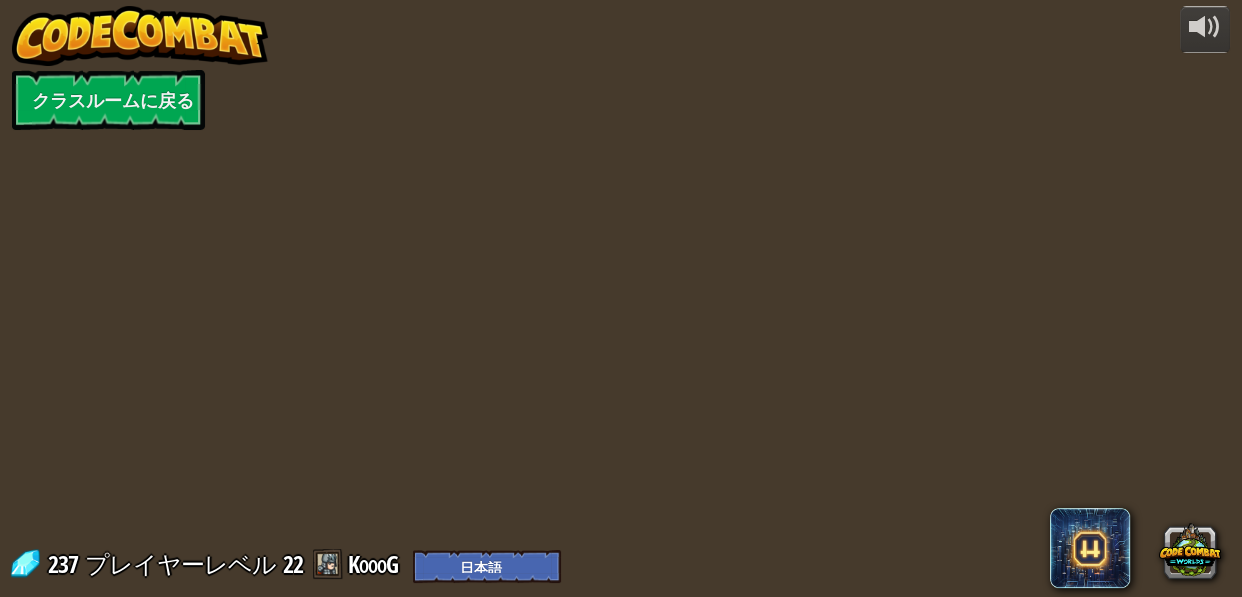 select on "ja" 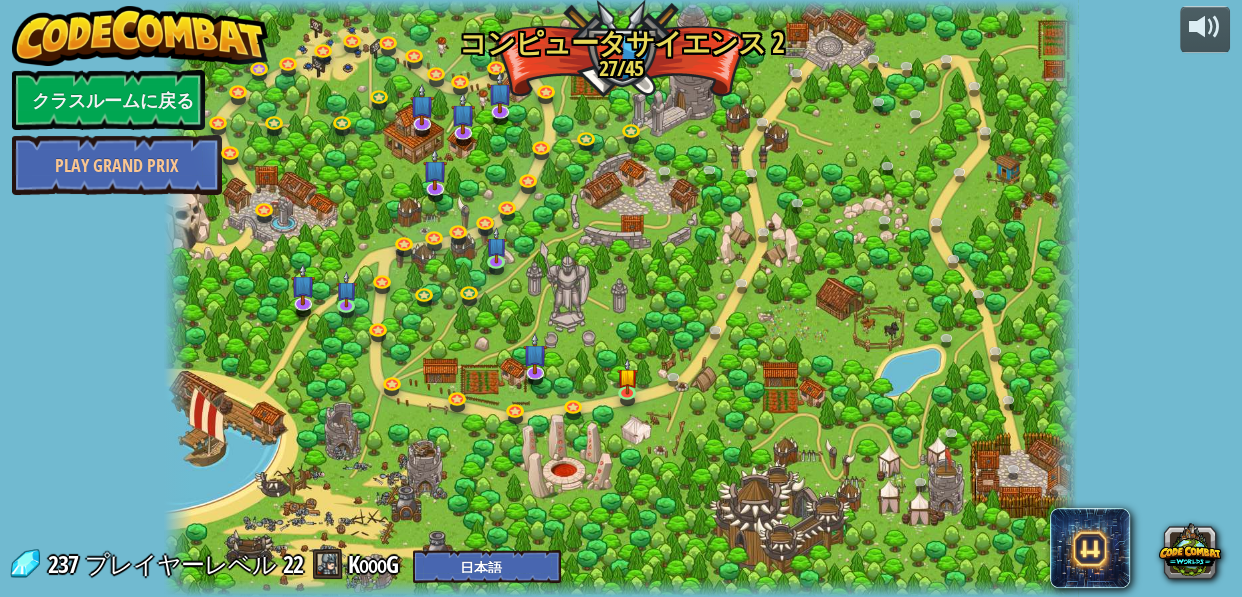 select on "ja" 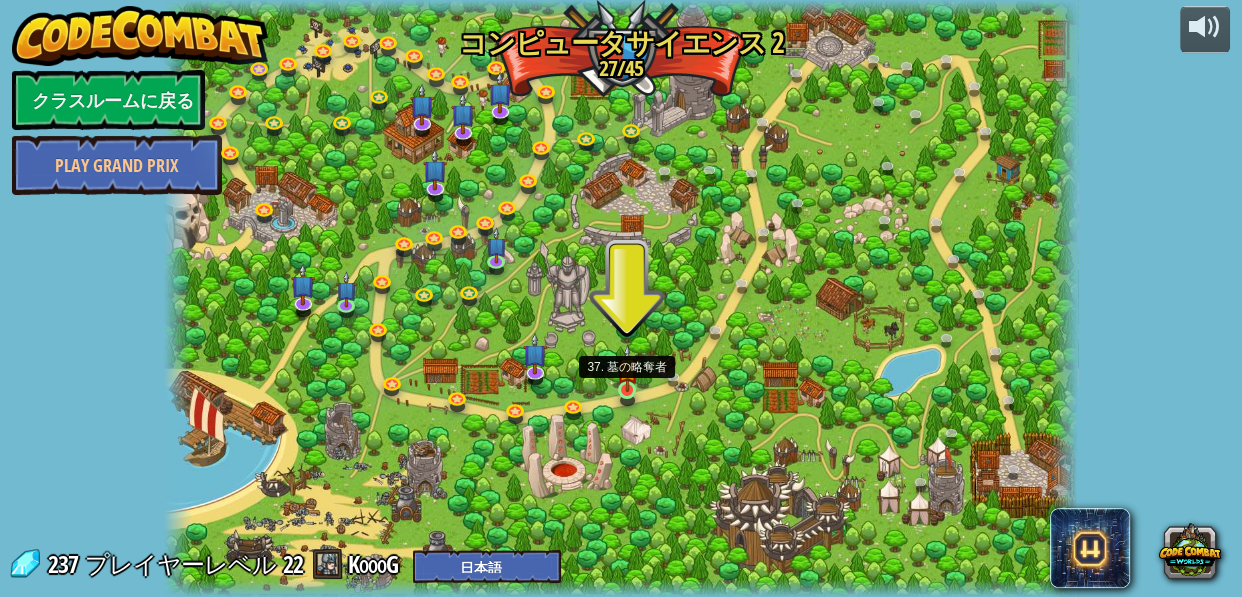 click at bounding box center [627, 368] 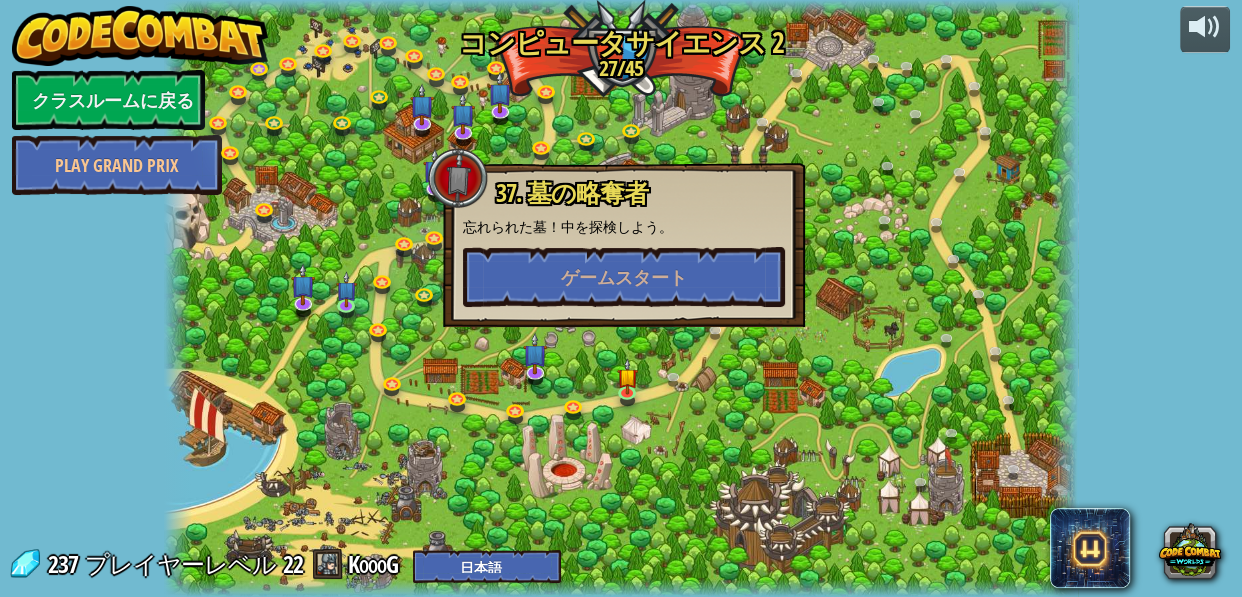 click on "37. 墓の略奪者 忘れられた墓！中を探検しよう。
ゲームスタート" at bounding box center (624, 245) 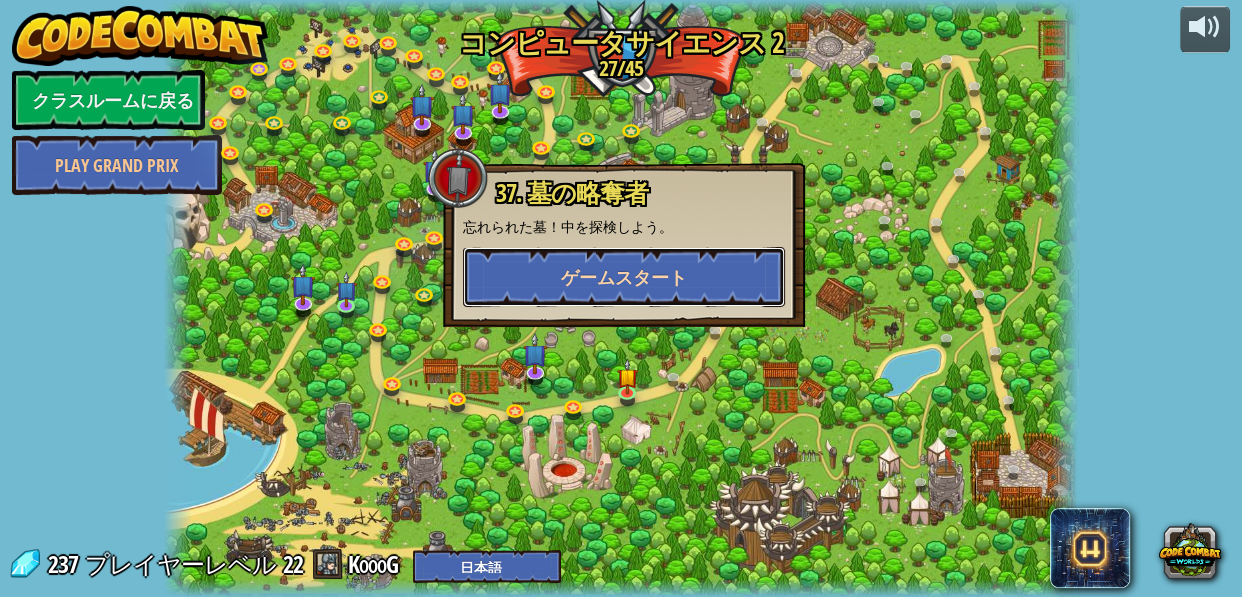 click on "ゲームスタート" at bounding box center [624, 277] 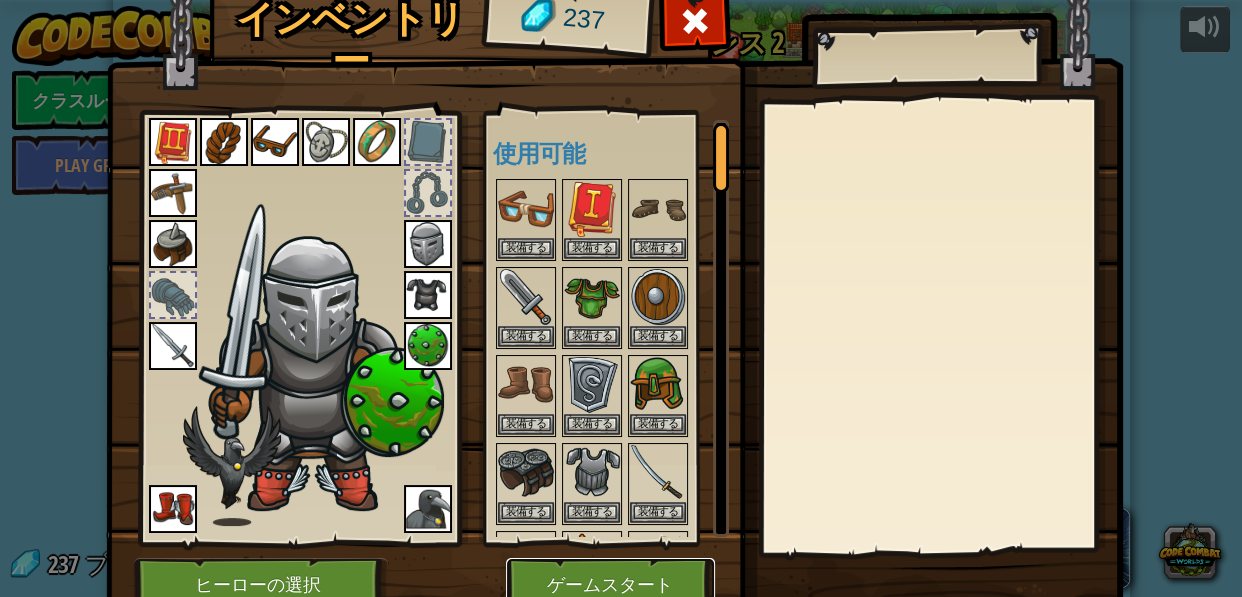 click on "ゲームスタート" at bounding box center [610, 585] 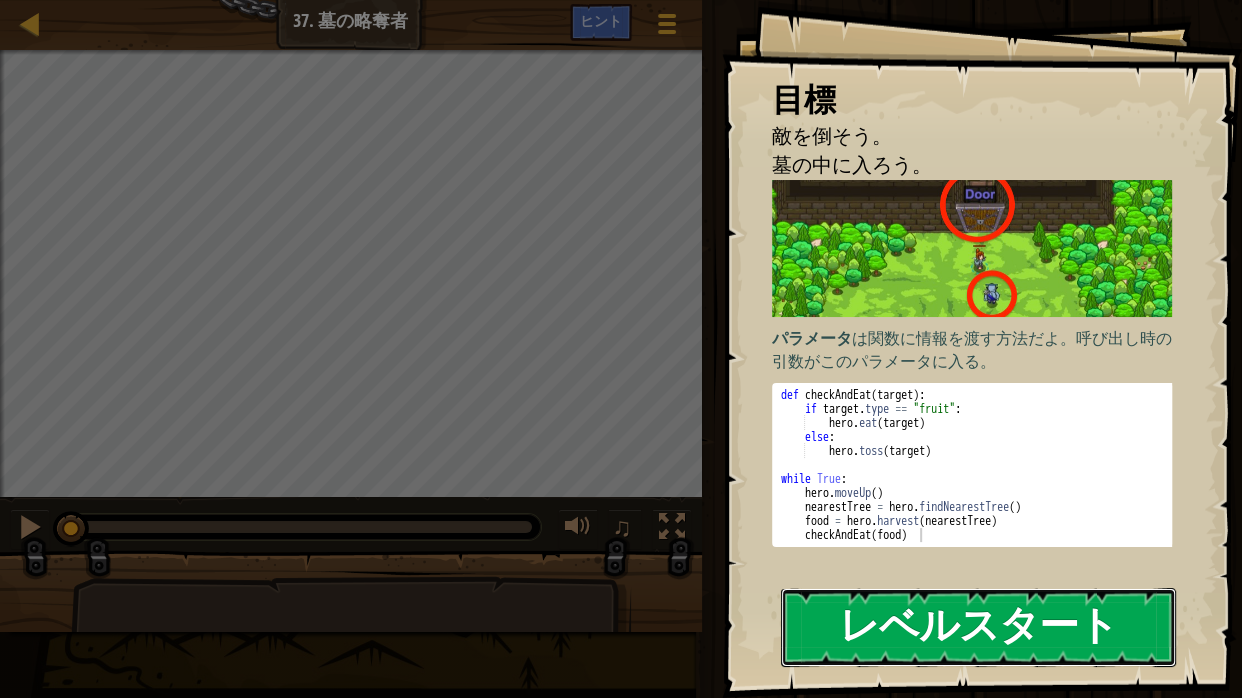 click on "レベルスタート" at bounding box center (978, 627) 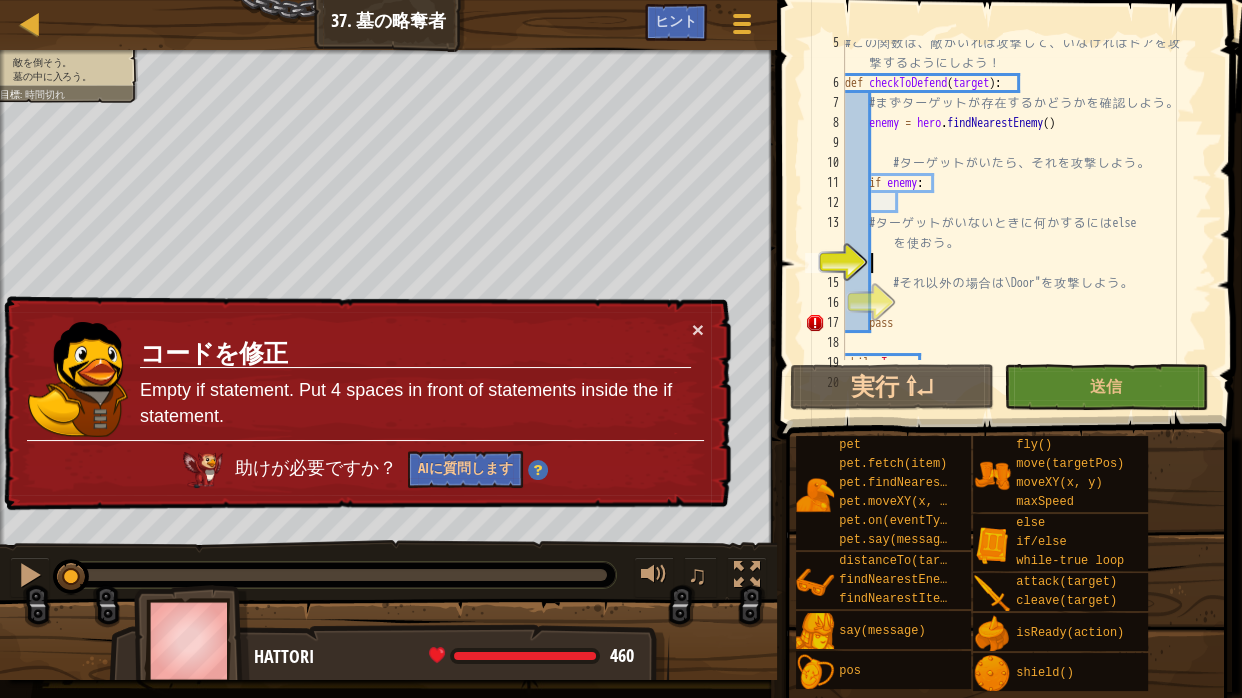 scroll, scrollTop: 150, scrollLeft: 0, axis: vertical 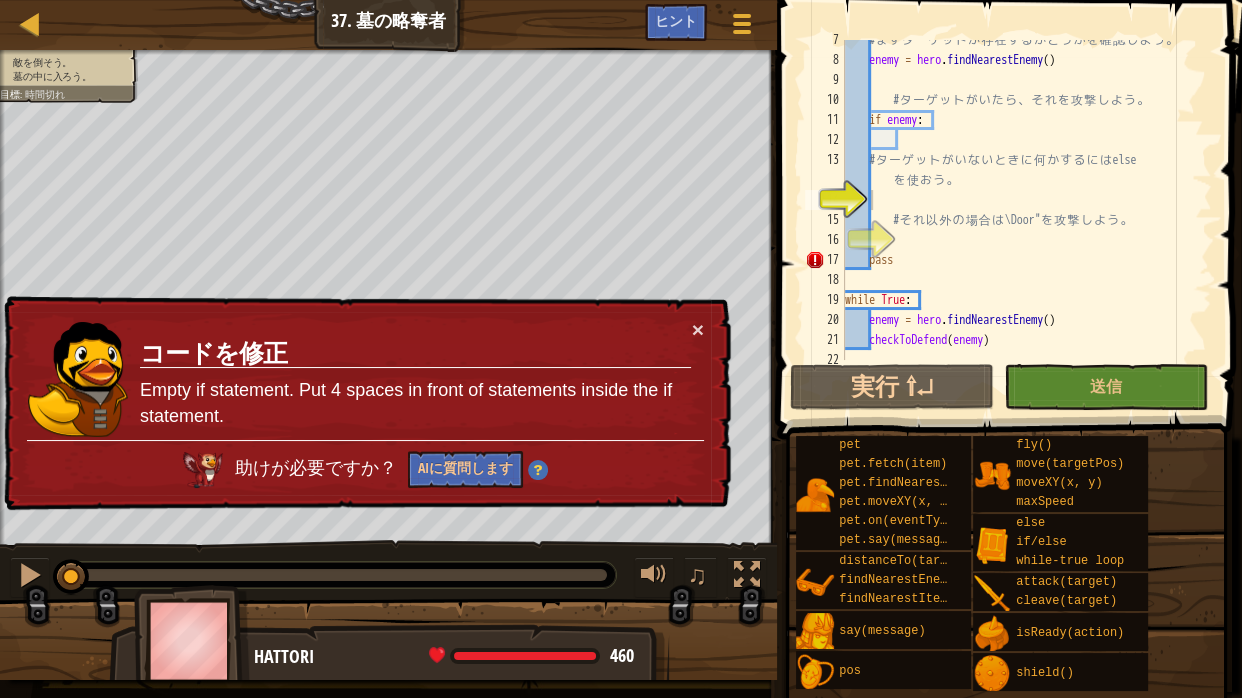 drag, startPoint x: 714, startPoint y: 322, endPoint x: 678, endPoint y: 328, distance: 36.496574 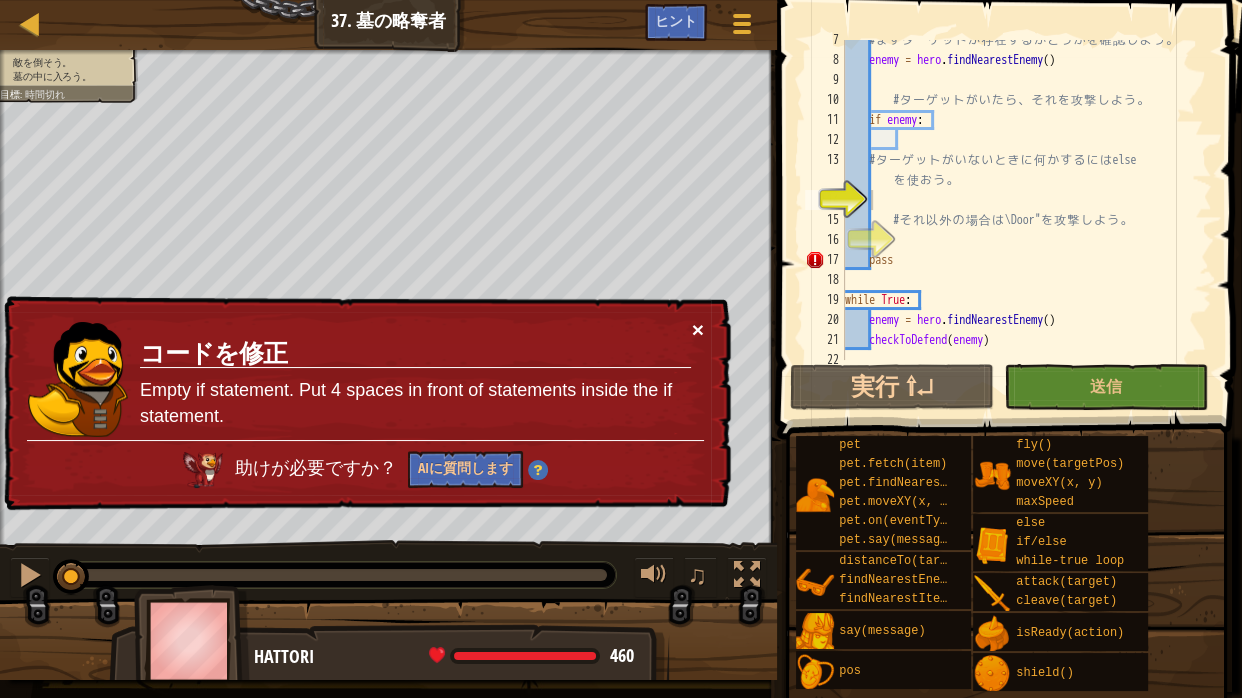 click on "×" at bounding box center [698, 329] 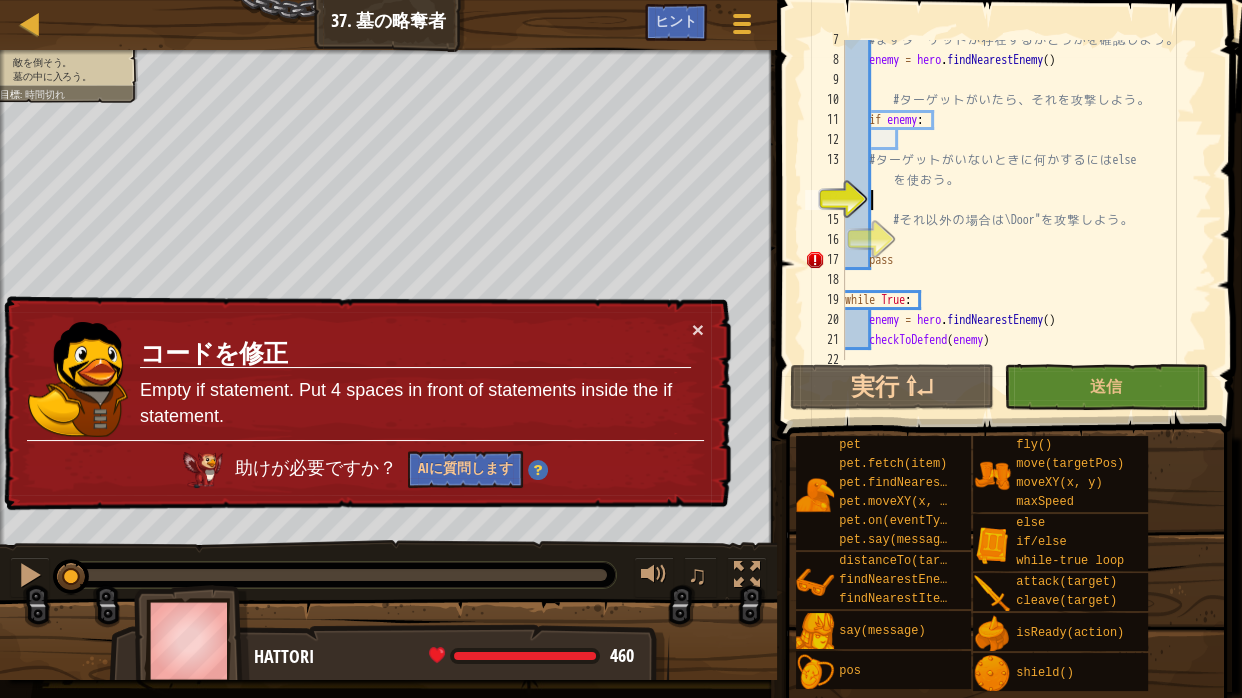 click on "#  ま ず タ ー ゲ ッ ト が 存 在 す る か ど う か を 確 認 し よ う 。      enemy   =   hero . findNearestEnemy ( )               #  タ ー ゲ ッ ト が い た ら 、 そ れ を 攻 撃 し よ う 。      if   enemy :                  #  タ ー ゲ ッ ト が い な い と き に 何 か す る に は  else           を 使 お う 。               #  そ れ 以 外 の 場 合 は  \Door"  を 攻 撃 し よ う 。               pass while   True :      enemy   =   hero . findNearestEnemy ( )      checkToDefend ( enemy )" at bounding box center [1019, 210] 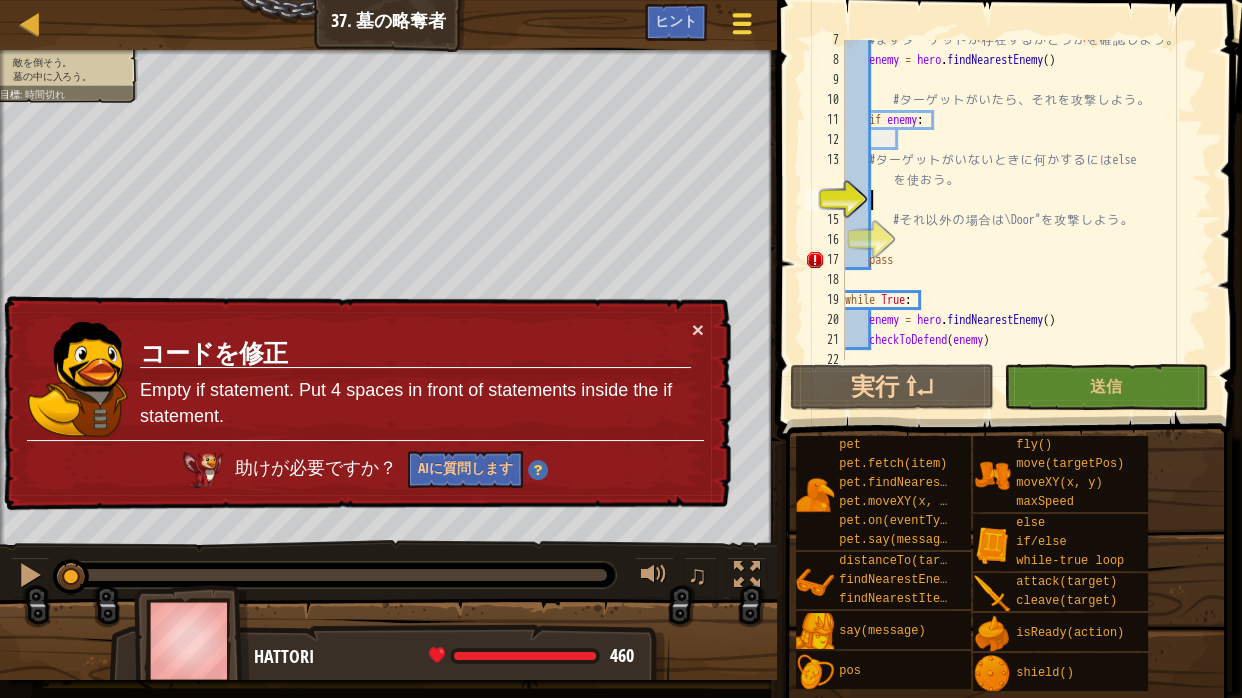 click at bounding box center (741, 23) 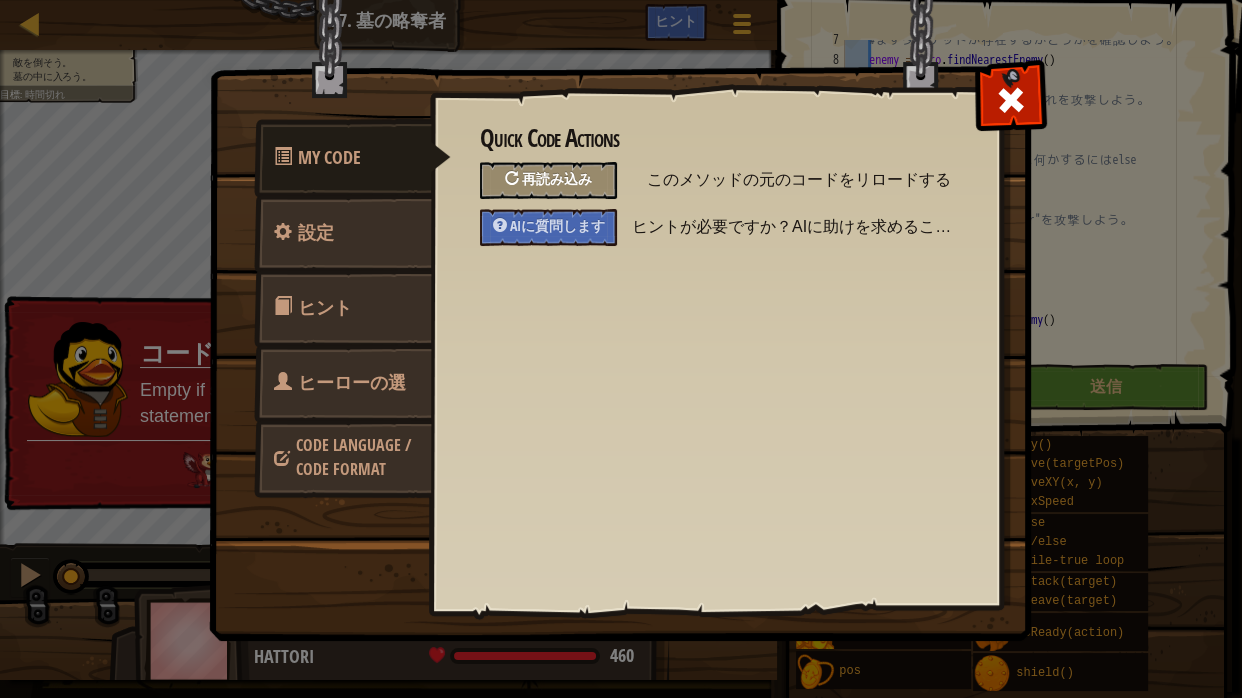 click on "再読み込み" at bounding box center [557, 178] 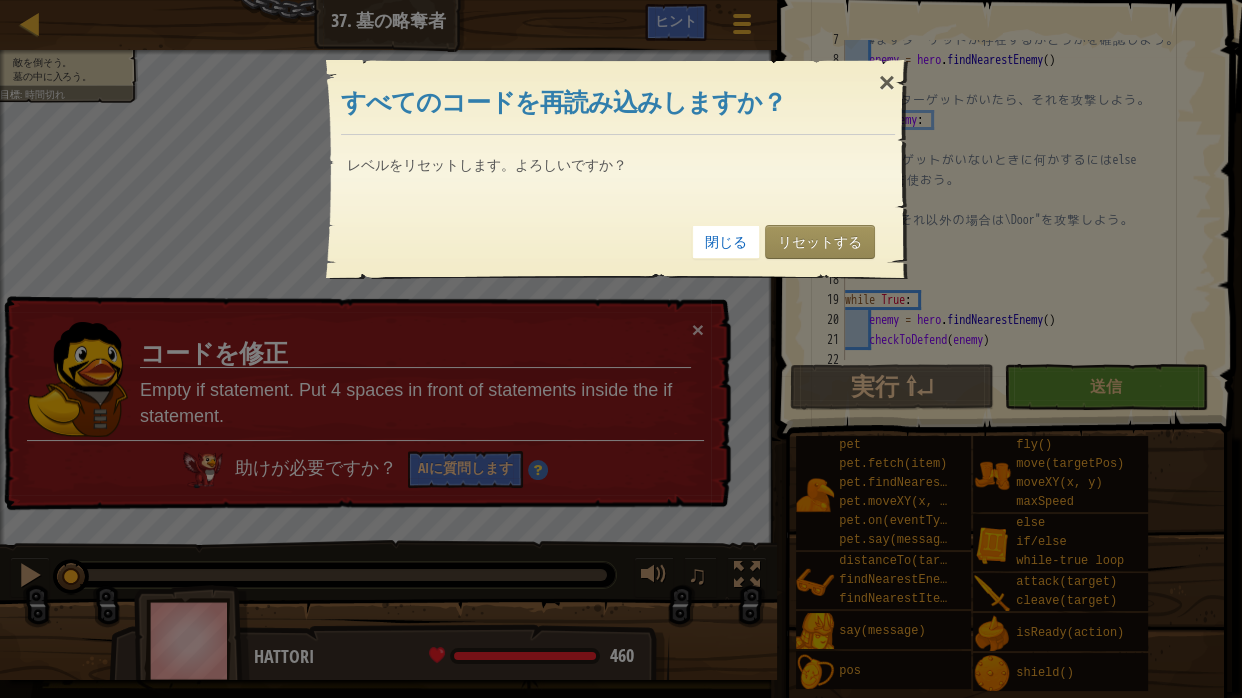 drag, startPoint x: 560, startPoint y: 178, endPoint x: 584, endPoint y: 182, distance: 24.33105 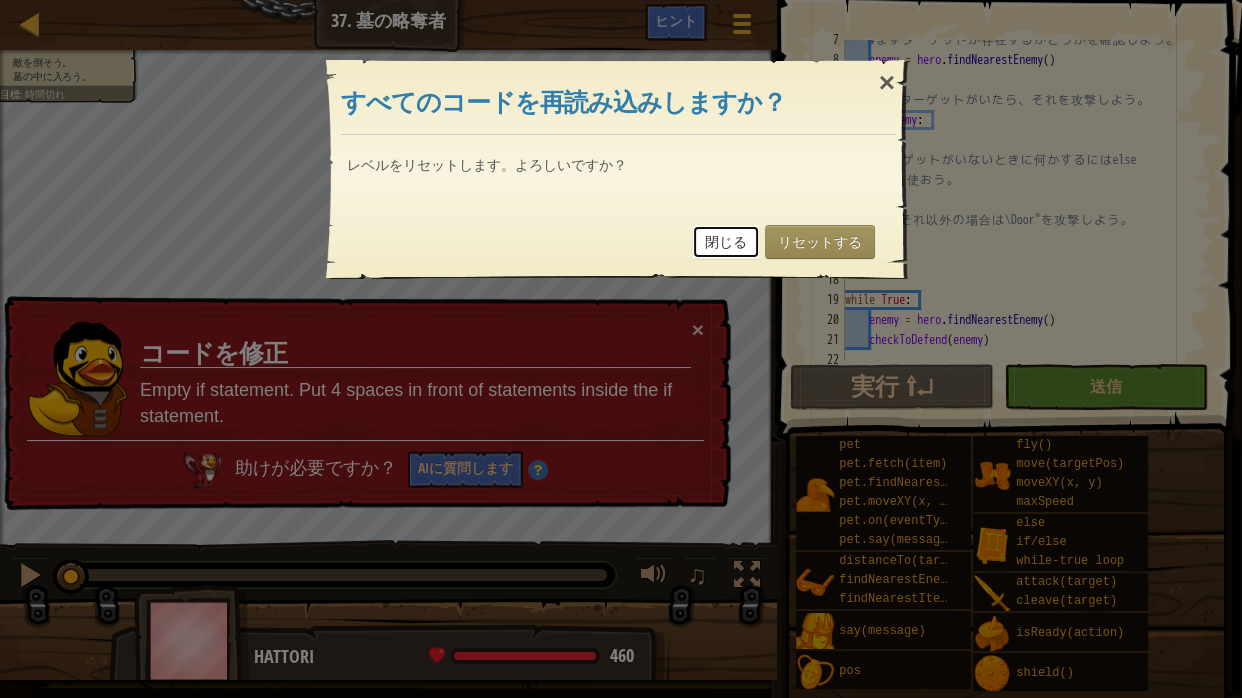 click on "閉じる" at bounding box center (726, 242) 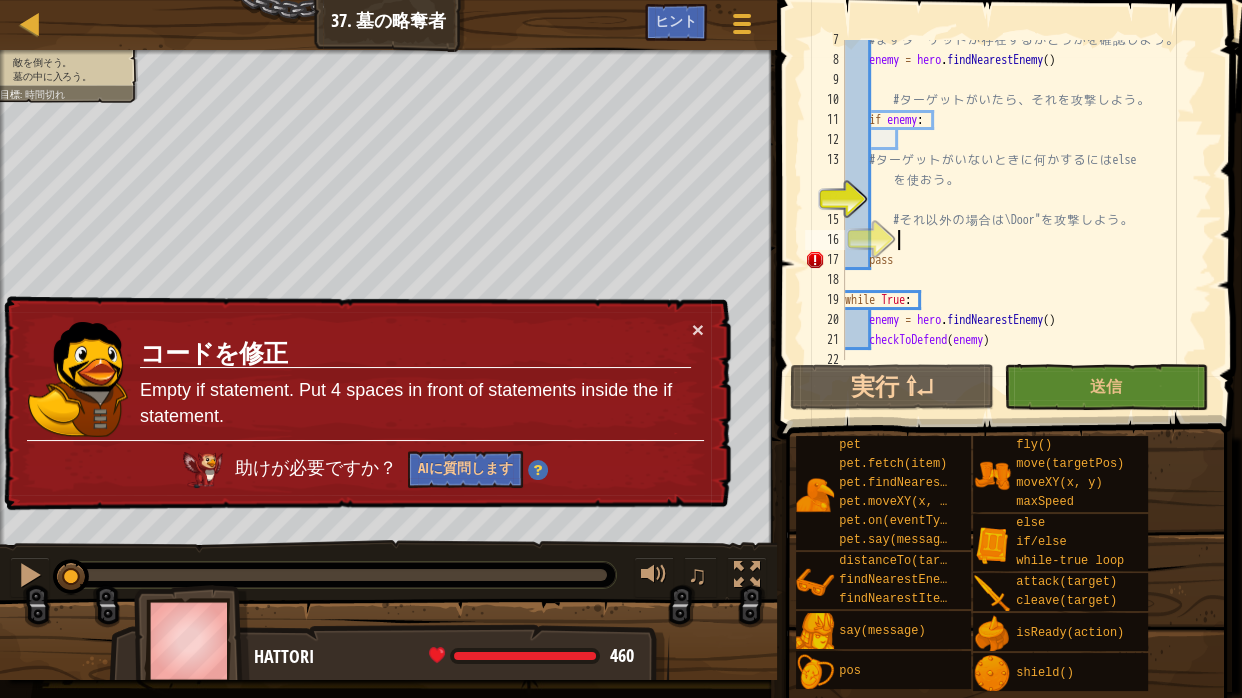 click on "#  ま ず タ ー ゲ ッ ト が 存 在 す る か ど う か を 確 認 し よ う 。      enemy   =   hero . findNearestEnemy ( )               #  タ ー ゲ ッ ト が い た ら 、 そ れ を 攻 撃 し よ う 。      if   enemy :                  #  タ ー ゲ ッ ト が い な い と き に 何 か す る に は  else           を 使 お う 。               #  そ れ 以 外 の 場 合 は  \Door"  を 攻 撃 し よ う 。               pass while   True :      enemy   =   hero . findNearestEnemy ( )      checkToDefend ( enemy )" at bounding box center [1019, 210] 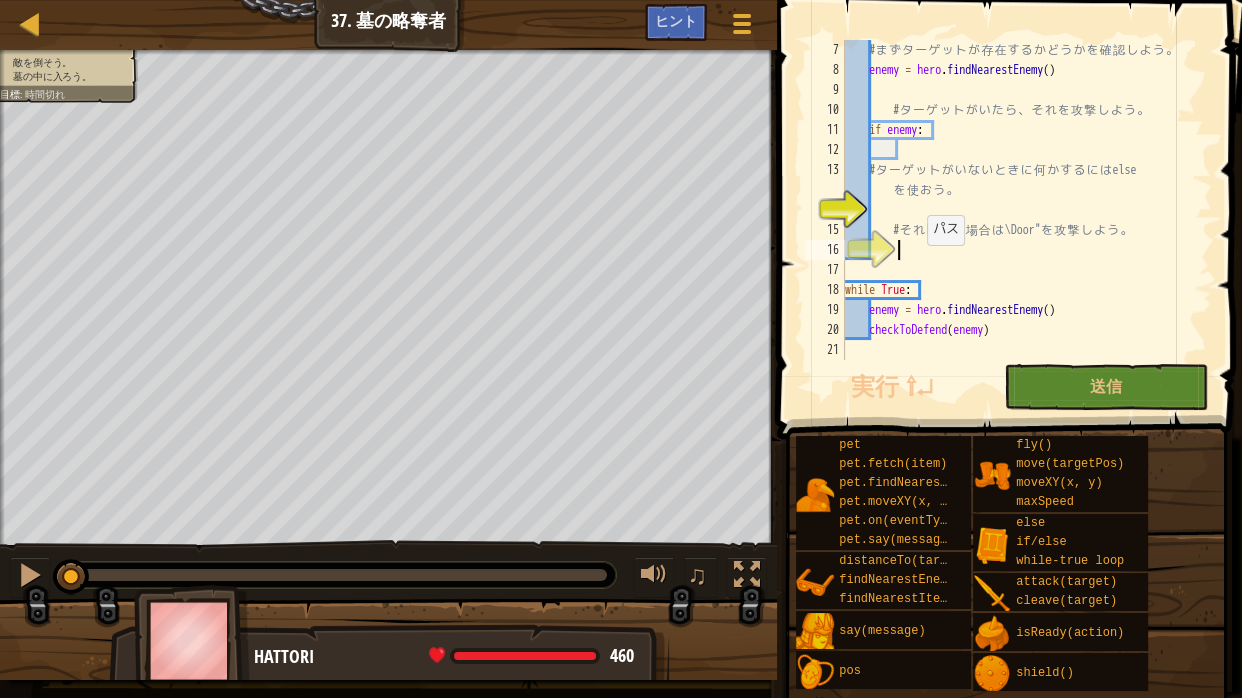 scroll, scrollTop: 140, scrollLeft: 0, axis: vertical 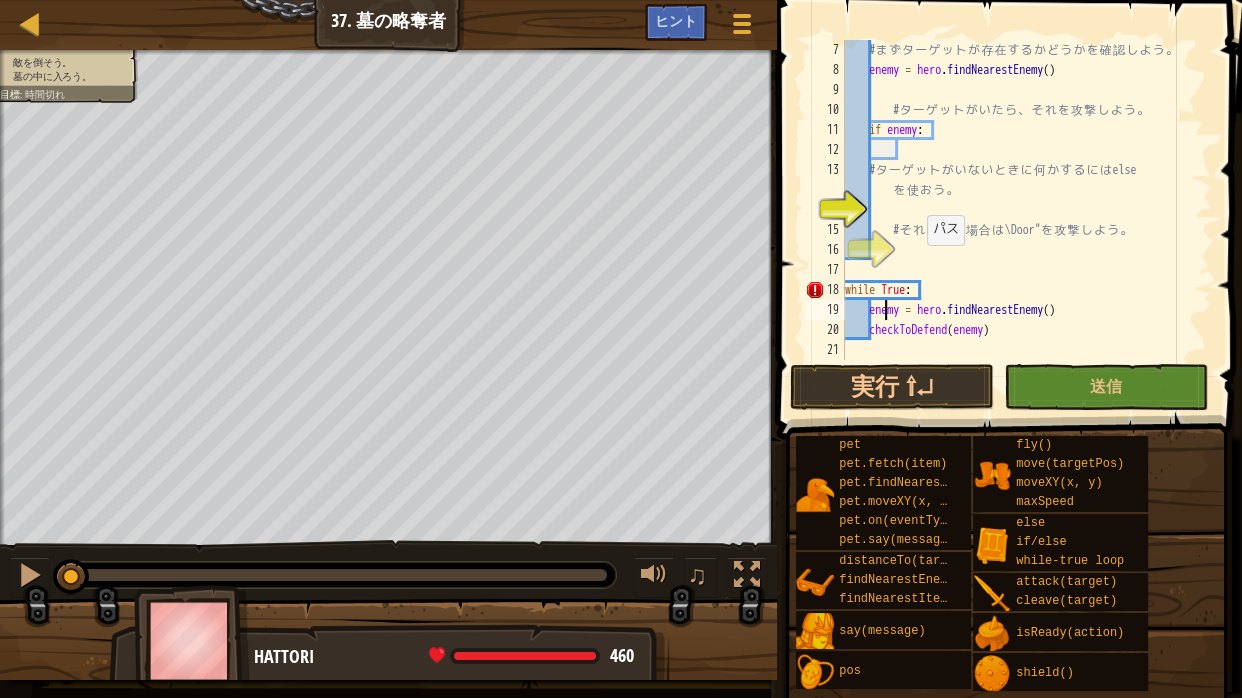type on "while True:" 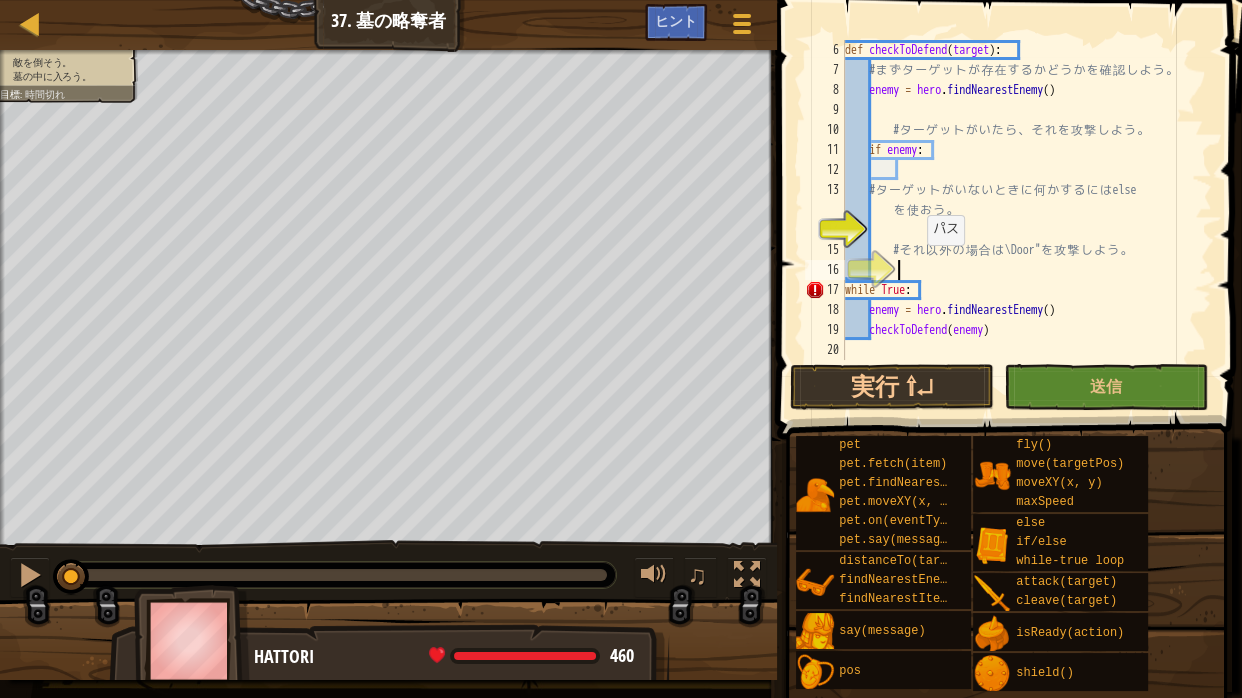 scroll, scrollTop: 120, scrollLeft: 0, axis: vertical 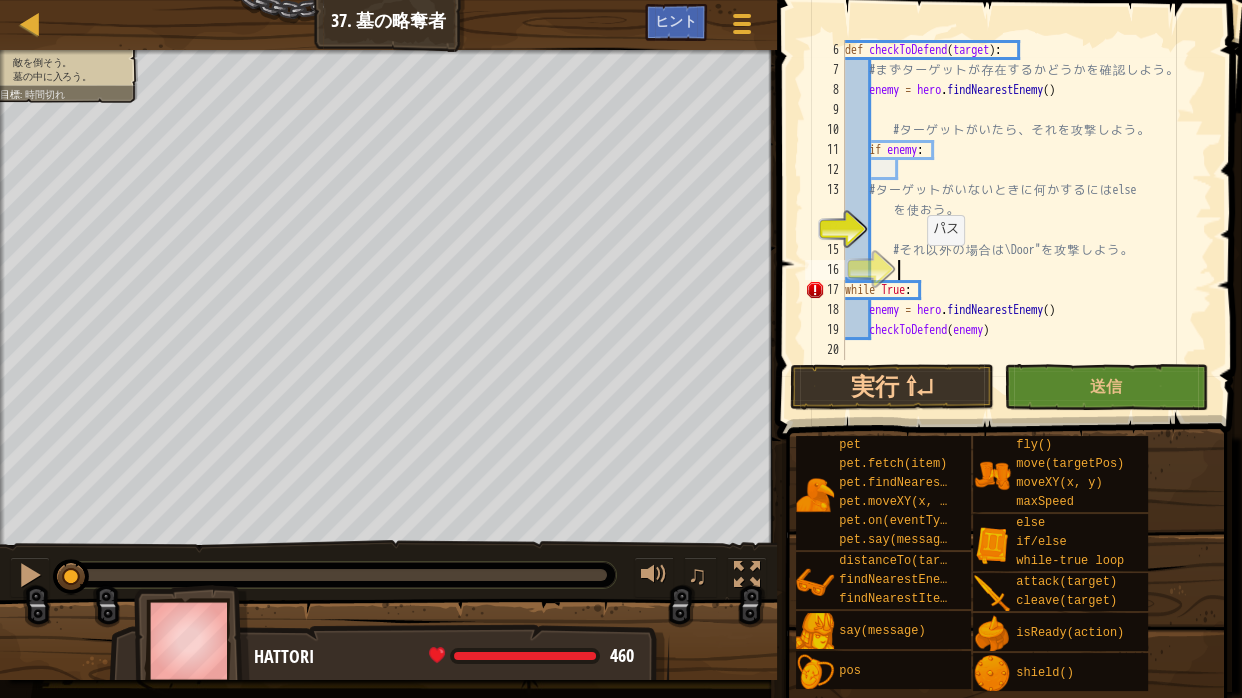 type on "while True:" 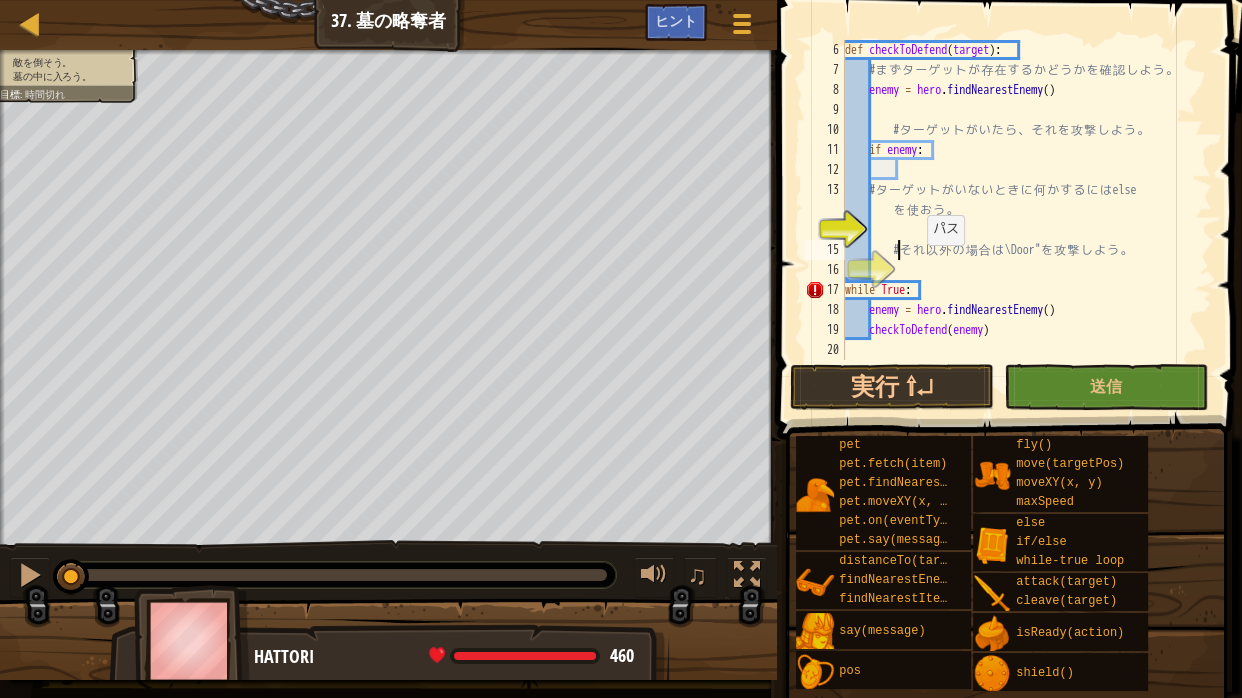 type on "# ターゲットがいないときに何かするには else を使おう。" 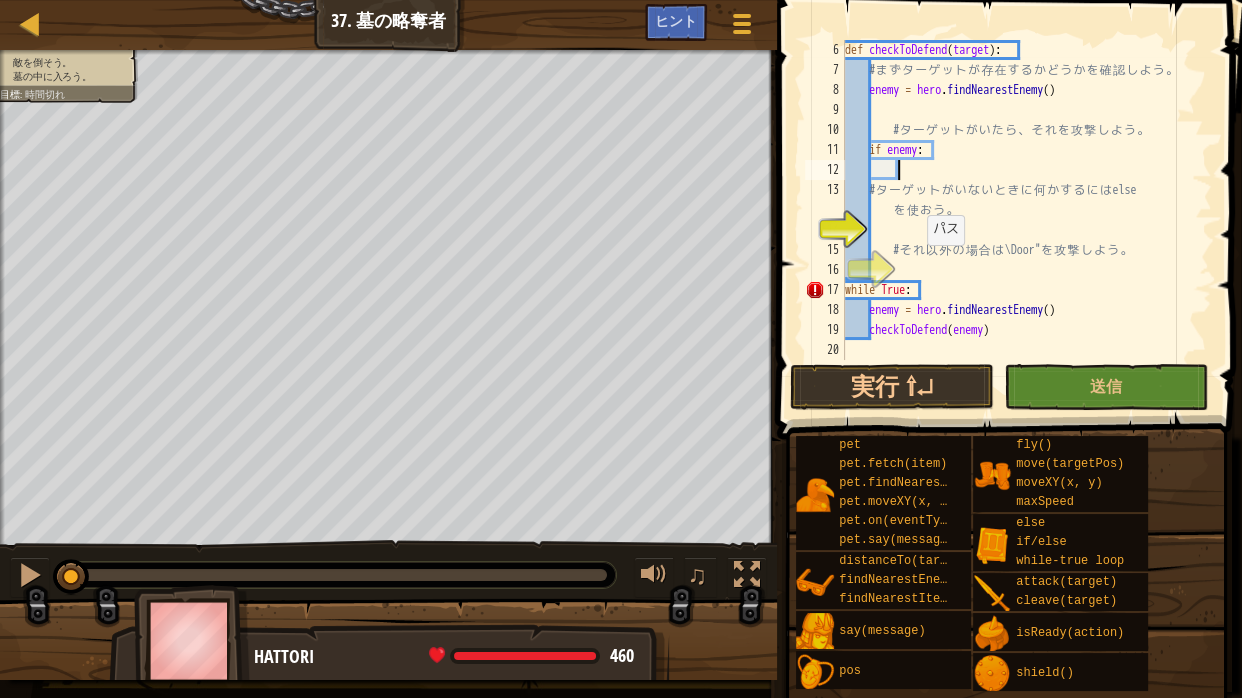 scroll, scrollTop: 88, scrollLeft: 0, axis: vertical 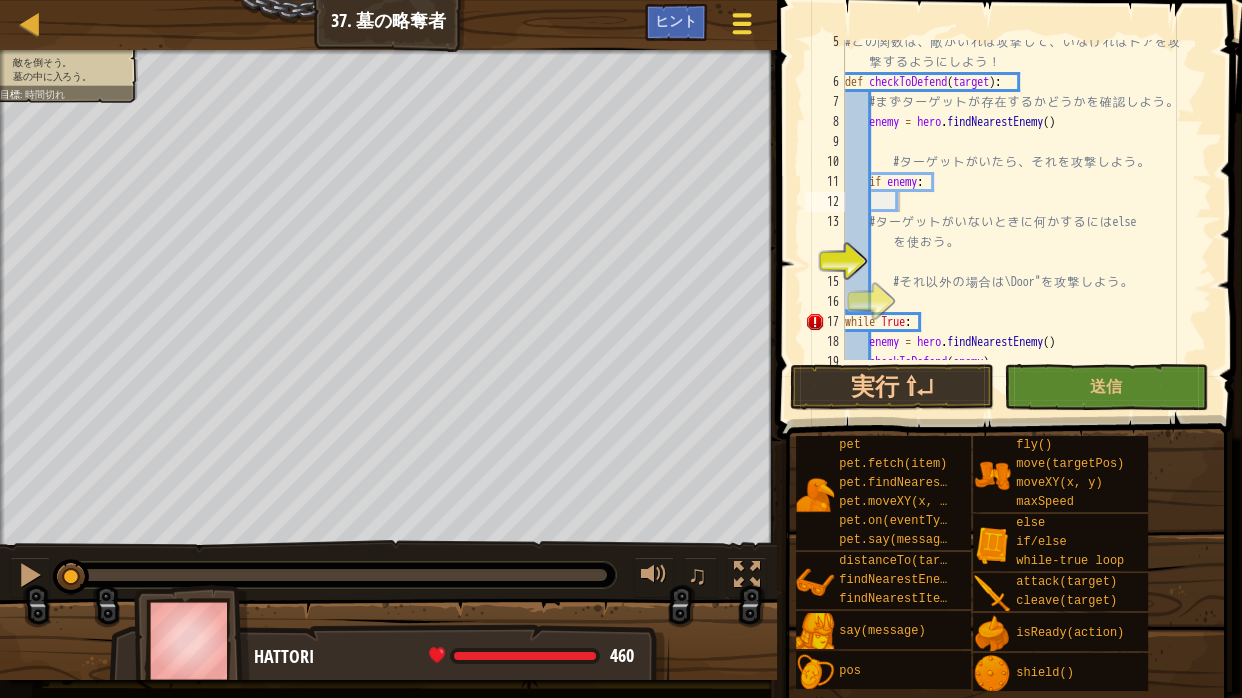 click on "ゲームメニュー" at bounding box center [742, 27] 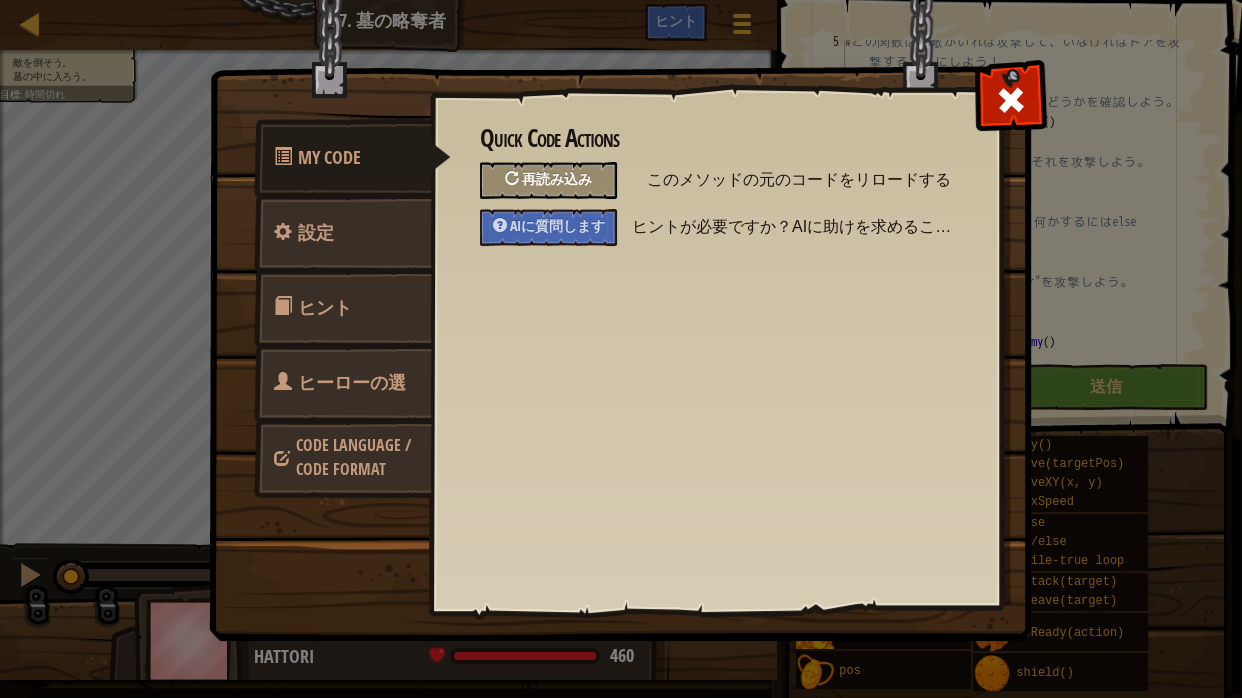click on "再読み込み" at bounding box center (557, 178) 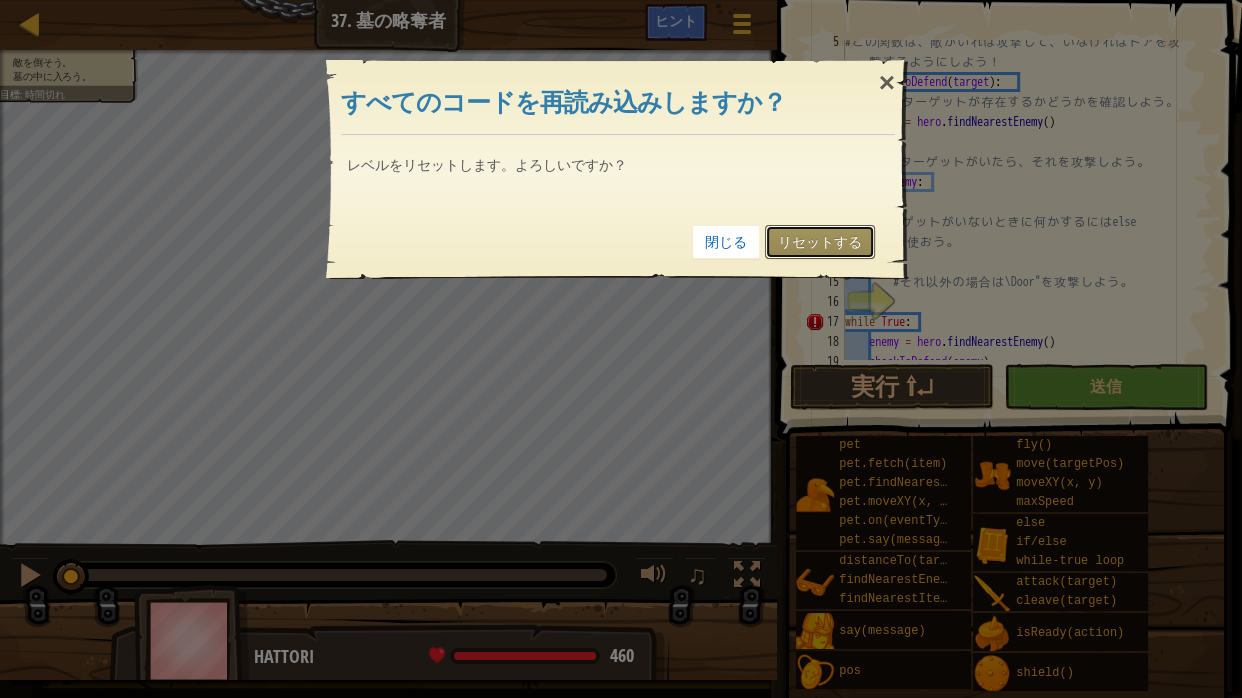 click on "リセットする" at bounding box center (820, 242) 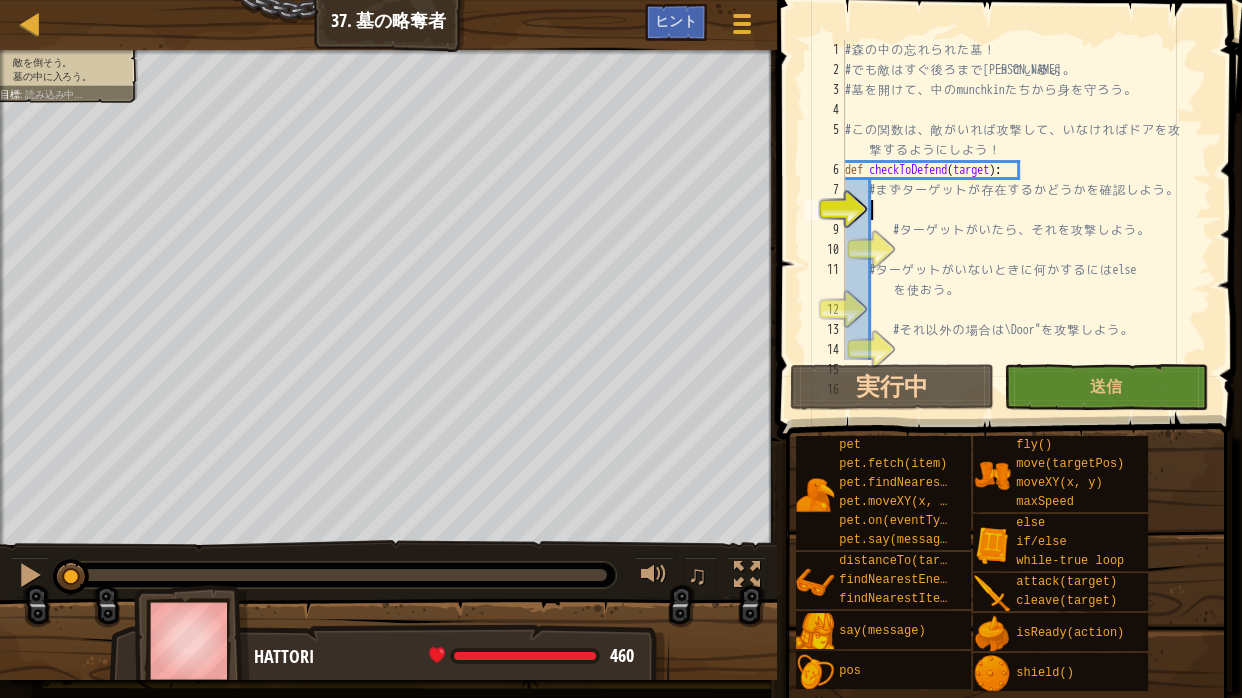 scroll, scrollTop: 0, scrollLeft: 0, axis: both 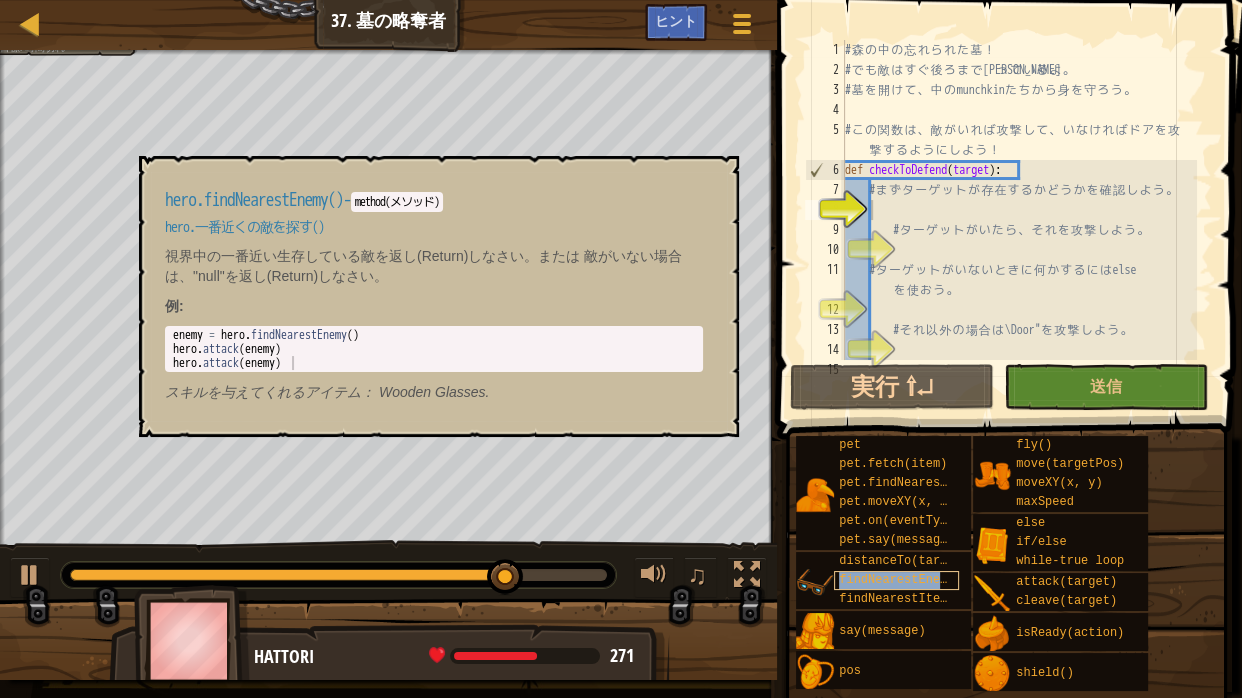 click on "findNearestEnemy()" at bounding box center [904, 580] 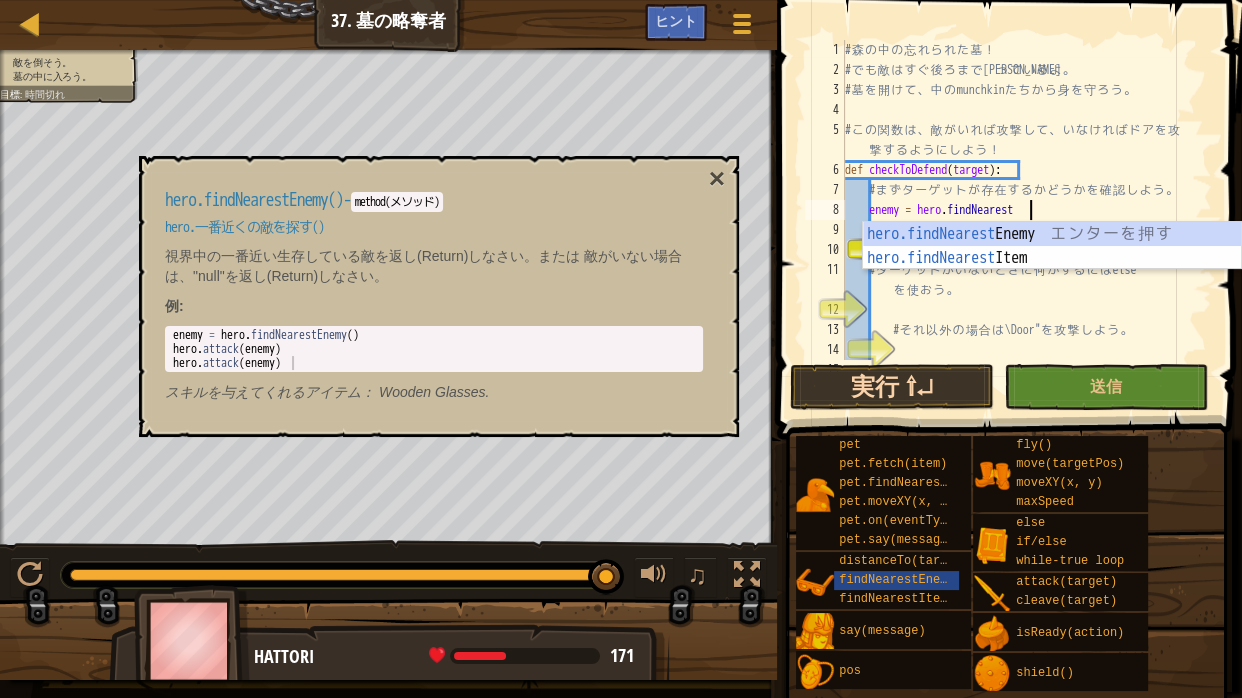 scroll, scrollTop: 3, scrollLeft: 153, axis: both 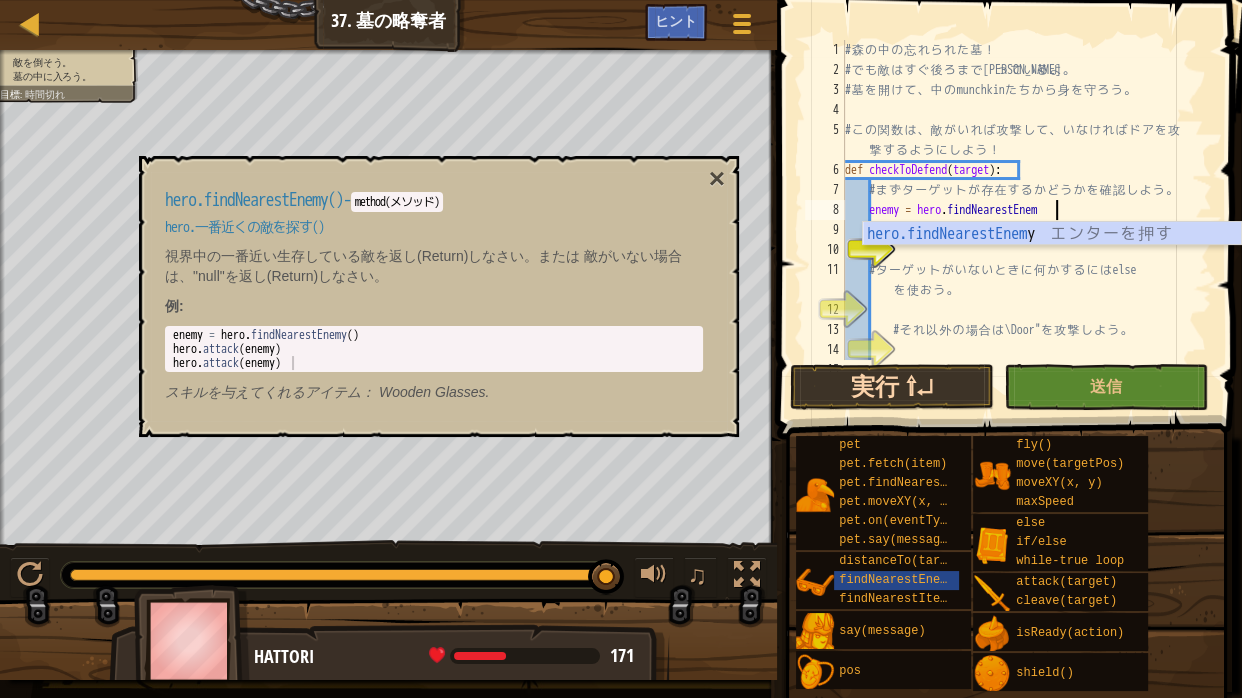 type on "enemy = hero.findNearestEnemy" 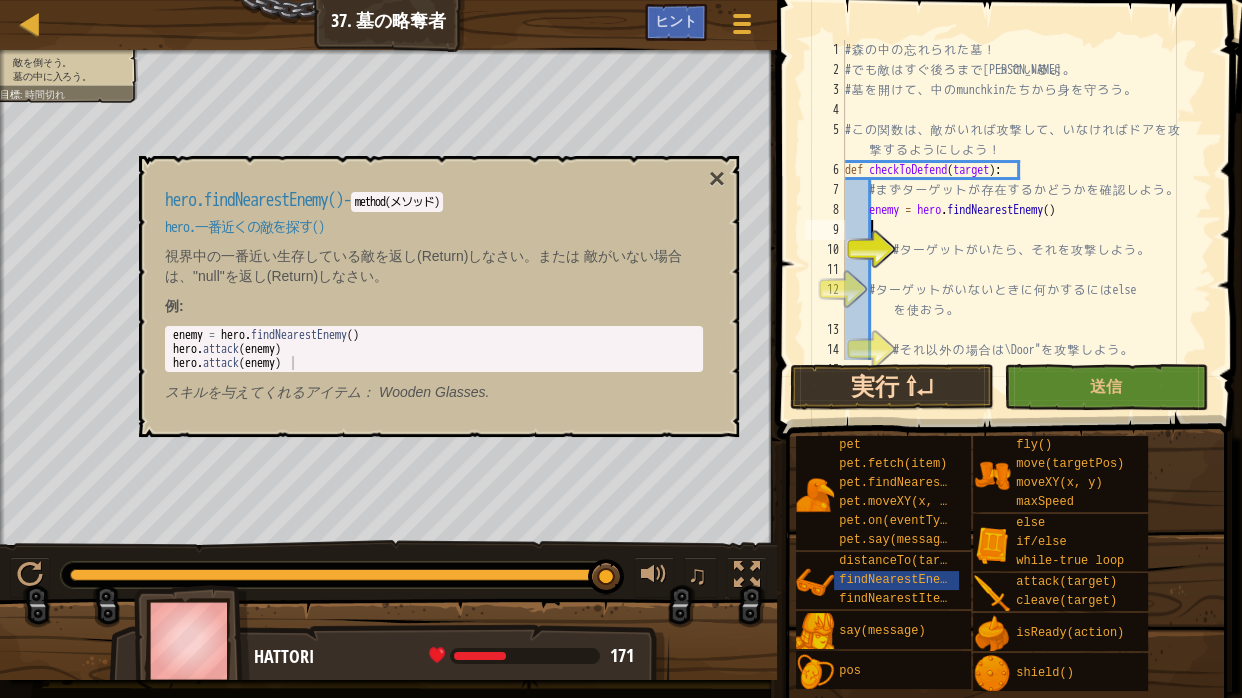 scroll, scrollTop: 3, scrollLeft: 20, axis: both 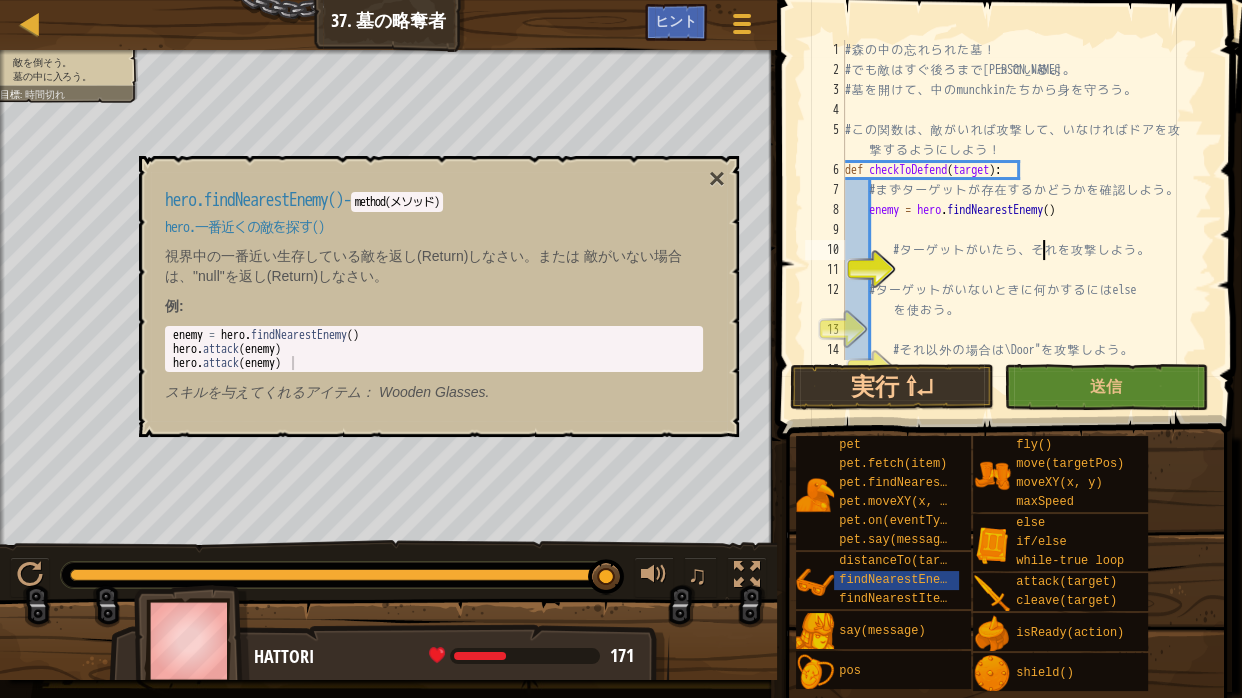 click on "#  森 の 中 の 忘 れ ら れ た 墓 ！ #  で も 敵 は す ぐ 後 ろ ま で 迫 っ て い る よ 。 #  墓 を 開 け て 、 中 の  munchkin  た ち か ら 身 を 守 ろ う 。 #  こ の 関 数 は 、 敵 が い れ ば 攻 撃 し て 、 い な け れ ば ド ア を 攻      撃 す る よ う に し よ う ！ def   checkToDefend ( target ) :      #  ま ず タ ー ゲ ッ ト が 存 在 す る か ど う か を 確 認 し よ う 。      enemy   =   hero . findNearestEnemy ( )               #  タ ー ゲ ッ ト が い た ら 、 そ れ を 攻 撃 し よ う 。               #  タ ー ゲ ッ ト が い な い と き に 何 か す る に は  else           を 使 お う 。               #  そ れ 以 外 の 場 合 は  \Door"  を 攻 撃 し よ う 。" at bounding box center [1019, 220] 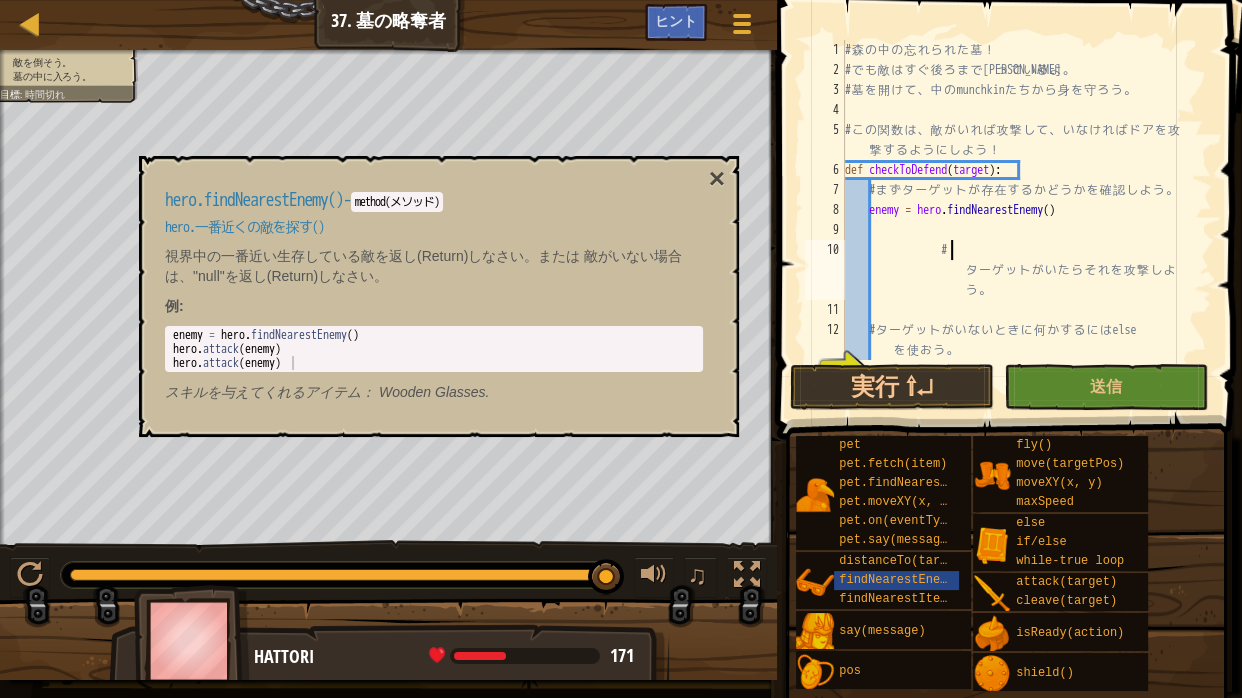 type on "# ターゲットがいたらそれを攻撃しよう。" 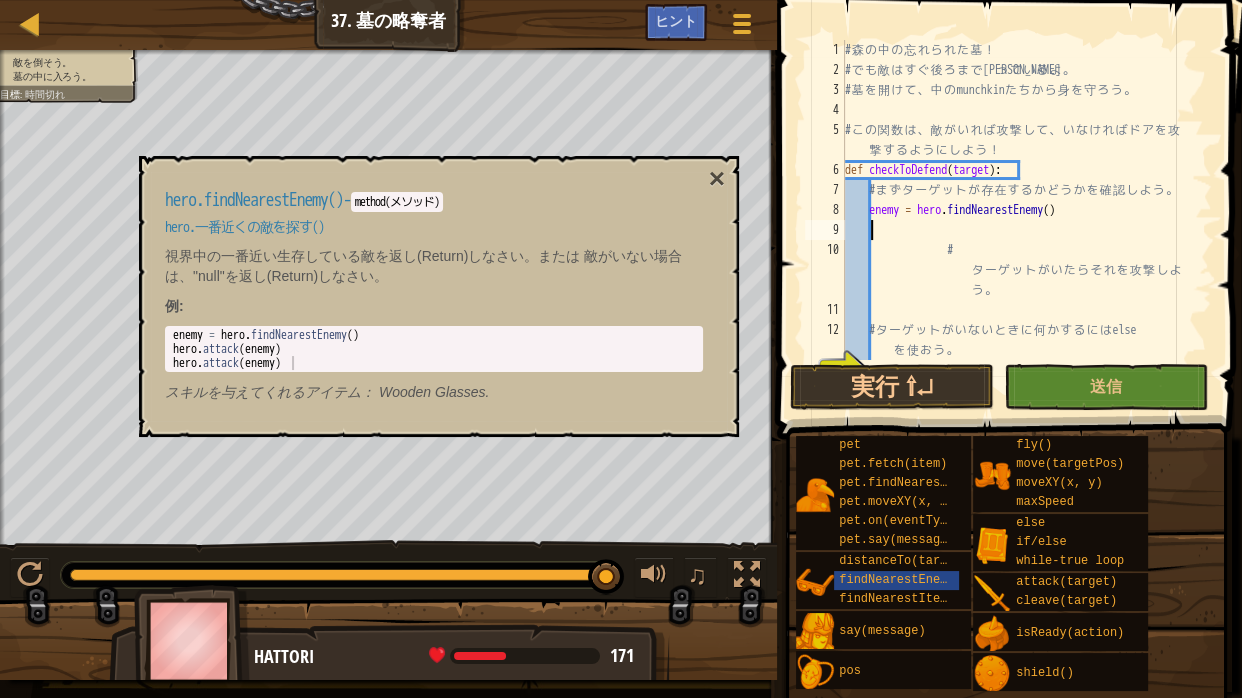 click on "#  森 の 中 の 忘 れ ら れ た 墓 ！ #  で も 敵 は す ぐ 後 ろ ま で 迫 っ て い る よ 。 #  墓 を 開 け て 、 中 の  munchkin  た ち か ら 身 を 守 ろ う 。 #  こ の 関 数 は 、 敵 が い れ ば 攻 撃 し て 、 い な け れ ば ド ア を 攻      撃 す る よ う に し よ う ！ def   checkToDefend ( target ) :      #  ま ず タ ー ゲ ッ ト が 存 在 す る か ど う か を 確 認 し よ う 。      enemy   =   hero . findNearestEnemy ( )                        #                        タ ー ゲ ッ ト が い た ら そ れ を 攻 撃 し よ                       う 。               #  タ ー ゲ ッ ト が い な い と き に 何 か す る に は  else           を 使 お う 。" at bounding box center (1019, 220) 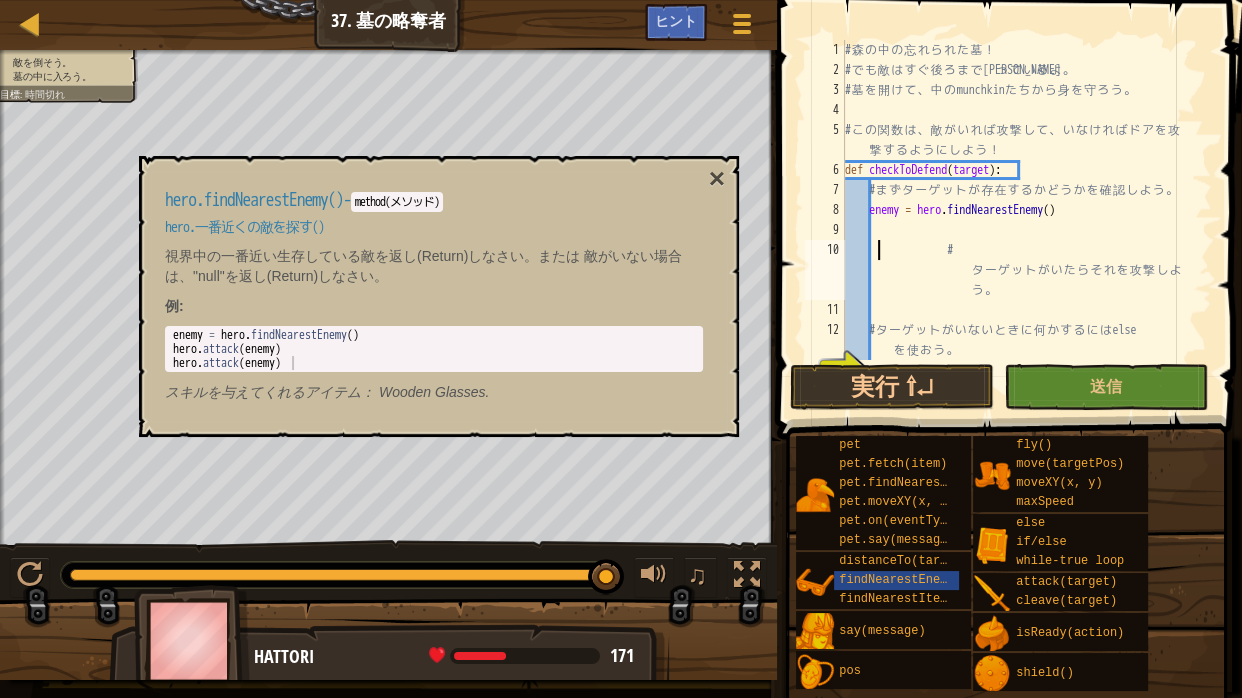 click on "#  森 の 中 の 忘 れ ら れ た 墓 ！ #  で も 敵 は す ぐ 後 ろ ま で 迫 っ て い る よ 。 #  墓 を 開 け て 、 中 の  munchkin  た ち か ら 身 を 守 ろ う 。 #  こ の 関 数 は 、 敵 が い れ ば 攻 撃 し て 、 い な け れ ば ド ア を 攻      撃 す る よ う に し よ う ！ def   checkToDefend ( target ) :      #  ま ず タ ー ゲ ッ ト が 存 在 す る か ど う か を 確 認 し よ う 。      enemy   =   hero . findNearestEnemy ( )                        #                        タ ー ゲ ッ ト が い た ら そ れ を 攻 撃 し よ                       う 。               #  タ ー ゲ ッ ト が い な い と き に 何 か す る に は  else           を 使 お う 。" at bounding box center (1019, 220) 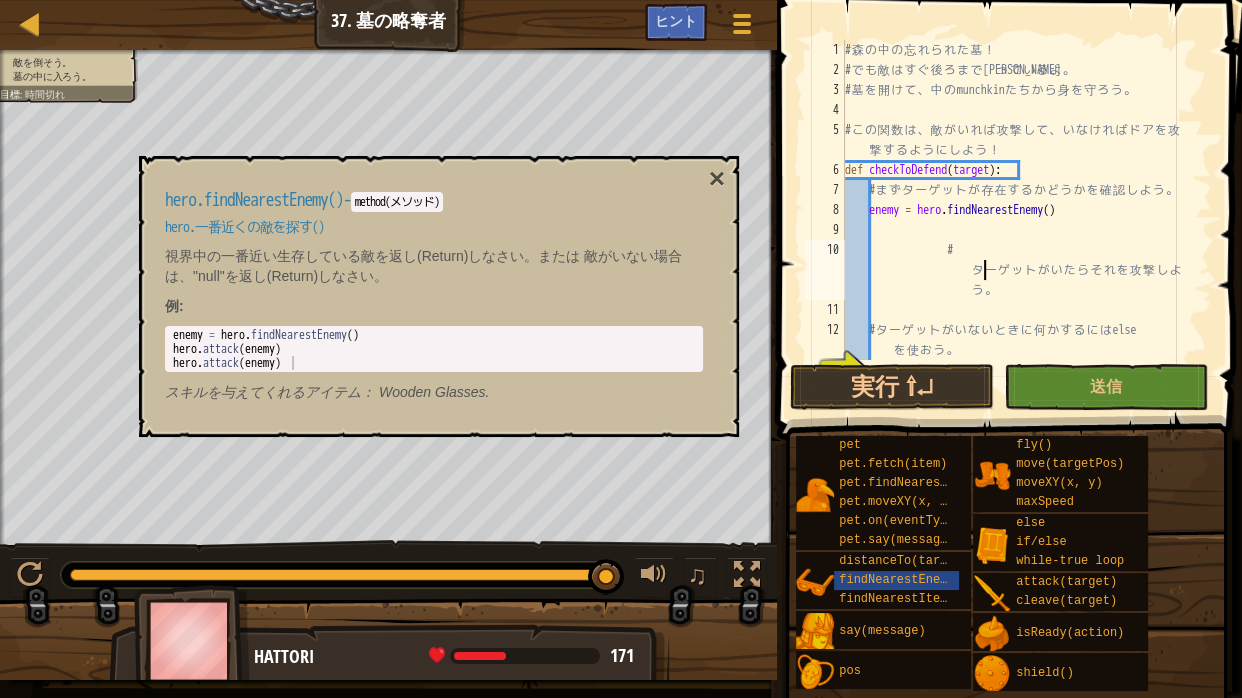 click on "#  森 の 中 の 忘 れ ら れ た 墓 ！ #  で も 敵 は す ぐ 後 ろ ま で 迫 っ て い る よ 。 #  墓 を 開 け て 、 中 の  munchkin  た ち か ら 身 を 守 ろ う 。 #  こ の 関 数 は 、 敵 が い れ ば 攻 撃 し て 、 い な け れ ば ド ア を 攻      撃 す る よ う に し よ う ！ def   checkToDefend ( target ) :      #  ま ず タ ー ゲ ッ ト が 存 在 す る か ど う か を 確 認 し よ う 。      enemy   =   hero . findNearestEnemy ( )                        #                        タ ー ゲ ッ ト が い た ら そ れ を 攻 撃 し よ                       う 。               #  タ ー ゲ ッ ト が い な い と き に 何 か す る に は  else           を 使 お う 。" at bounding box center [1019, 220] 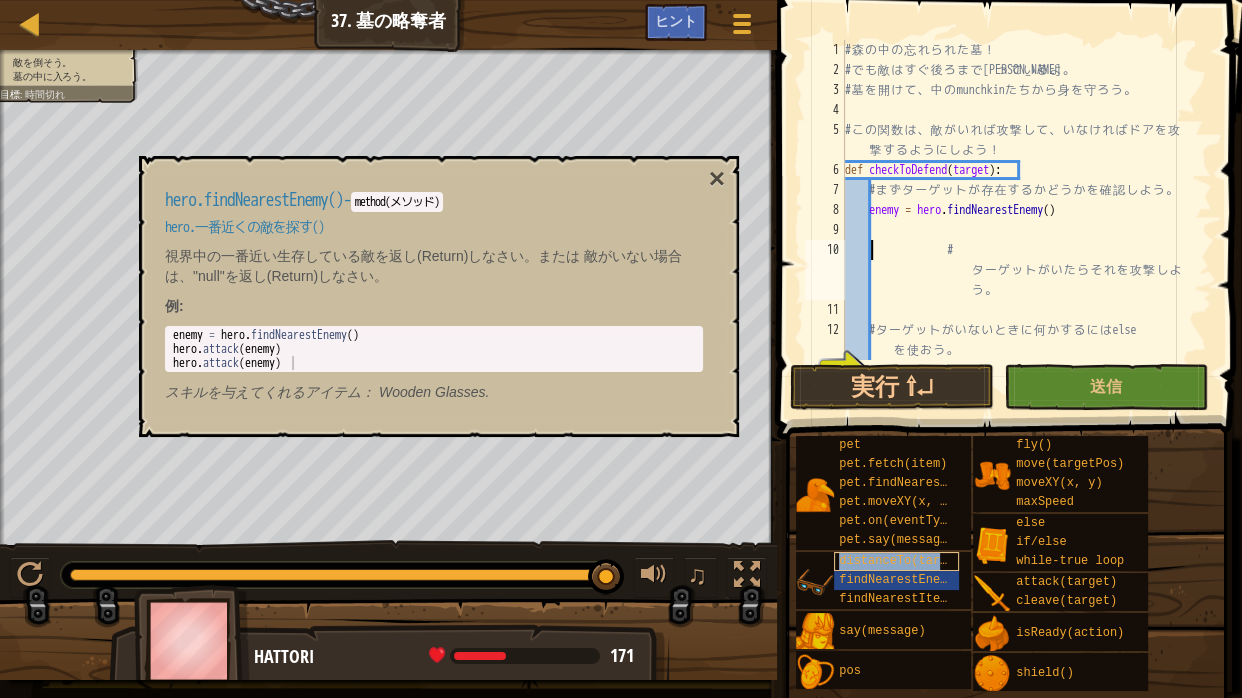 click on "distanceTo(target)" at bounding box center (904, 561) 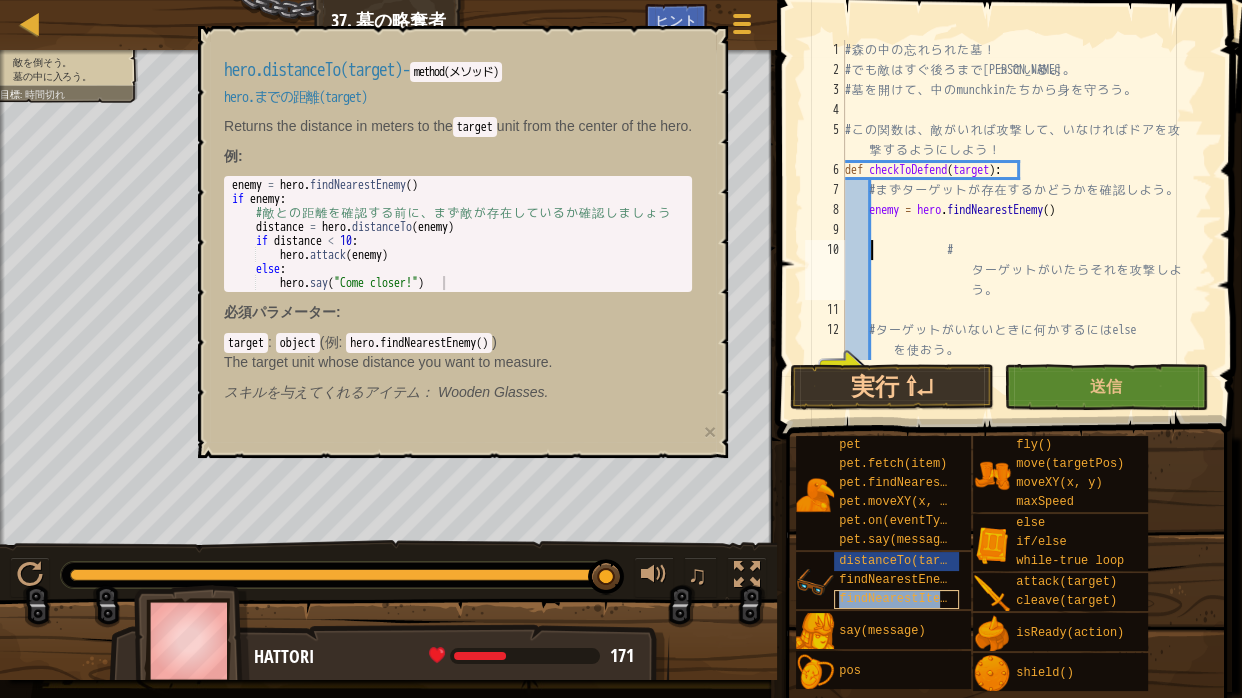 click on "findNearestItem()" at bounding box center (900, 599) 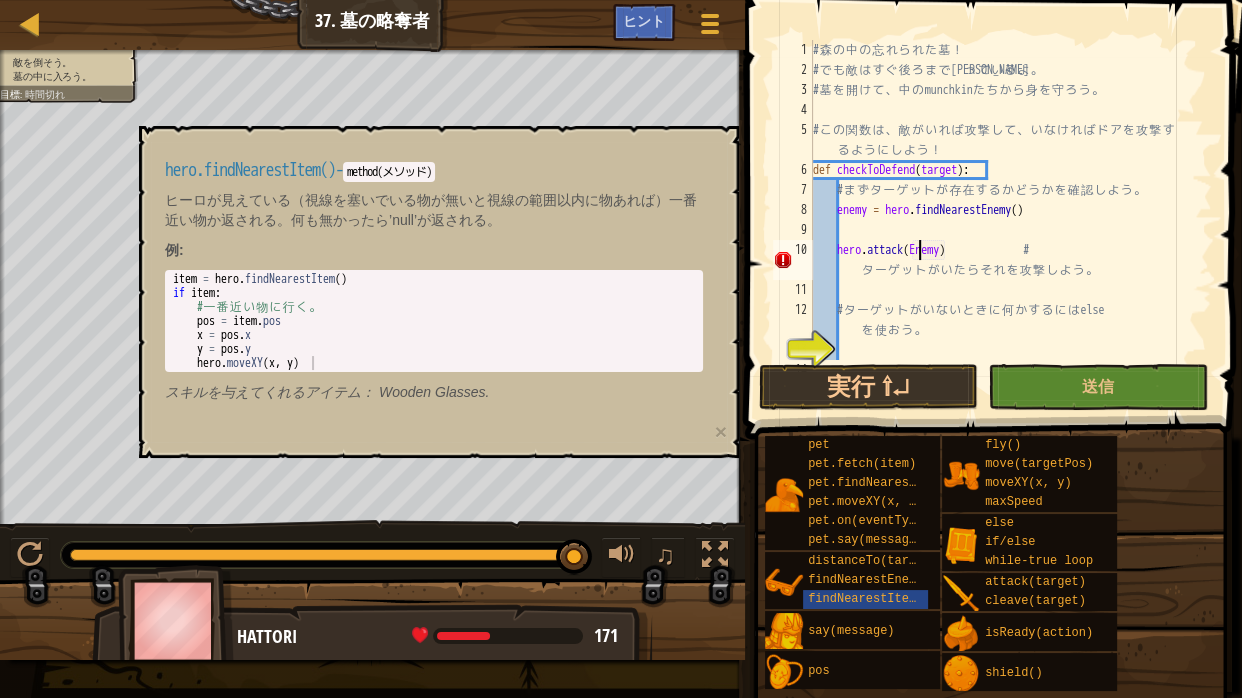 scroll, scrollTop: 3, scrollLeft: 87, axis: both 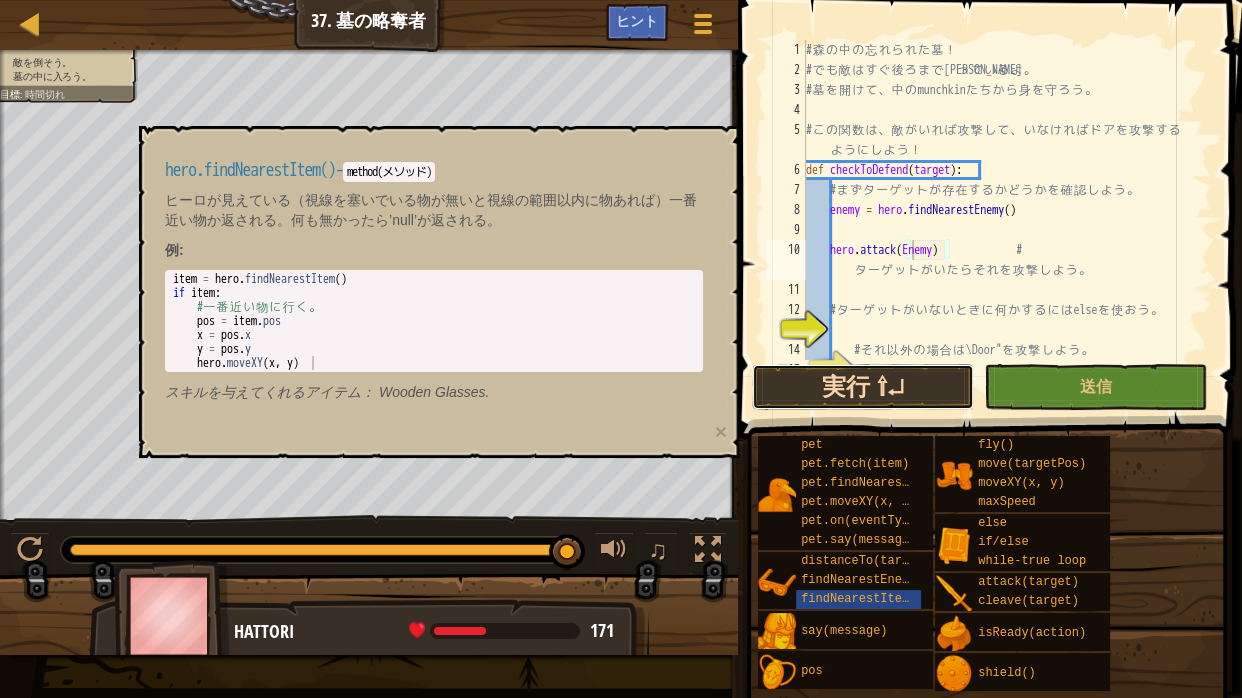 click on "実行 ⇧↵" at bounding box center (863, 387) 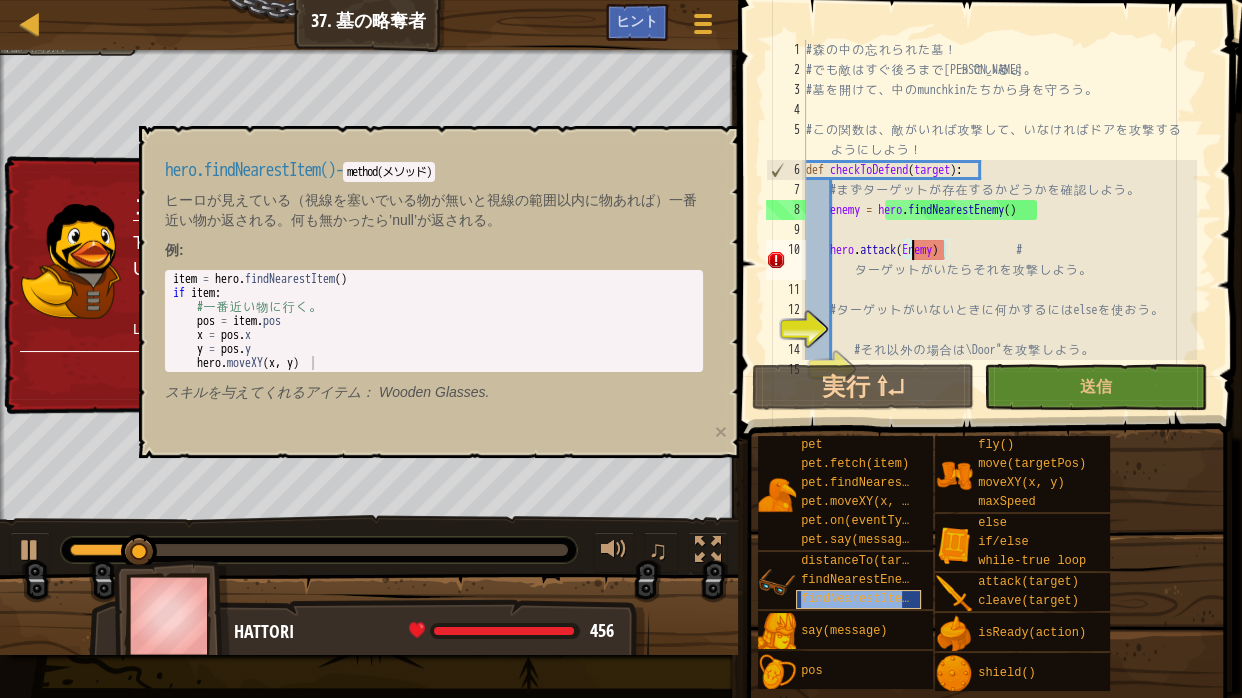 click on "findNearestItem()" at bounding box center (862, 599) 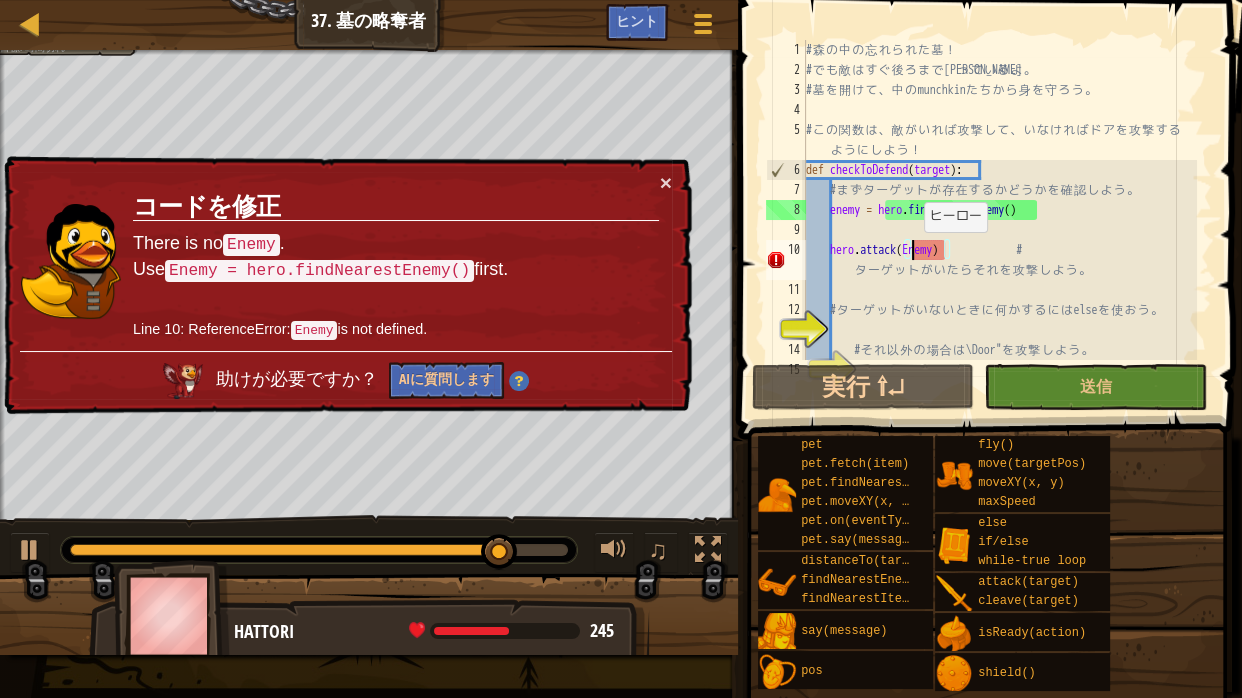 click on "#  森 の 中 の 忘 れ ら れ た 墓 ！ #  で も 敵 は す ぐ 後 ろ ま で 迫 っ て い る よ 。 #  墓 を 開 け て 、 中 の  munchkin  た ち か ら 身 を 守 ろ う 。 #  こ の 関 数 は 、 敵 が い れ ば 攻 撃 し て 、 い な け れ ば ド ア を 攻 撃 す る      よ う に し よ う ！ def   checkToDefend ( target ) :      #  ま ず タ ー ゲ ッ ト が 存 在 す る か ど う か を 確 認 し よ う 。      enemy   =   hero . findNearestEnemy ( )           hero . attack ( Enemy )               #           タ ー ゲ ッ ト が い た ら そ れ を 攻 撃 し よ う 。               #  タ ー ゲ ッ ト が い な い と き に 何 か す る に は  else  を 使 お う 。               #  そ れ 以 外 の 場 合 は  \Door"  を 攻 撃 し よ う 。" at bounding box center [999, 220] 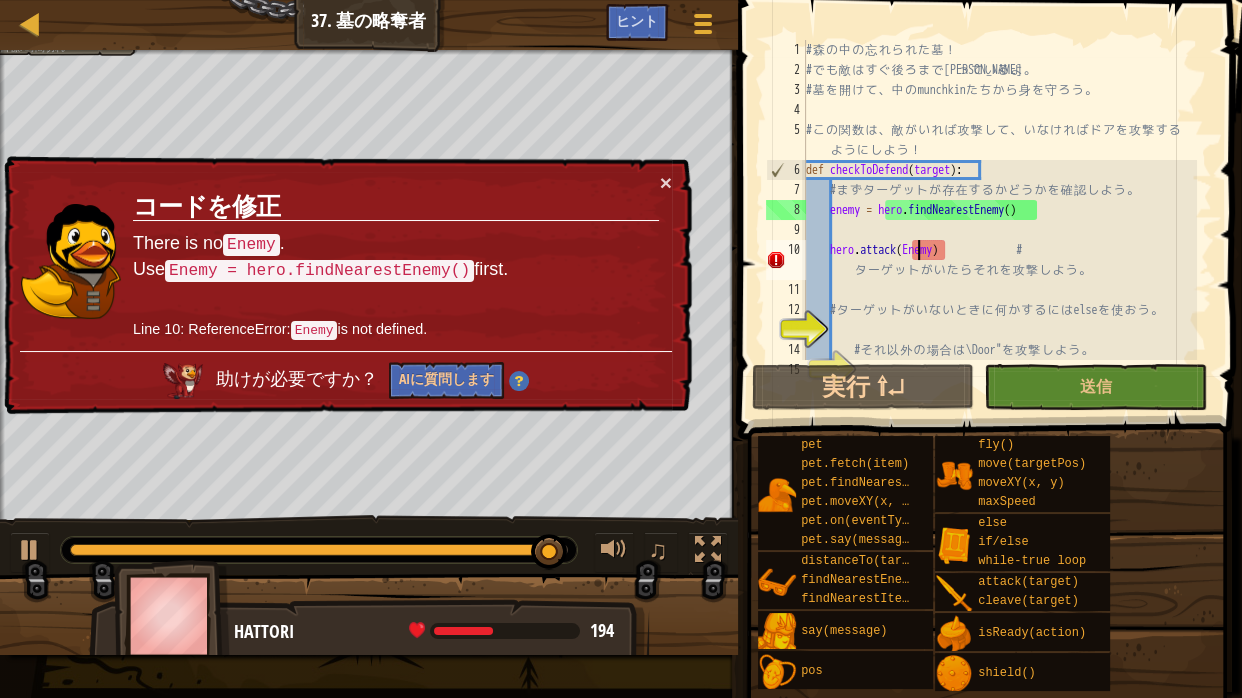 click on "#  森 の 中 の 忘 れ ら れ た 墓 ！ #  で も 敵 は す ぐ 後 ろ ま で 迫 っ て い る よ 。 #  墓 を 開 け て 、 中 の  munchkin  た ち か ら 身 を 守 ろ う 。 #  こ の 関 数 は 、 敵 が い れ ば 攻 撃 し て 、 い な け れ ば ド ア を 攻 撃 す る      よ う に し よ う ！ def   checkToDefend ( target ) :      #  ま ず タ ー ゲ ッ ト が 存 在 す る か ど う か を 確 認 し よ う 。      enemy   =   hero . findNearestEnemy ( )           hero . attack ( Enemy )               #           タ ー ゲ ッ ト が い た ら そ れ を 攻 撃 し よ う 。               #  タ ー ゲ ッ ト が い な い と き に 何 か す る に は  else  を 使 お う 。               #  そ れ 以 外 の 場 合 は  \Door"  を 攻 撃 し よ う 。" at bounding box center (999, 220) 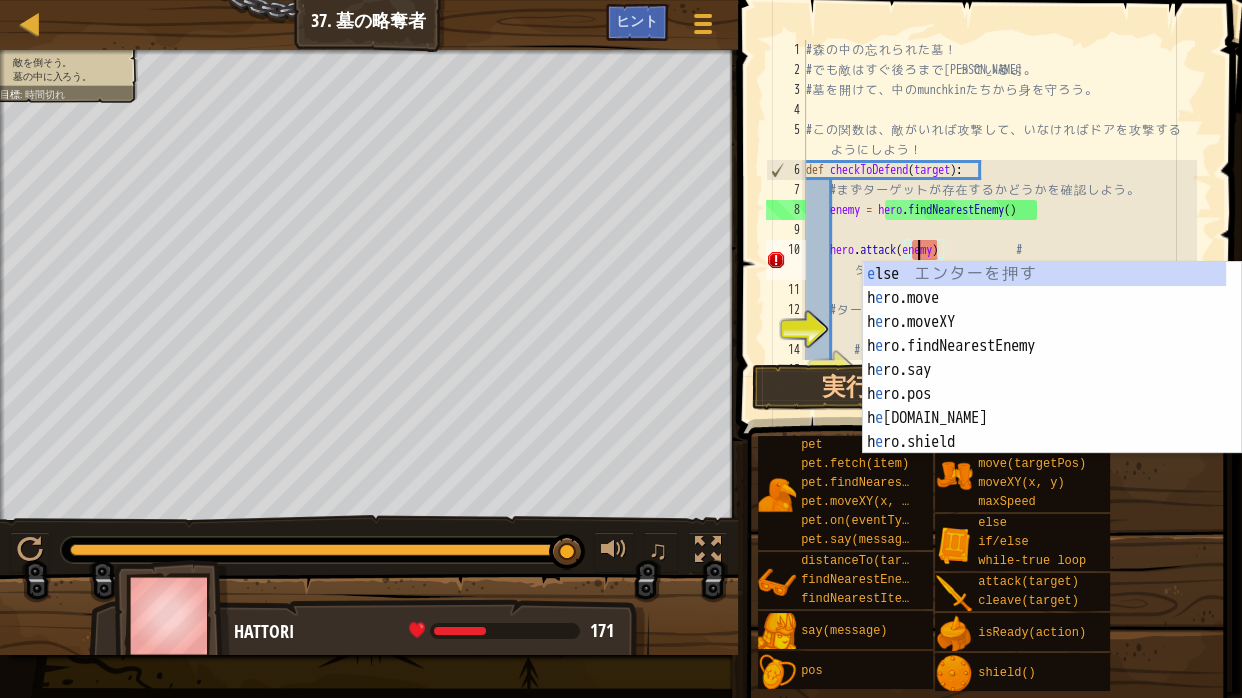 scroll, scrollTop: 3, scrollLeft: 92, axis: both 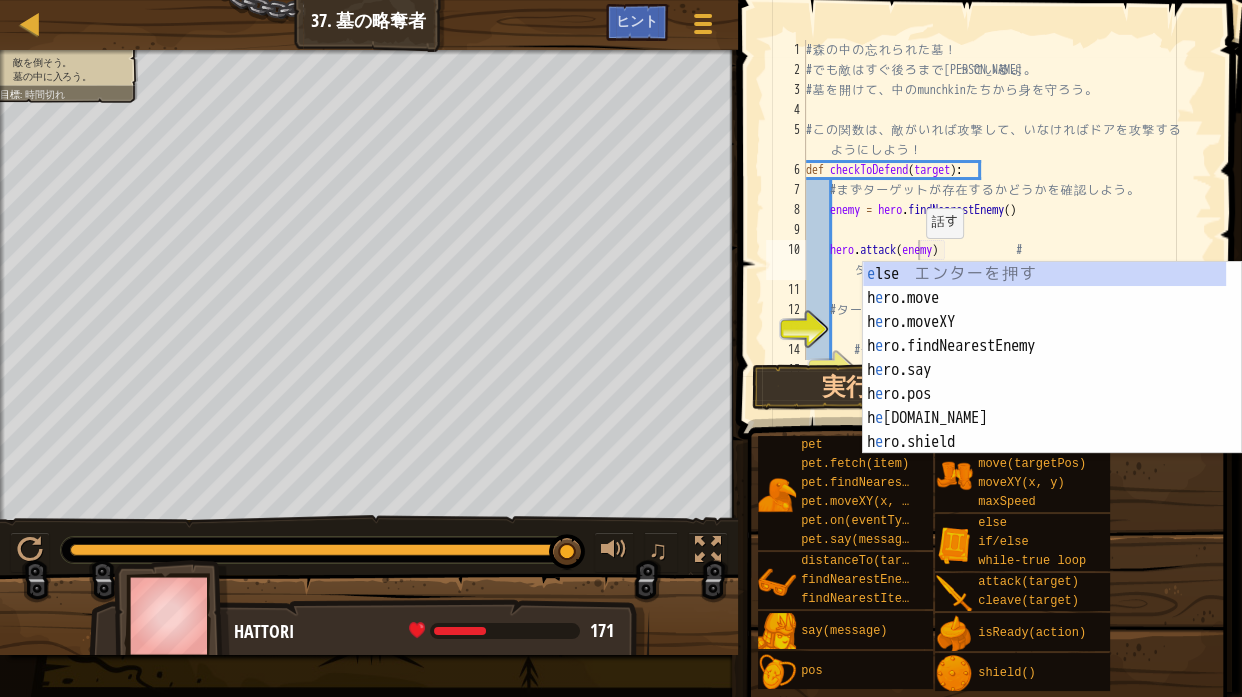 click at bounding box center [992, 191] 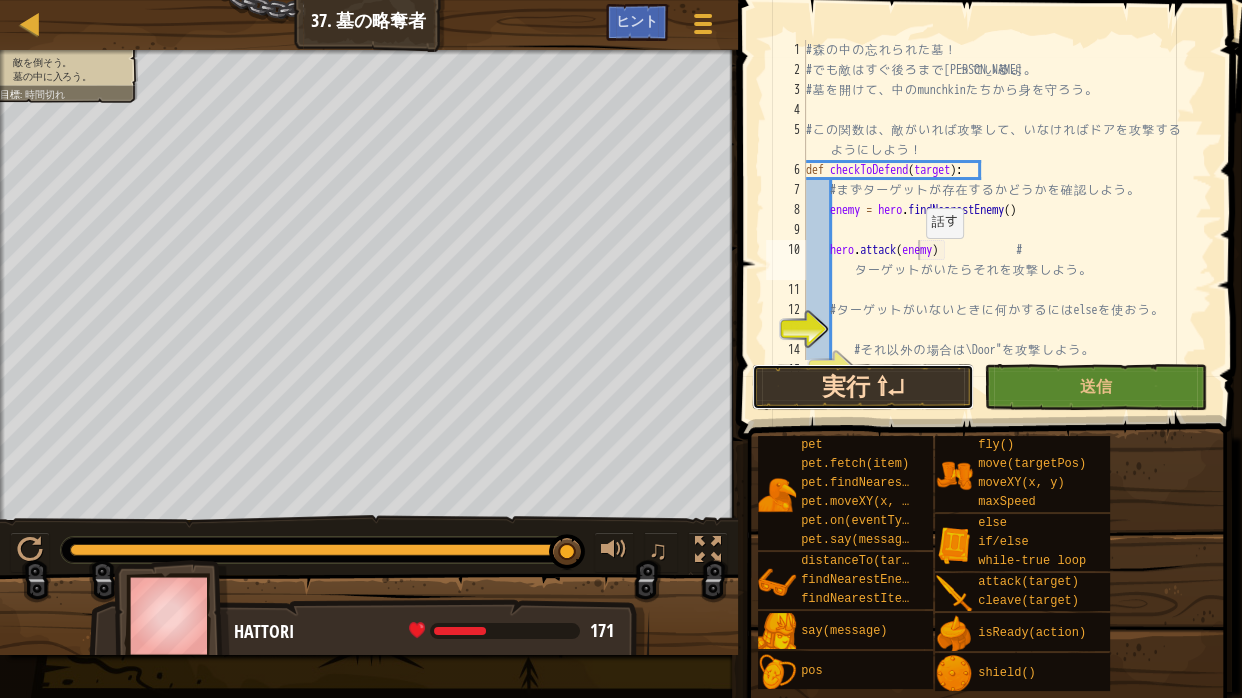 click on "実行 ⇧↵" at bounding box center [863, 387] 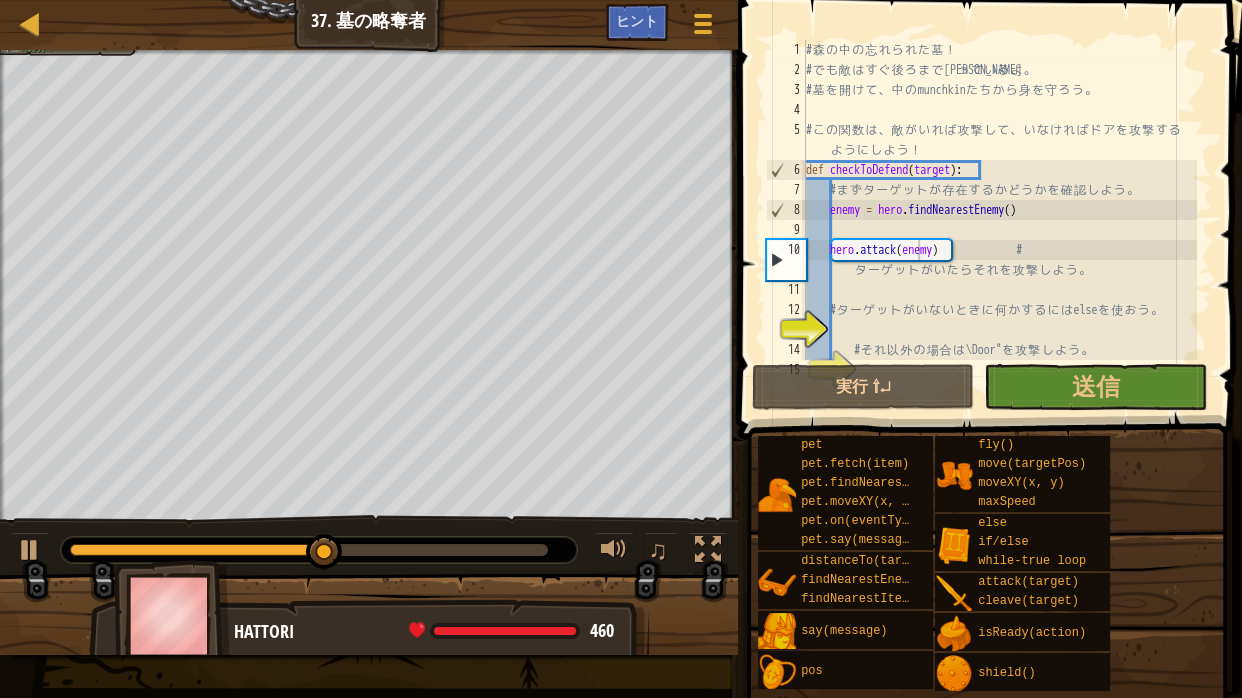 drag, startPoint x: 1222, startPoint y: 208, endPoint x: 1222, endPoint y: 239, distance: 31 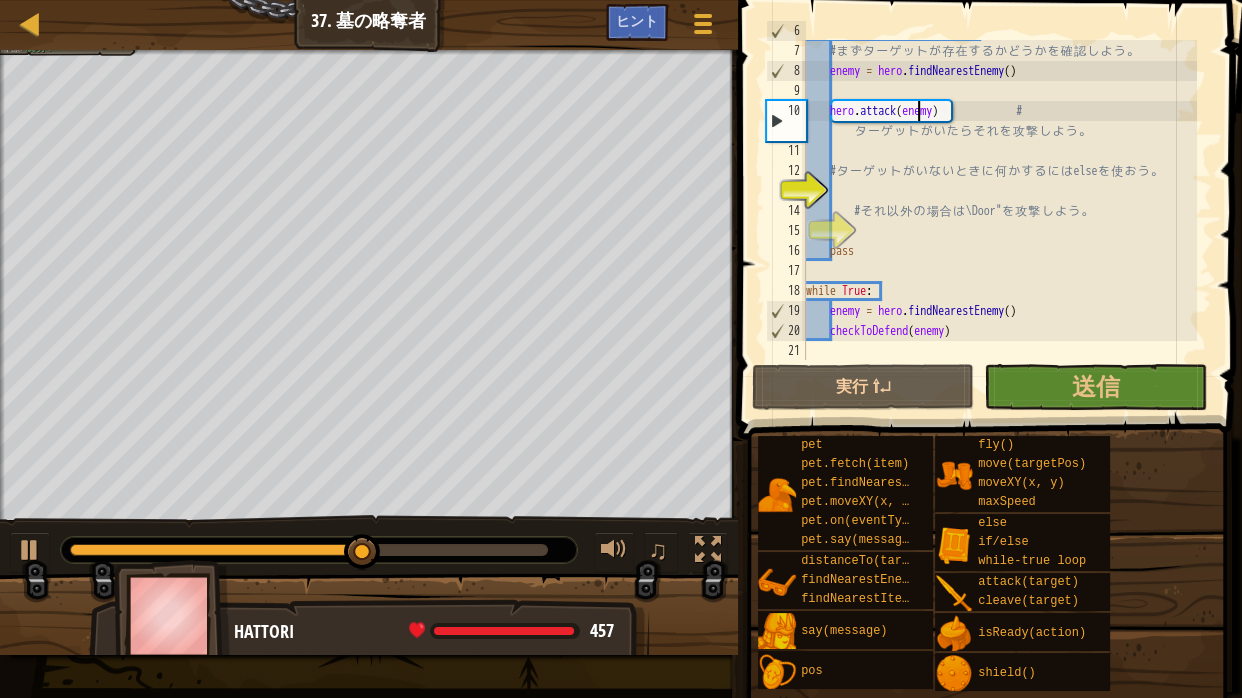 scroll, scrollTop: 140, scrollLeft: 0, axis: vertical 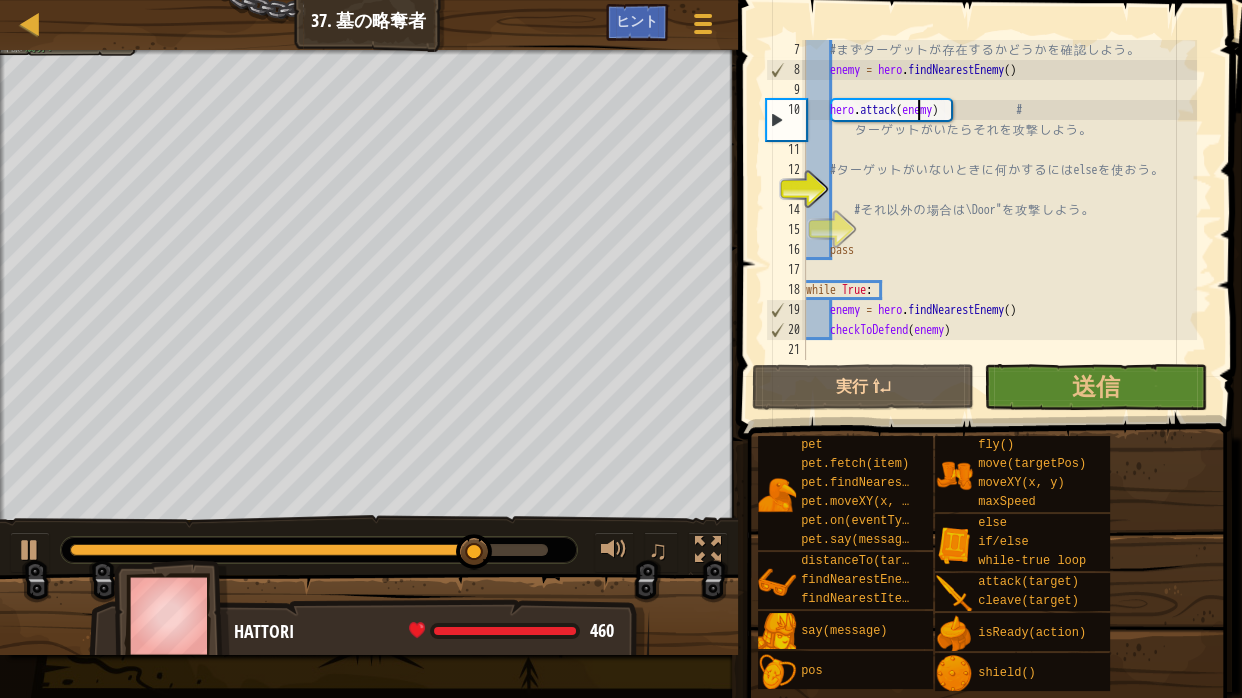 click on "#  ま ず タ ー ゲ ッ ト が 存 在 す る か ど う か を 確 認 し よ う 。      enemy   =   hero . findNearestEnemy ( )           hero . attack ( enemy )               #           タ ー ゲ ッ ト が い た ら そ れ を 攻 撃 し よ う 。               #  タ ー ゲ ッ ト が い な い と き に 何 か す る に は  else  を 使 お う 。               #  そ れ 以 外 の 場 合 は  \Door"  を 攻 撃 し よ う 。               pass while   True :      enemy   =   hero . findNearestEnemy ( )      checkToDefend ( enemy )" at bounding box center (999, 220) 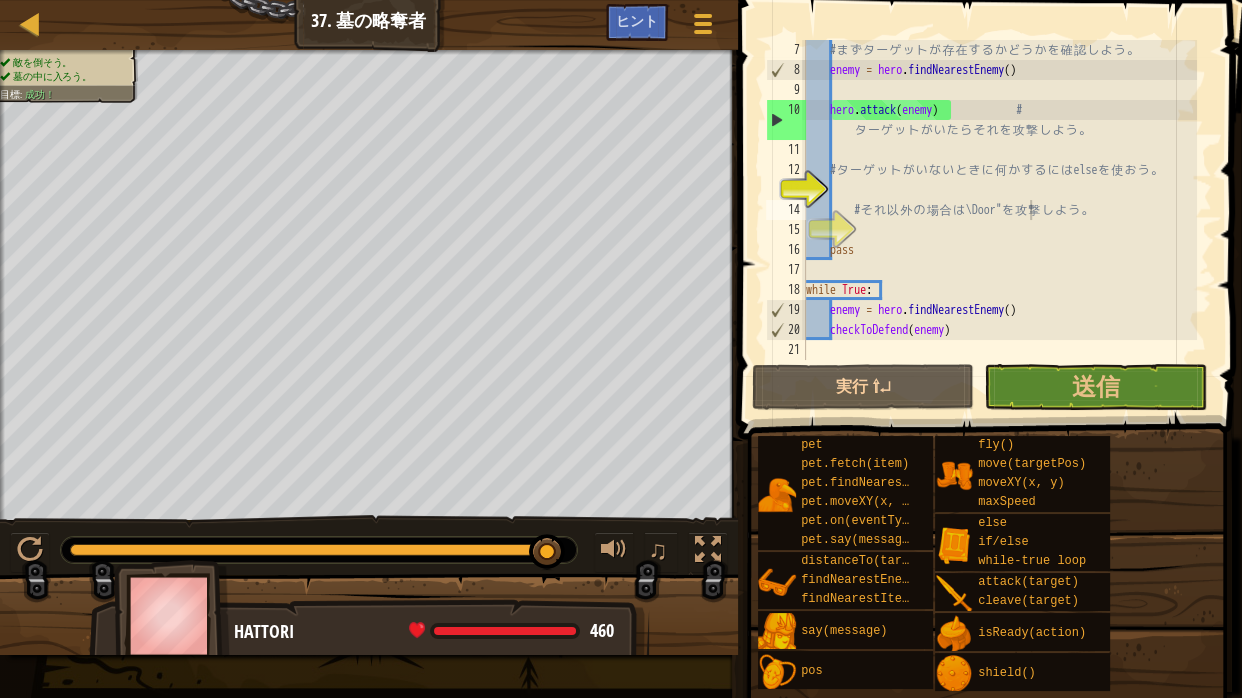 drag, startPoint x: 1089, startPoint y: 418, endPoint x: 1094, endPoint y: 432, distance: 14.866069 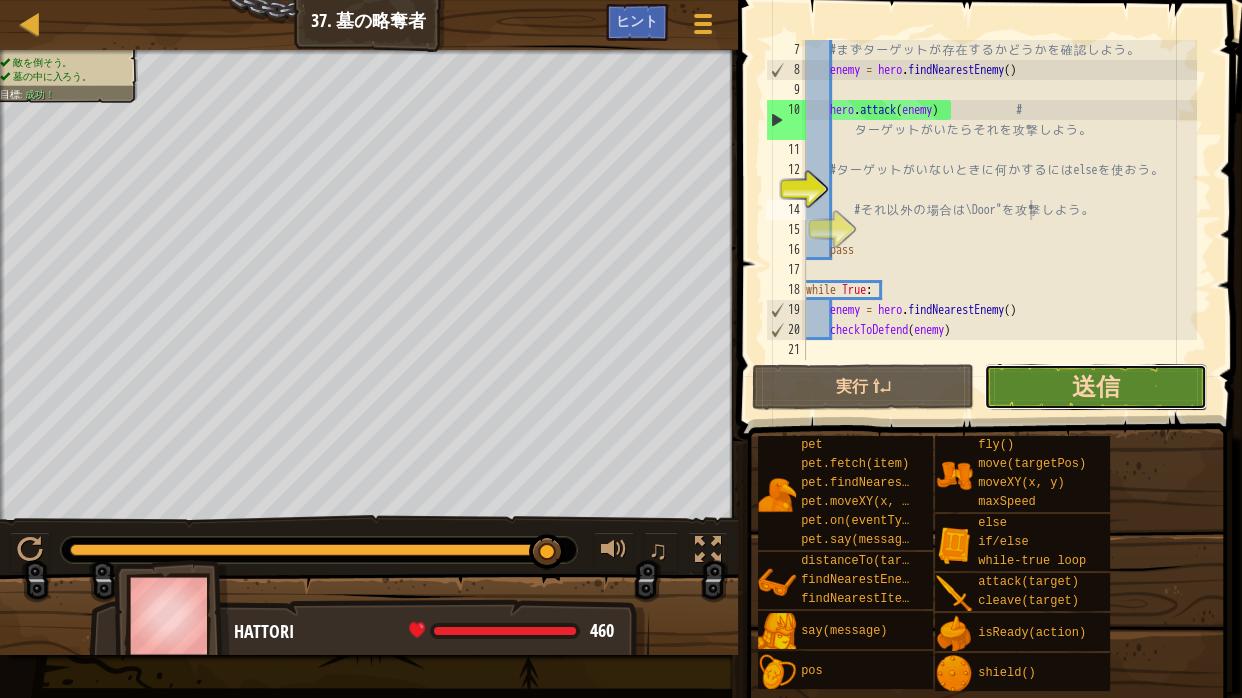 click on "送信" at bounding box center [1096, 386] 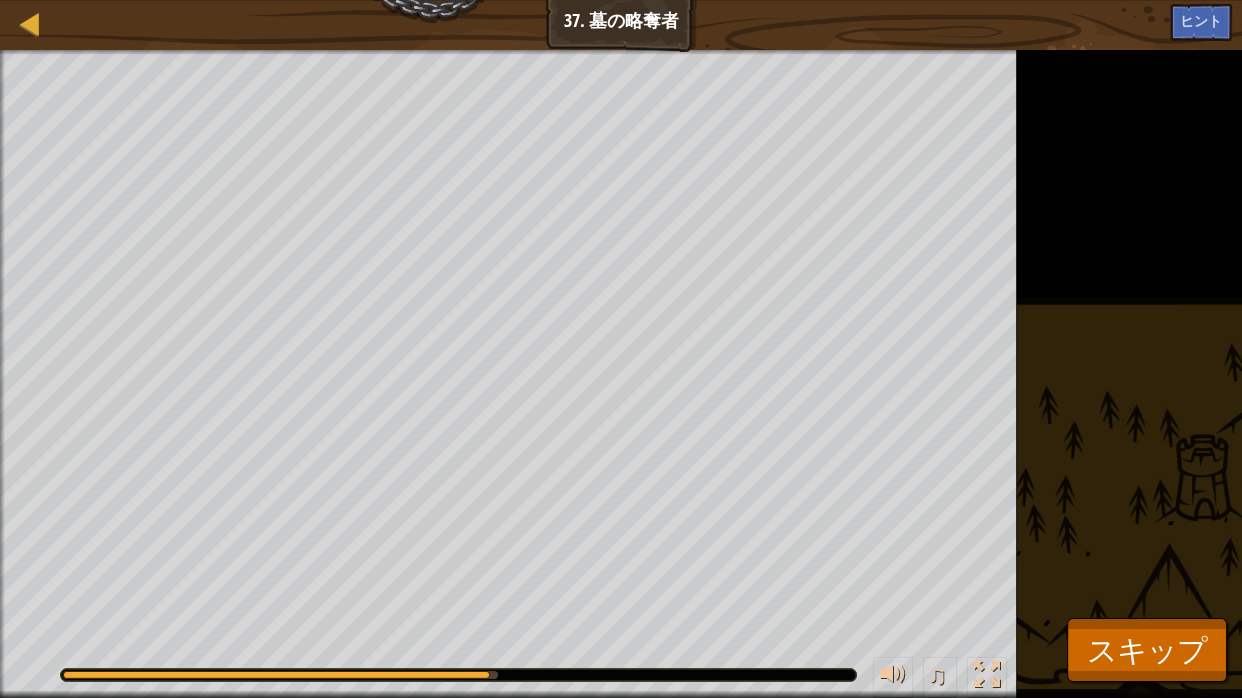 click at bounding box center [458, 675] 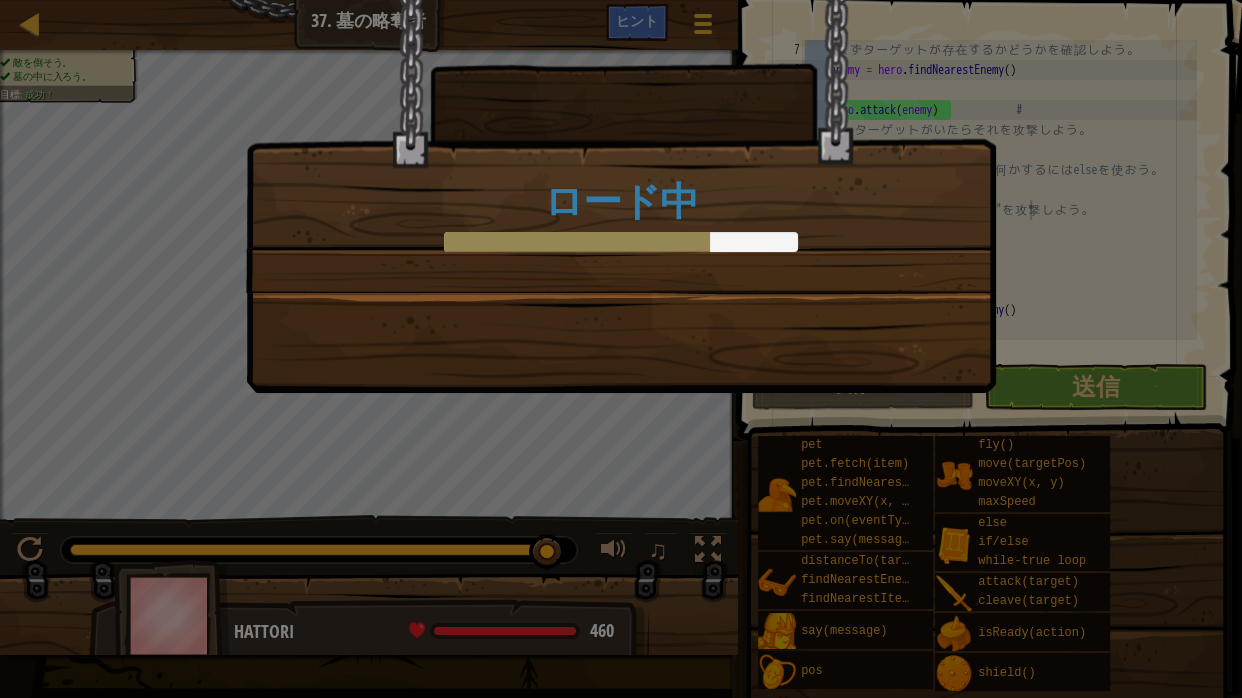 drag, startPoint x: 922, startPoint y: 653, endPoint x: 897, endPoint y: 583, distance: 74.330345 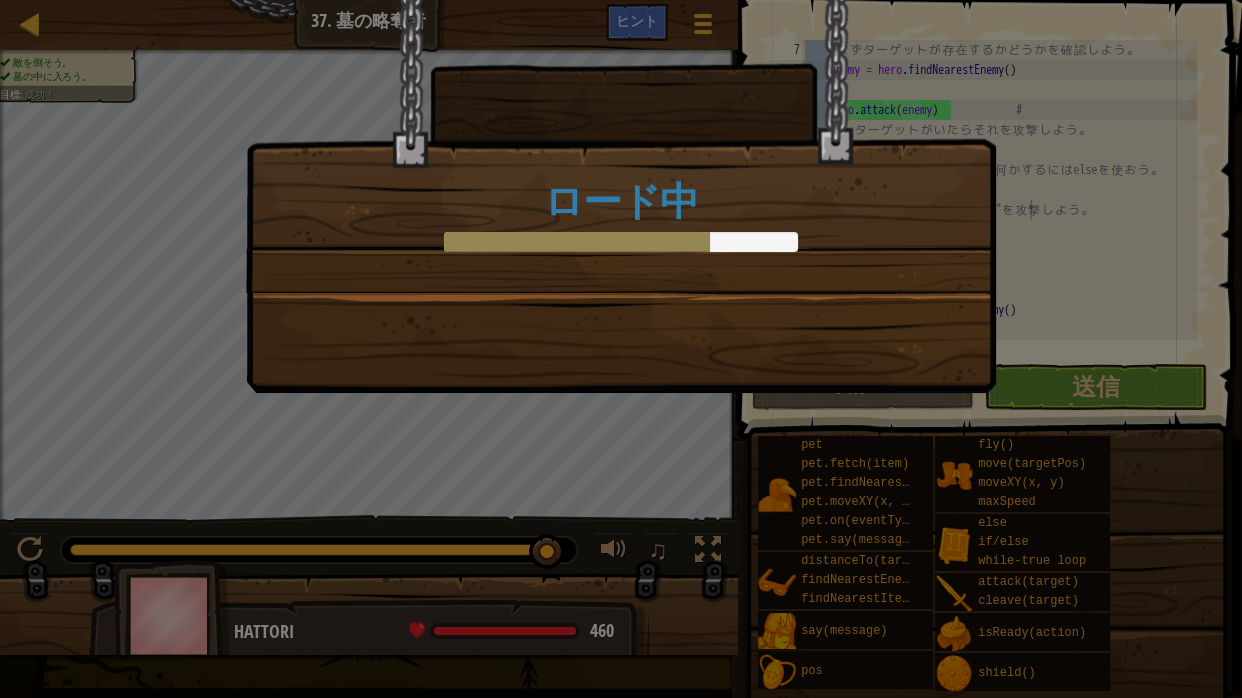 click on "ロード中" at bounding box center (621, 349) 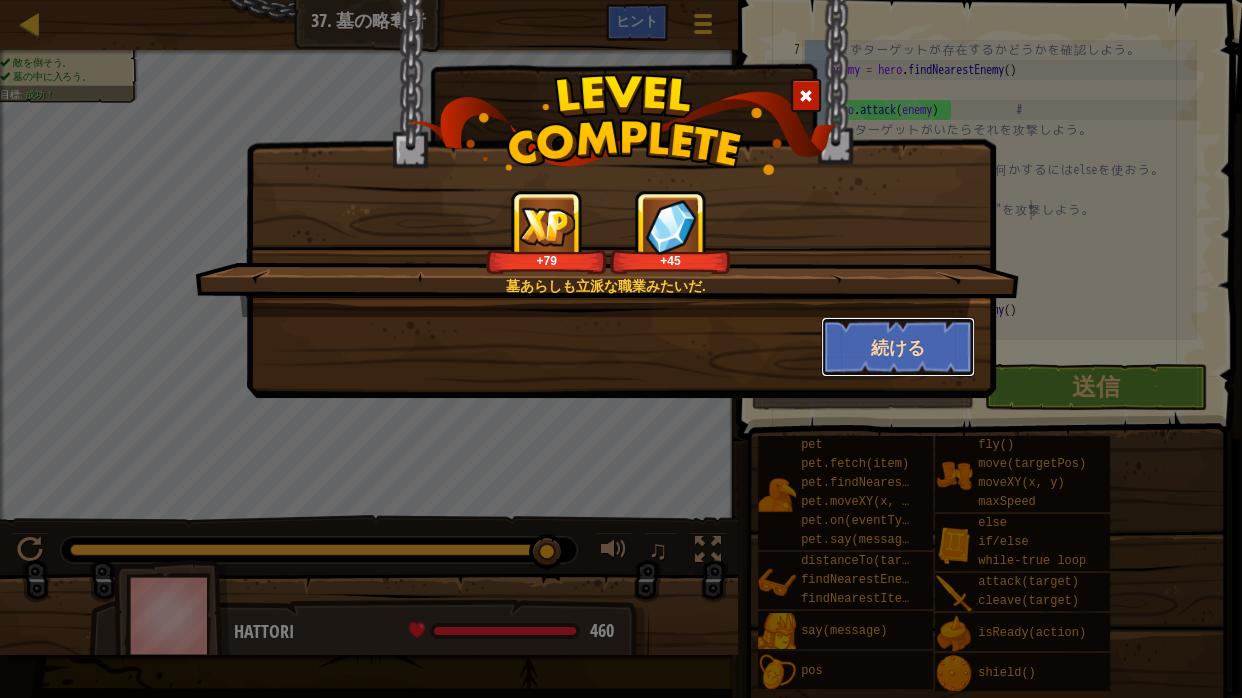 click on "続ける" at bounding box center (898, 347) 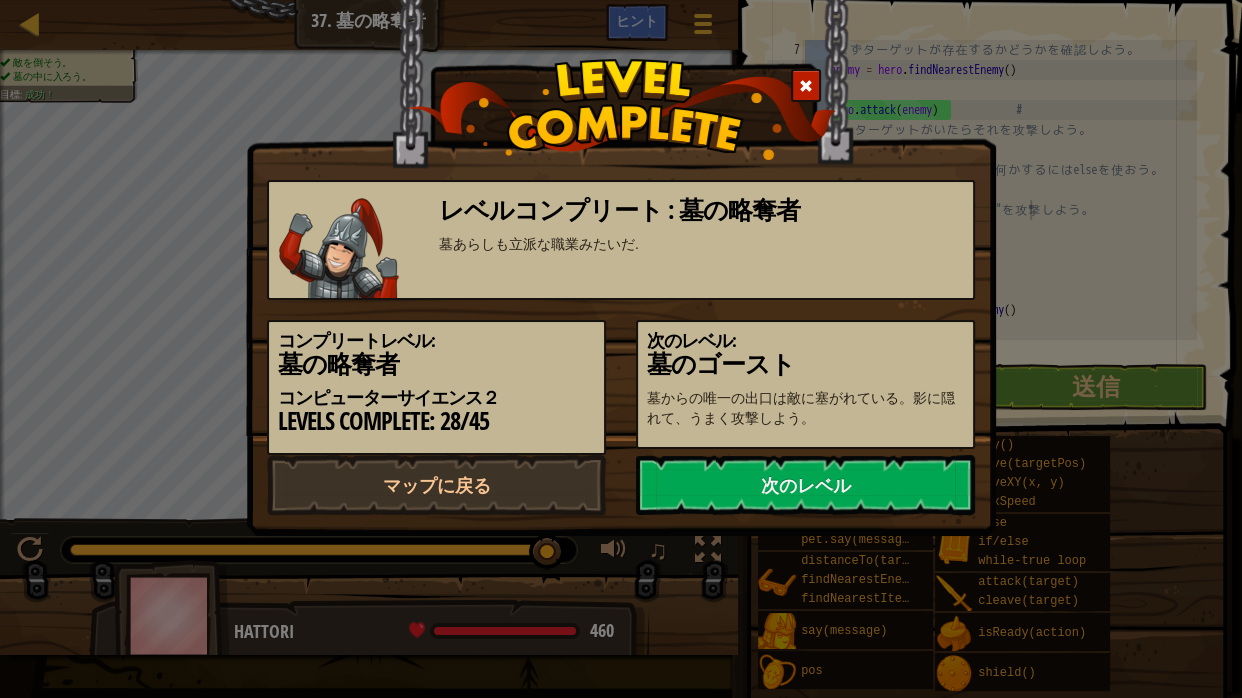 click on "コンプリートレベル: 墓の略奪者 コンピューターサイエンス２ Levels Complete: 28/45" at bounding box center [436, 387] 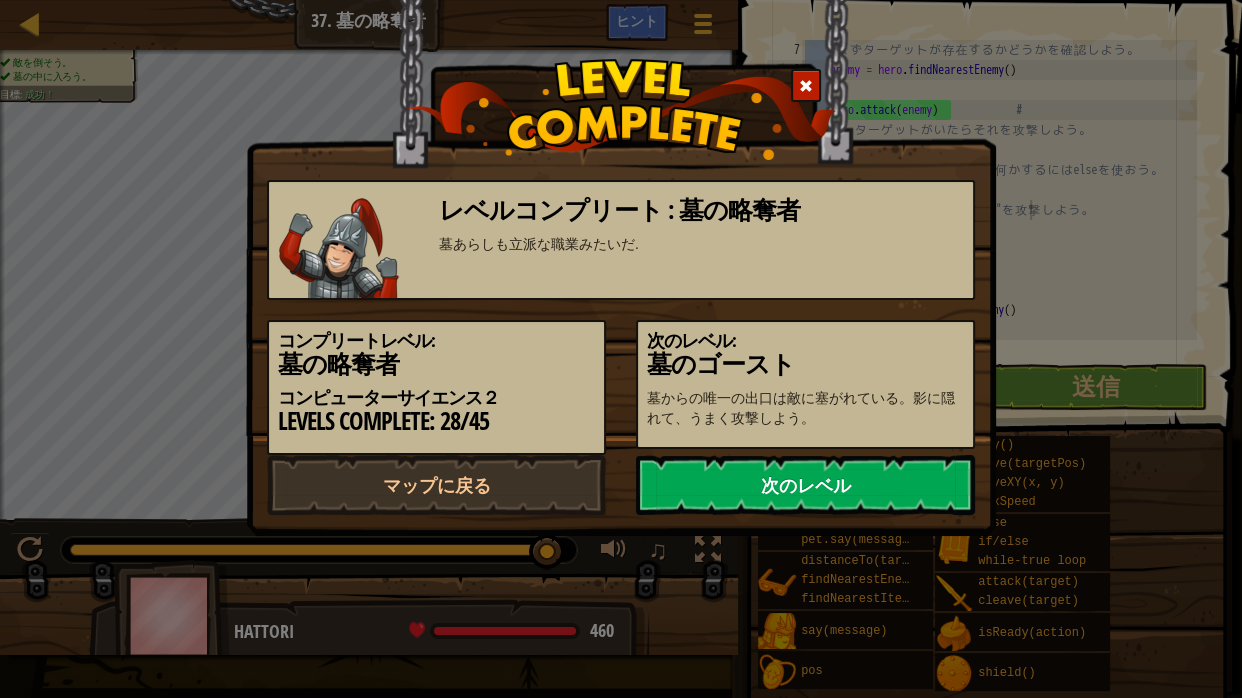 click on "次のレベル" at bounding box center (805, 485) 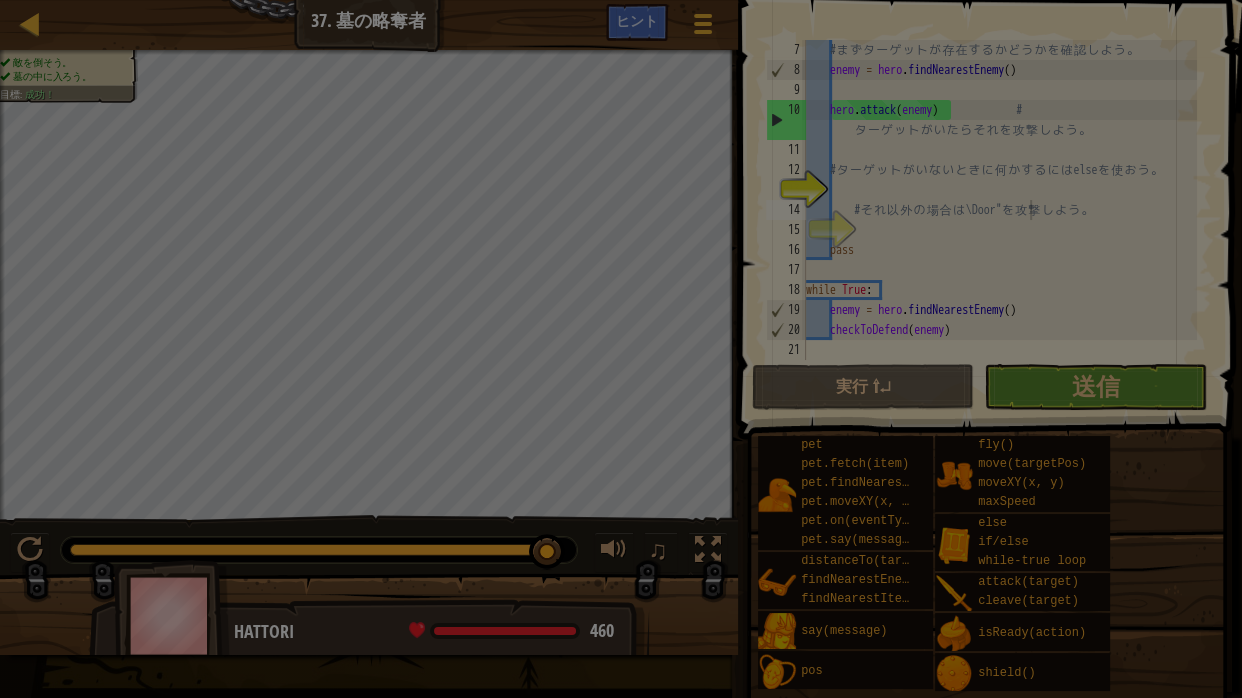 click at bounding box center (621, 349) 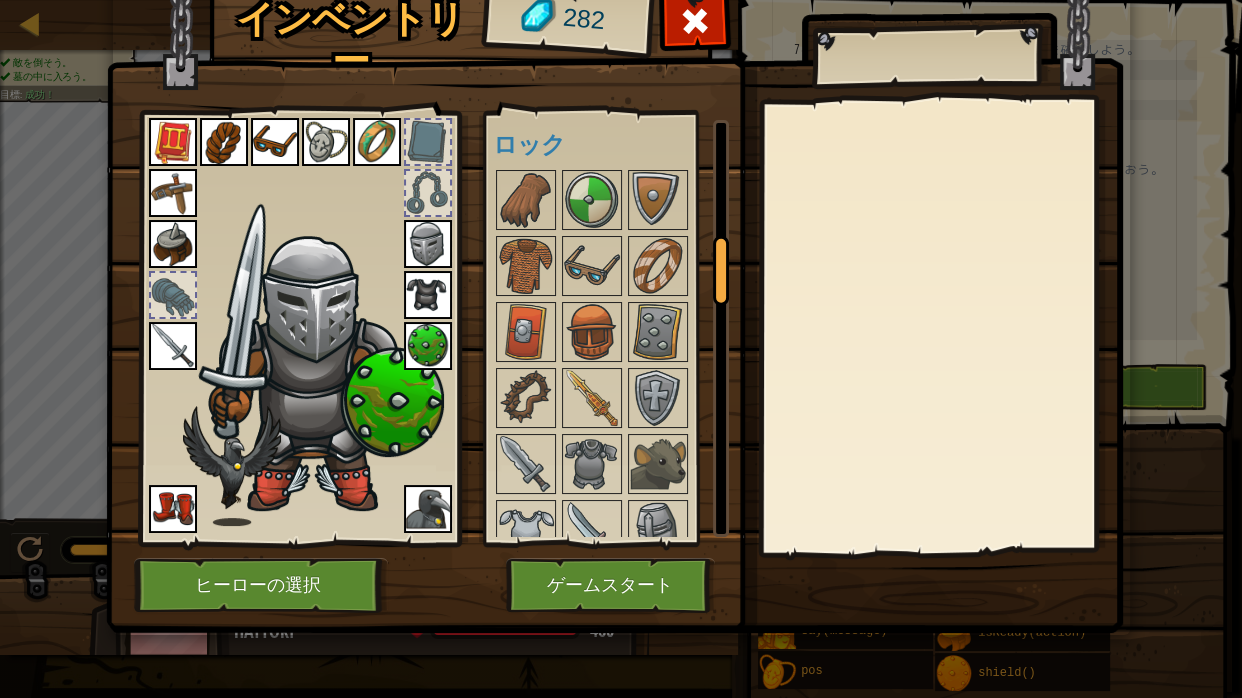 scroll, scrollTop: 742, scrollLeft: 0, axis: vertical 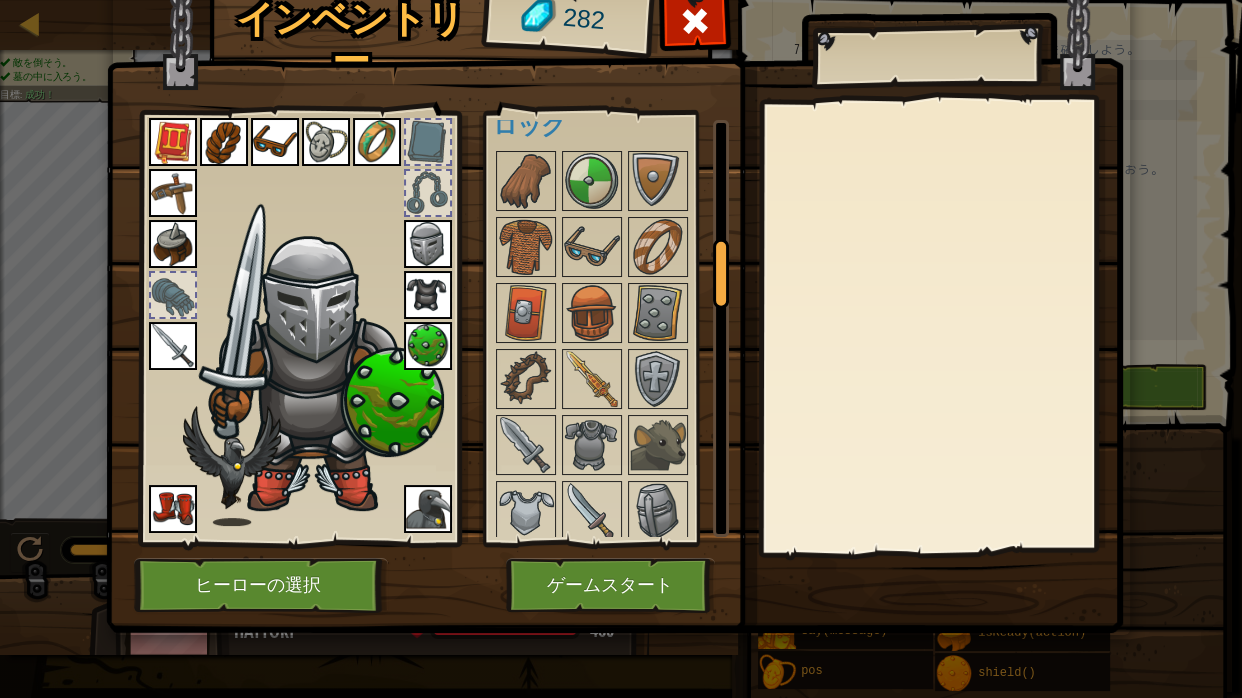 drag, startPoint x: 722, startPoint y: 183, endPoint x: 729, endPoint y: 296, distance: 113.216606 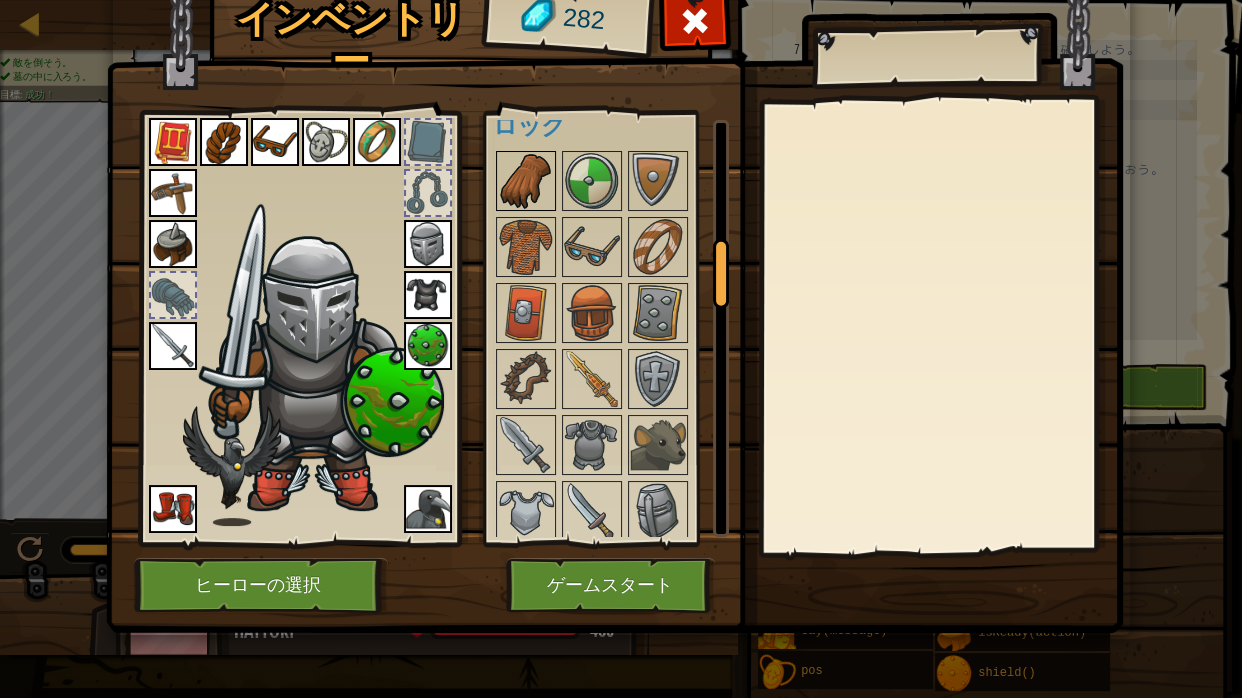 click at bounding box center [526, 181] 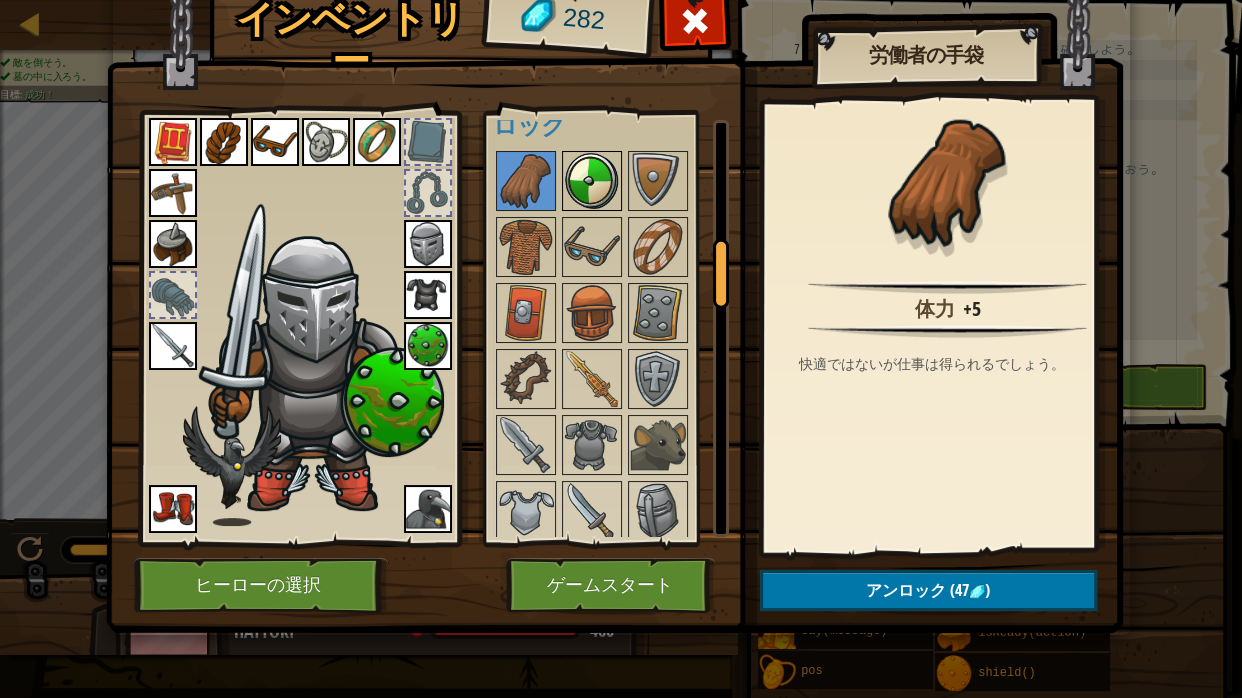 click at bounding box center (592, 181) 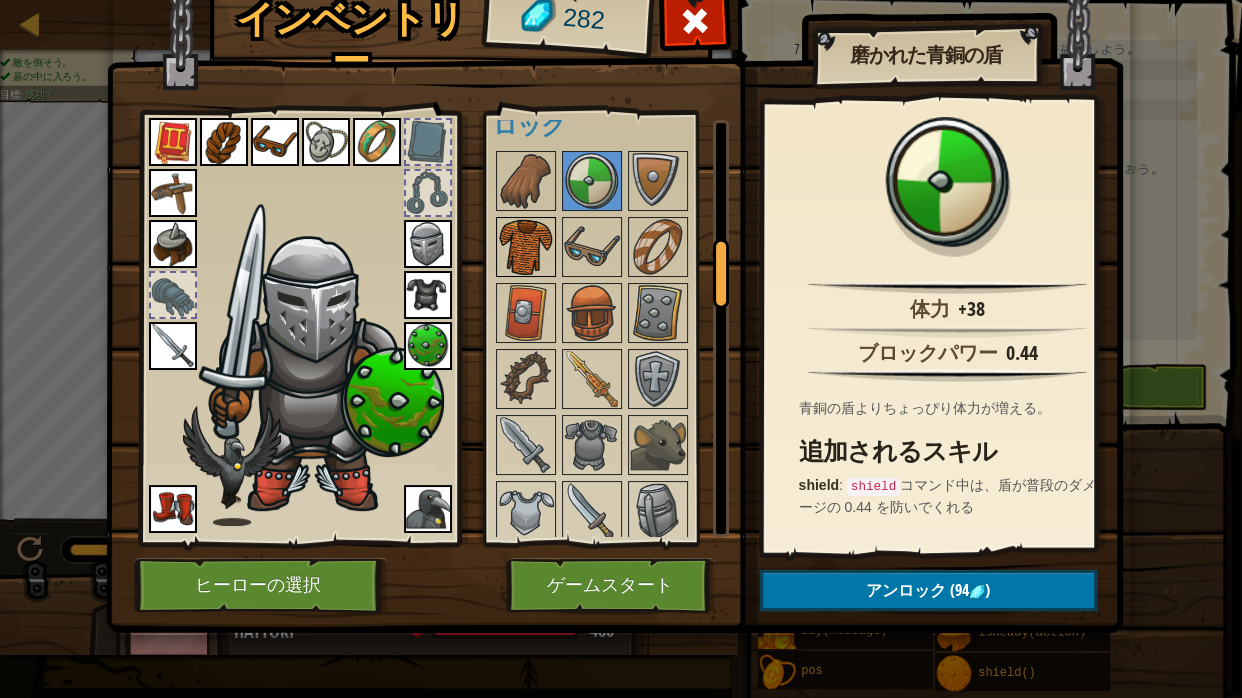 click at bounding box center (526, 247) 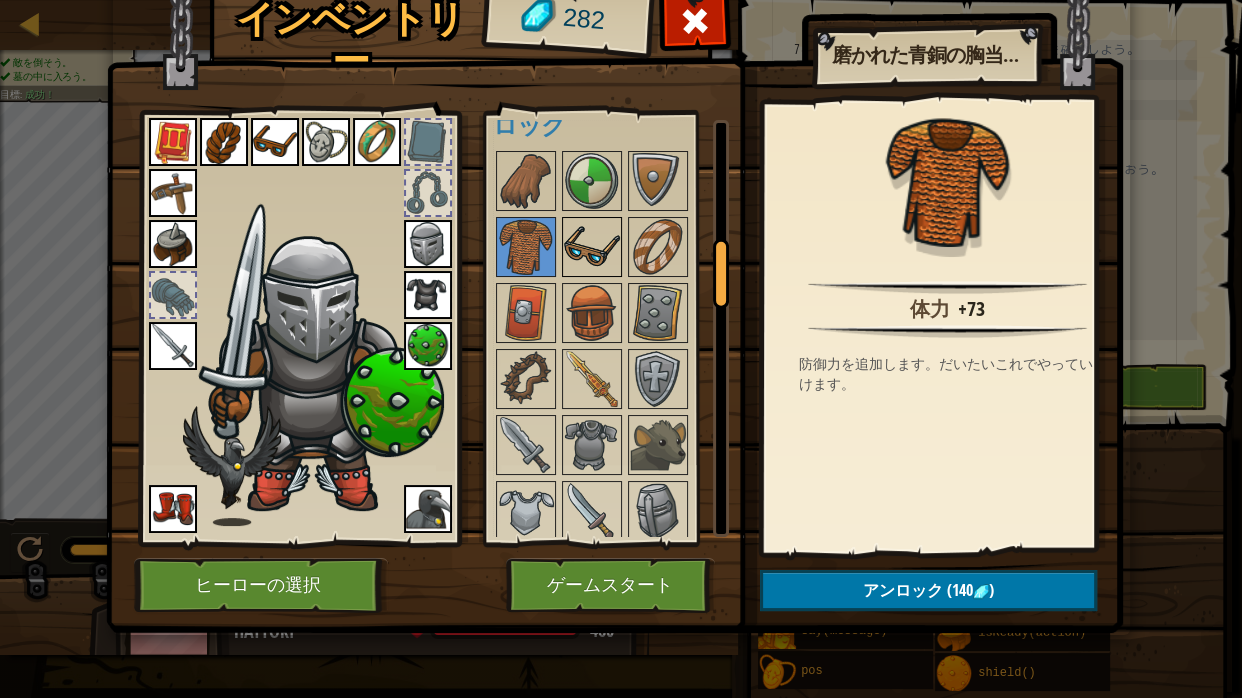 click at bounding box center (592, 247) 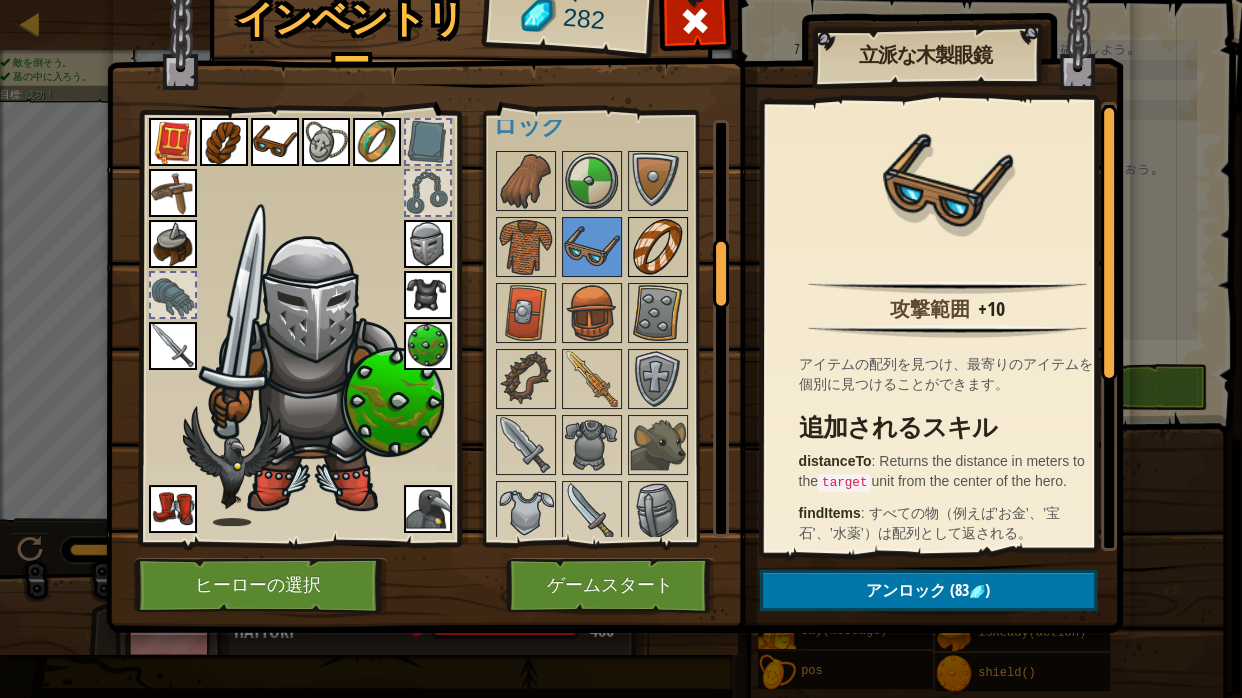 click at bounding box center (658, 247) 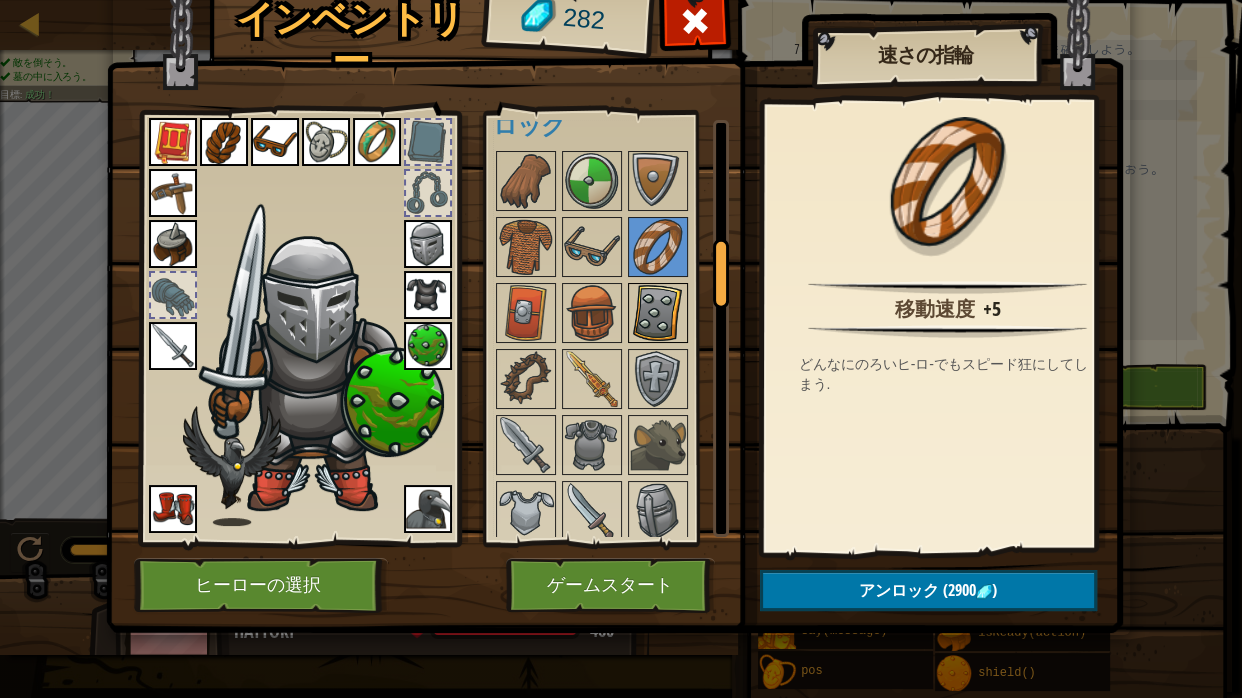 click at bounding box center (658, 313) 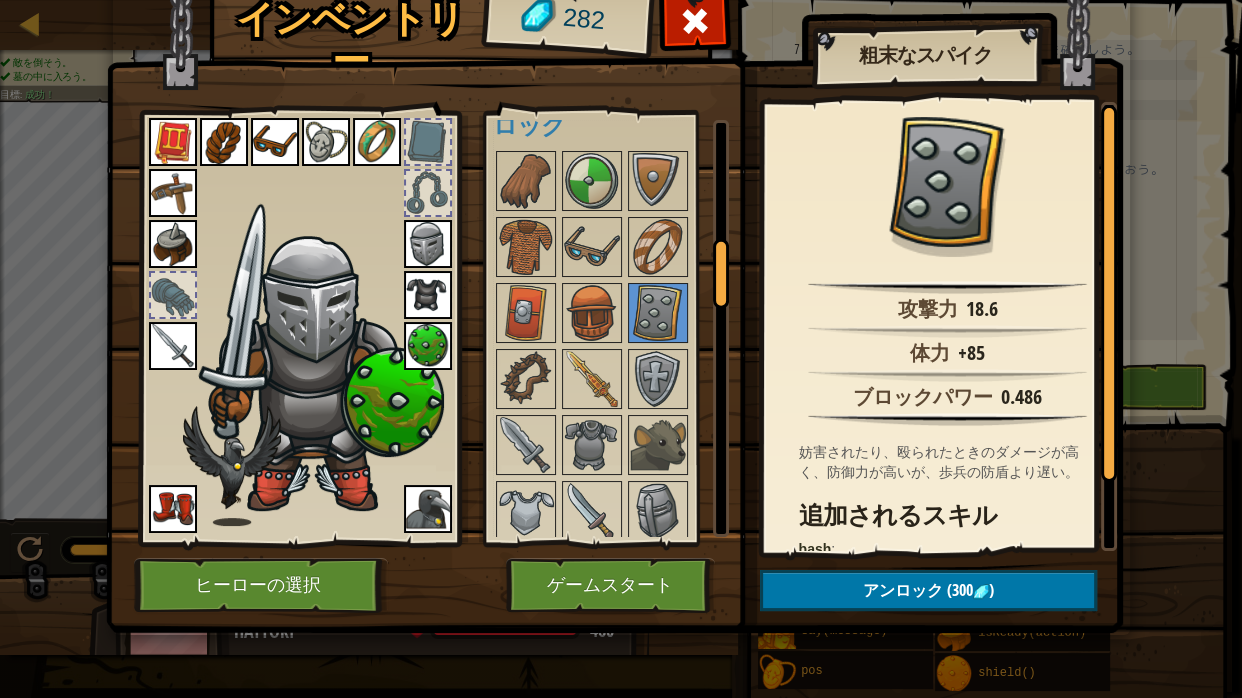 click at bounding box center (618, 1105) 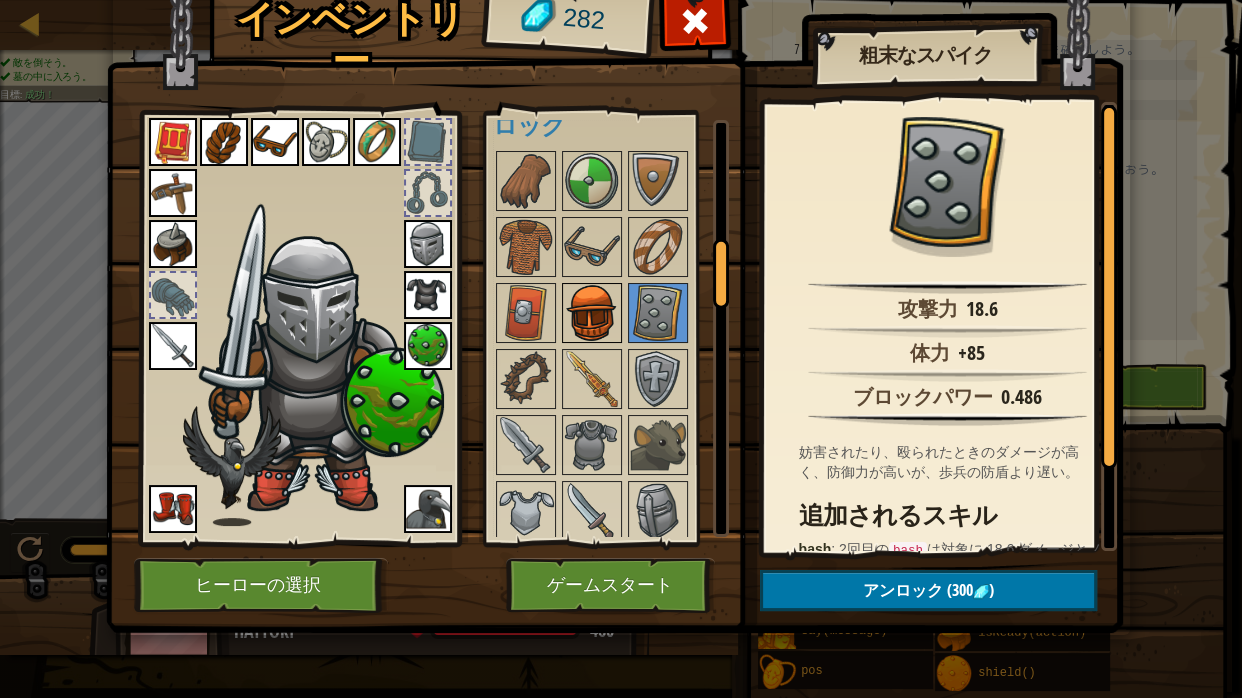 click at bounding box center [592, 313] 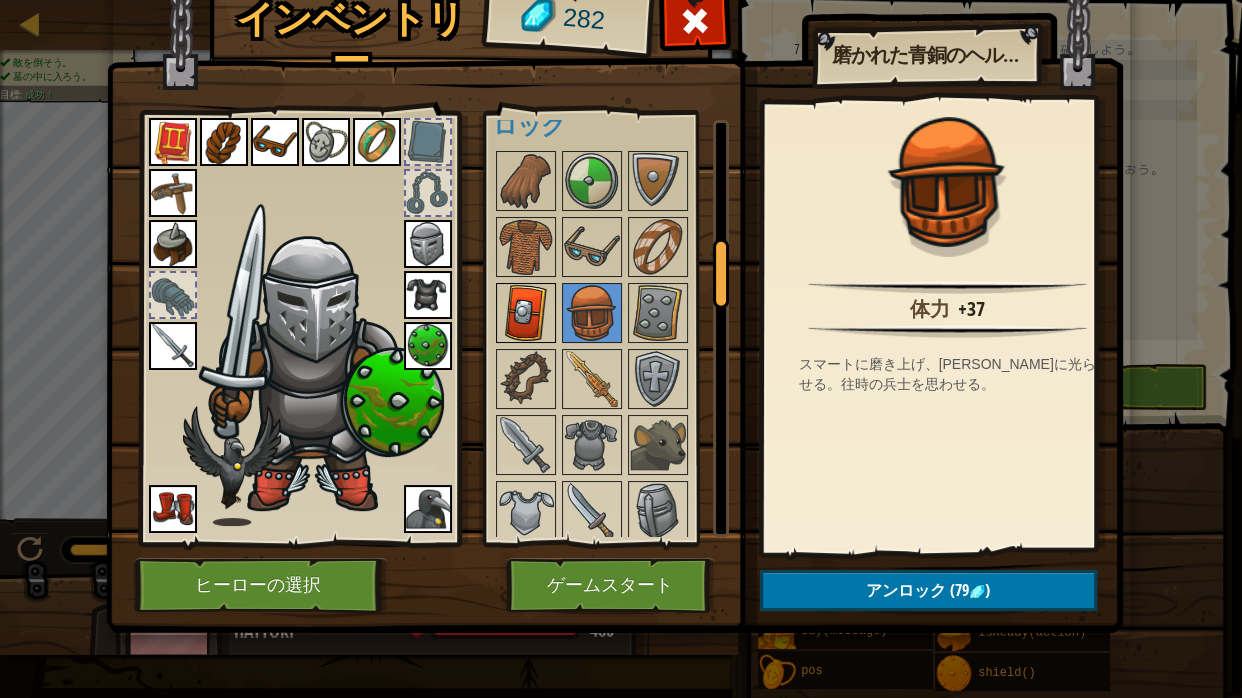 click at bounding box center [526, 313] 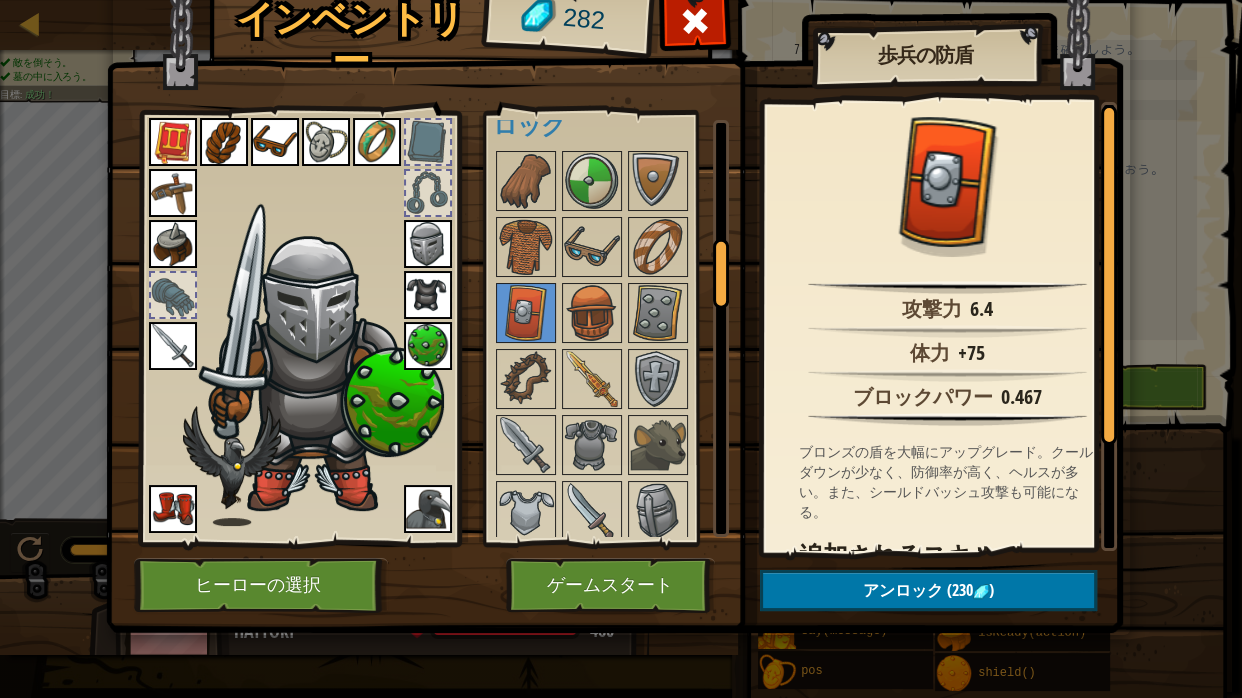 click at bounding box center [428, 346] 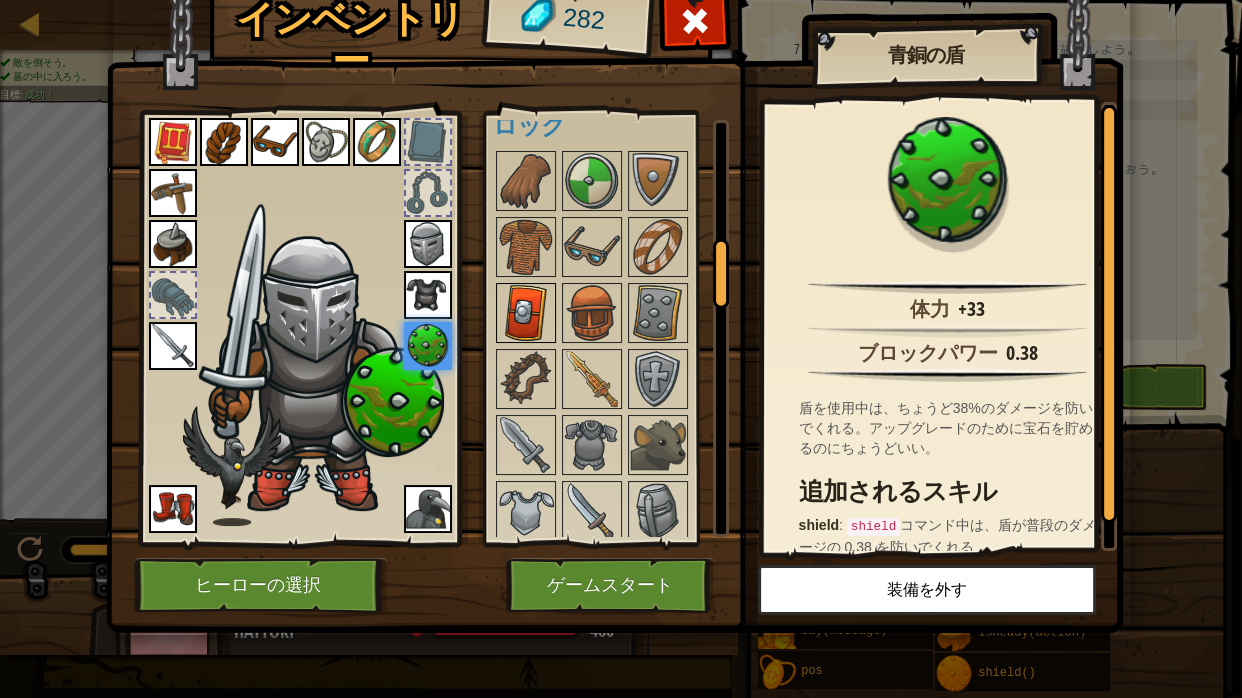 click at bounding box center [526, 313] 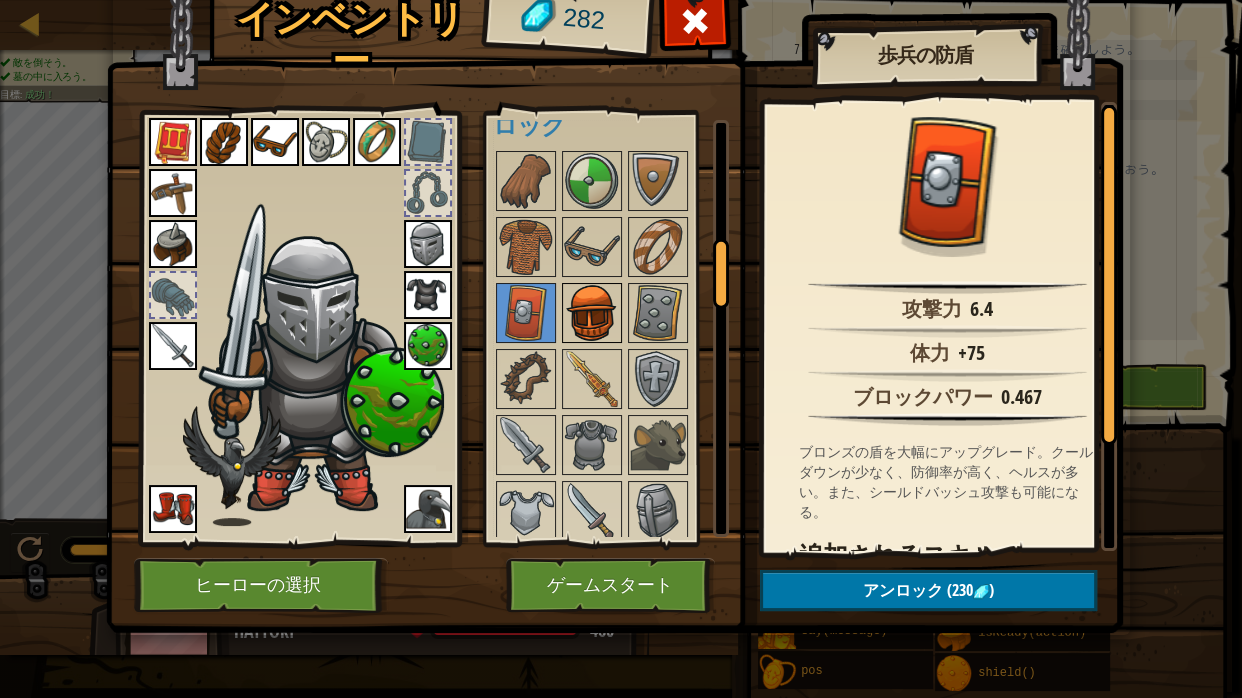 click at bounding box center [592, 313] 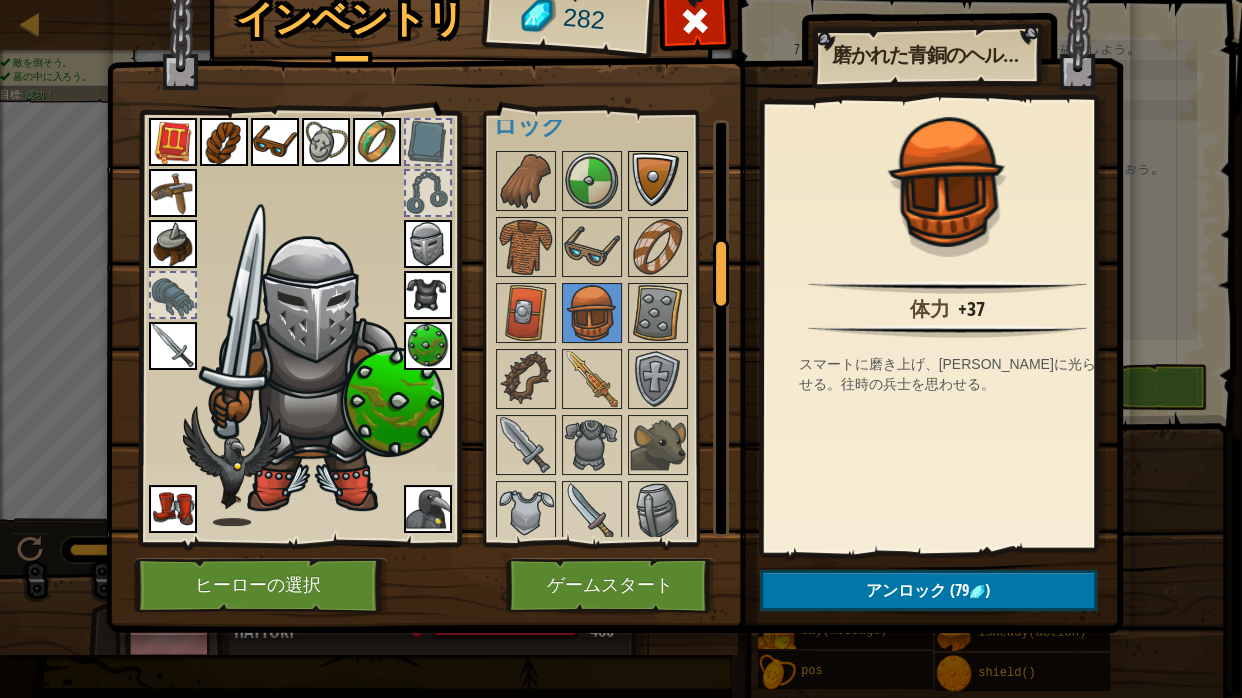 click at bounding box center (658, 181) 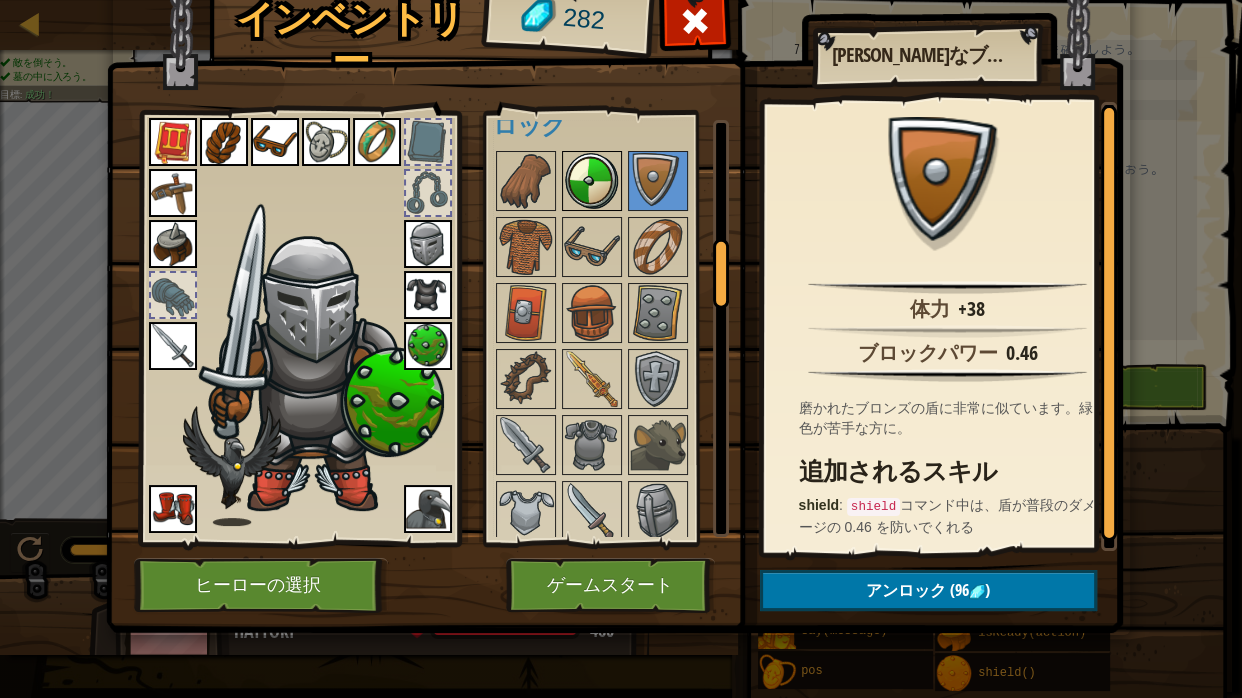 click at bounding box center (592, 181) 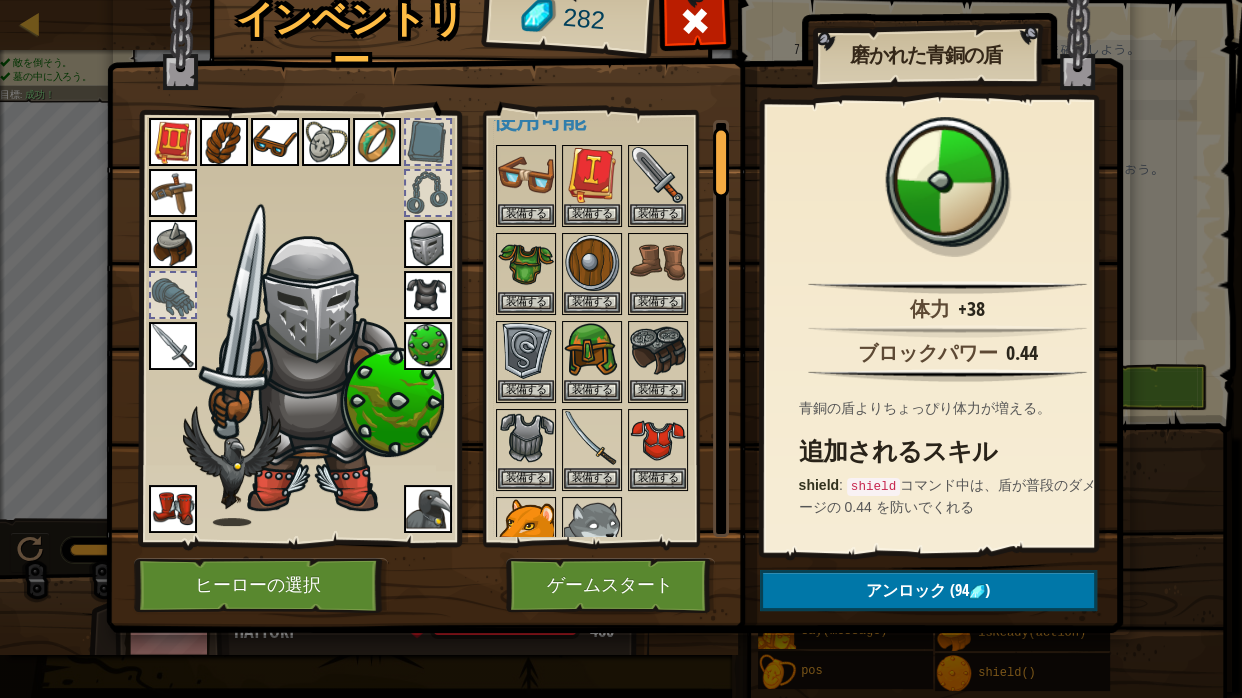 scroll, scrollTop: 0, scrollLeft: 0, axis: both 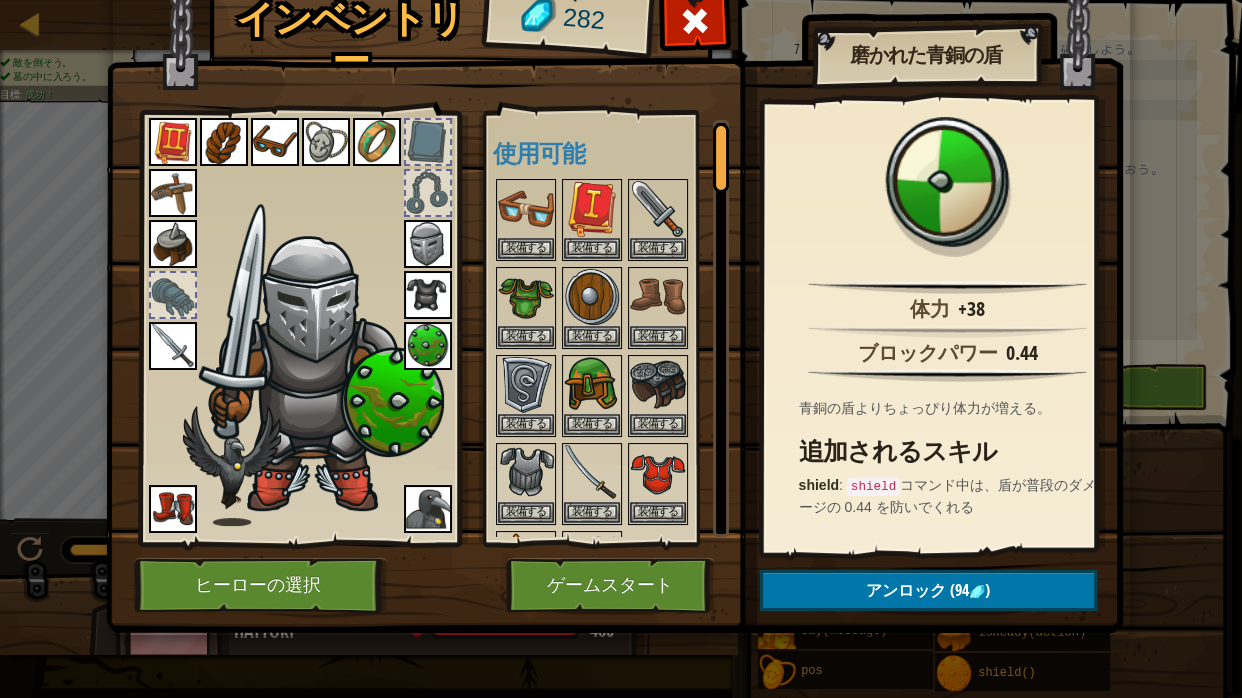 drag, startPoint x: 719, startPoint y: 270, endPoint x: 666, endPoint y: 150, distance: 131.18307 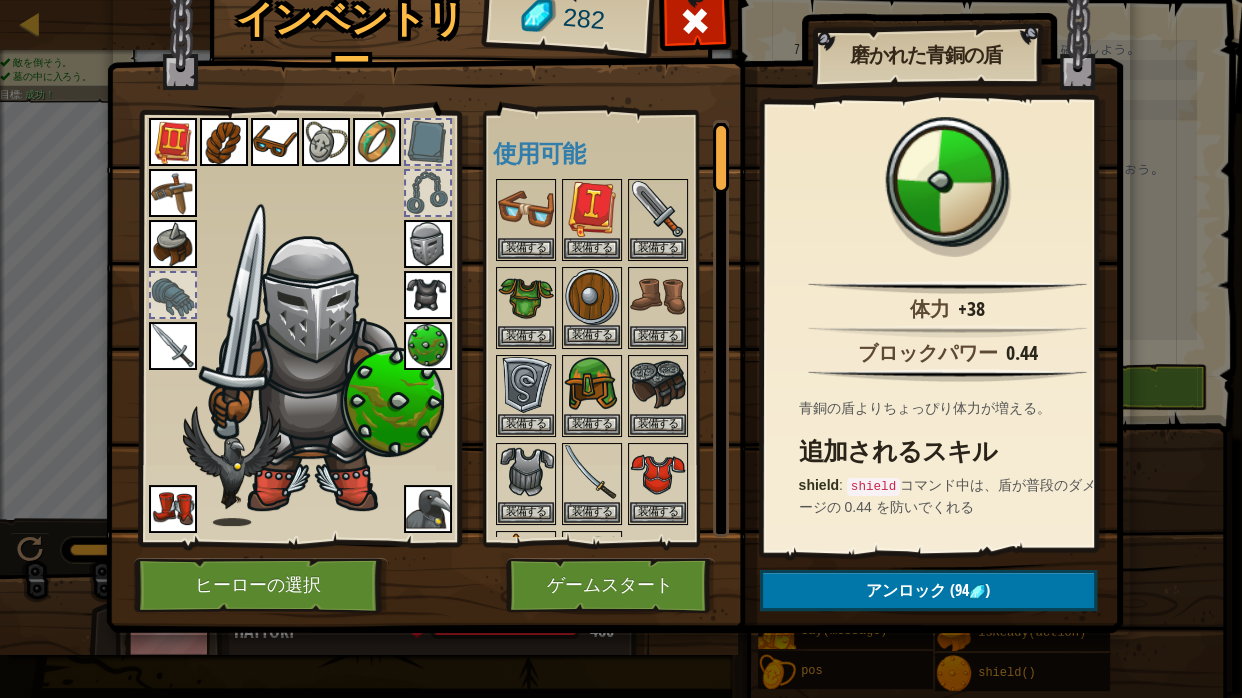 click at bounding box center [592, 297] 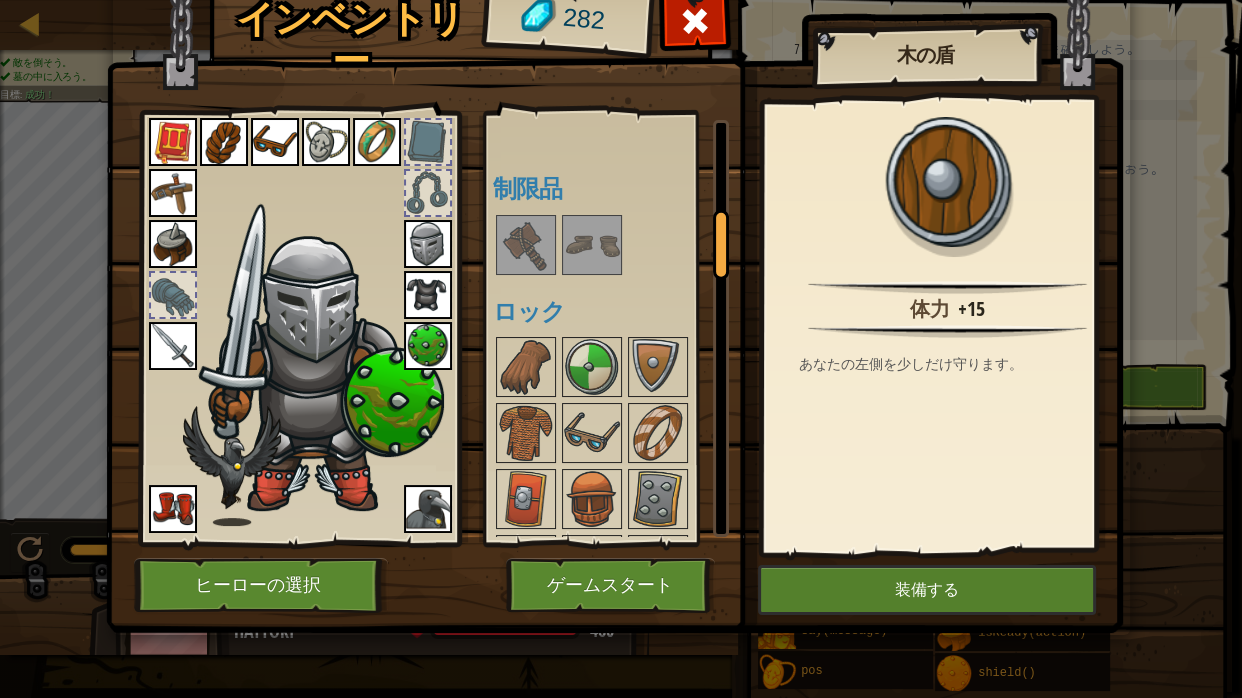 drag, startPoint x: 721, startPoint y: 162, endPoint x: 723, endPoint y: 245, distance: 83.02409 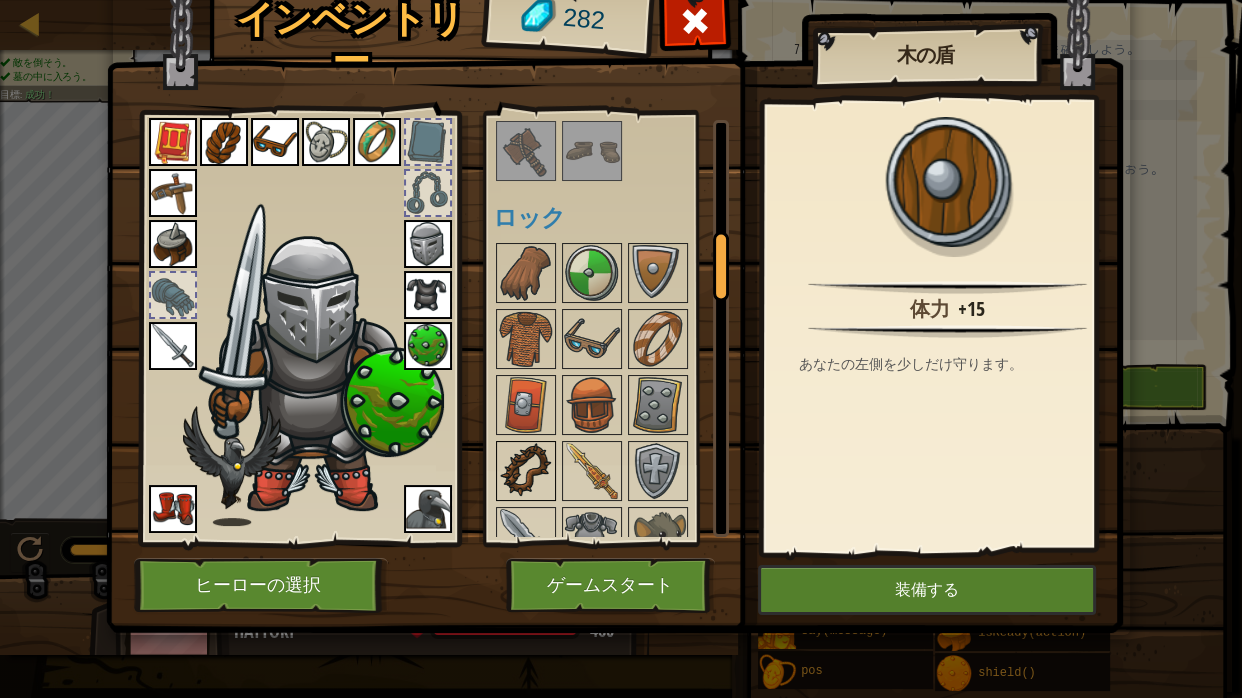drag, startPoint x: 723, startPoint y: 258, endPoint x: 540, endPoint y: 405, distance: 234.72963 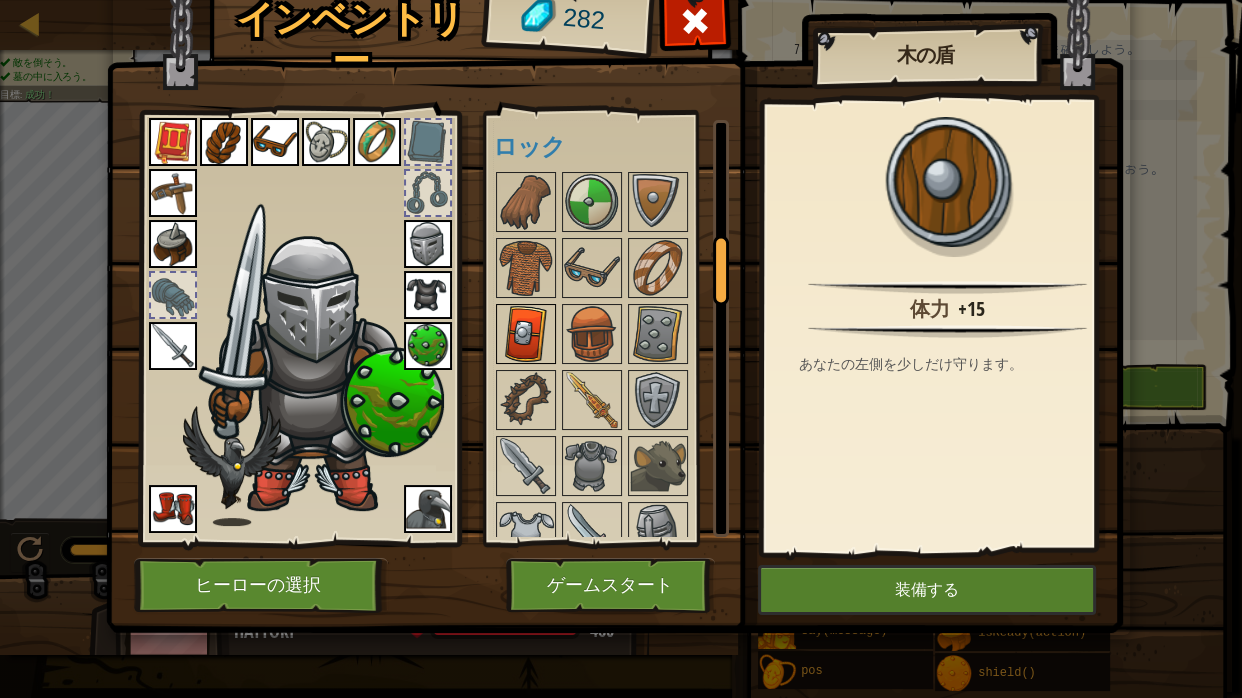 click at bounding box center [526, 334] 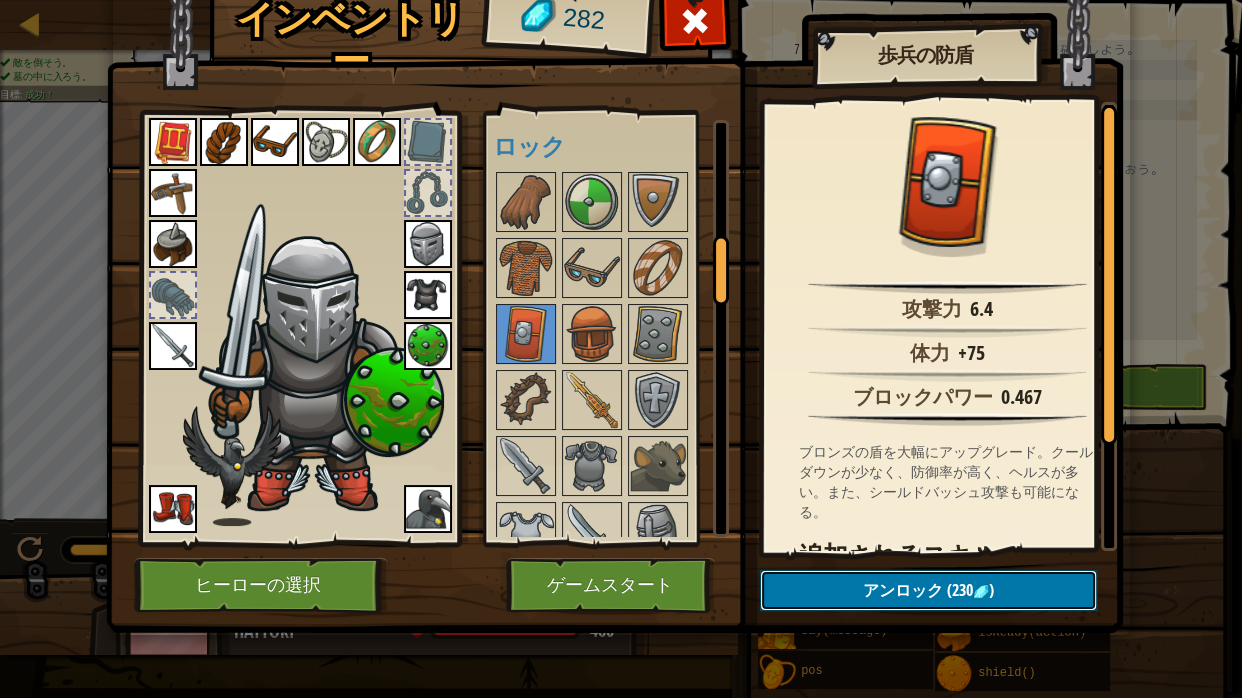 click on "アンロック (230 )" at bounding box center [928, 590] 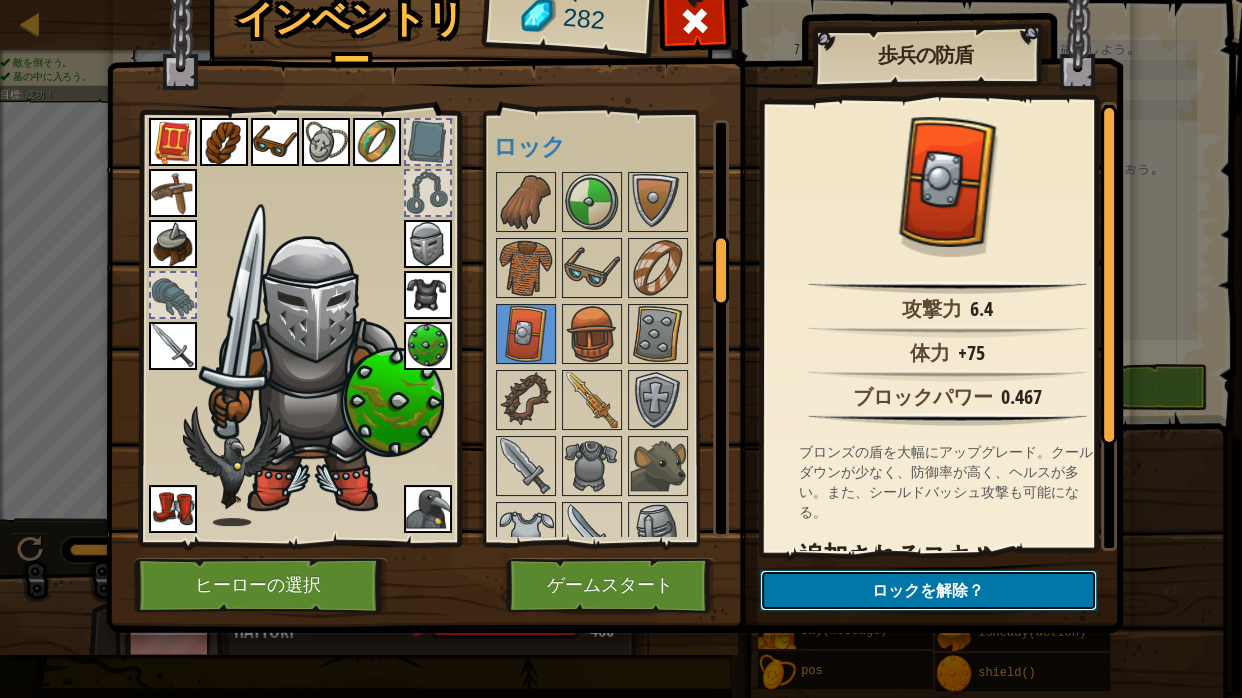 click on "ロックを解除？" at bounding box center (928, 590) 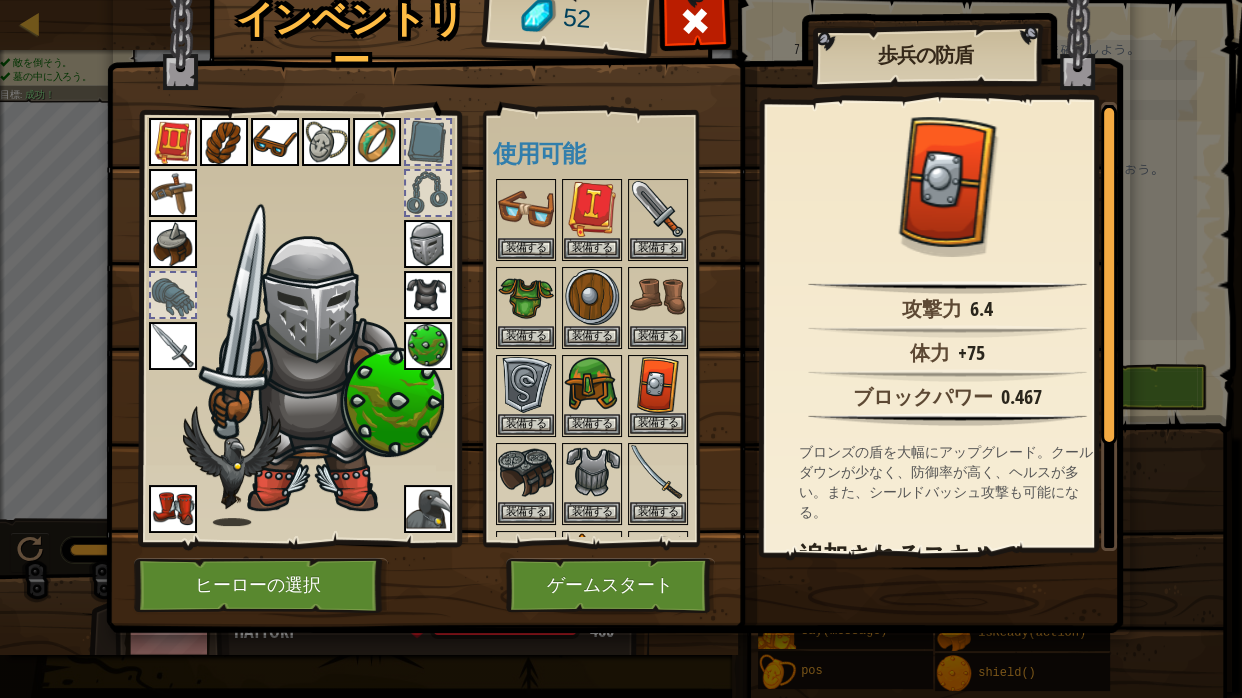 click at bounding box center (658, 385) 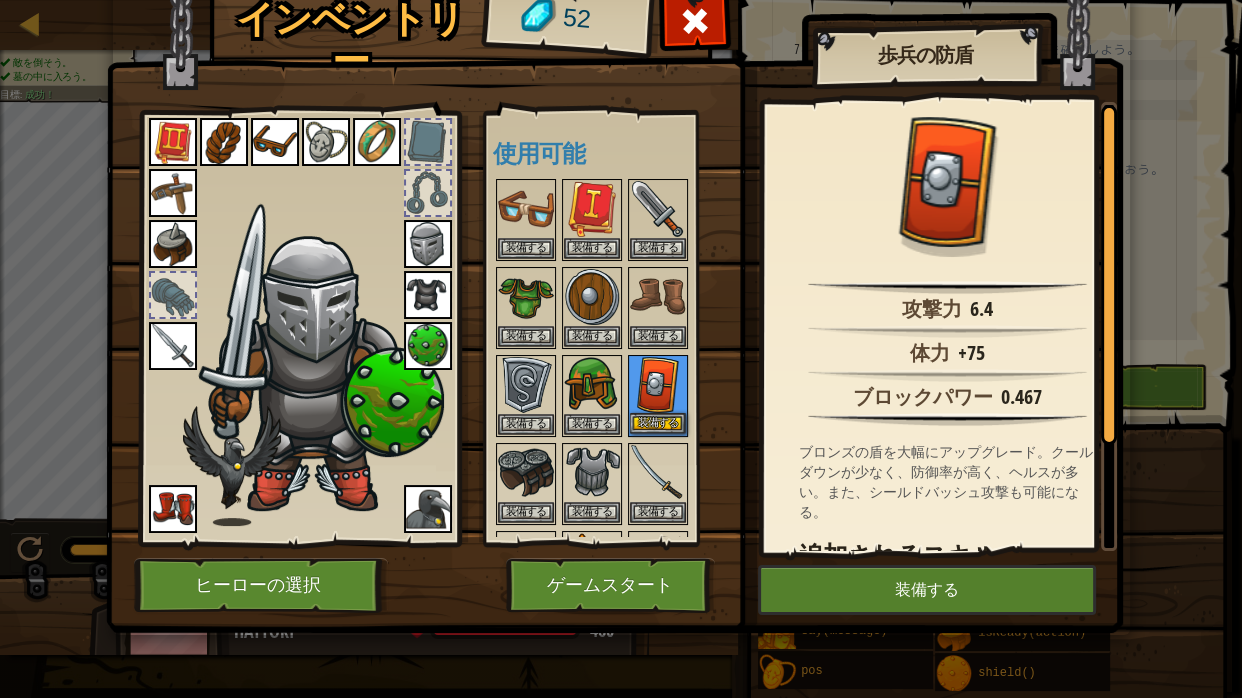 click on "装備する" at bounding box center (658, 396) 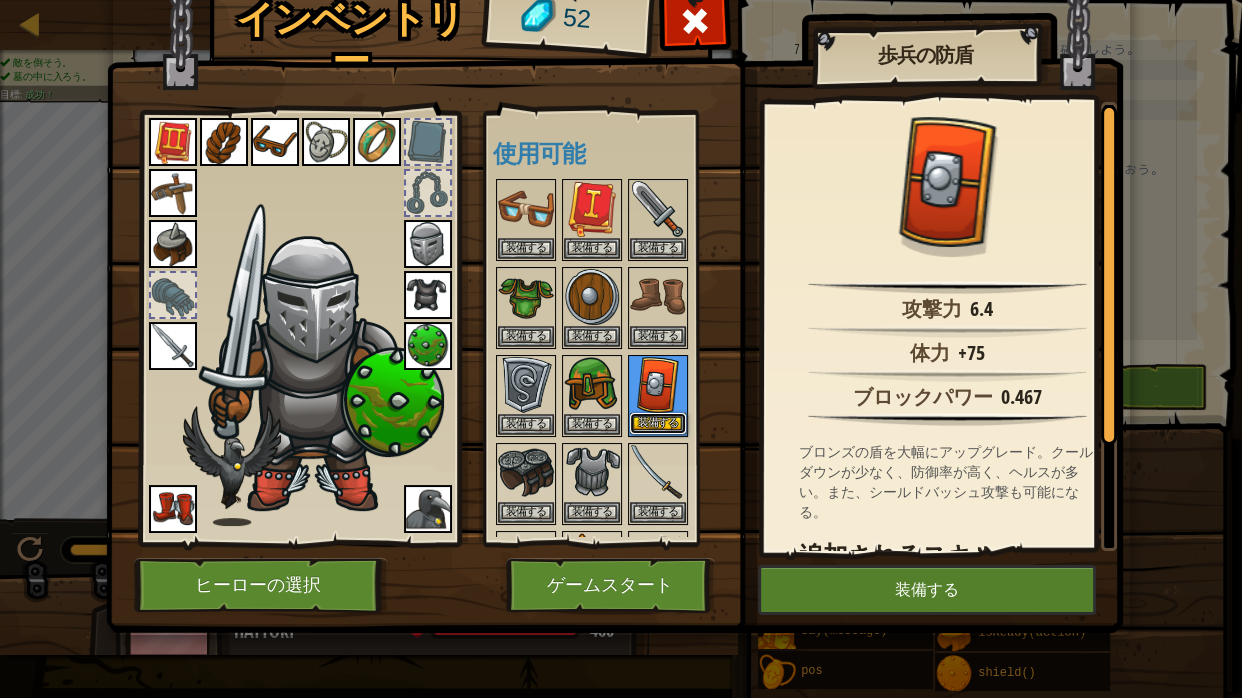 click on "装備する" at bounding box center (658, 423) 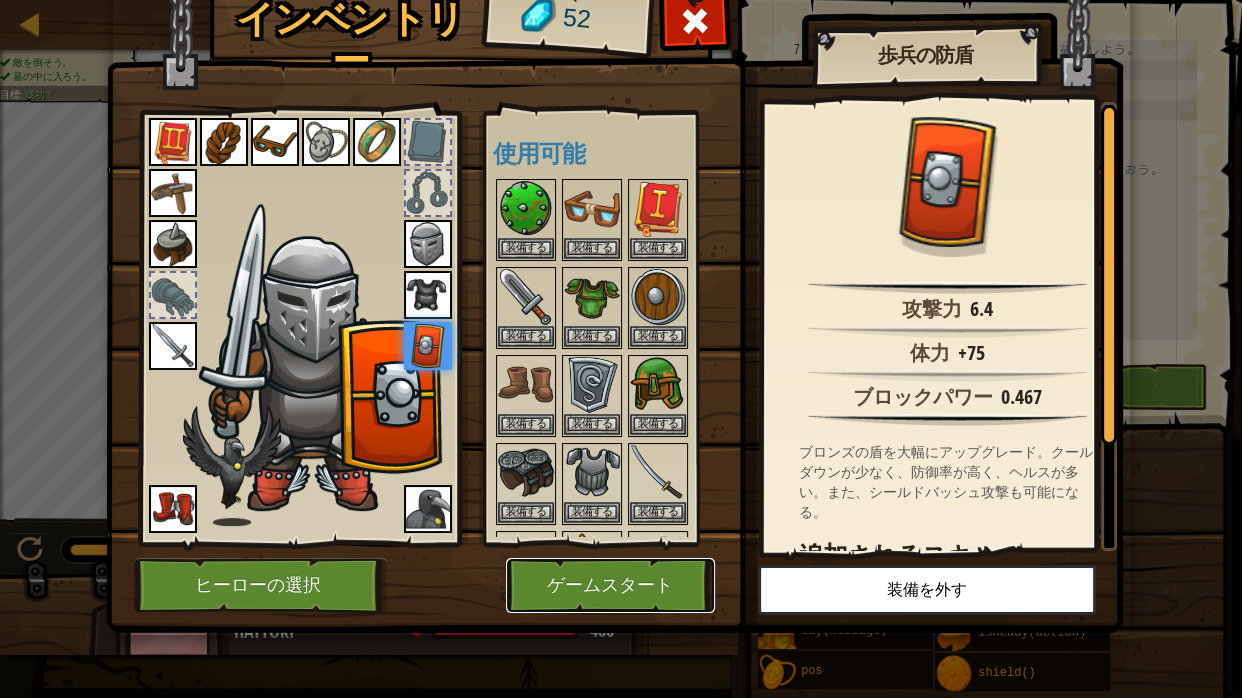 click on "ゲームスタート" at bounding box center (610, 585) 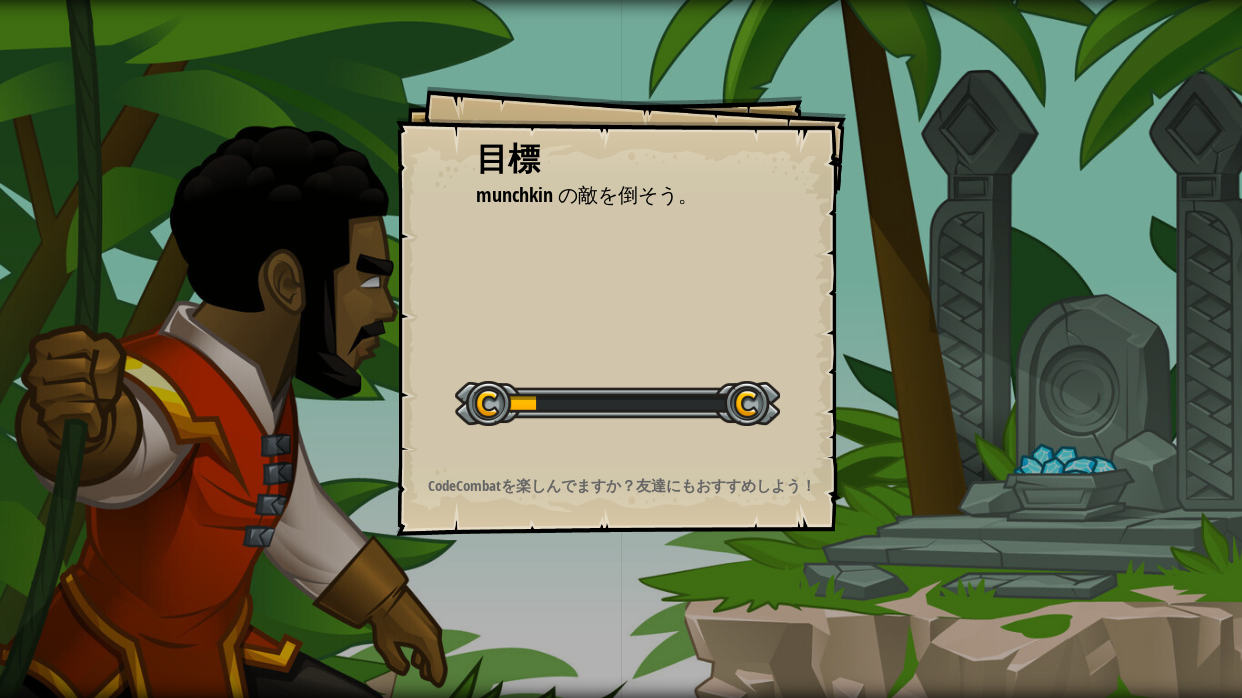 click on "目標 munchkin の敵を倒そう。 レベルスタート Error loading from server. Try refreshing the page. You'll need a subscription to play this level. 課金 You'll need to join a course to play this level. Back to my courses Ask your teacher to assign a license to you so you can continue to play CodeCombat! Back to my courses This level is locked. Back to my courses CodeCombatを楽しんでますか？友達にもおすすめしよう！" at bounding box center (621, 349) 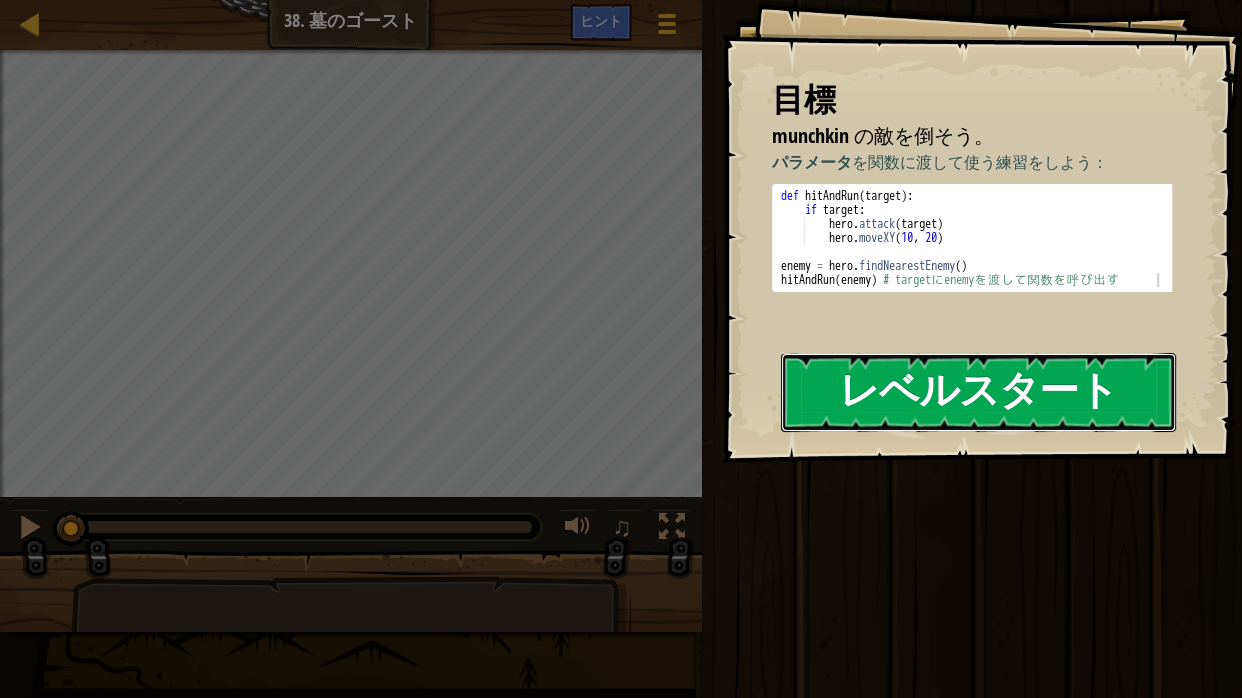 click on "レベルスタート" at bounding box center (978, 392) 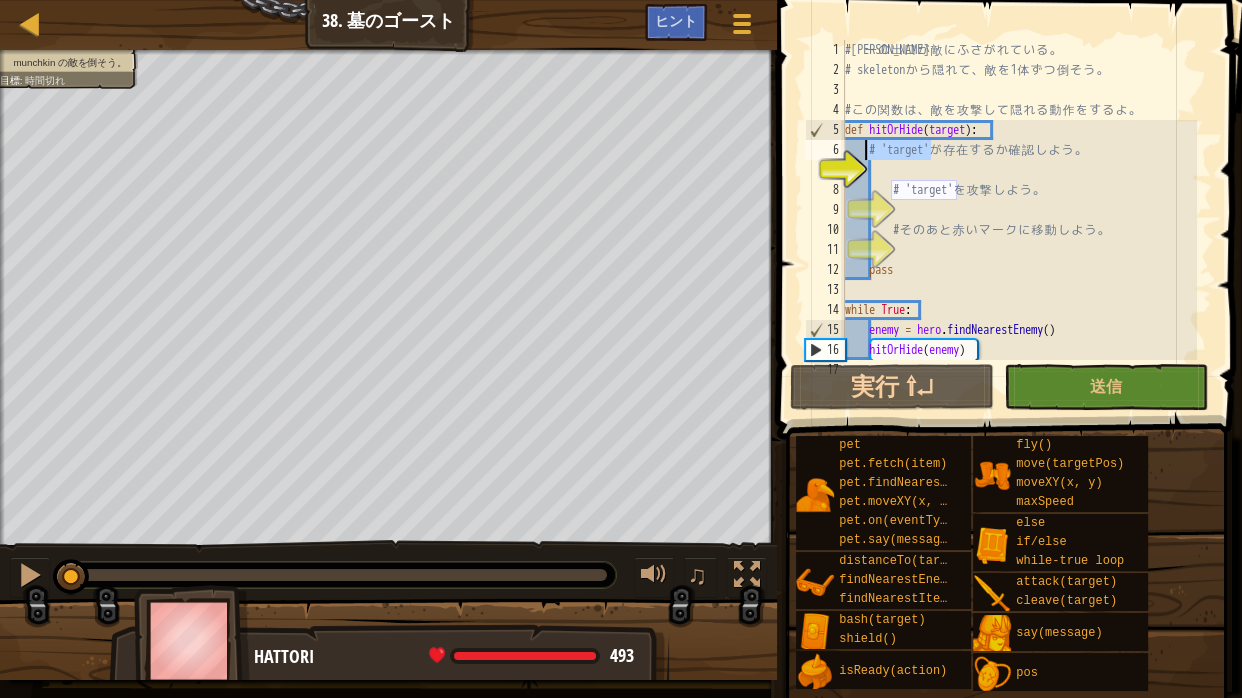 drag, startPoint x: 932, startPoint y: 148, endPoint x: 863, endPoint y: 150, distance: 69.02898 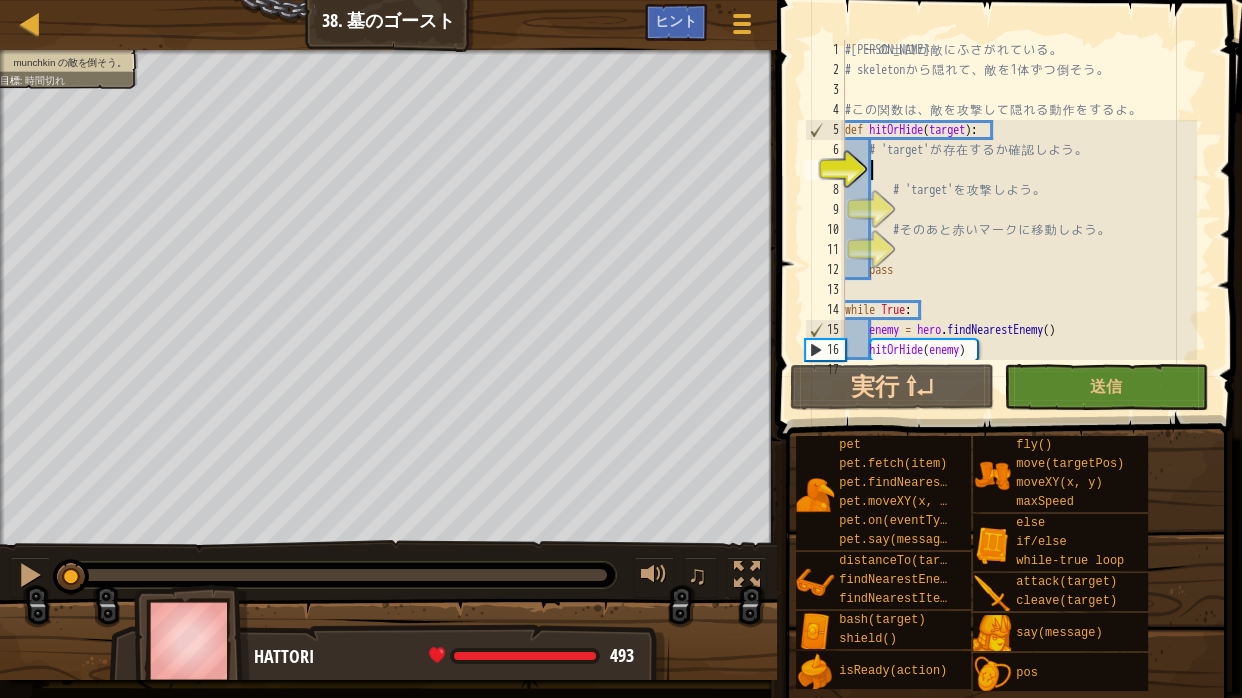click on "#  唯 一 の [PERSON_NAME] が 敵 に ふ さ が れ て い る 。 # skeleton  か ら 隠 れ て 、 敵 を 1 体 ず つ 倒 そ う 。 #  こ の 関 数 は 、 敵 を 攻 撃 し て 隠 れ る 動 作 を す る よ 。 def   hitOrHide ( target ) :      # 'target'  が 存 在 す る か 確 認 し よ う 。               # 'target'  を 攻 撃 し よ う 。                   #  そ の あ と 赤 い マ ー ク に 移 動 し よ う 。               pass while   True :      enemy   =   hero . findNearestEnemy ( )      hitOrHide ( enemy )" at bounding box center [1019, 220] 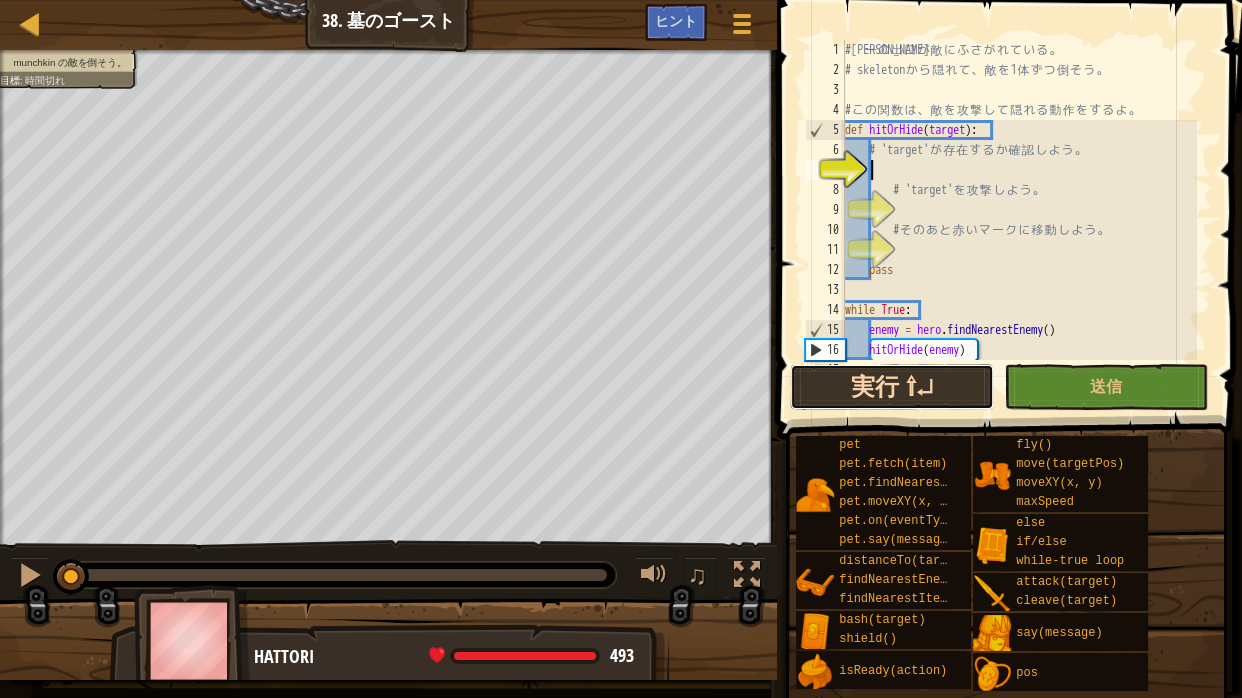 click on "実行 ⇧↵" at bounding box center (892, 387) 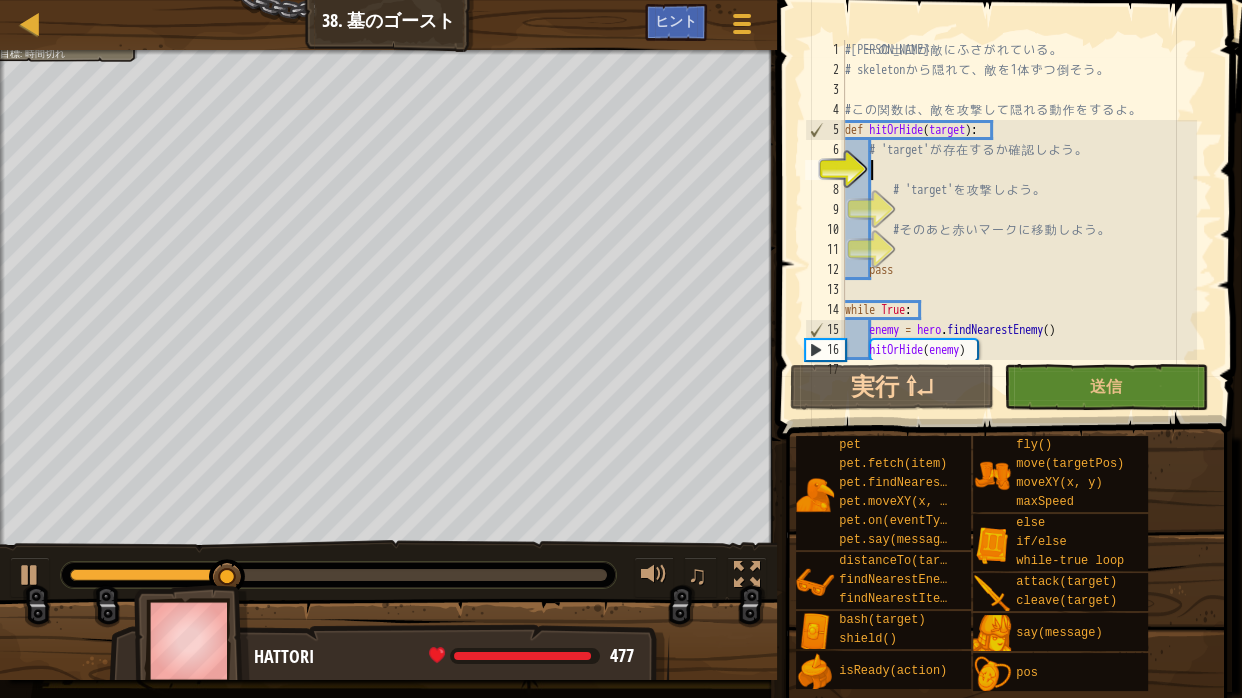 click at bounding box center [388, 52] 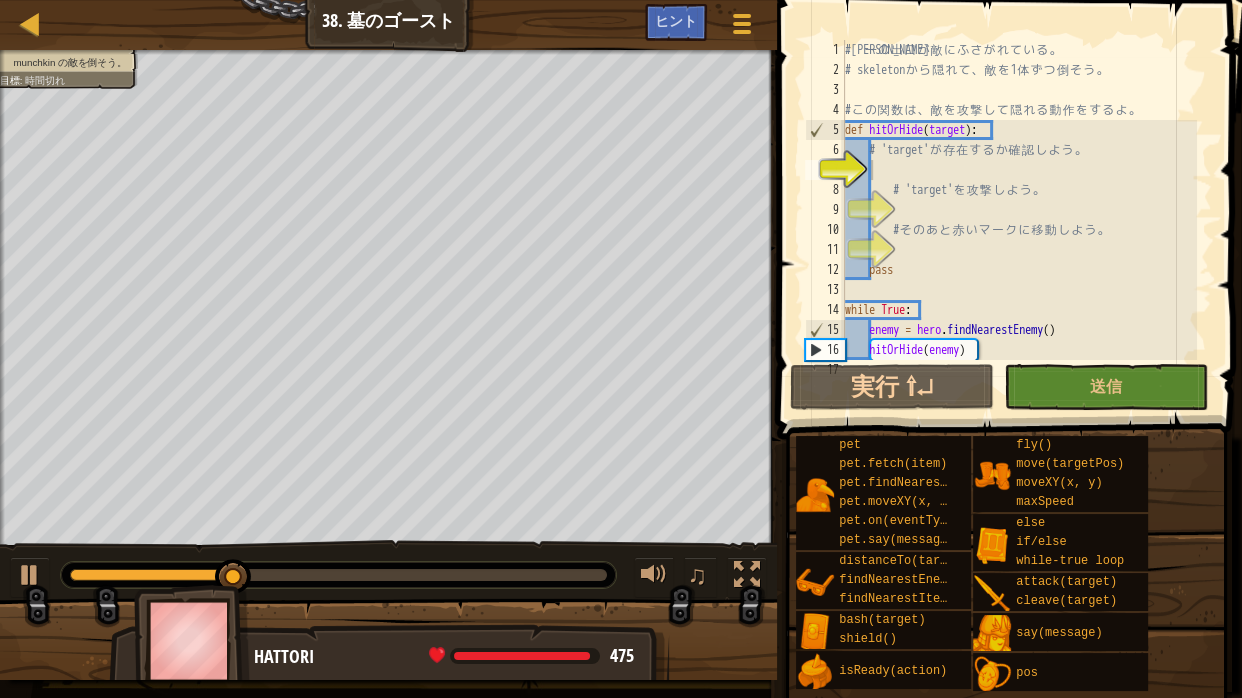 click on "munchkin の敵を倒そう。 目標 : 時間切れ" at bounding box center (388, 297) 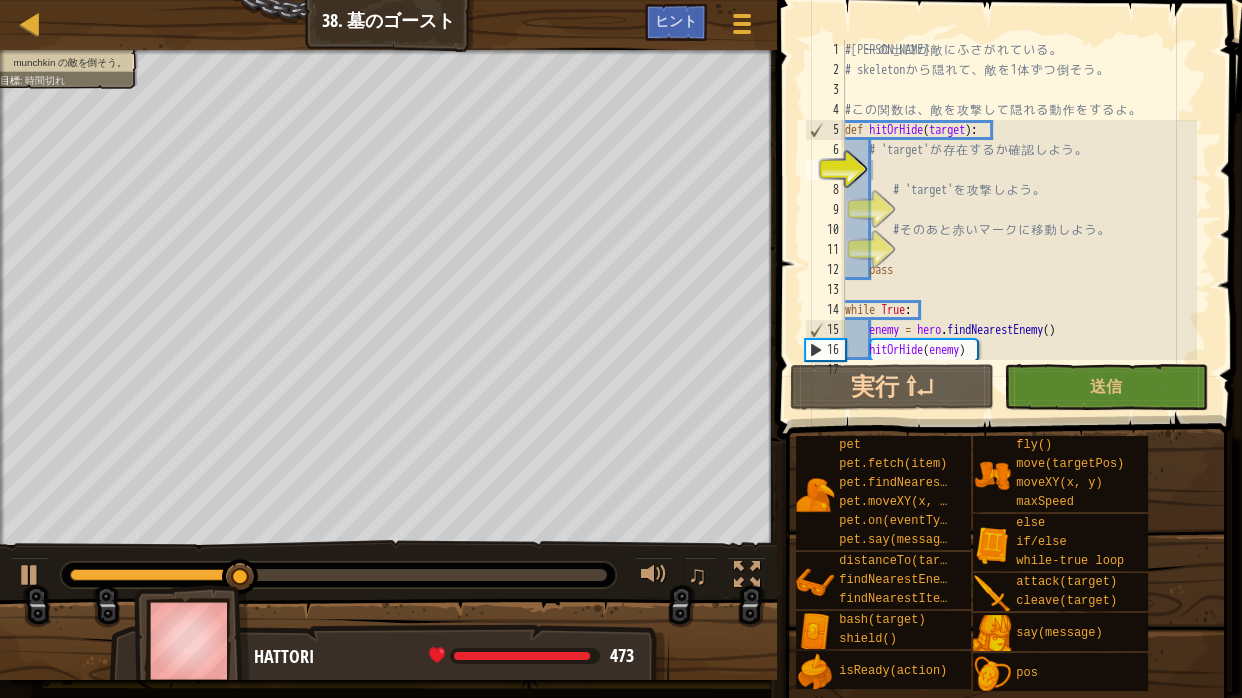 click on "munchkin の敵を倒そう。" at bounding box center (69, 62) 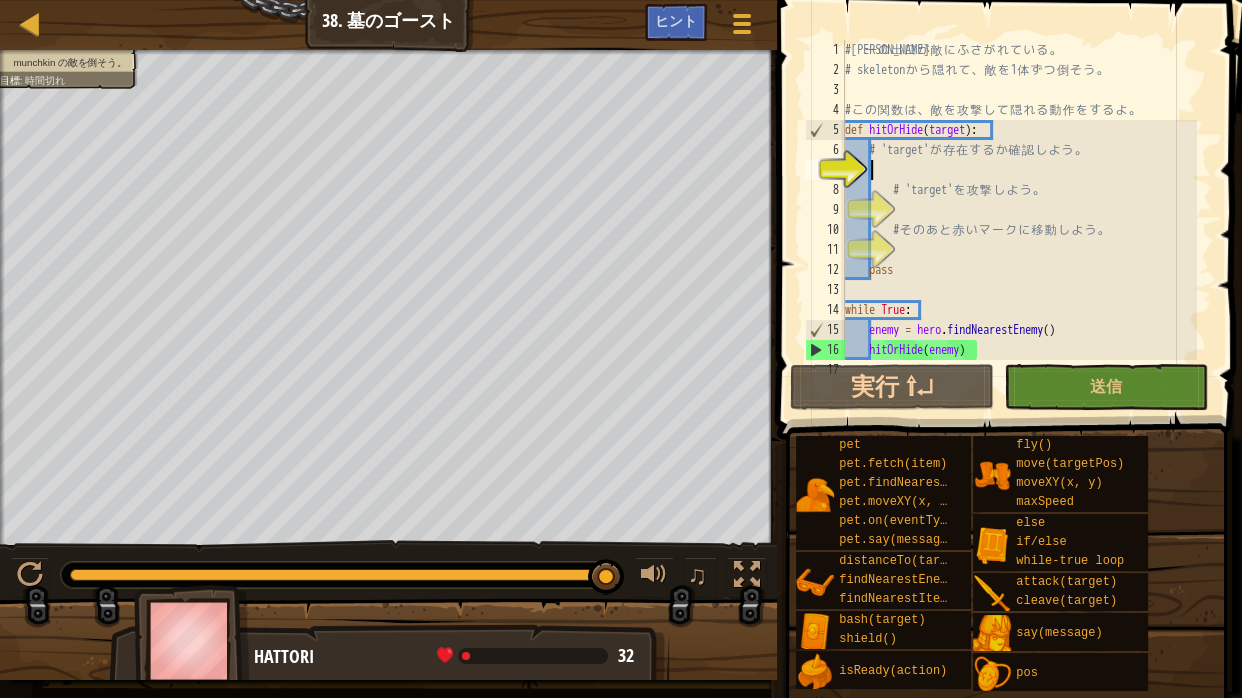 click on "#  唯 一 の [PERSON_NAME] が 敵 に ふ さ が れ て い る 。 # skeleton  か ら 隠 れ て 、 敵 を 1 体 ず つ 倒 そ う 。 #  こ の 関 数 は 、 敵 を 攻 撃 し て 隠 れ る 動 作 を す る よ 。 def   hitOrHide ( target ) :      # 'target'  が 存 在 す る か 確 認 し よ う 。               # 'target'  を 攻 撃 し よ う 。                   #  そ の あ と 赤 い マ ー ク に 移 動 し よ う 。               pass while   True :      enemy   =   hero . findNearestEnemy ( )      hitOrHide ( enemy )" at bounding box center [1019, 220] 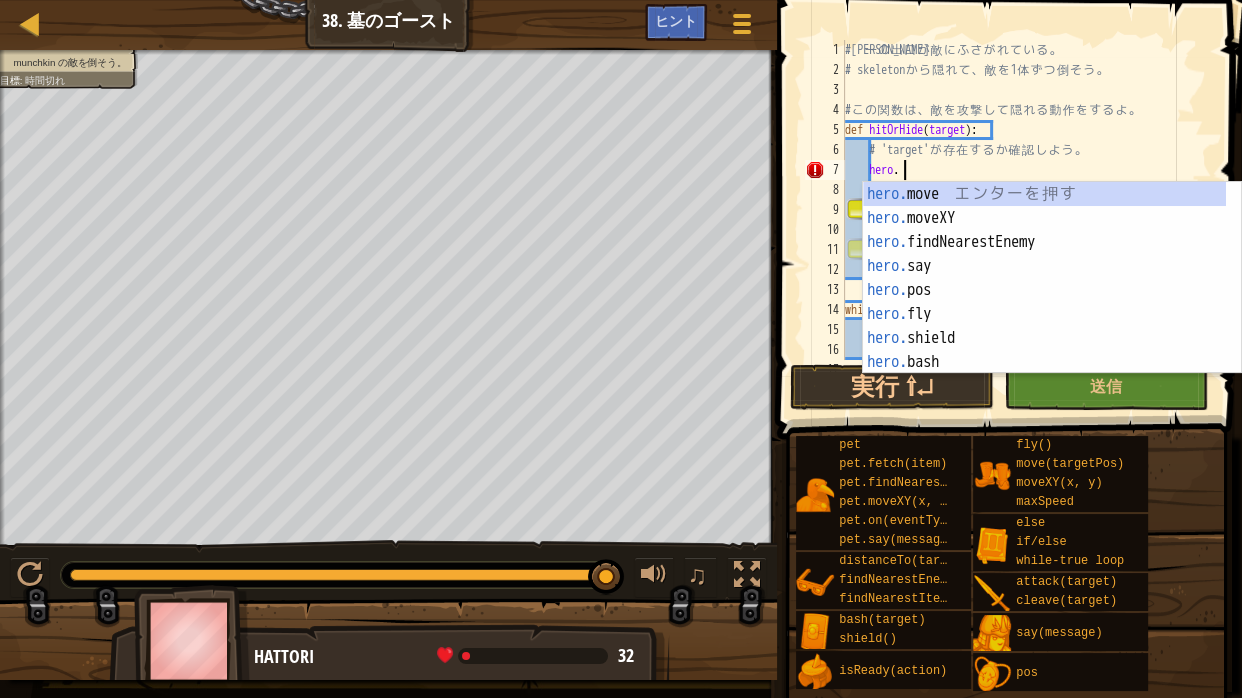 scroll, scrollTop: 3, scrollLeft: 43, axis: both 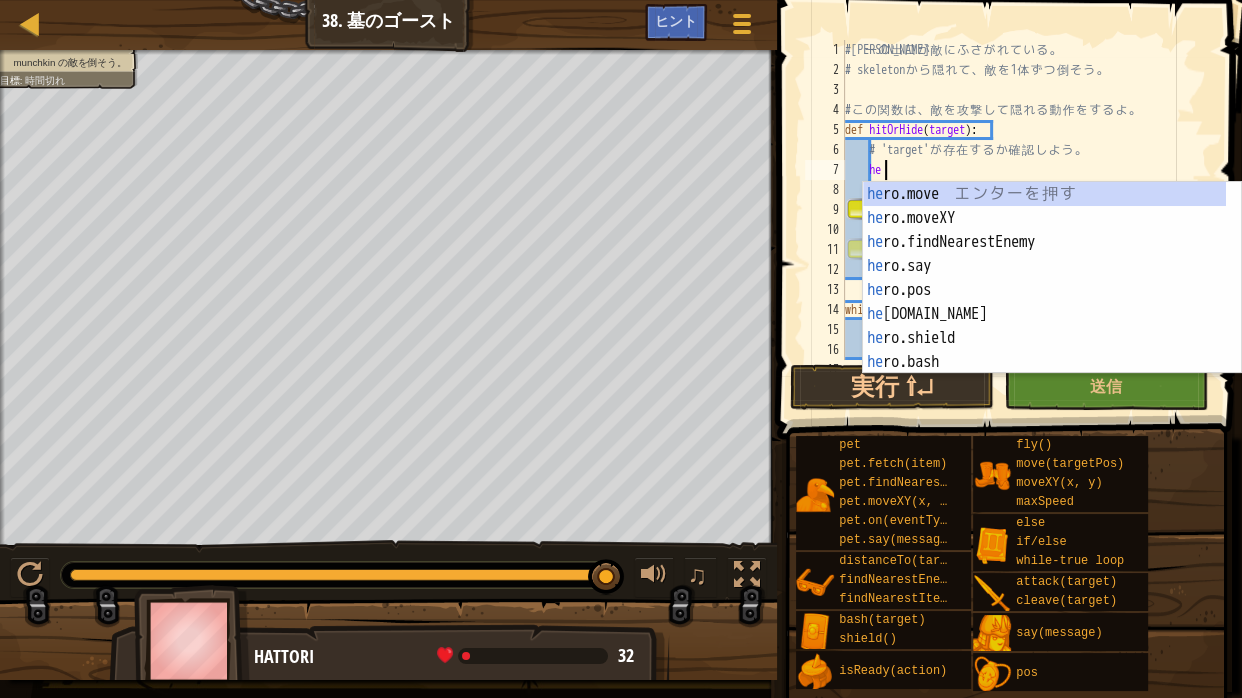 type on "h" 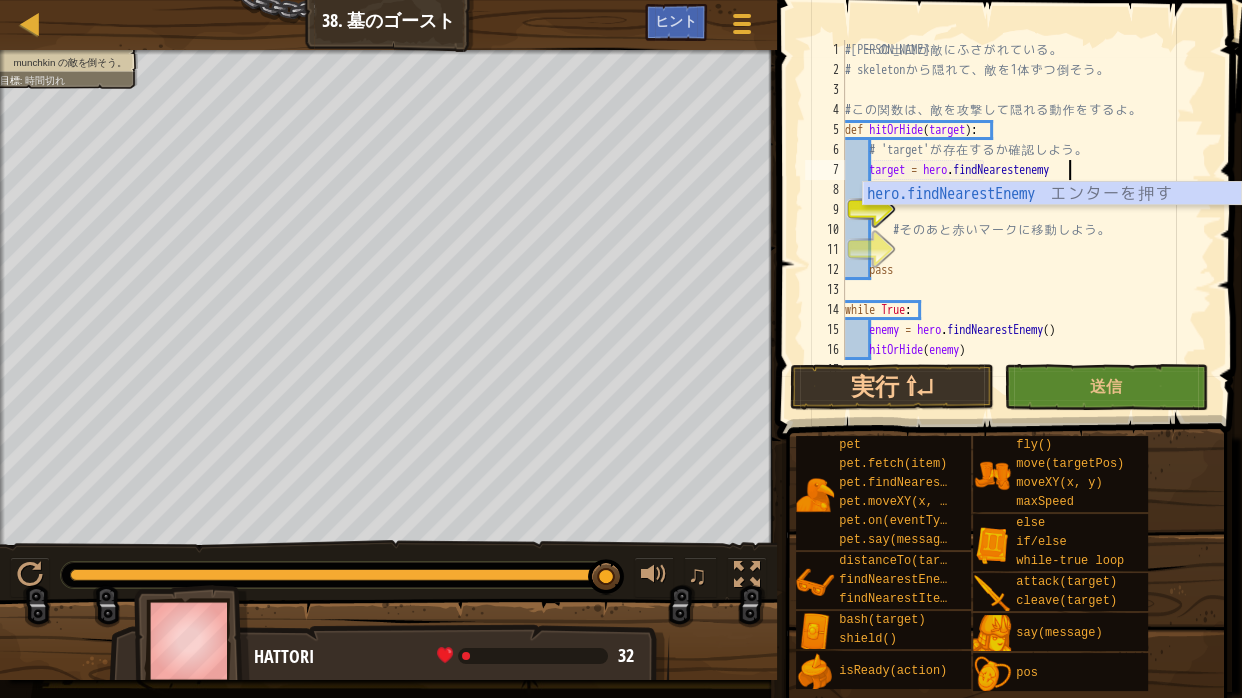 scroll, scrollTop: 3, scrollLeft: 186, axis: both 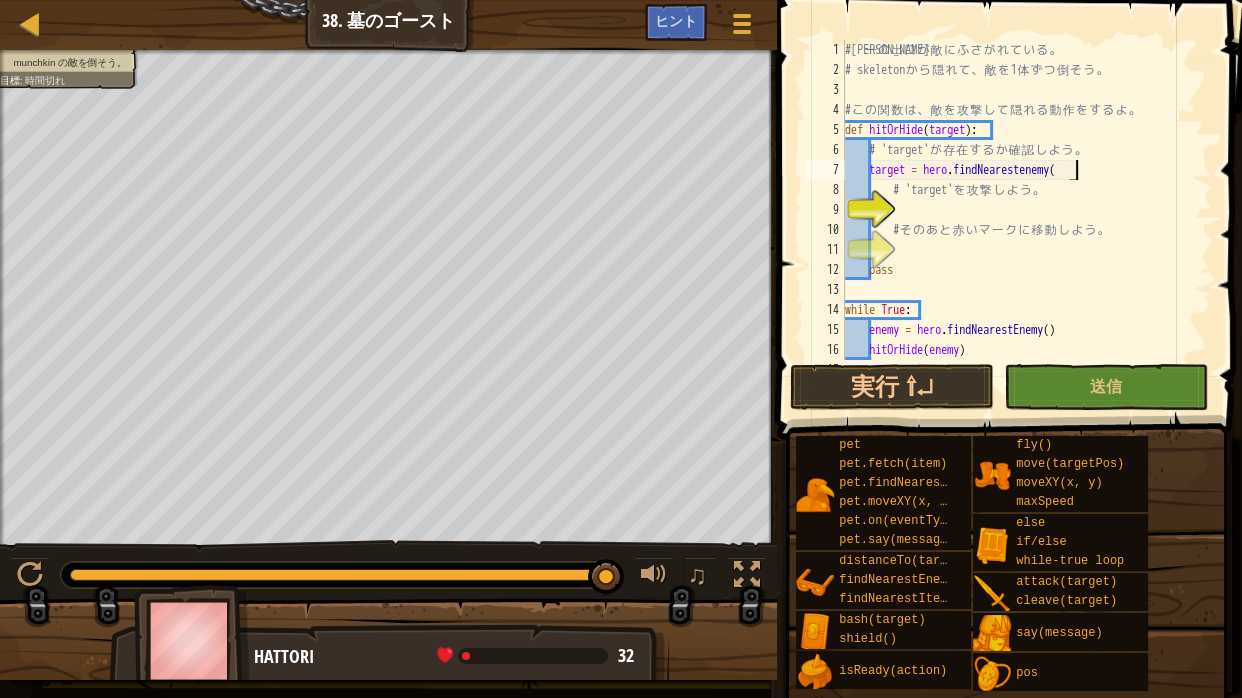 type on "target = hero.findNearestenemy()" 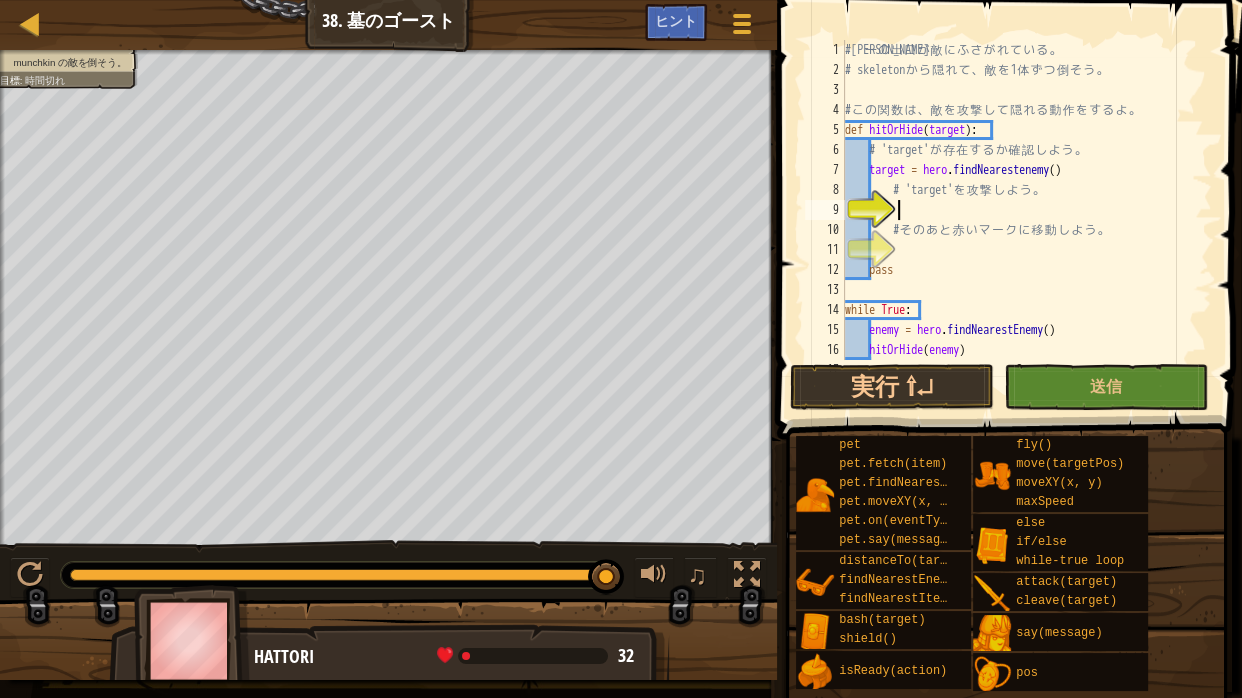 click on "#  唯 一 の [PERSON_NAME] が 敵 に ふ さ が れ て い る 。 # skeleton  か ら 隠 れ て 、 敵 を 1 体 ず つ 倒 そ う 。 #  こ の 関 数 は 、 敵 を 攻 撃 し て 隠 れ る 動 作 を す る よ 。 def   hitOrHide ( target ) :      # 'target'  が 存 在 す る か 確 認 し よ う 。      target   =   hero . findNearestenemy ( )          # 'target'  を 攻 撃 し よ う 。                   #  そ の あ と 赤 い マ ー ク に 移 動 し よ う 。               pass while   True :      enemy   =   hero . findNearestEnemy ( )      hitOrHide ( enemy )" at bounding box center [1019, 220] 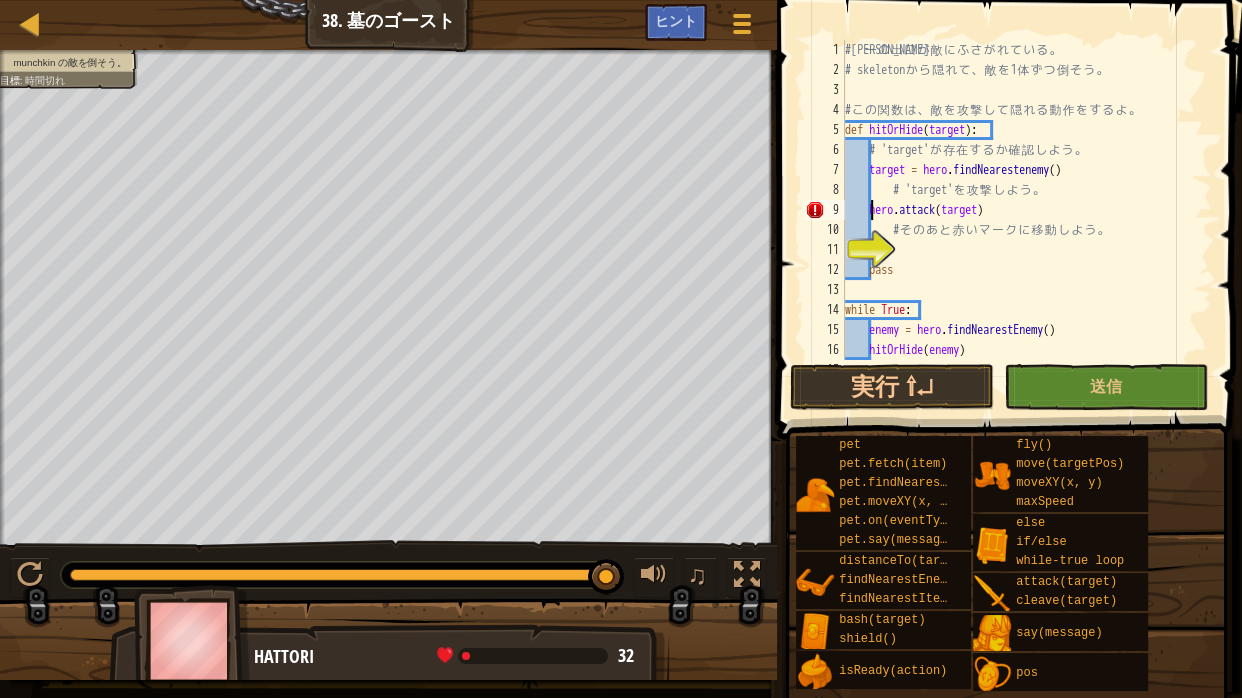 scroll, scrollTop: 3, scrollLeft: 103, axis: both 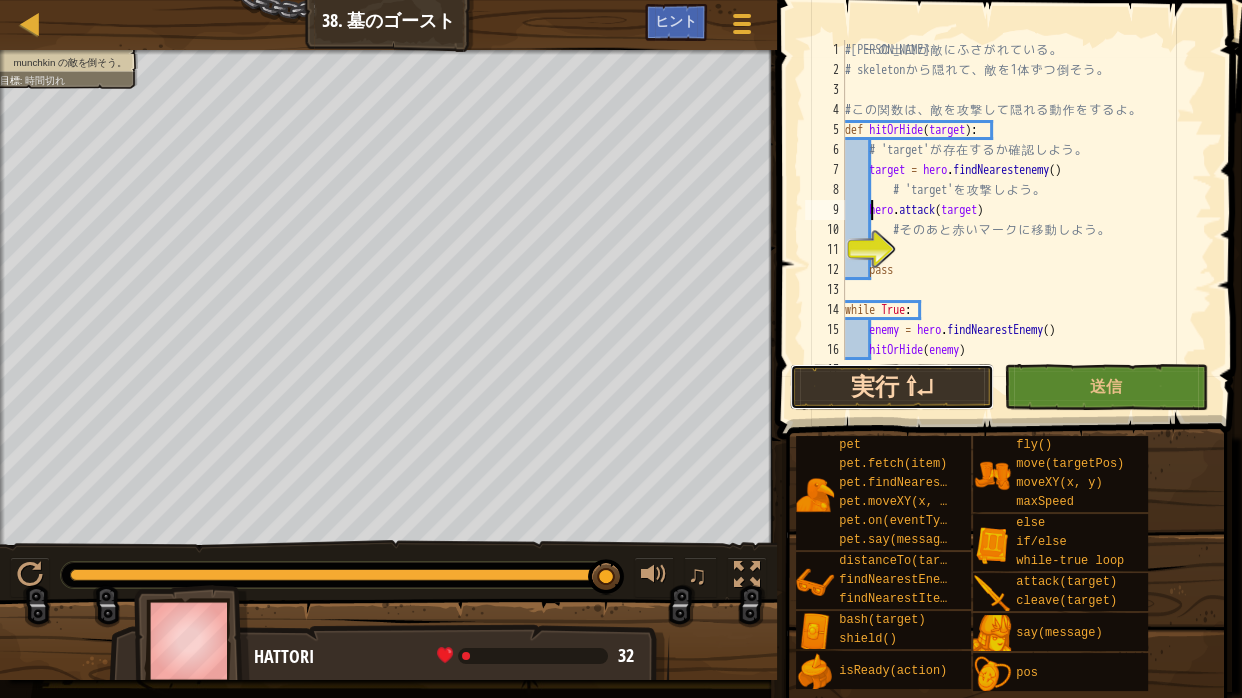 click on "実行 ⇧↵" at bounding box center [892, 387] 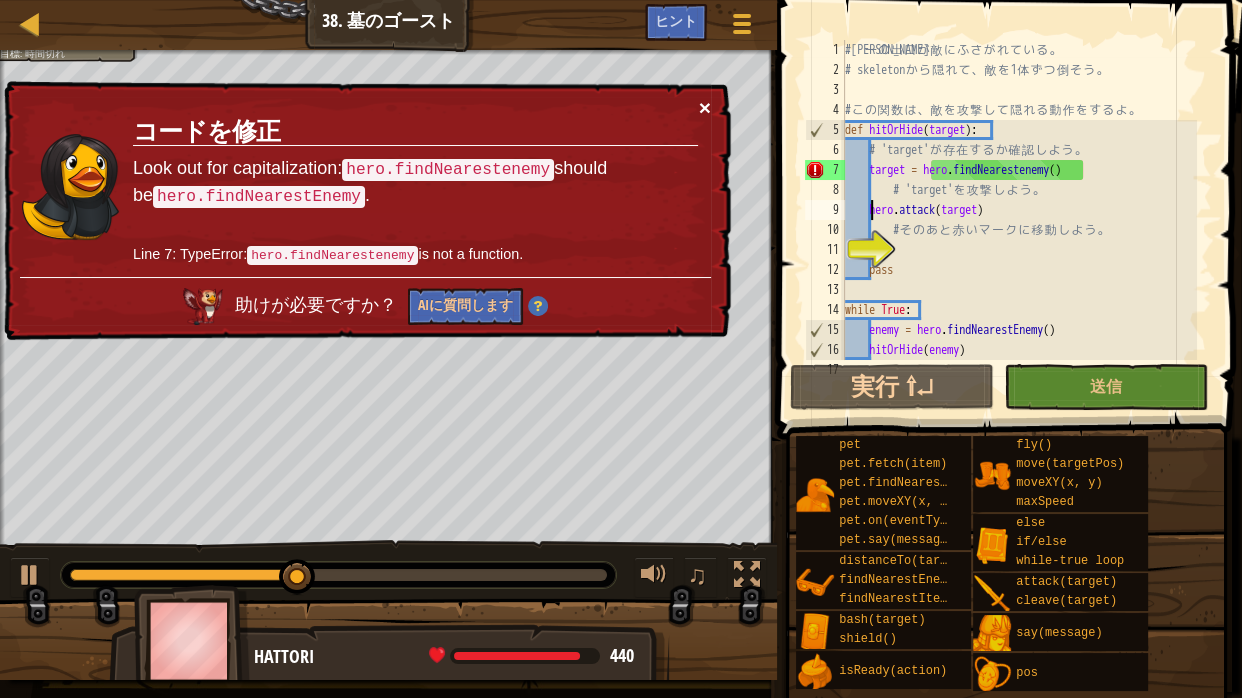 click on "×" at bounding box center (705, 107) 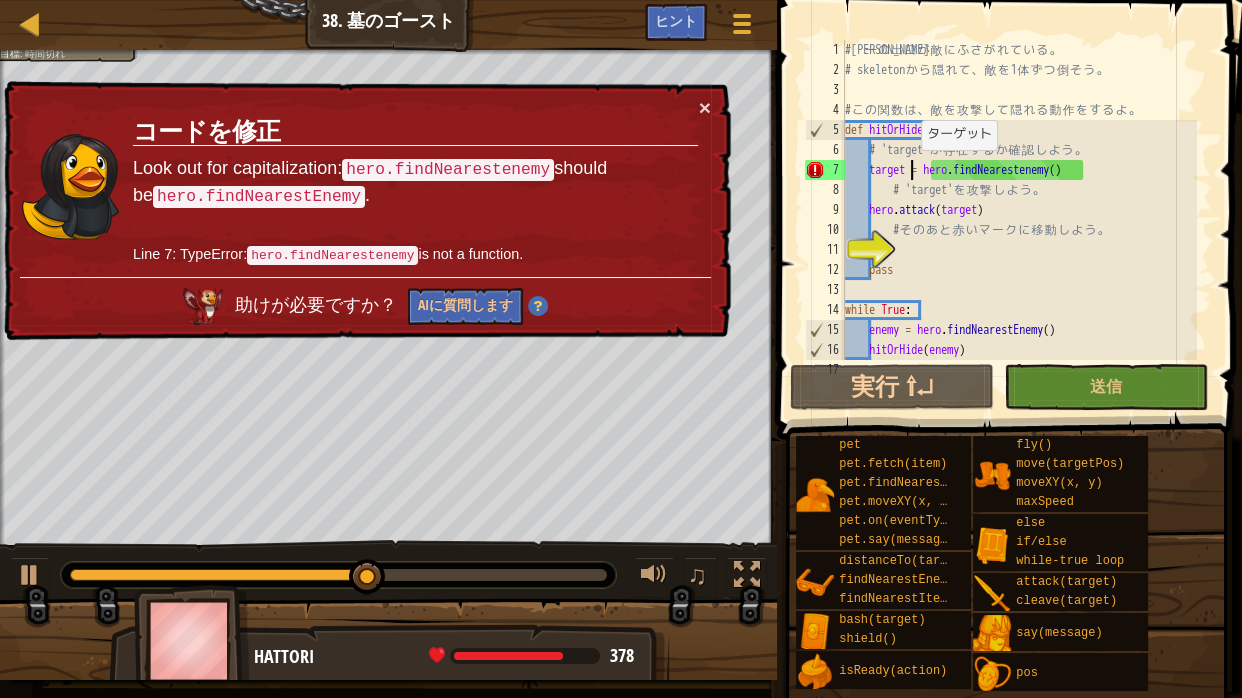 click on "#  唯 一 の [PERSON_NAME] が 敵 に ふ さ が れ て い る 。 # skeleton  か ら 隠 れ て 、 敵 を 1 体 ず つ 倒 そ う 。 #  こ の 関 数 は 、 敵 を 攻 撃 し て 隠 れ る 動 作 を す る よ 。 def   hitOrHide ( target ) :      # 'target'  が 存 在 す る か 確 認 し よ う 。      target   =   hero . findNearestenemy ( )          # 'target'  を 攻 撃 し よ う 。      hero . attack ( target )          #  そ の あ と 赤 い マ ー ク に 移 動 し よ う 。               pass while   True :      enemy   =   hero . findNearestEnemy ( )      hitOrHide ( enemy )" at bounding box center (1019, 220) 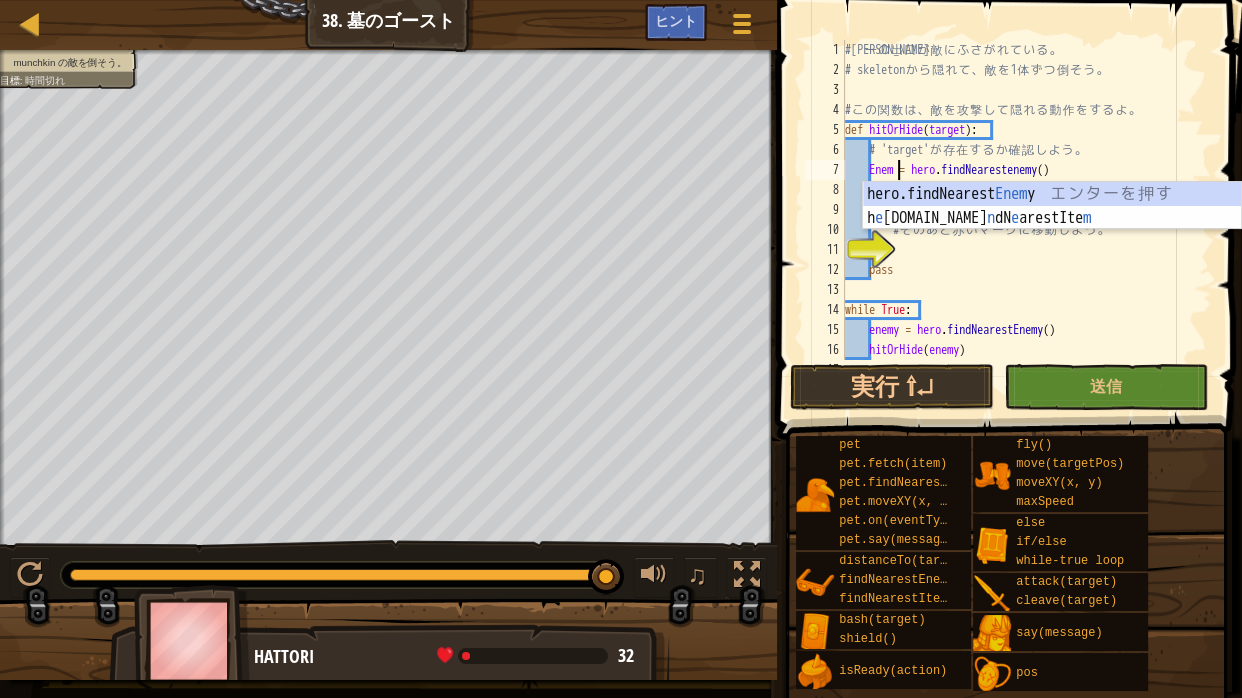 scroll, scrollTop: 3, scrollLeft: 49, axis: both 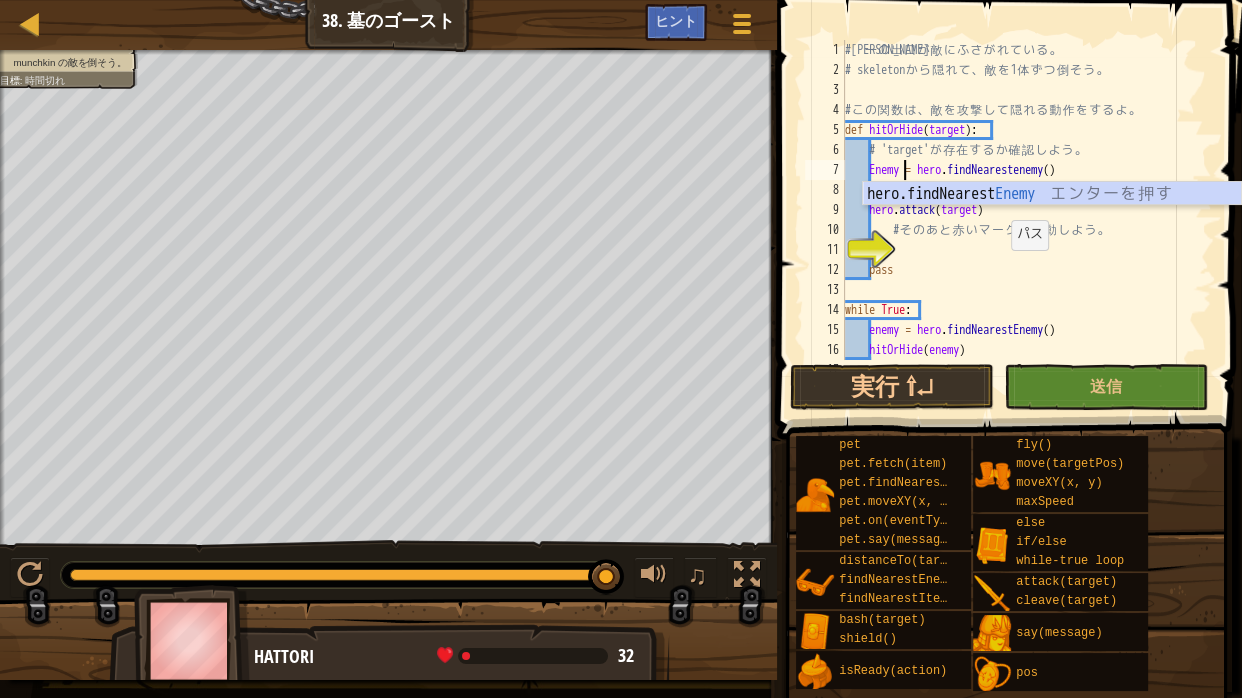 click on "#  唯 一 の [PERSON_NAME] が 敵 に ふ さ が れ て い る 。 # skeleton  か ら 隠 れ て 、 敵 を 1 体 ず つ 倒 そ う 。 #  こ の 関 数 は 、 敵 を 攻 撃 し て 隠 れ る 動 作 を す る よ 。 def   hitOrHide ( target ) :      # 'target'  が 存 在 す る か 確 認 し よ う 。      Enemy   =   hero . findNearestenemy ( )          # 'target'  を 攻 撃 し よ う 。      hero . attack ( target )          #  そ の あ と 赤 い マ ー ク に 移 動 し よ う 。               pass while   True :      enemy   =   hero . findNearestEnemy ( )      hitOrHide ( enemy )" at bounding box center (1019, 220) 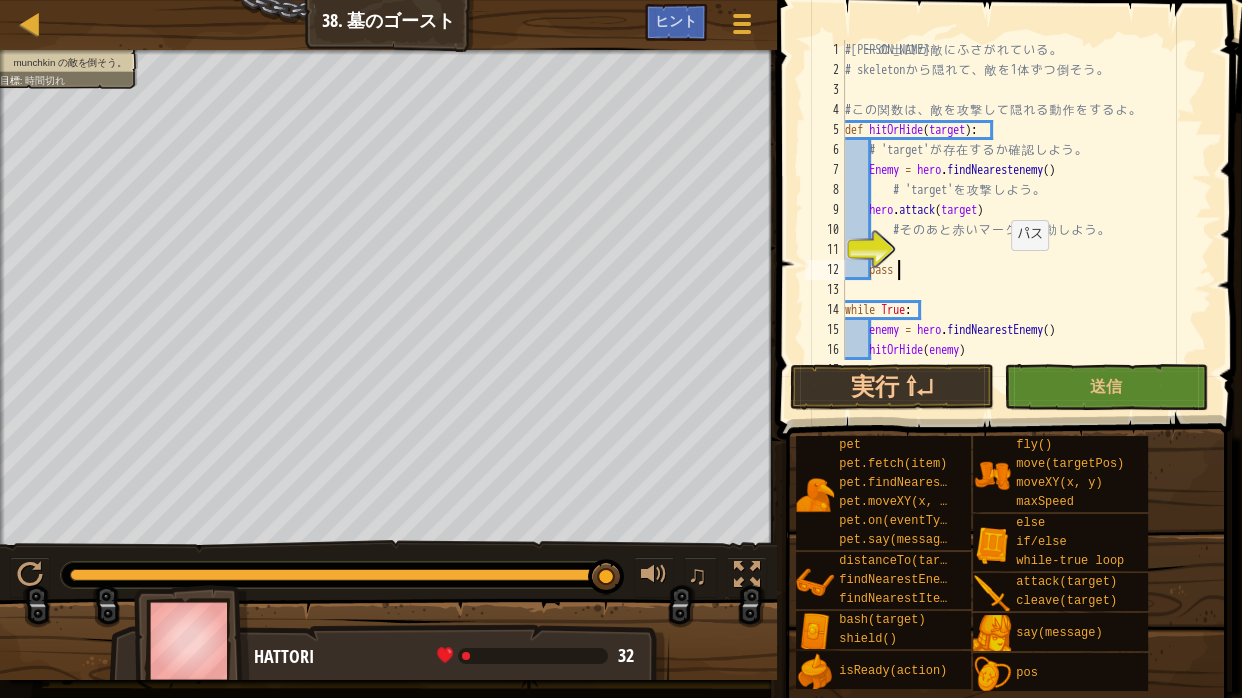 scroll, scrollTop: 3, scrollLeft: 43, axis: both 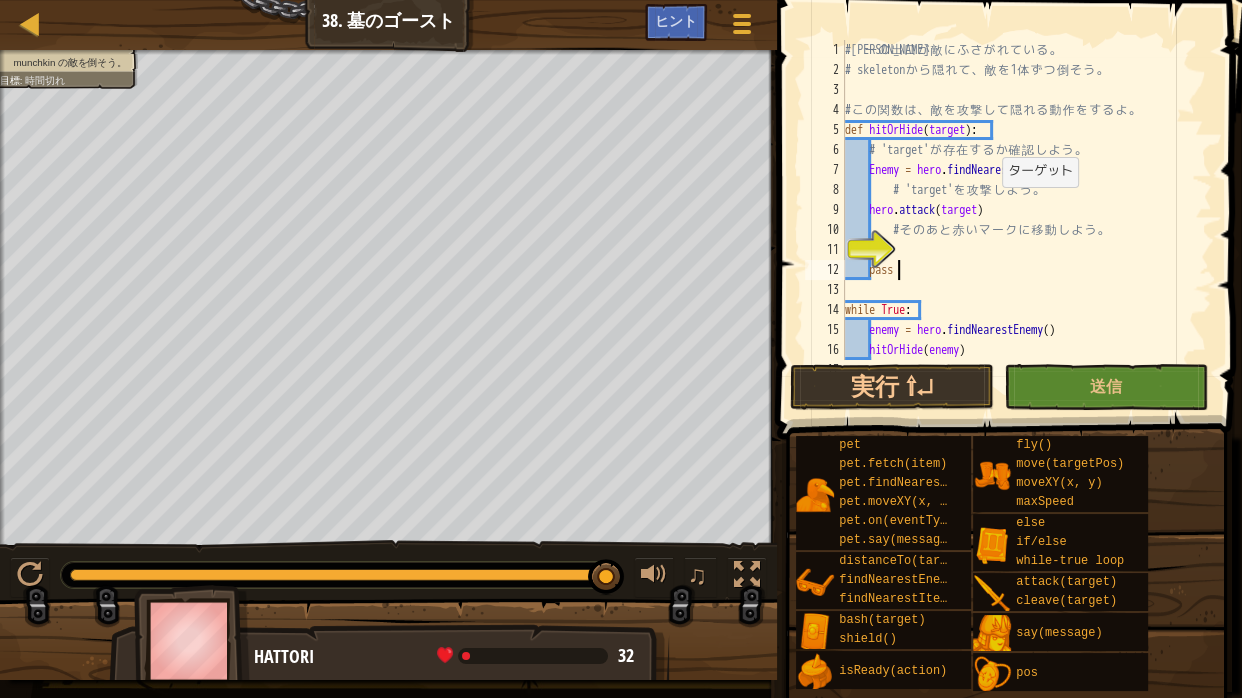 click on "#  唯 一 の [PERSON_NAME] が 敵 に ふ さ が れ て い る 。 # skeleton  か ら 隠 れ て 、 敵 を 1 体 ず つ 倒 そ う 。 #  こ の 関 数 は 、 敵 を 攻 撃 し て 隠 れ る 動 作 を す る よ 。 def   hitOrHide ( target ) :      # 'target'  が 存 在 す る か 確 認 し よ う 。      Enemy   =   hero . findNearestenemy ( )          # 'target'  を 攻 撃 し よ う 。      hero . attack ( target )          #  そ の あ と 赤 い マ ー ク に 移 動 し よ う 。               pass while   True :      enemy   =   hero . findNearestEnemy ( )      hitOrHide ( enemy )" at bounding box center [1019, 220] 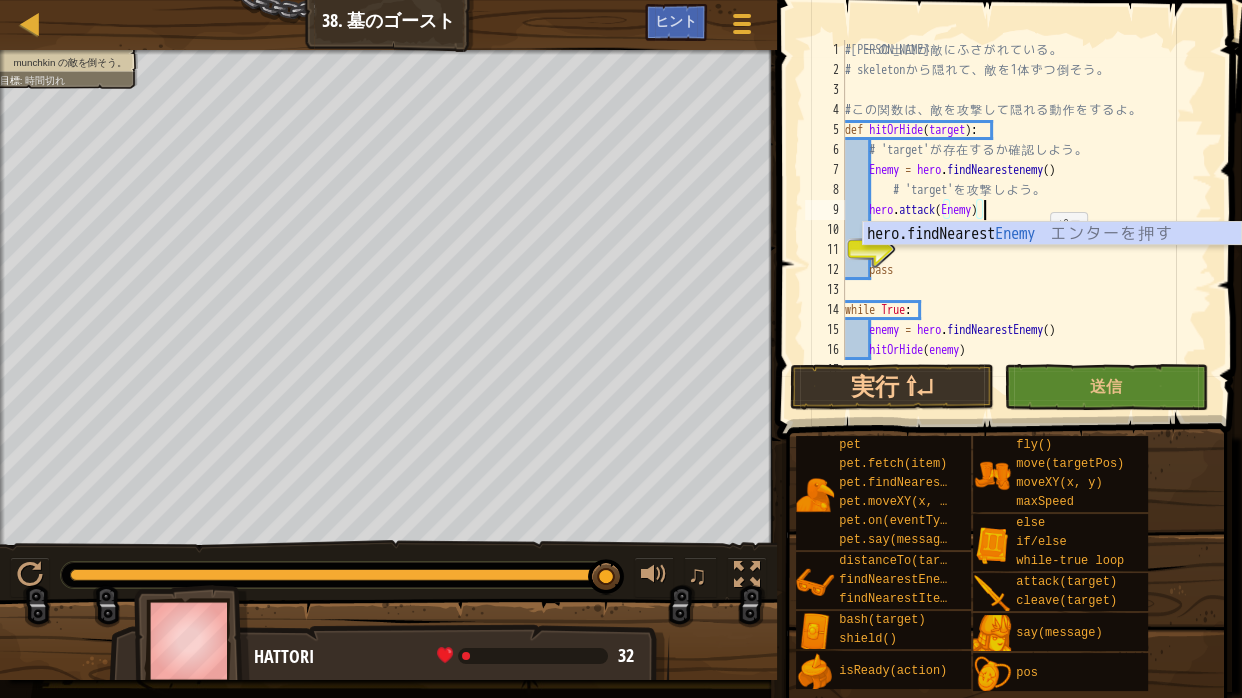 scroll, scrollTop: 3, scrollLeft: 115, axis: both 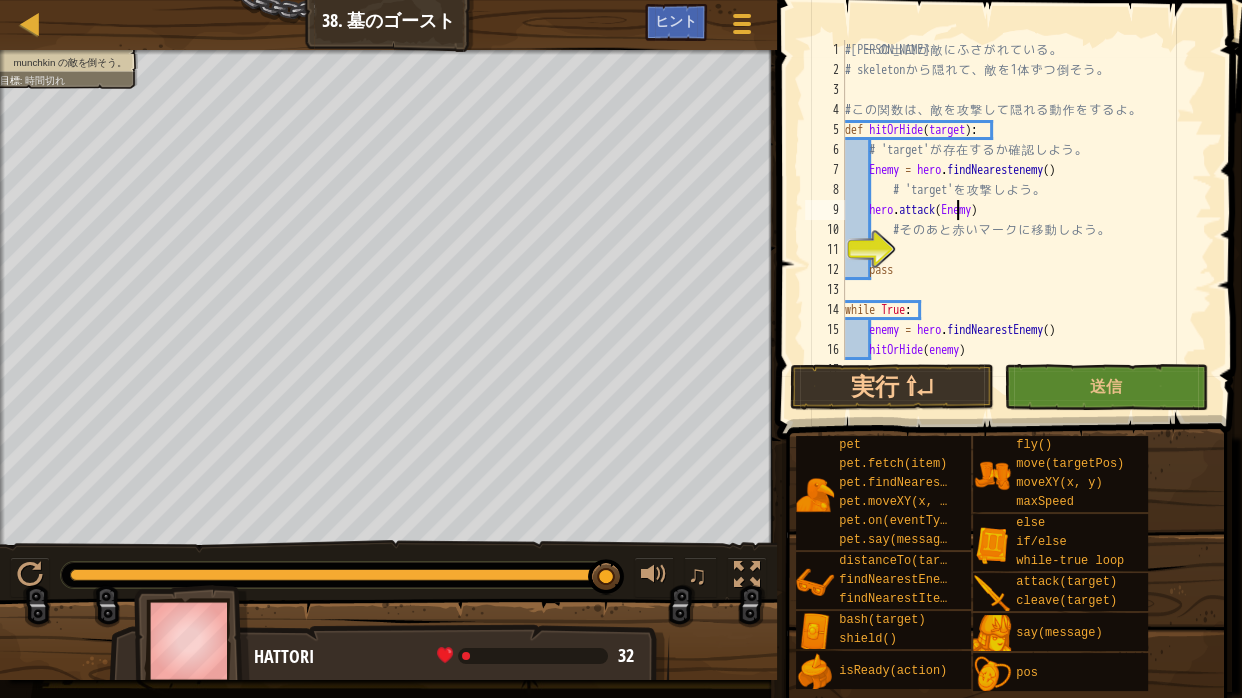click on "#  唯 一 の [PERSON_NAME] が 敵 に ふ さ が れ て い る 。 # skeleton  か ら 隠 れ て 、 敵 を 1 体 ず つ 倒 そ う 。 #  こ の 関 数 は 、 敵 を 攻 撃 し て 隠 れ る 動 作 を す る よ 。 def   hitOrHide ( target ) :      # 'target'  が 存 在 す る か 確 認 し よ う 。      Enemy   =   hero . findNearestenemy ( )          # 'target'  を 攻 撃 し よ う 。      hero . attack ( Enemy )          #  そ の あ と 赤 い マ ー ク に 移 動 し よ う 。               pass while   True :      enemy   =   hero . findNearestEnemy ( )      hitOrHide ( enemy )" at bounding box center [1019, 220] 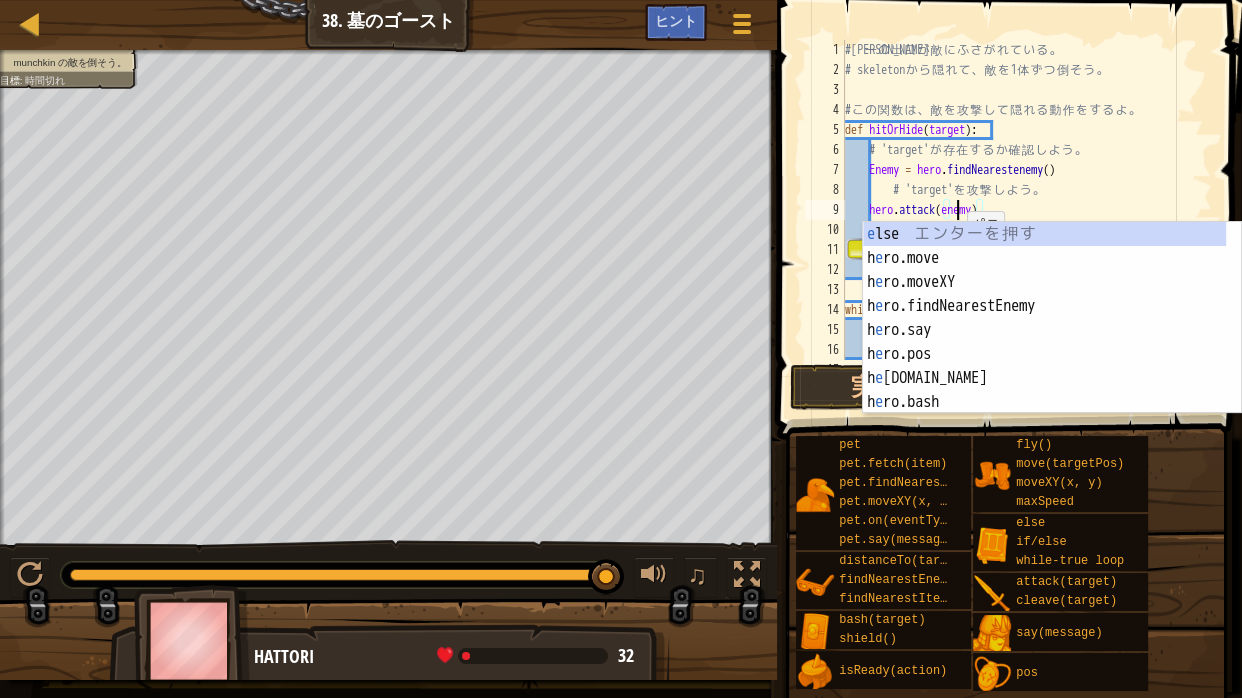 scroll, scrollTop: 3, scrollLeft: 92, axis: both 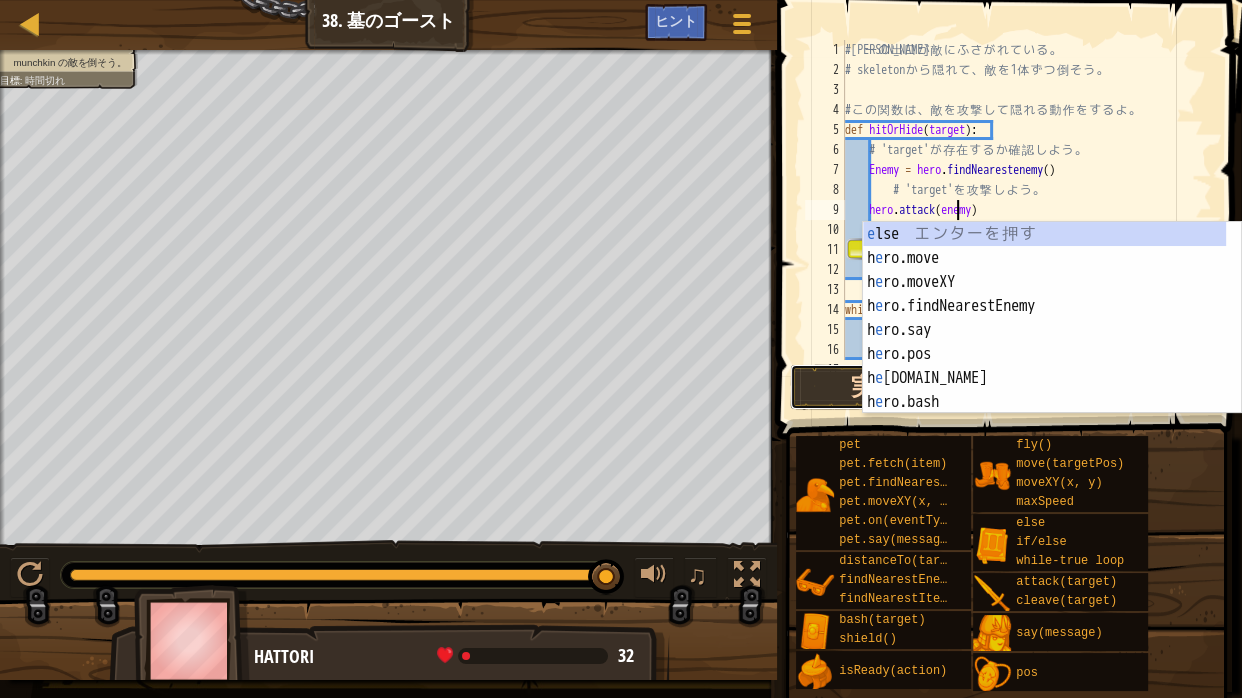 click on "実行 ⇧↵" at bounding box center (892, 387) 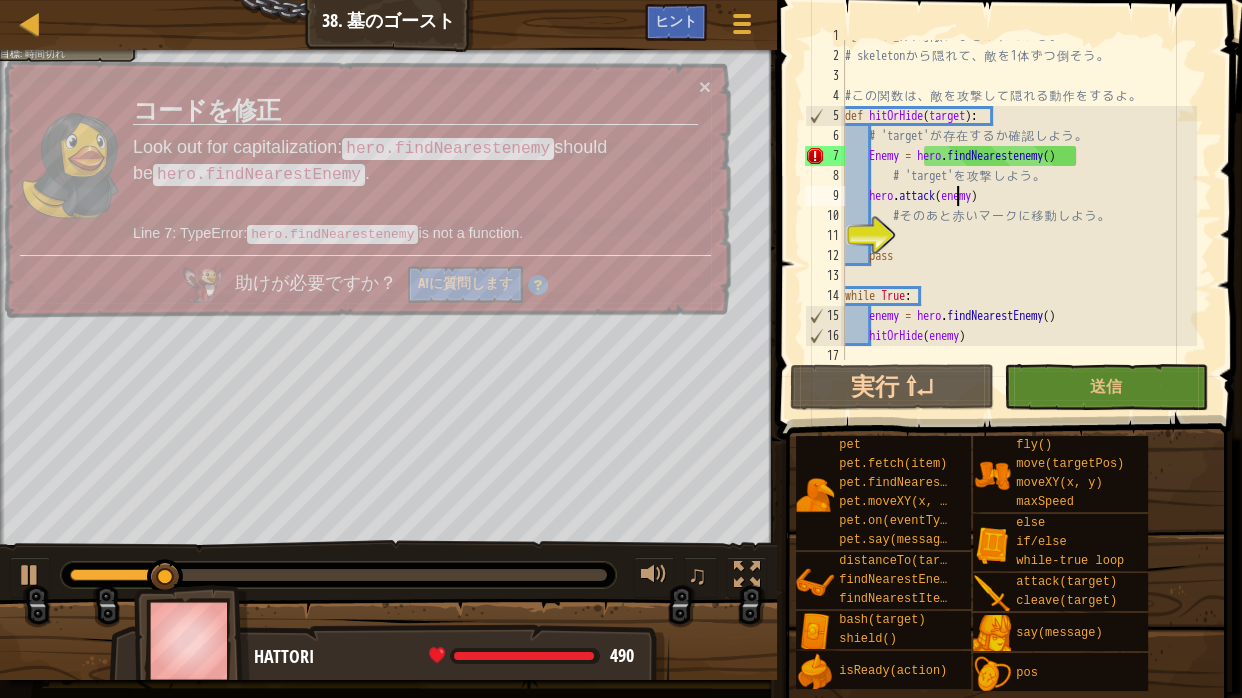 scroll, scrollTop: 20, scrollLeft: 0, axis: vertical 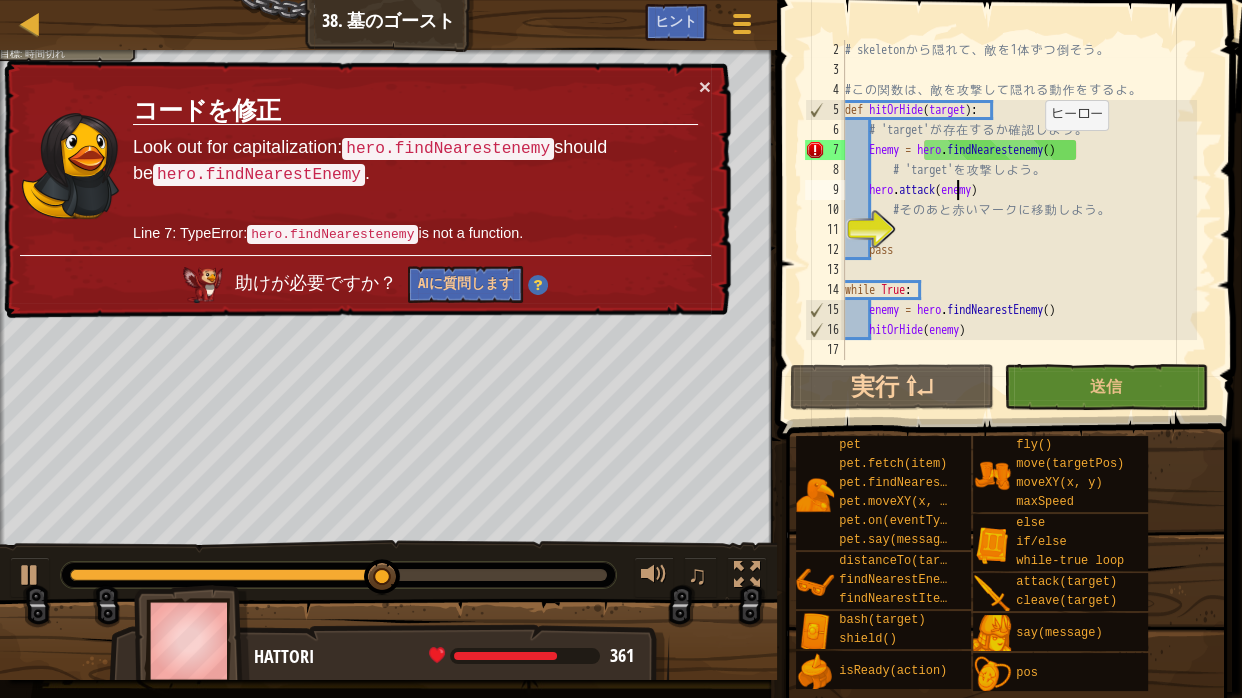 click on "# skeleton  か ら 隠 れ て 、 敵 を 1 体 ず つ 倒 そ う 。 #  こ の 関 数 は 、 敵 を 攻 撃 し て 隠 れ る 動 作 を す る よ 。 def   hitOrHide ( target ) :      # 'target'  が 存 在 す る か 確 認 し よ う 。      Enemy   =   hero . findNearestenemy ( )          # 'target'  を 攻 撃 し よ う 。      hero . attack ( enemy )          #  そ の あ と 赤 い マ ー ク に 移 動 し よ う 。               pass while   True :      enemy   =   hero . findNearestEnemy ( )      hitOrHide ( enemy )" at bounding box center (1019, 220) 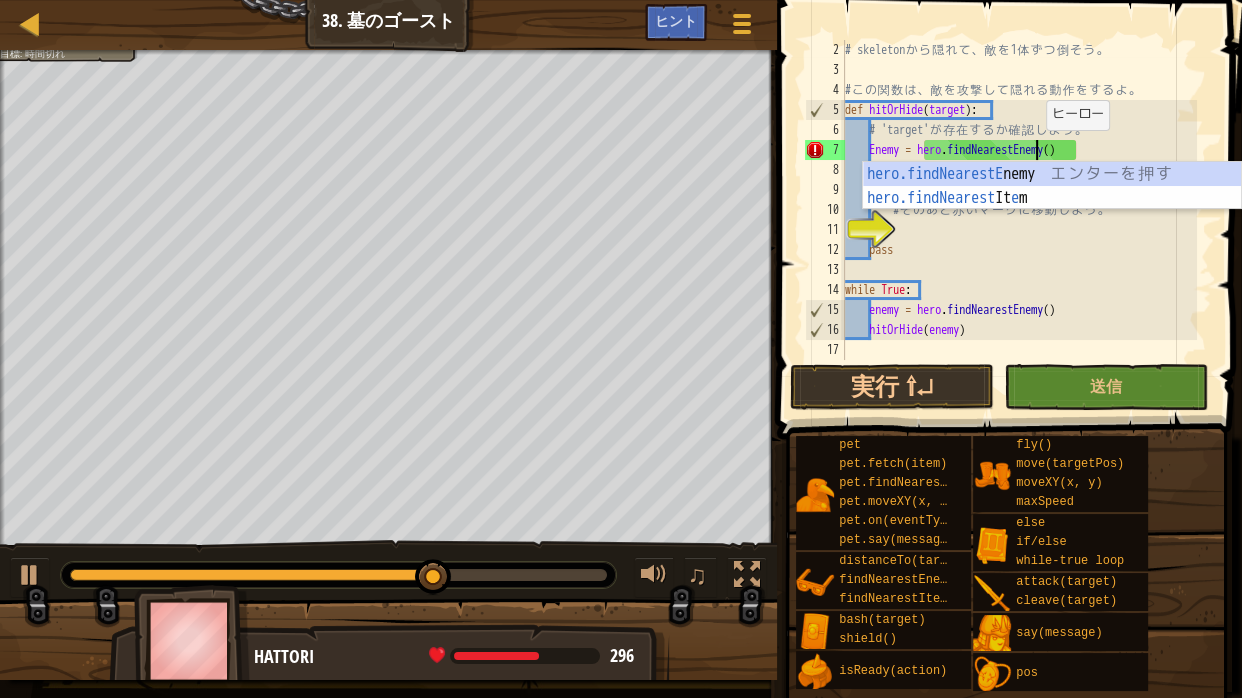 scroll, scrollTop: 3, scrollLeft: 159, axis: both 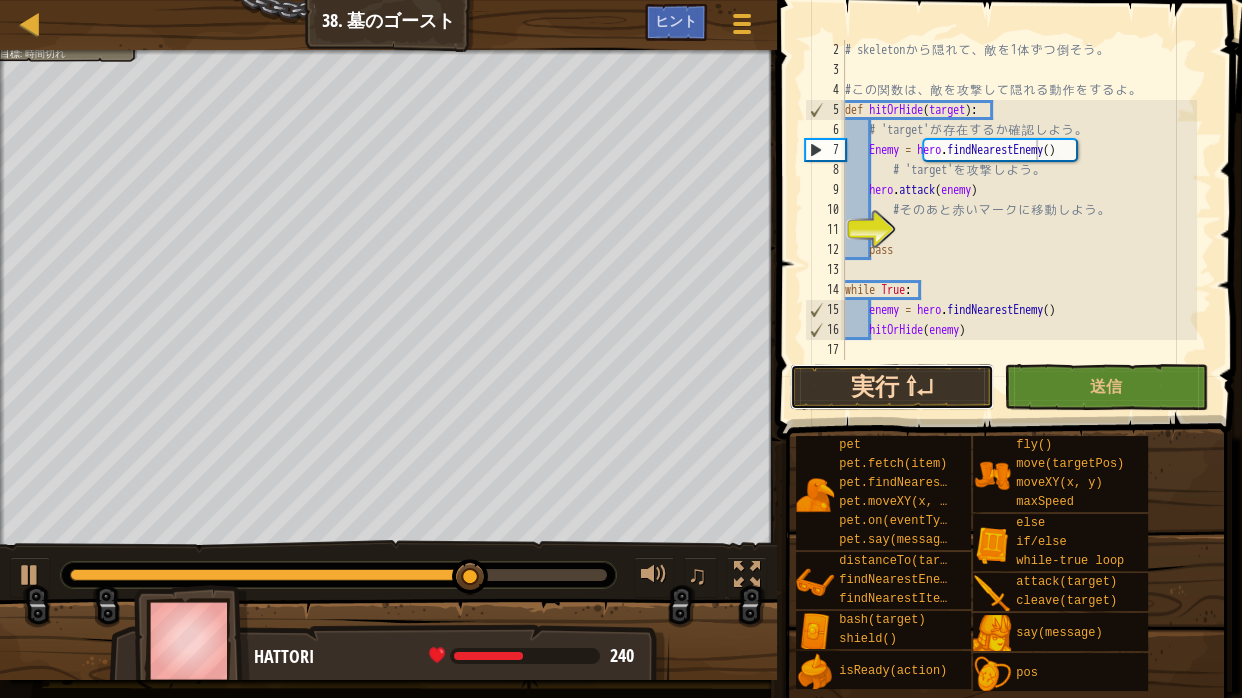 click on "実行 ⇧↵" at bounding box center [892, 387] 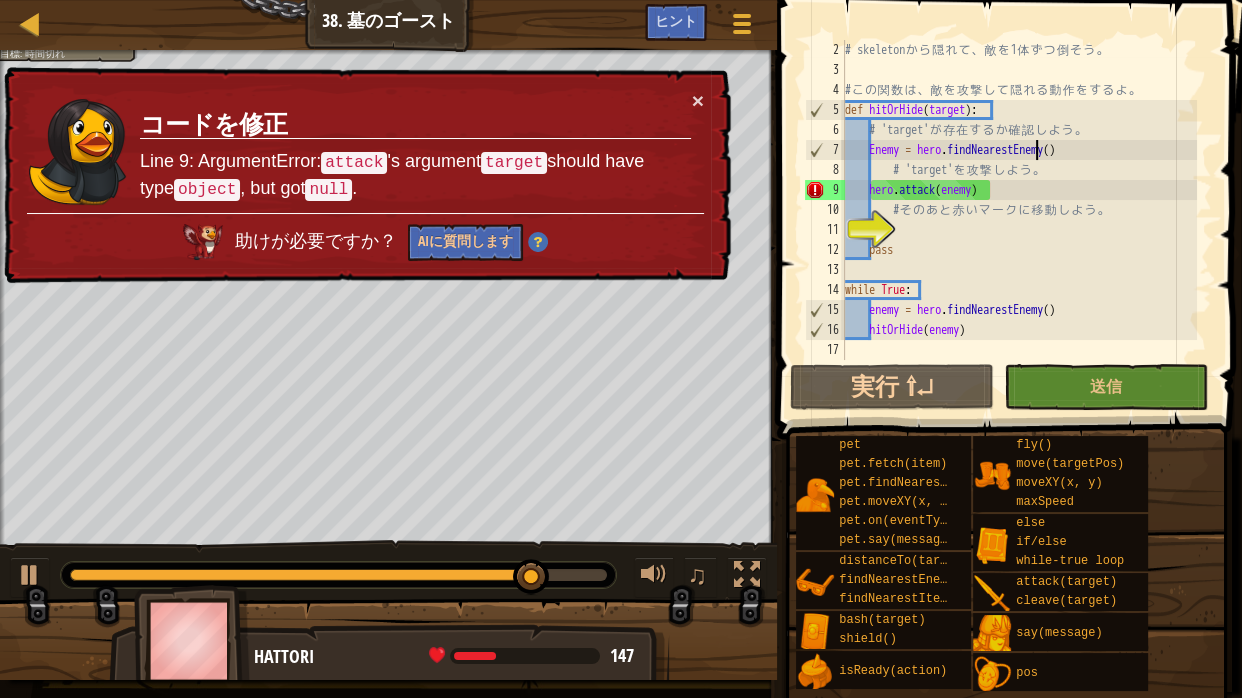 click on "# skeleton  か ら 隠 れ て 、 敵 を 1 体 ず つ 倒 そ う 。 #  こ の 関 数 は 、 敵 を 攻 撃 し て 隠 れ る 動 作 を す る よ 。 def   hitOrHide ( target ) :      # 'target'  が 存 在 す る か 確 認 し よ う 。      Enemy   =   hero . findNearestEnemy ( )          # 'target'  を 攻 撃 し よ う 。      hero . attack ( enemy )          #  そ の あ と 赤 い マ ー ク に 移 動 し よ う 。               pass while   True :      enemy   =   hero . findNearestEnemy ( )      hitOrHide ( enemy )" at bounding box center [1019, 220] 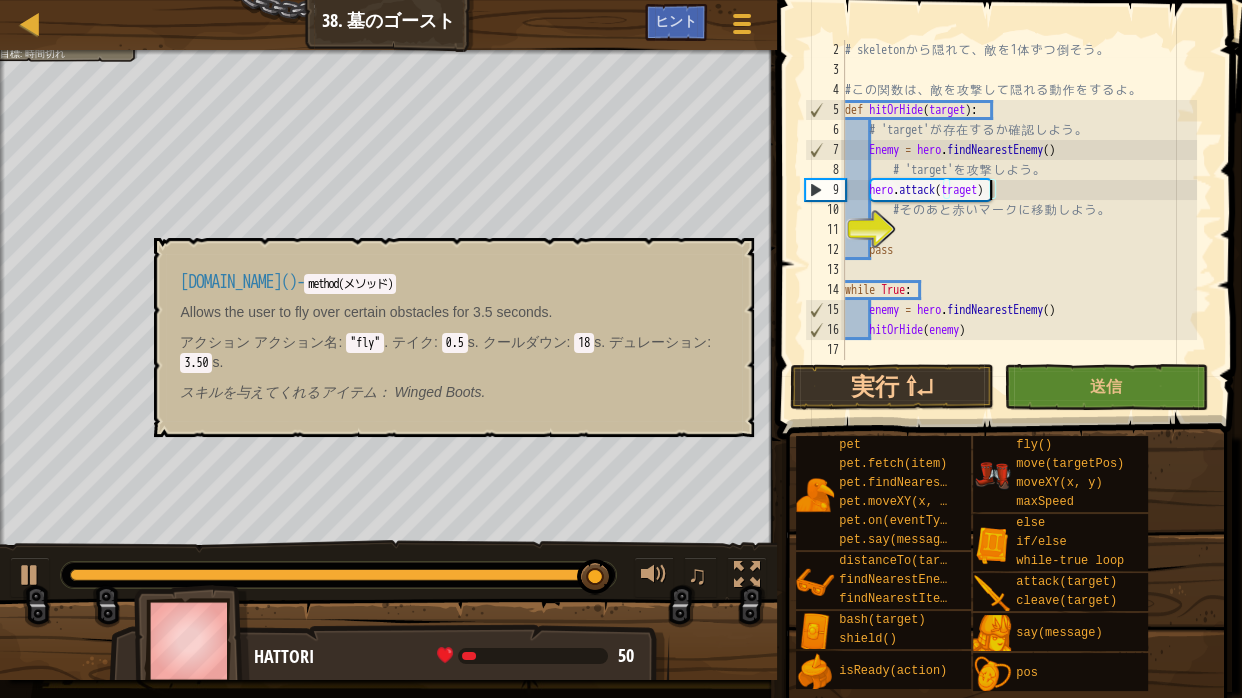 scroll, scrollTop: 3, scrollLeft: 121, axis: both 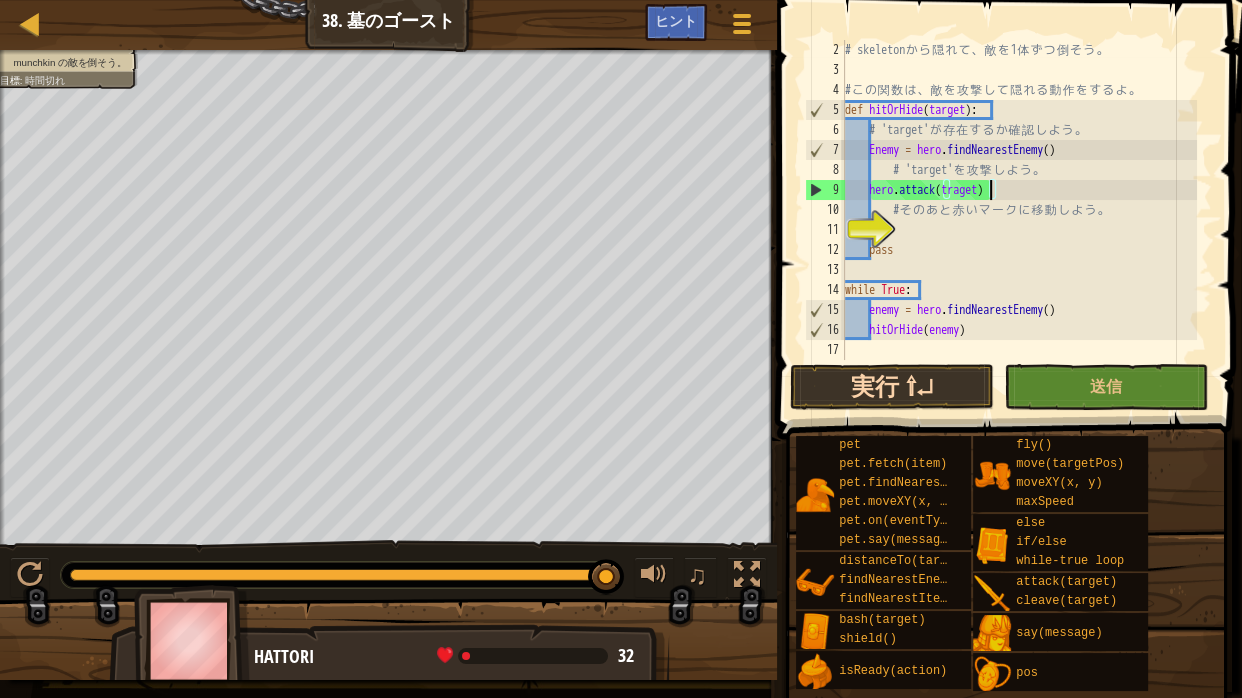 type on "hero.attack(traget)" 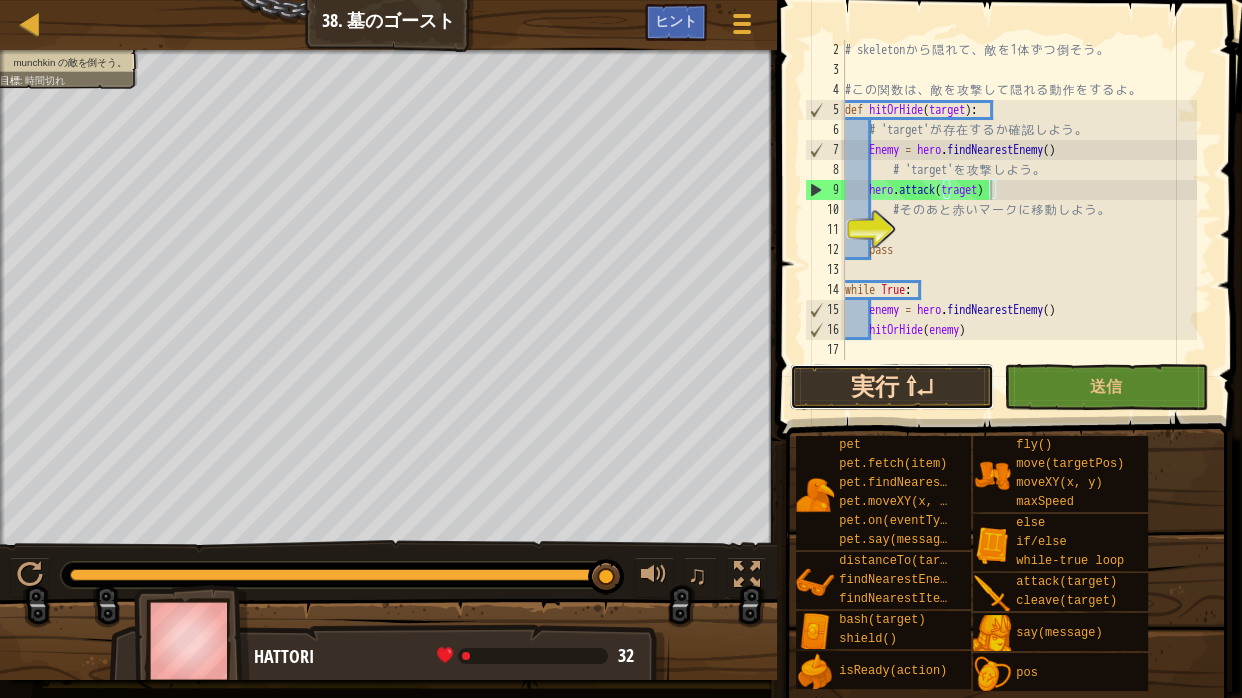 click on "実行 ⇧↵" at bounding box center (892, 387) 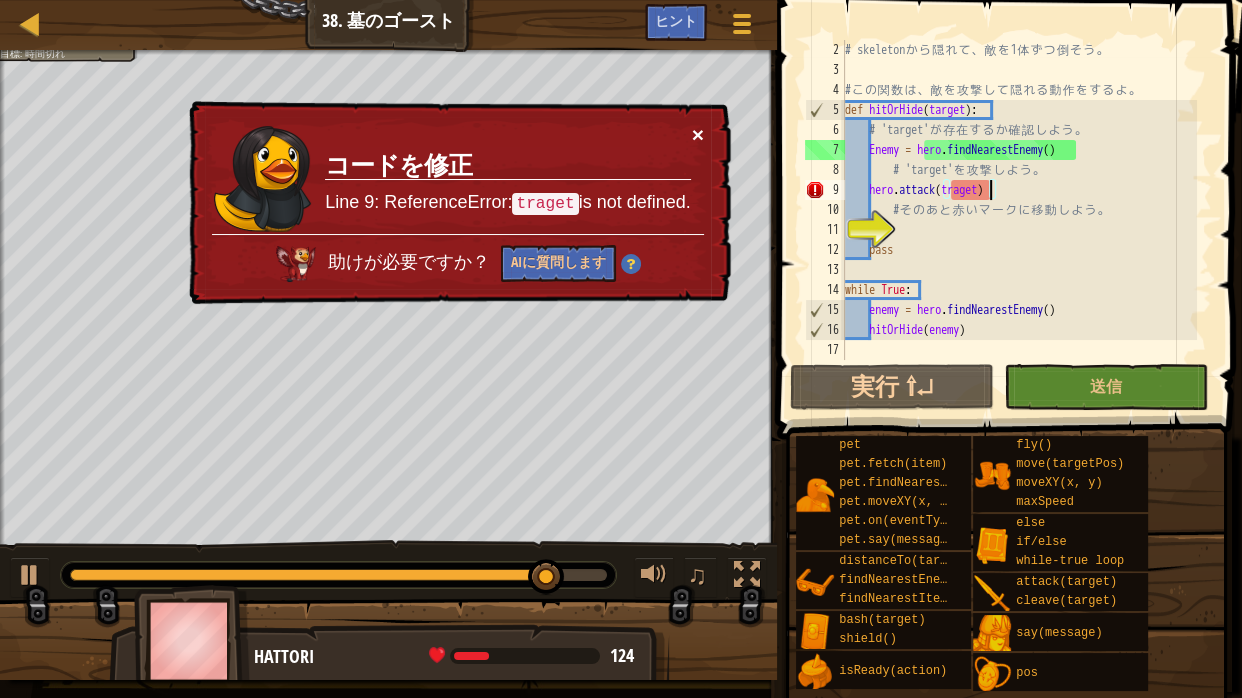 click on "×" at bounding box center (698, 136) 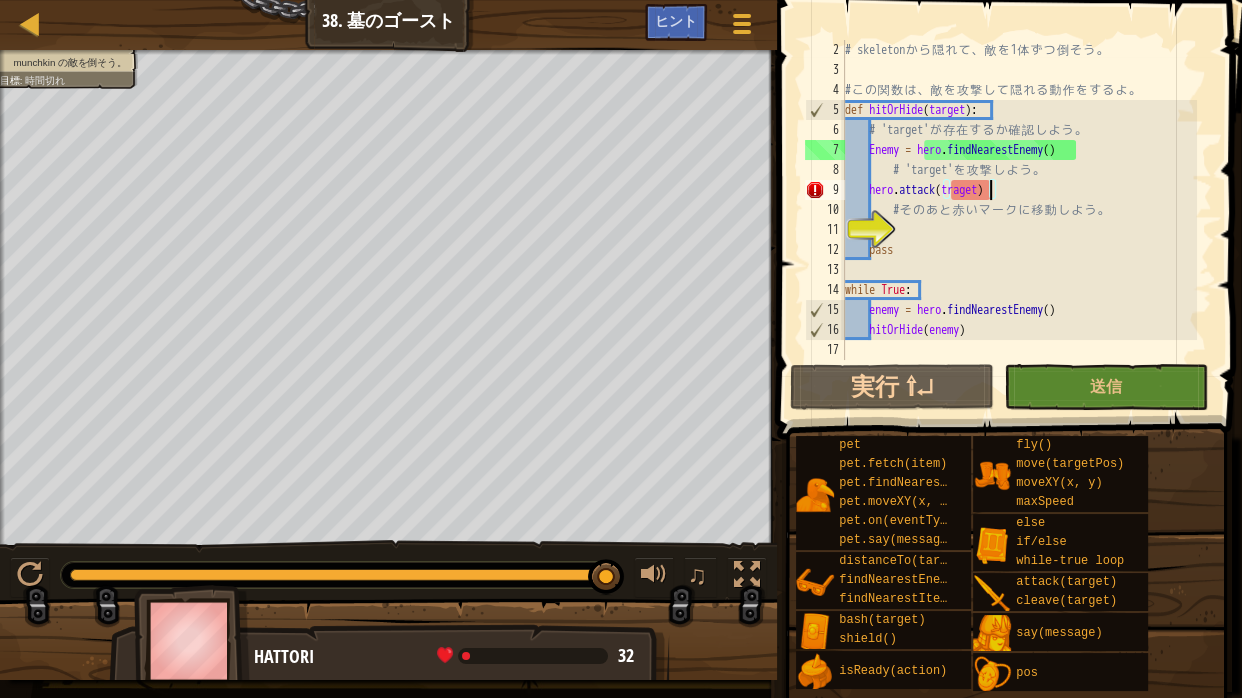 click on "# skeleton  か ら 隠 れ て 、 敵 を 1 体 ず つ 倒 そ う 。 #  こ の 関 数 は 、 敵 を 攻 撃 し て 隠 れ る 動 作 を す る よ 。 def   hitOrHide ( target ) :      # 'target'  が 存 在 す る か 確 認 し よ う 。      Enemy   =   hero . findNearestEnemy ( )          # 'target'  を 攻 撃 し よ う 。      hero . attack ( traget )          #  そ の あ と 赤 い マ ー ク に 移 動 し よ う 。               pass while   True :      enemy   =   hero . findNearestEnemy ( )      hitOrHide ( enemy )" at bounding box center (1019, 220) 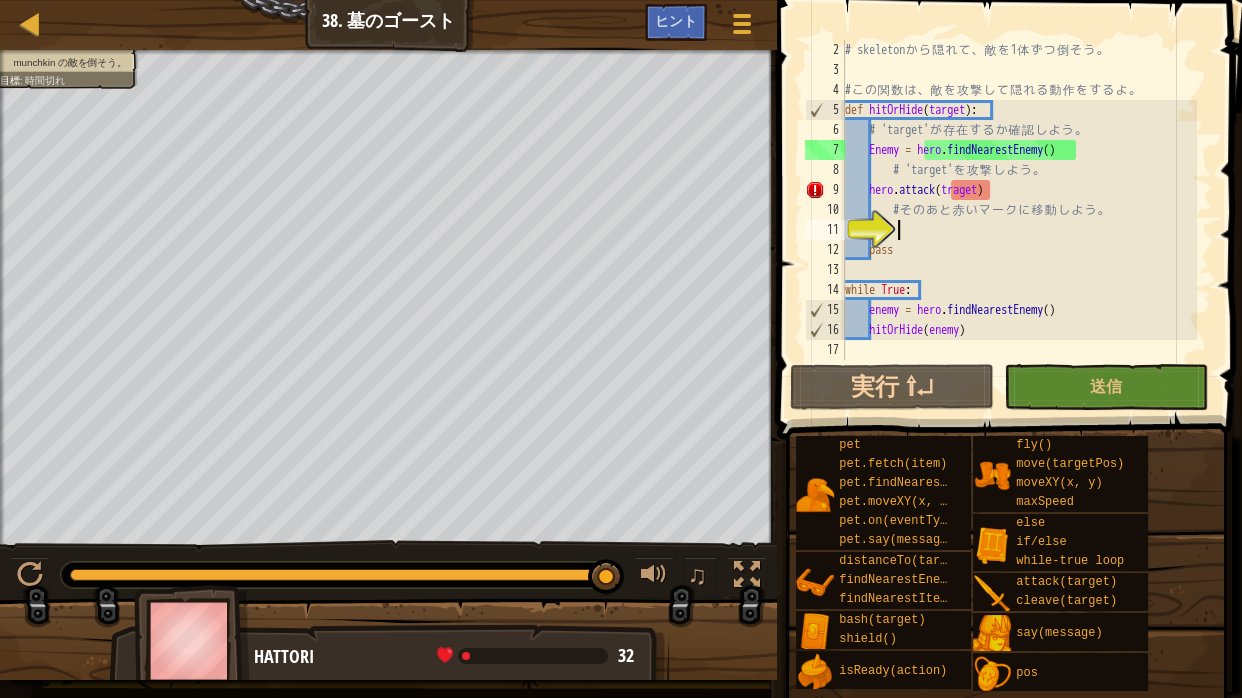 scroll, scrollTop: 3, scrollLeft: 42, axis: both 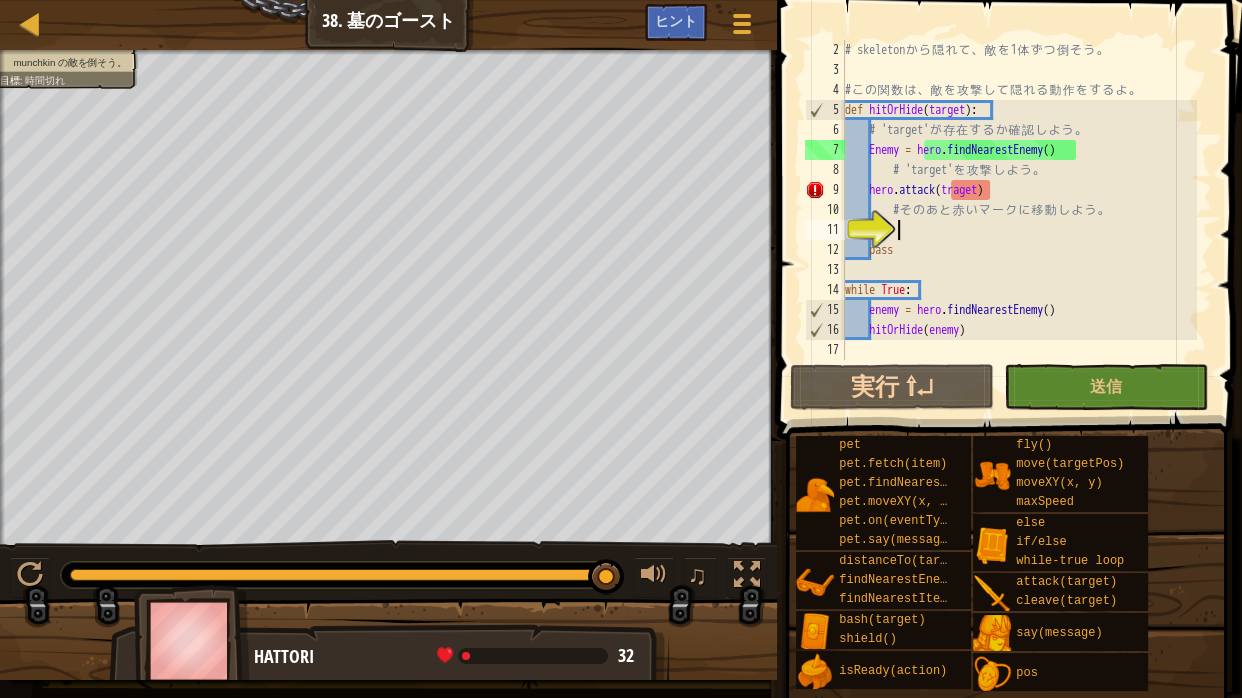 click on "11" at bounding box center [825, 230] 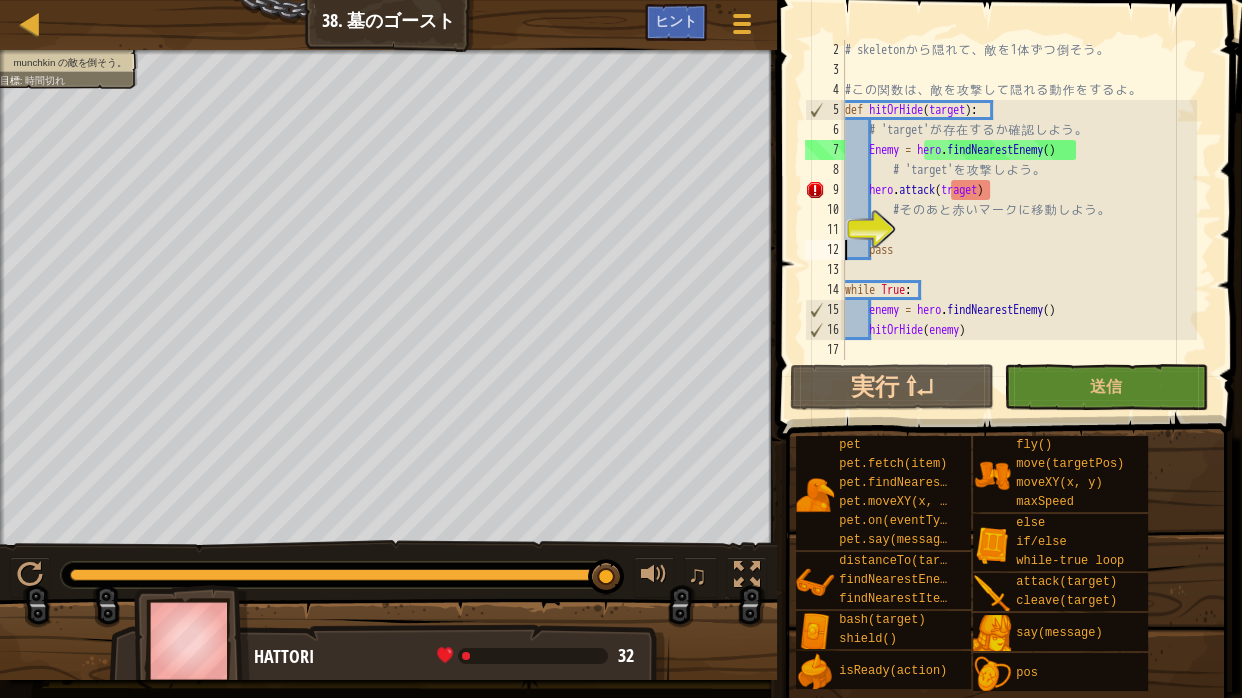 click on "11" at bounding box center (825, 230) 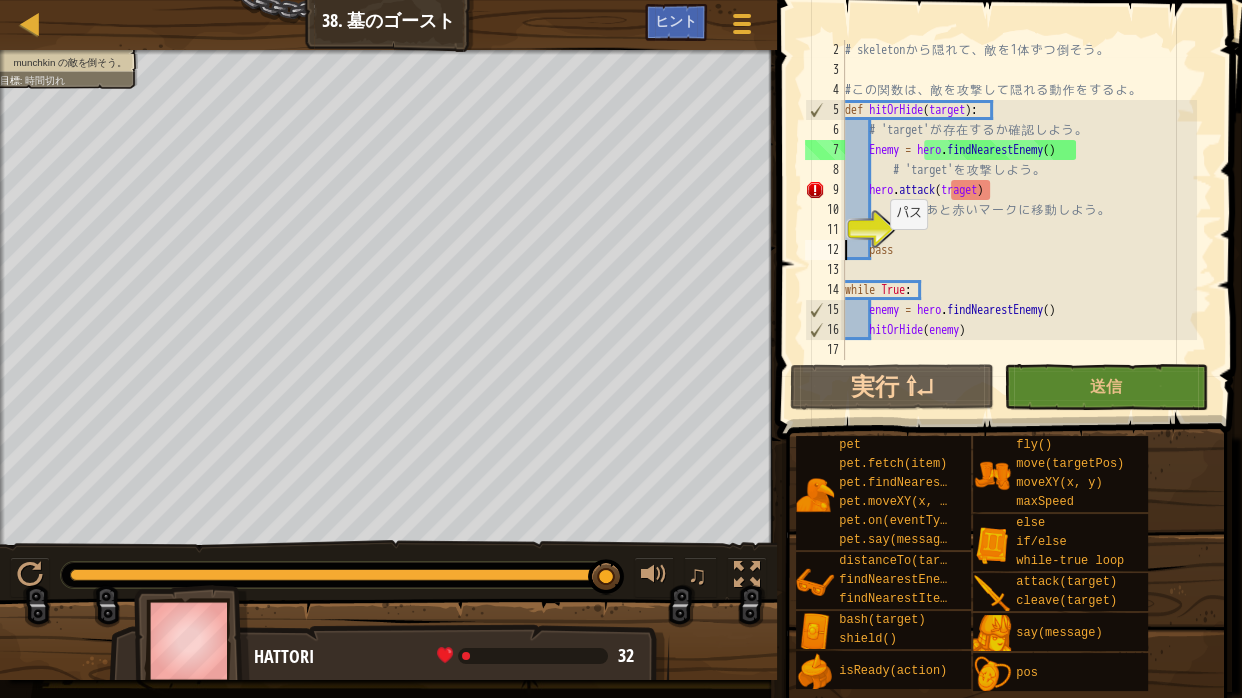 click on "11" at bounding box center (825, 230) 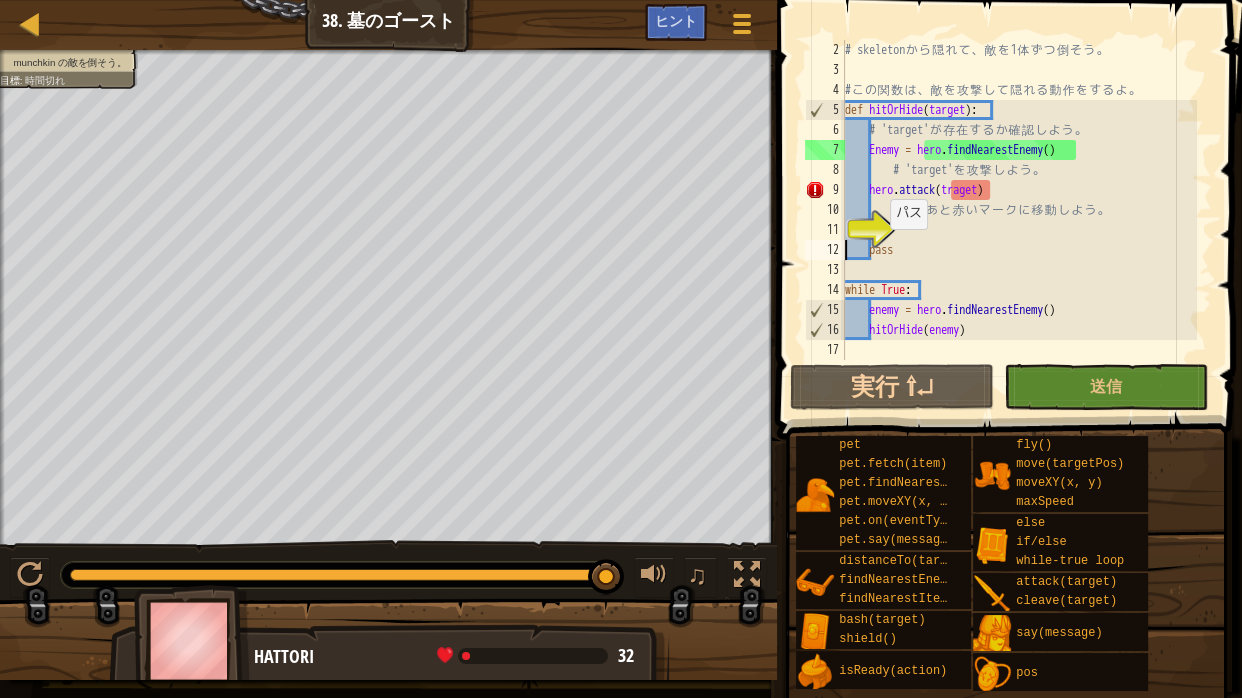 type on "pass" 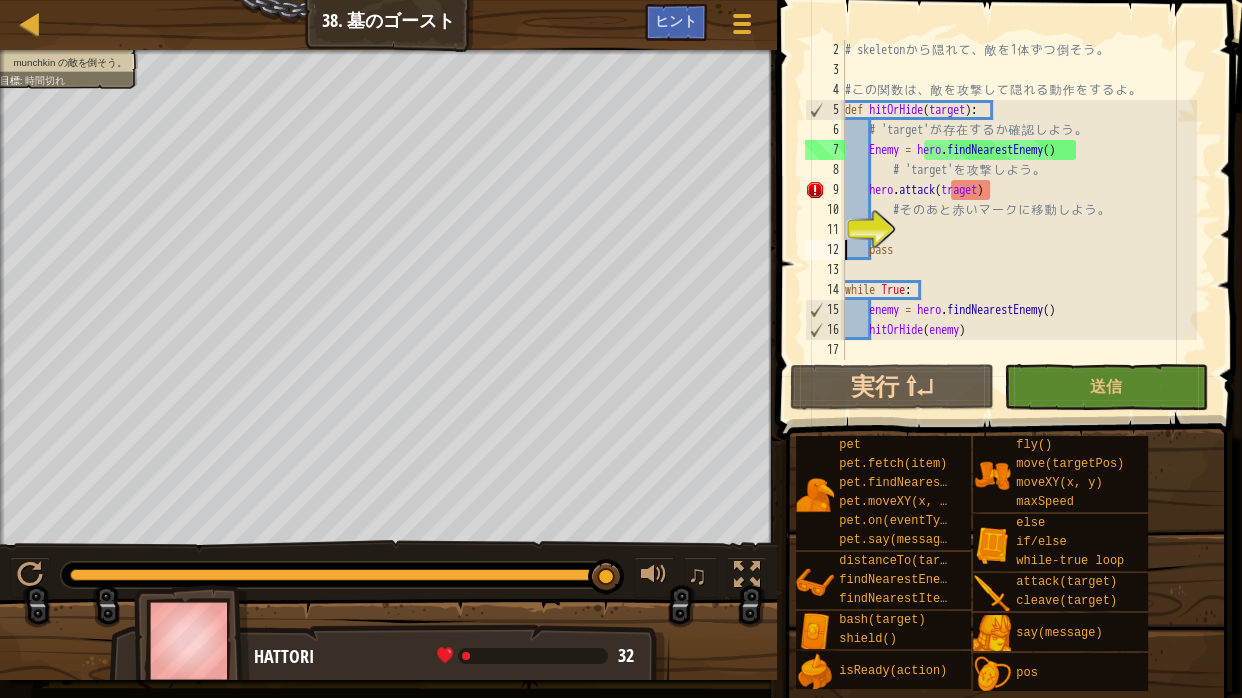click on "# skeleton  か ら 隠 れ て 、 敵 を 1 体 ず つ 倒 そ う 。 #  こ の 関 数 は 、 敵 を 攻 撃 し て 隠 れ る 動 作 を す る よ 。 def   hitOrHide ( target ) :      # 'target'  が 存 在 す る か 確 認 し よ う 。      Enemy   =   hero . findNearestEnemy ( )          # 'target'  を 攻 撃 し よ う 。      hero . attack ( traget )          #  そ の あ と 赤 い マ ー ク に 移 動 し よ う 。               pass while   True :      enemy   =   hero . findNearestEnemy ( )      hitOrHide ( enemy )" at bounding box center (1019, 220) 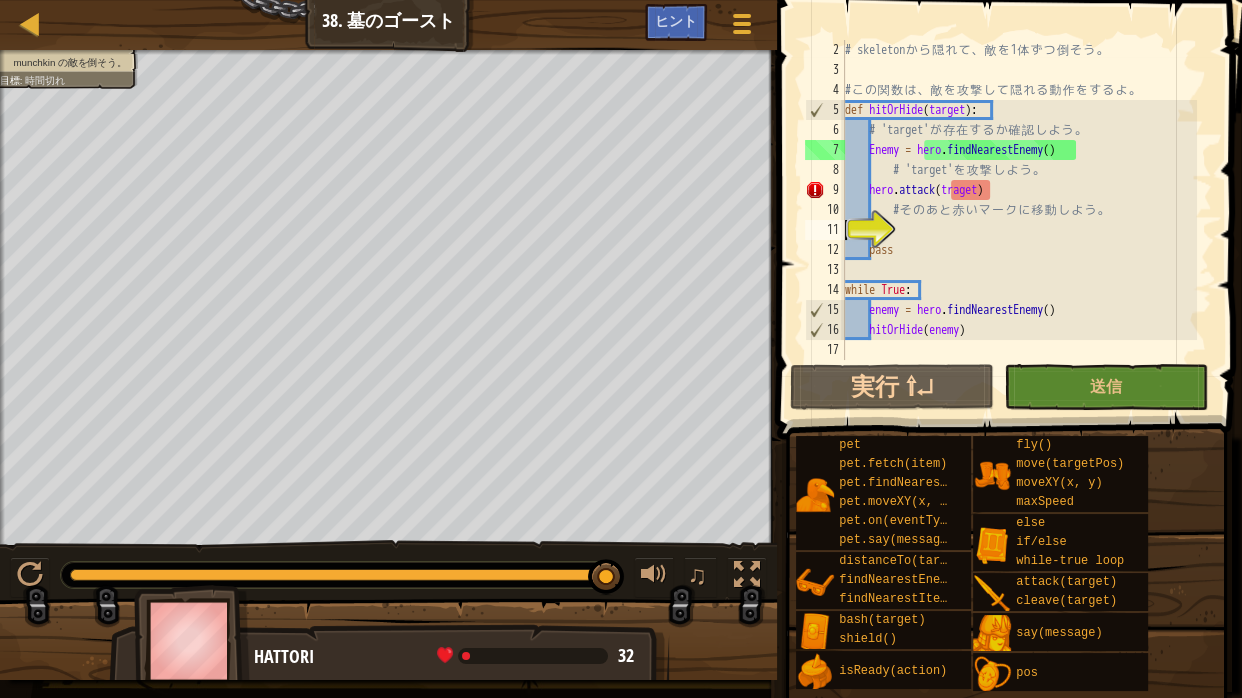 type on "# そのあと赤いマークに移動しよう。" 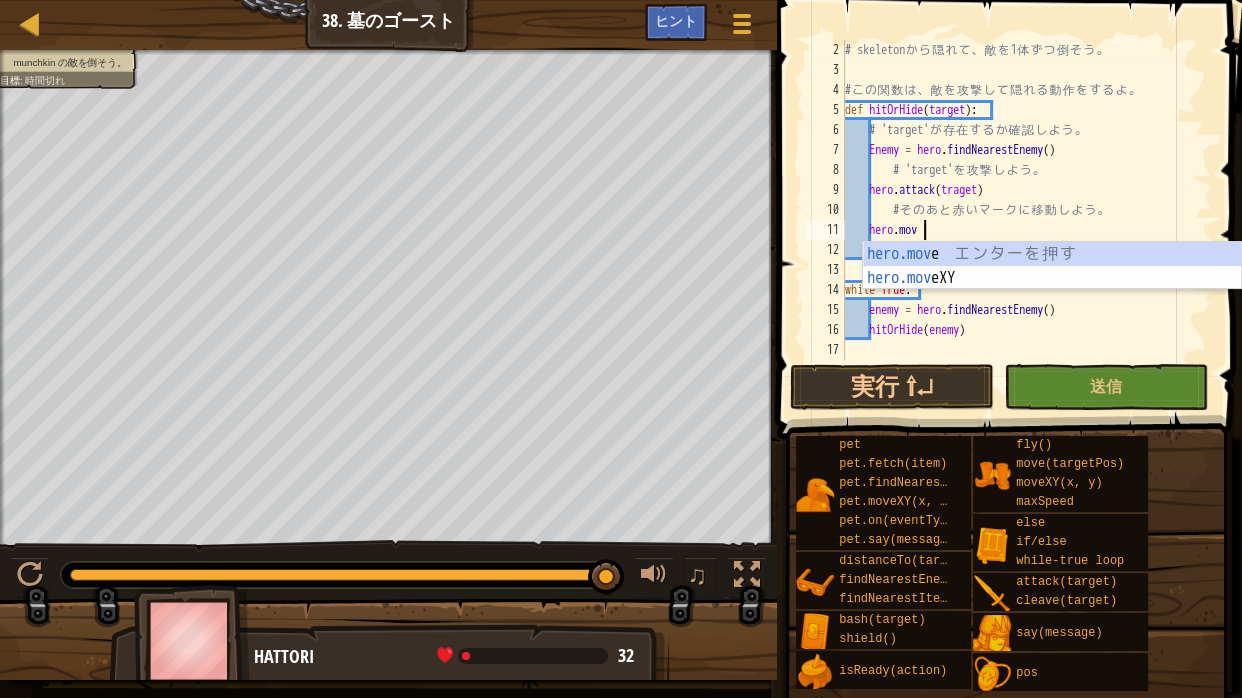 scroll, scrollTop: 3, scrollLeft: 71, axis: both 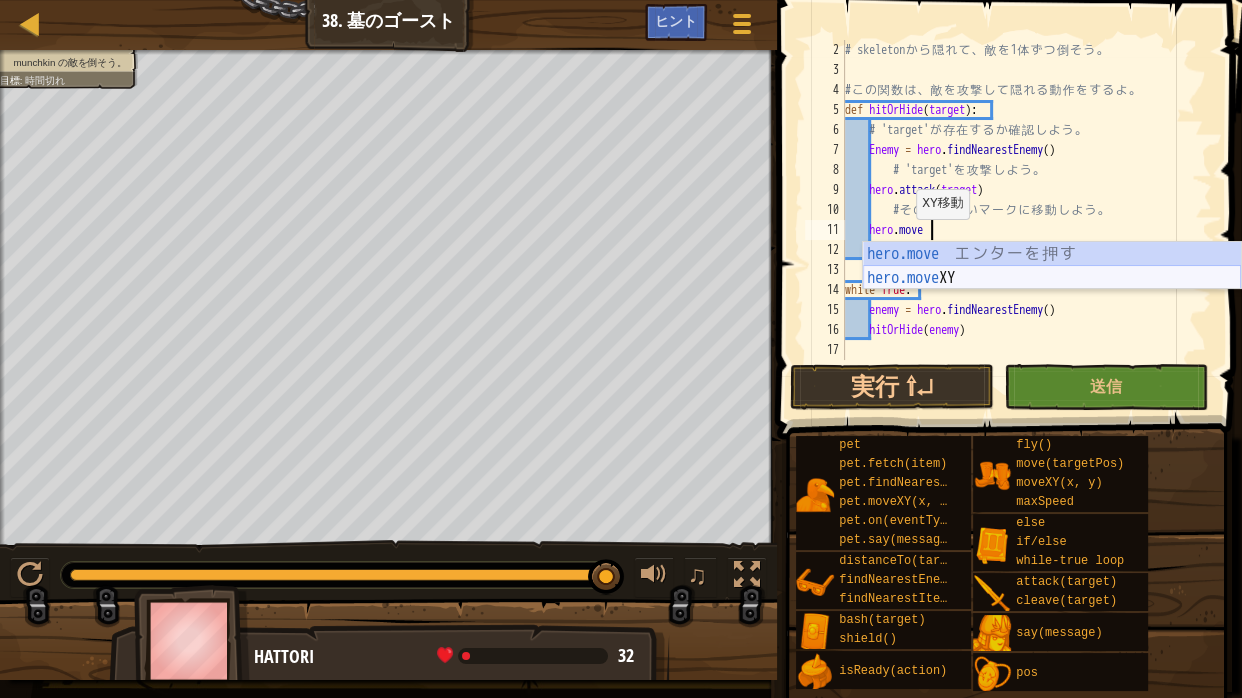 click on "hero.move エ ン タ ー を 押 す hero.move XY エ ン タ ー を 押 す" at bounding box center [1052, 290] 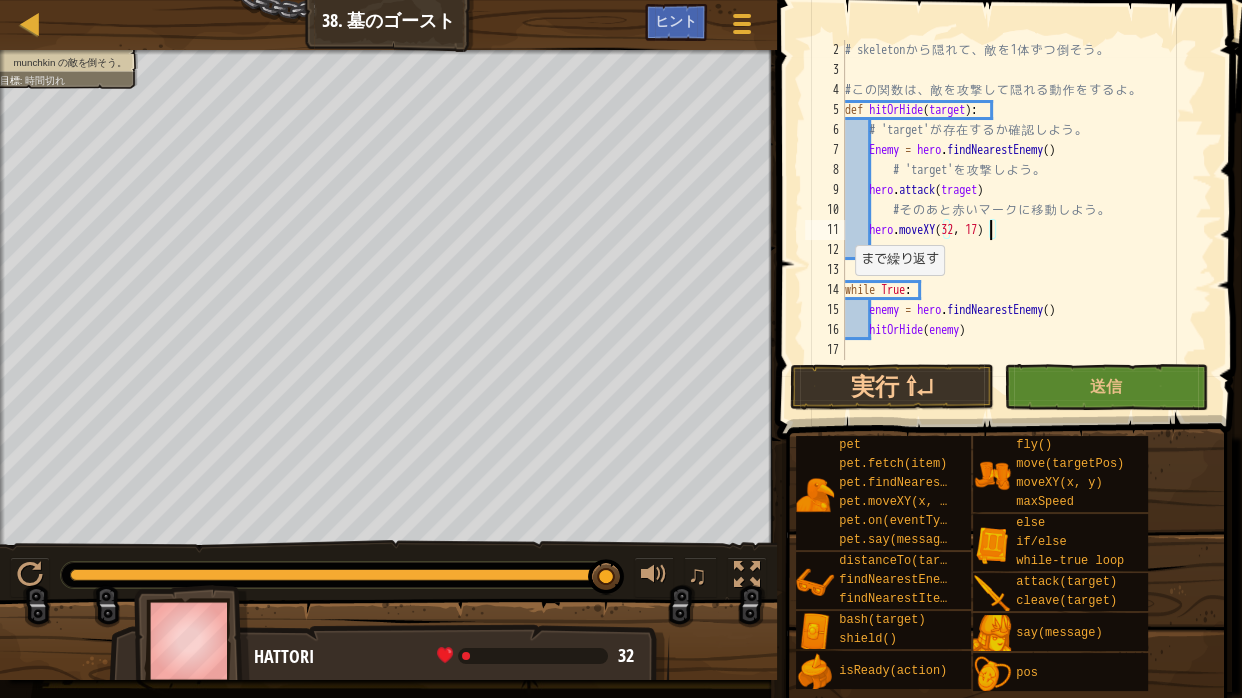 scroll, scrollTop: 3, scrollLeft: 121, axis: both 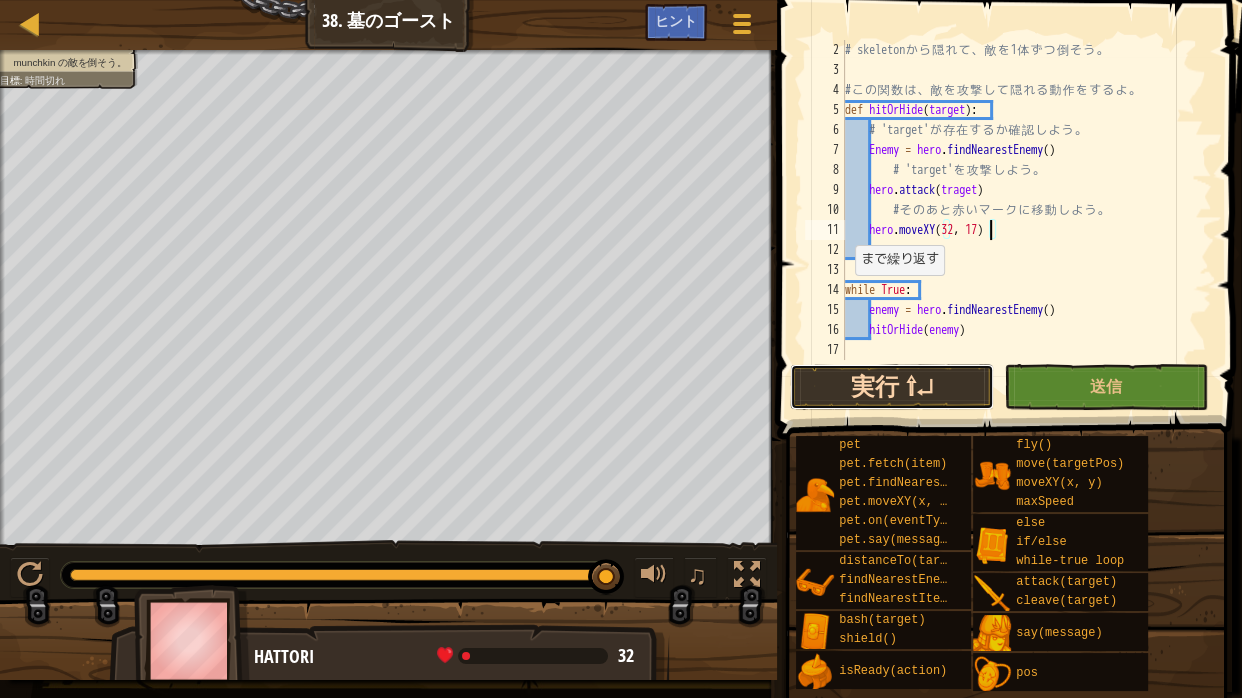 click on "実行 ⇧↵" at bounding box center (892, 387) 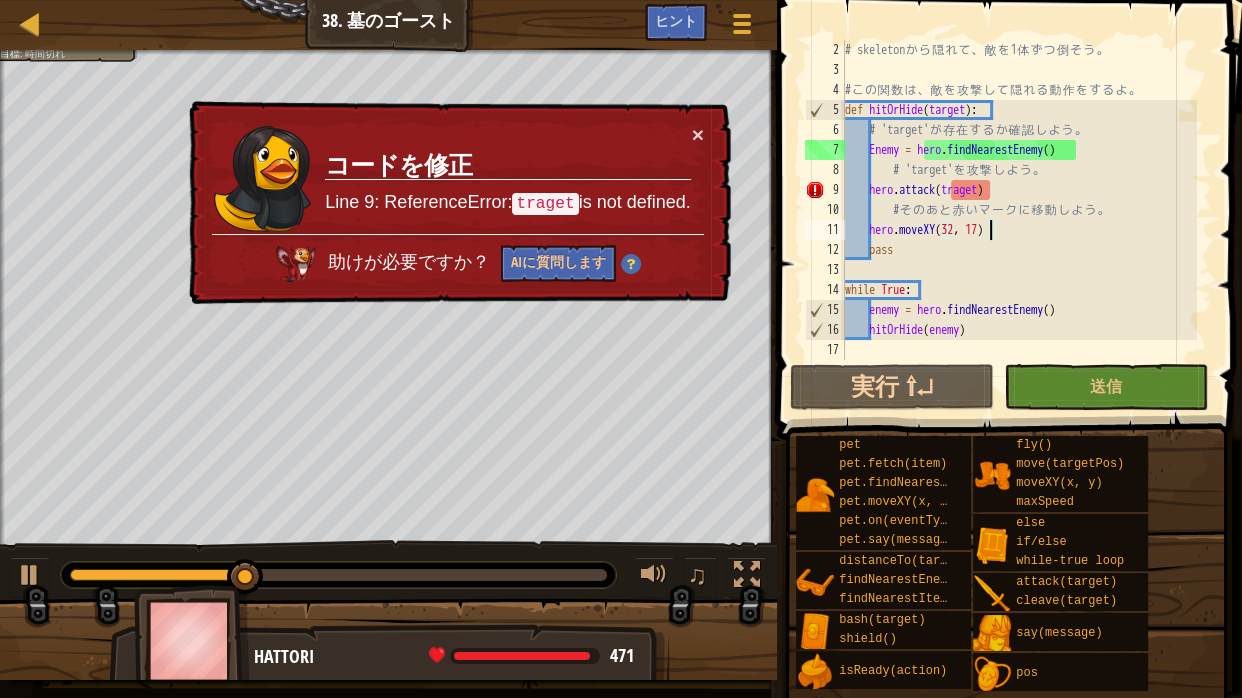 click on "# skeleton  か ら 隠 れ て 、 敵 を 1 体 ず つ 倒 そ う 。 #  こ の 関 数 は 、 敵 を 攻 撃 し て 隠 れ る 動 作 を す る よ 。 def   hitOrHide ( target ) :      # 'target'  が 存 在 す る か 確 認 し よ う 。      Enemy   =   hero . findNearestEnemy ( )          # 'target'  を 攻 撃 し よ う 。      hero . attack ( traget )          #  そ の あ と 赤 い マ ー ク に 移 動 し よ う 。      hero . moveXY ( 32 ,   17 )           pass while   True :      enemy   =   hero . findNearestEnemy ( )      hitOrHide ( enemy )" at bounding box center (1019, 220) 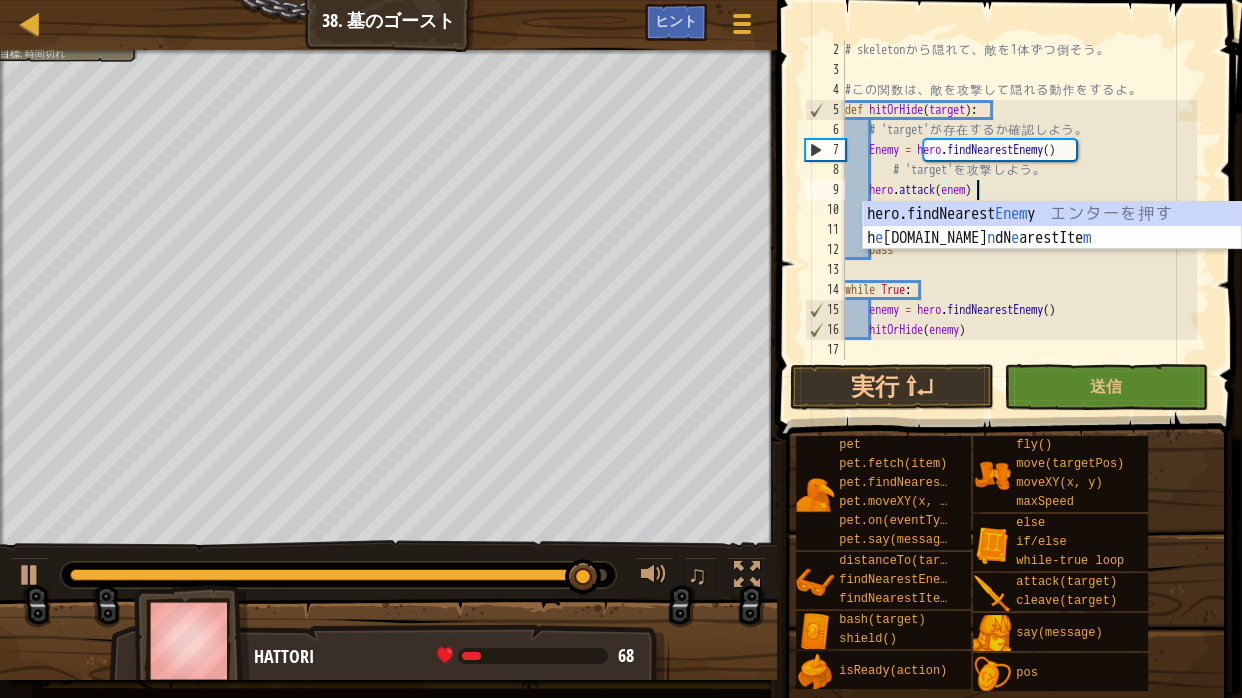scroll, scrollTop: 3, scrollLeft: 115, axis: both 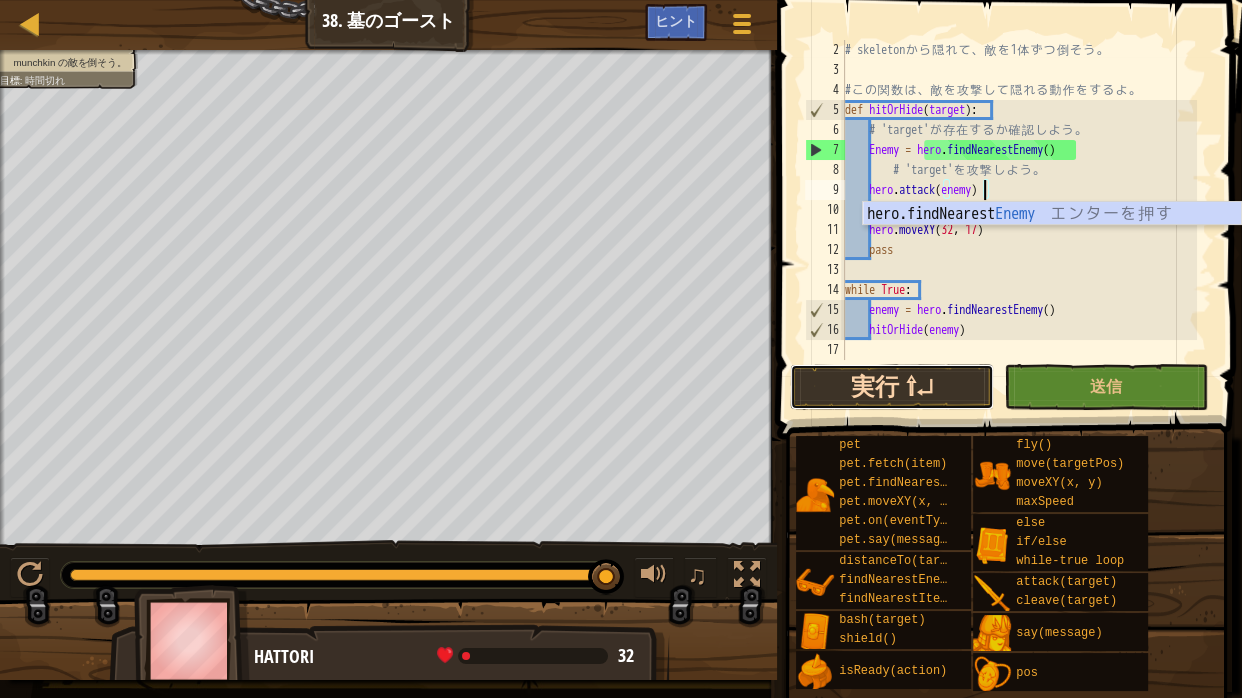 click on "実行 ⇧↵" at bounding box center (892, 387) 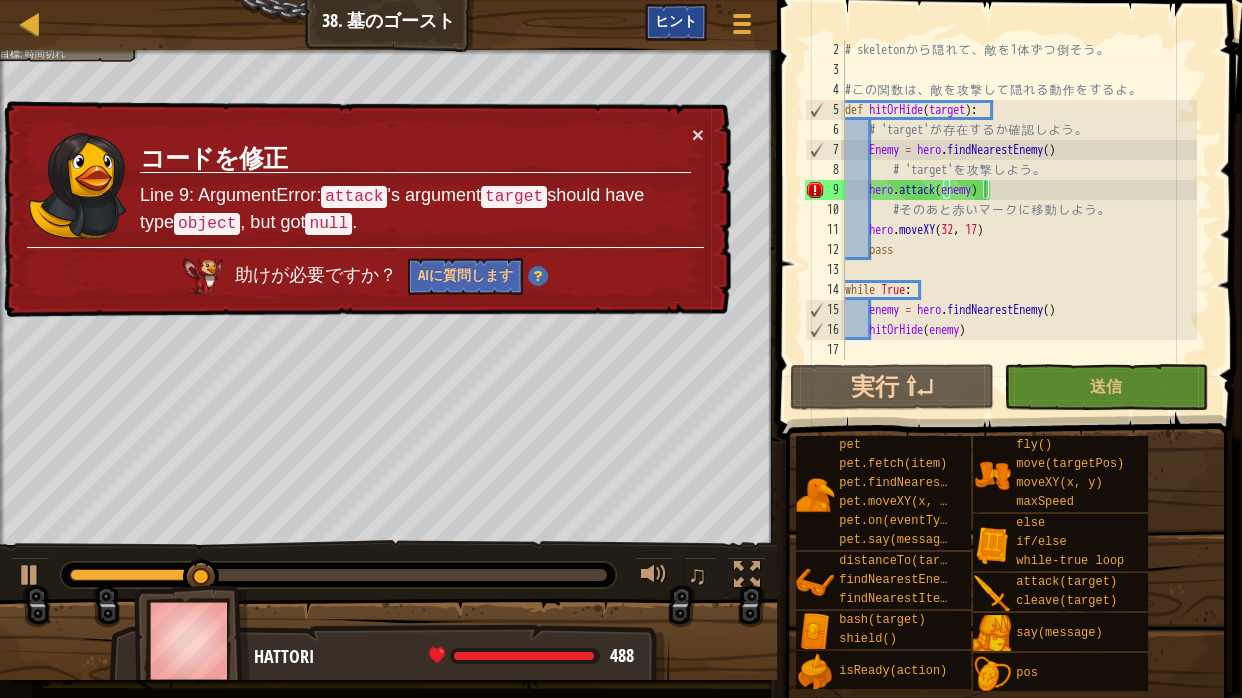 click on "ヒント" at bounding box center [676, 20] 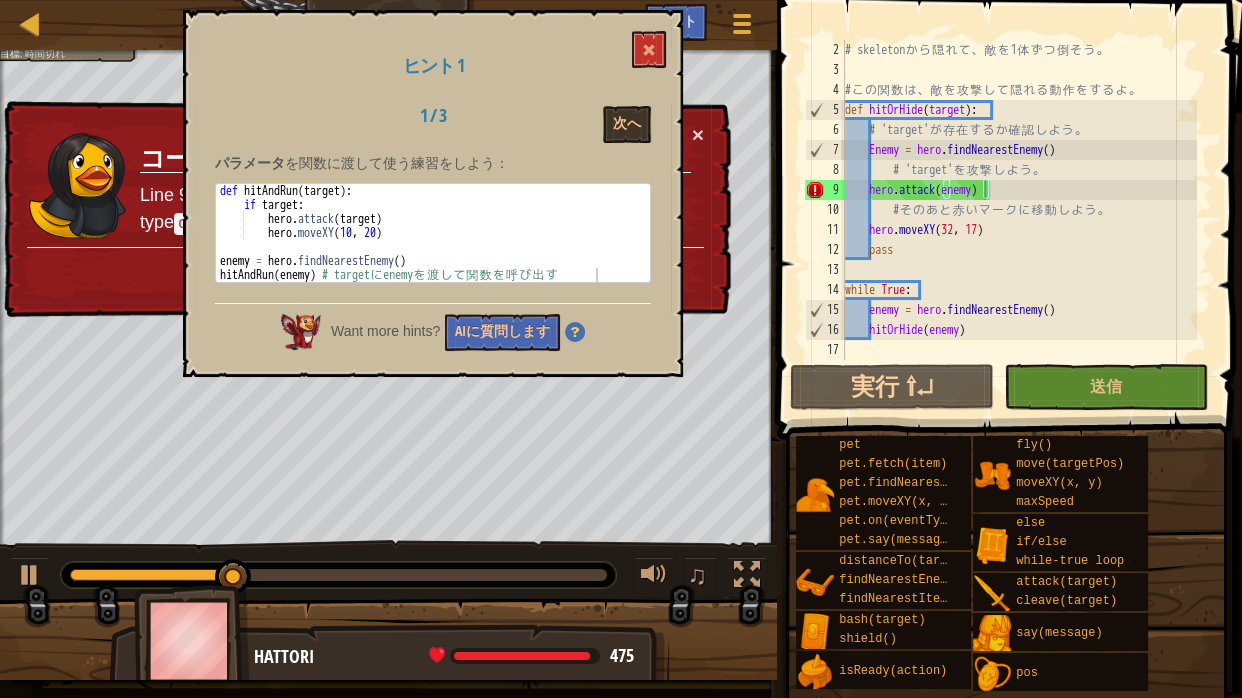 drag, startPoint x: 634, startPoint y: 347, endPoint x: 624, endPoint y: 178, distance: 169.2956 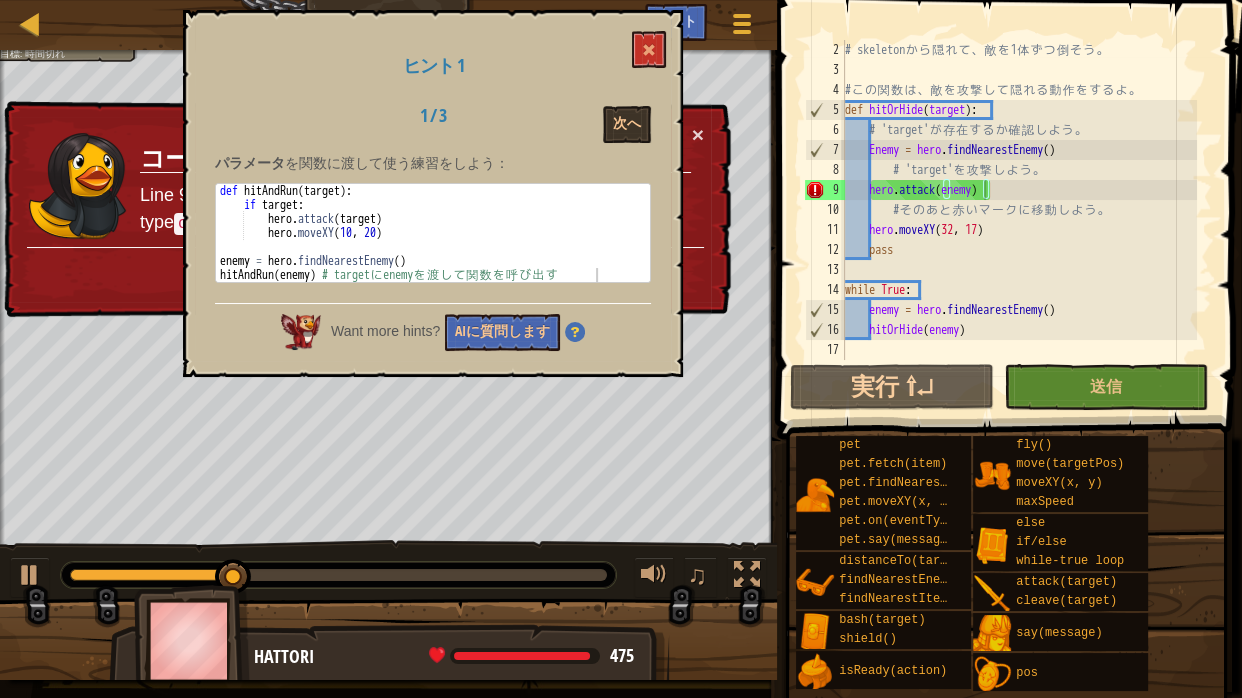click on "ヒント 1 1 / 3 次へ パラメータ  を関数に渡して使う練習をしよう：
1 2 3 4 5 6 7 def   hitAndRun ( target ) :      if   target :           hero . attack ( target )           hero . moveXY ( 10 ,   20 ) enemy   =   hero . findNearestEnemy ( ) hitAndRun ( enemy )   # target  に  enemy  を 渡 し て 関 数 を 呼 び 出 す     הההההההההההההההההההההההההההההההההההההההההההההההההההההההההההההההההההההההההההההההההההההההההההההההההההההההההההההההההההההההההההההההההההההההההההההההההההההההההההההההההההההההההההההההההההההההההההההההההההההההההההההההההההההההההההההההההההההההההההההההההההההההההההה[DEMOGRAPHIC_DATA]ה
Want more hints? AIに質問します" at bounding box center [433, 193] 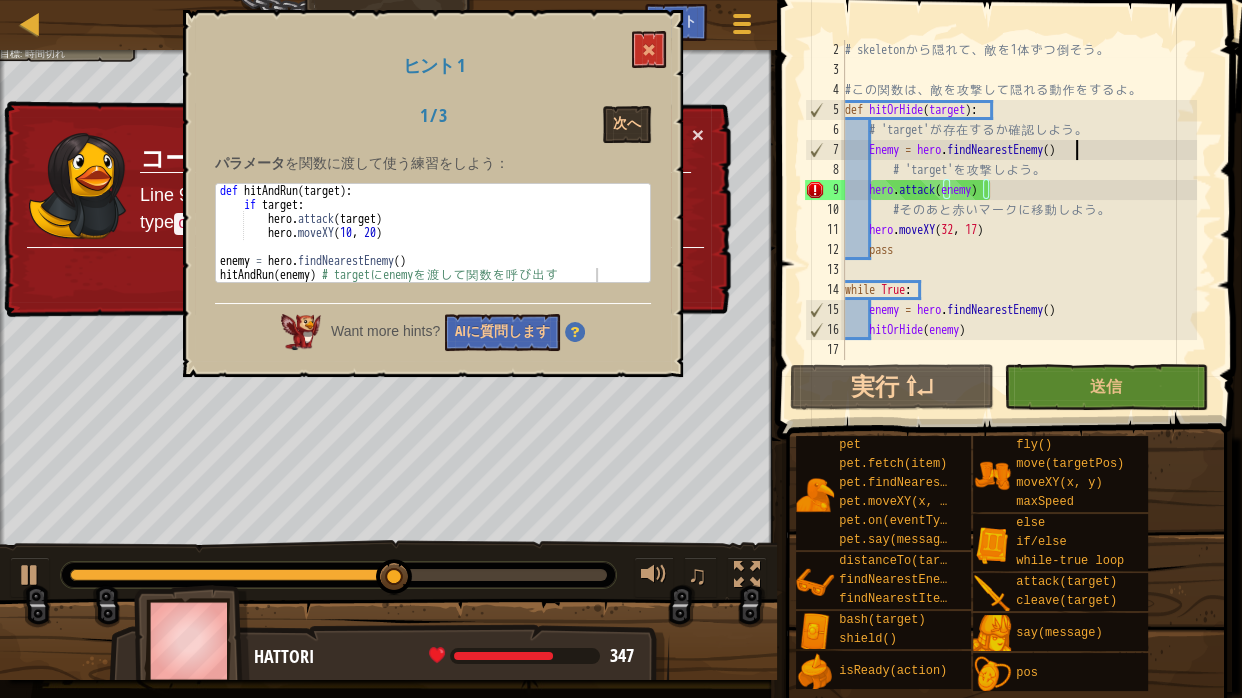 click on "# skeleton  か ら 隠 れ て 、 敵 を 1 体 ず つ 倒 そ う 。 #  こ の 関 数 は 、 敵 を 攻 撃 し て 隠 れ る 動 作 を す る よ 。 def   hitOrHide ( target ) :      # 'target'  が 存 在 す る か 確 認 し よ う 。      Enemy   =   hero . findNearestEnemy ( )          # 'target'  を 攻 撃 し よ う 。      hero . attack ( enemy )          #  そ の あ と 赤 い マ ー ク に 移 動 し よ う 。      hero . moveXY ( 32 ,   17 )           pass while   True :      enemy   =   hero . findNearestEnemy ( )      hitOrHide ( enemy )" at bounding box center (1019, 220) 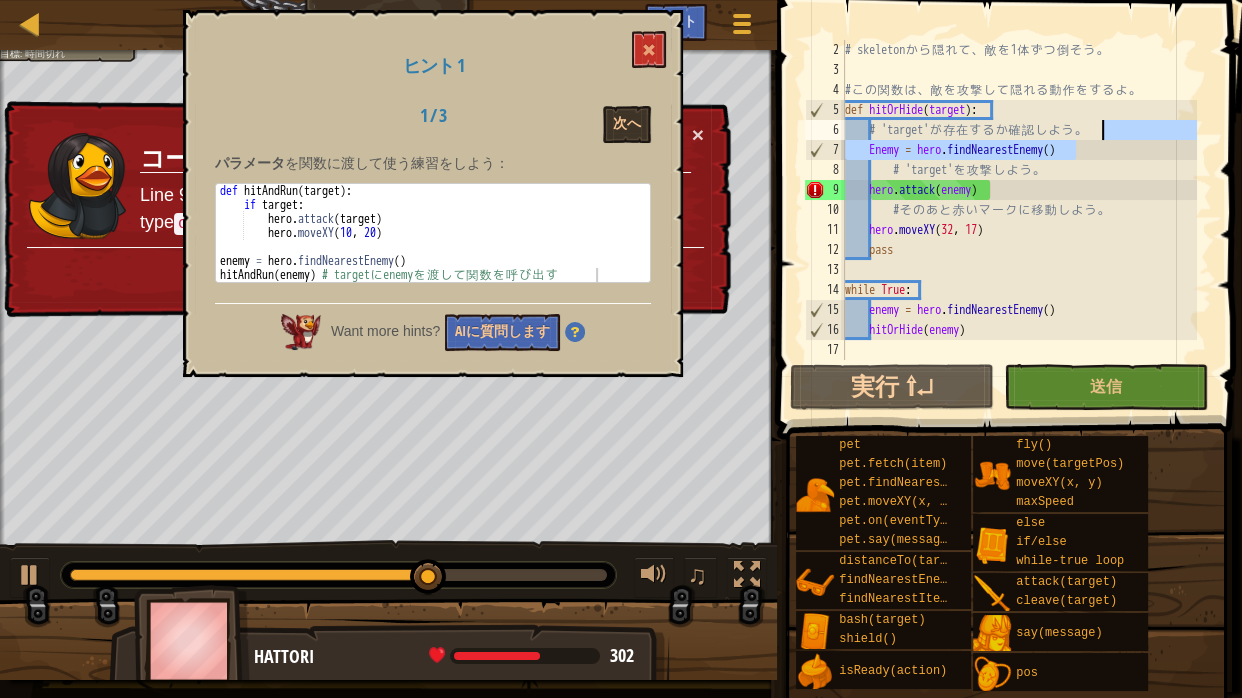 type on "# 'target' が存在するか確認しよう。" 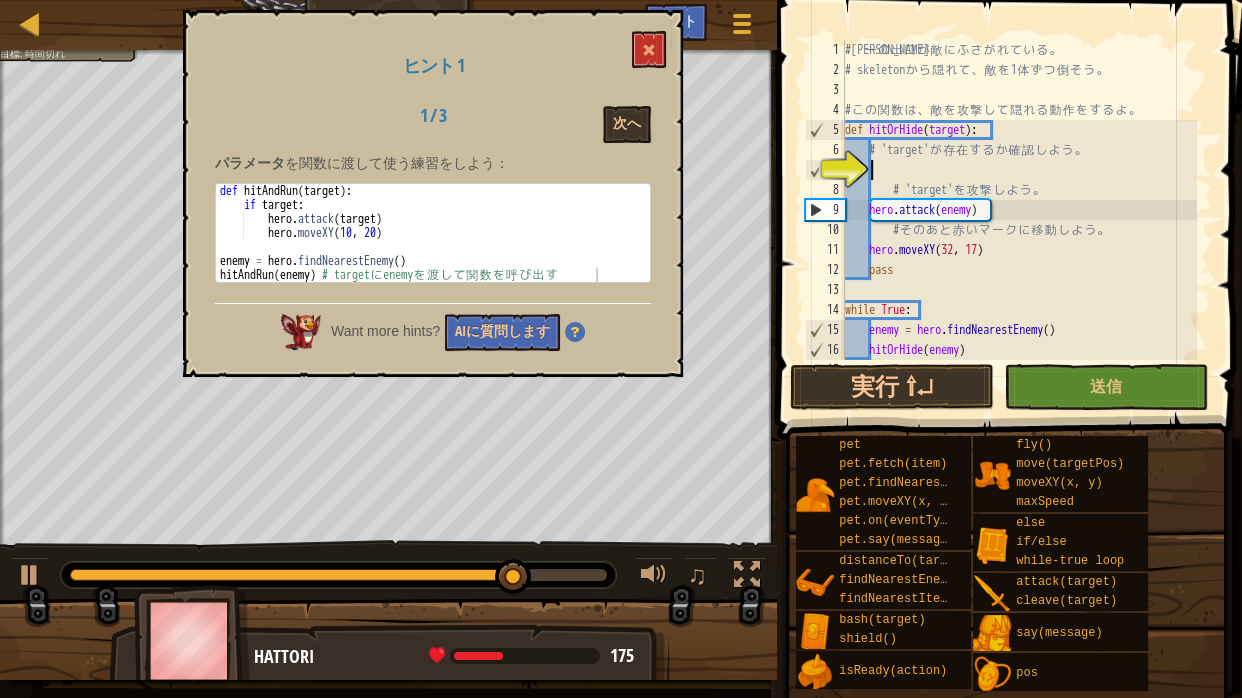 scroll, scrollTop: 3, scrollLeft: 20, axis: both 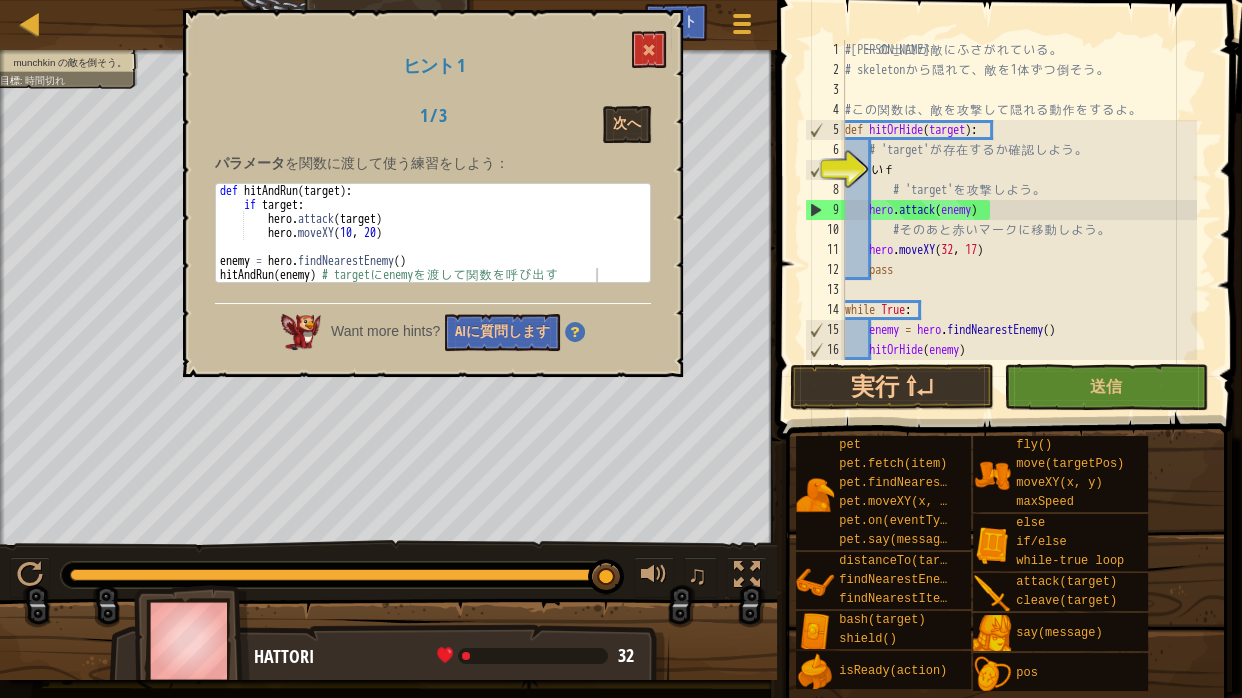 type on "い" 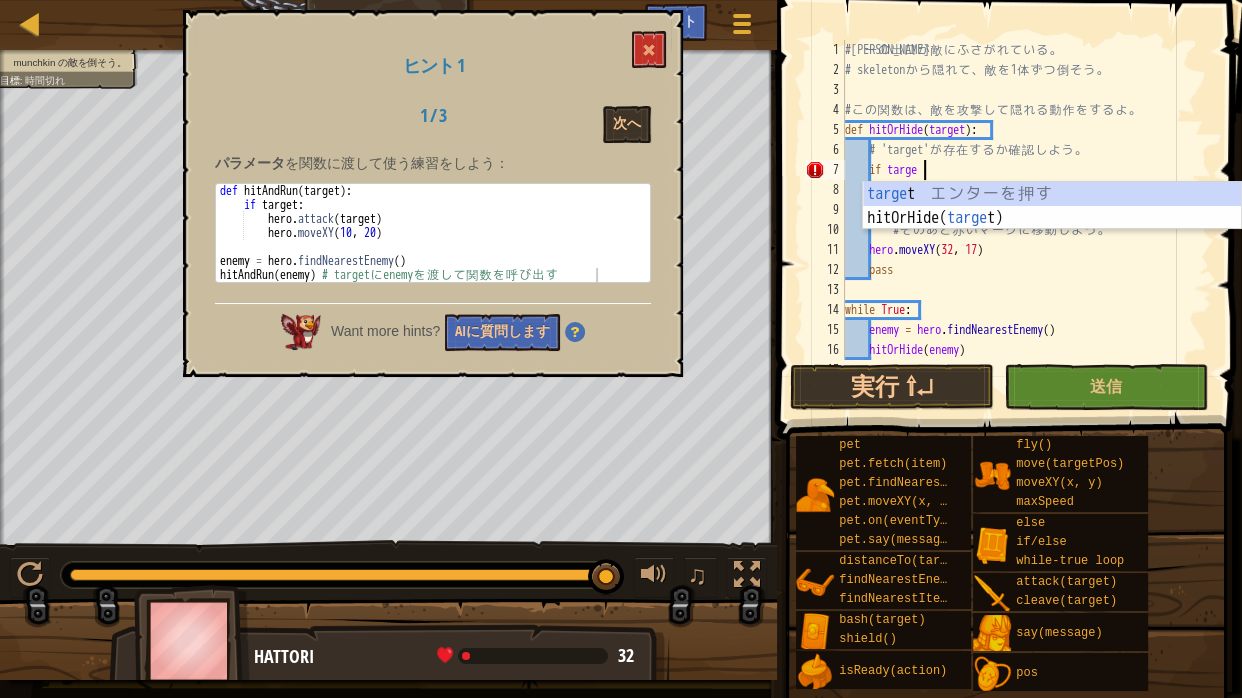 scroll, scrollTop: 3, scrollLeft: 70, axis: both 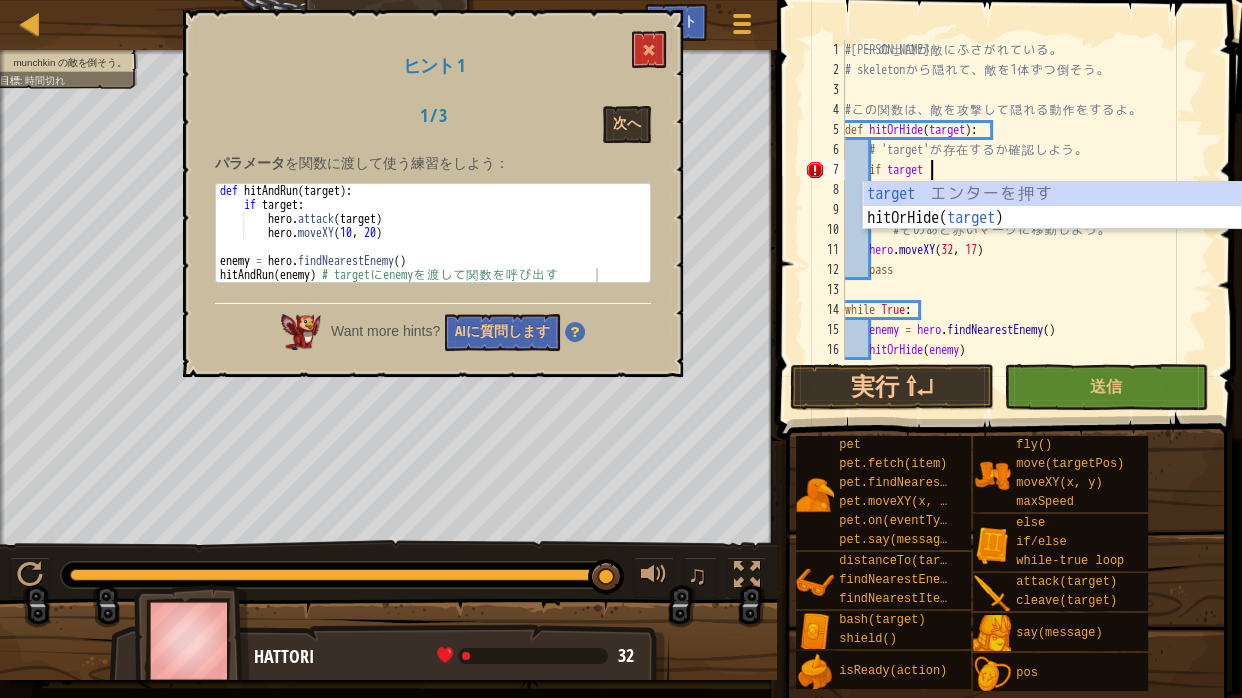 type on "if target:" 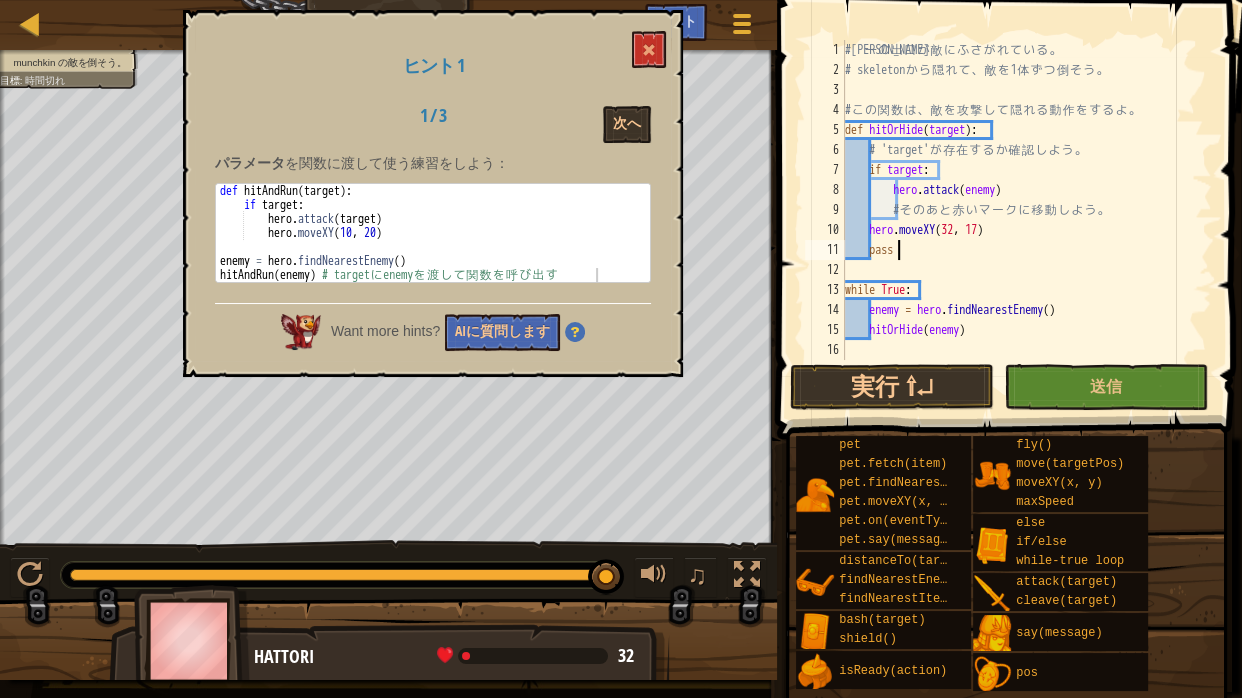 scroll, scrollTop: 3, scrollLeft: 42, axis: both 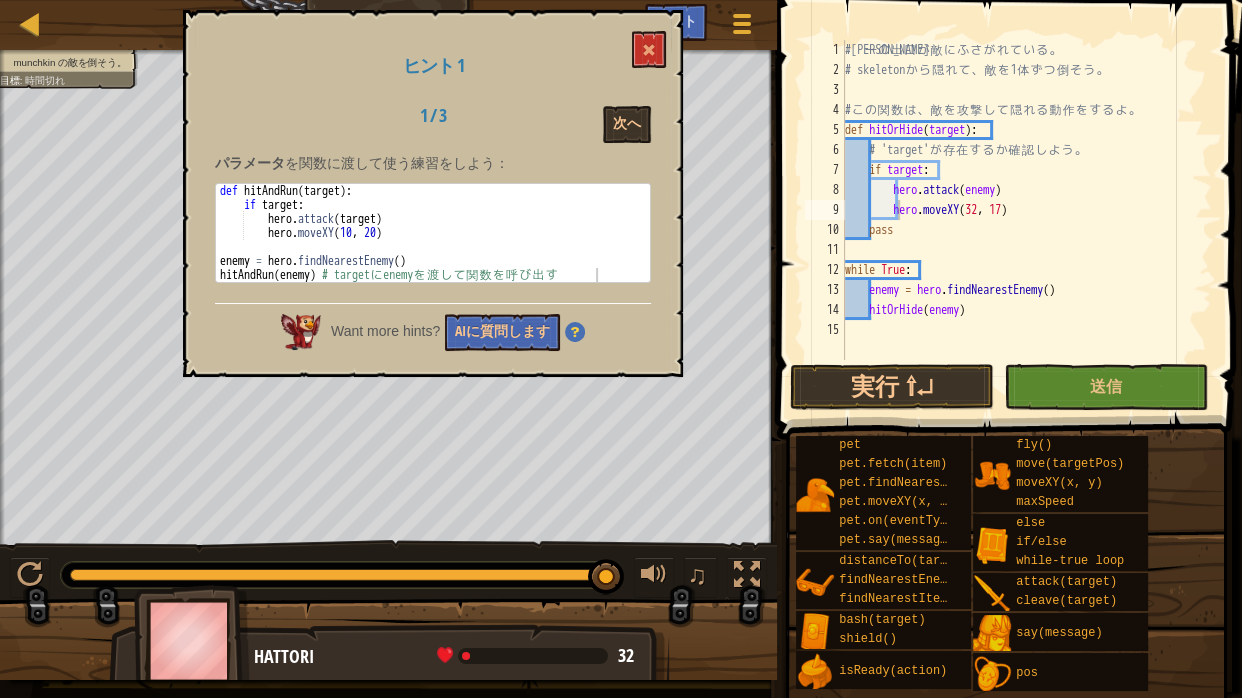 click at bounding box center [1011, 191] 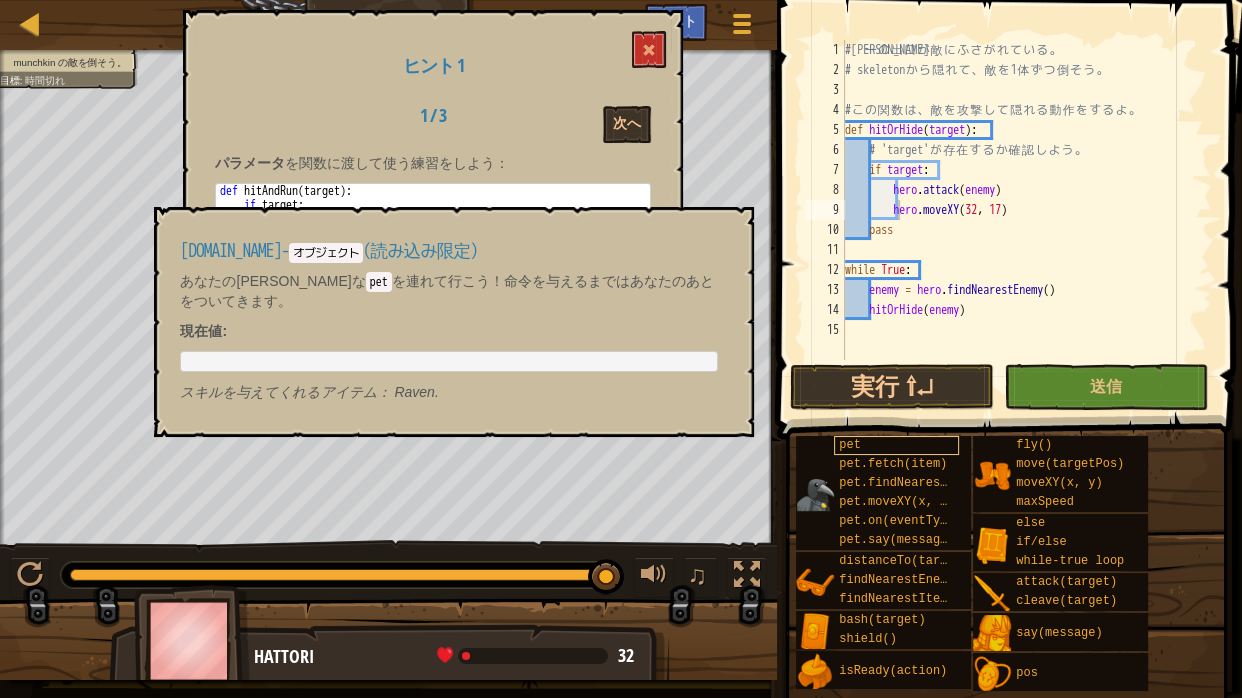 click on "pet pet.fetch(item) pet.findNearestByType(type) pet.moveXY(x, y) pet.on(eventType, handler) pet.say(message) distanceTo(target) findNearestEnemy() findNearestItem() bash(target) shield() isReady(action) fly() move(targetPos) moveXY(x, y) maxSpeed else if/else while-true loop attack(target) cleave(target) say(message) pos" at bounding box center (1011, 563) 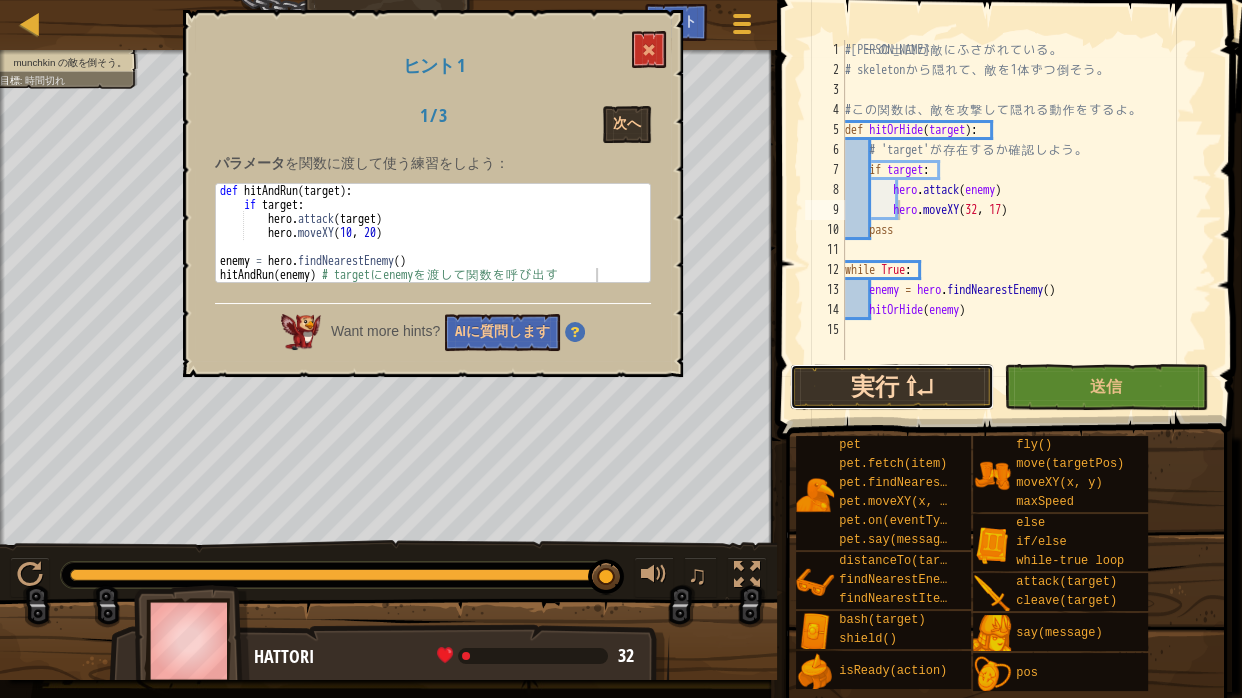 click on "実行 ⇧↵" at bounding box center [892, 387] 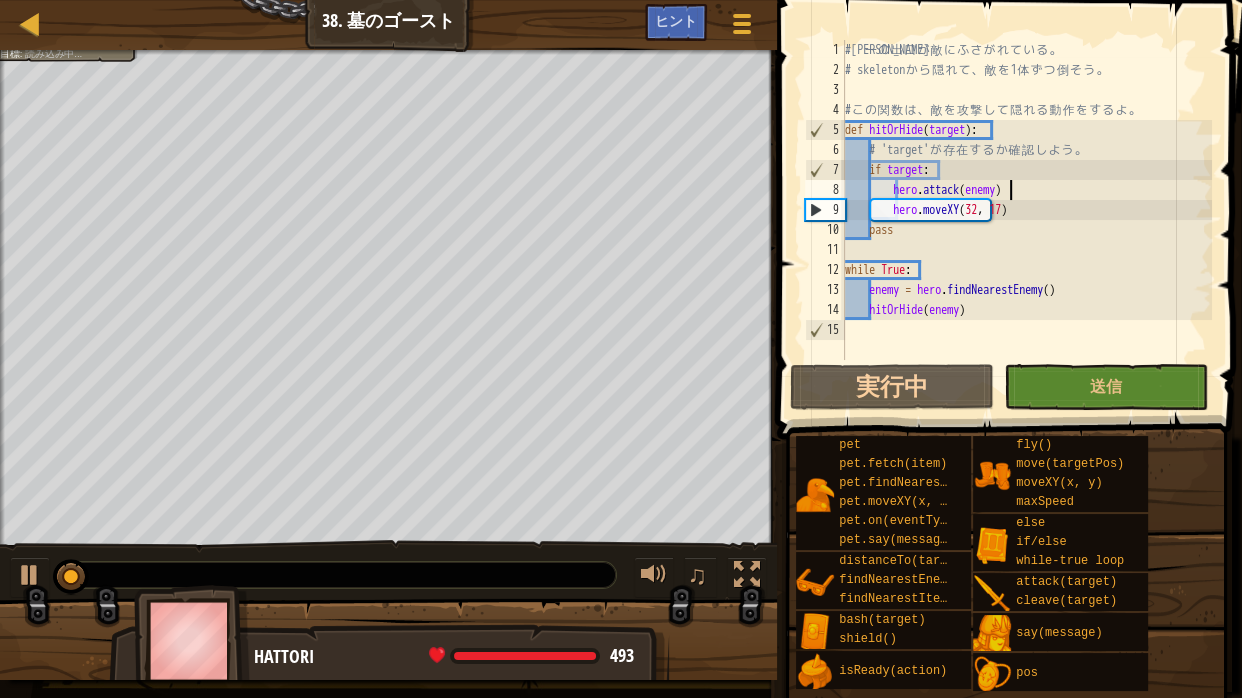 click on "#  唯 一 の [PERSON_NAME] が 敵 に ふ さ が れ て い る 。 # skeleton  か ら 隠 れ て 、 敵 を 1 体 ず つ 倒 そ う 。 #  こ の 関 数 は 、 敵 を 攻 撃 し て 隠 れ る 動 作 を す る よ 。 def   hitOrHide ( target ) :      # 'target'  が 存 在 す る か 確 認 し よ う 。      if   target :          hero . attack ( enemy )          hero . moveXY ( 32 ,   17 )           pass while   True :      enemy   =   hero . findNearestEnemy ( )      hitOrHide ( enemy )" at bounding box center [1026, 220] 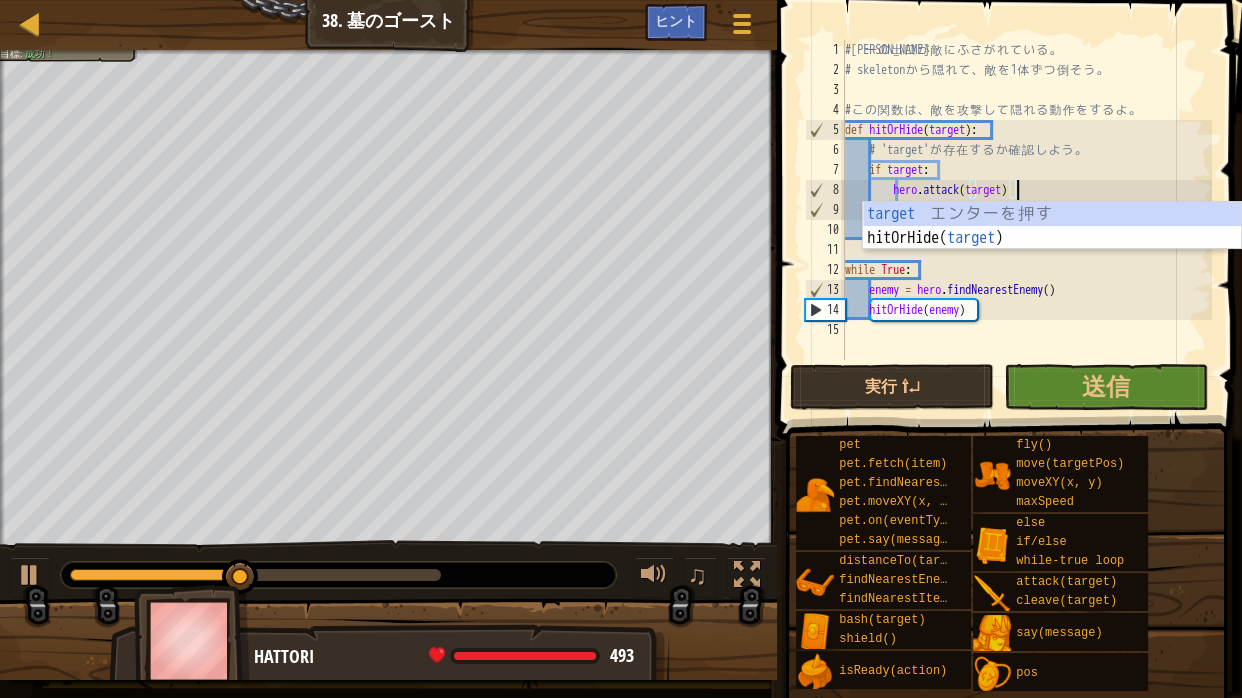 scroll, scrollTop: 3, scrollLeft: 142, axis: both 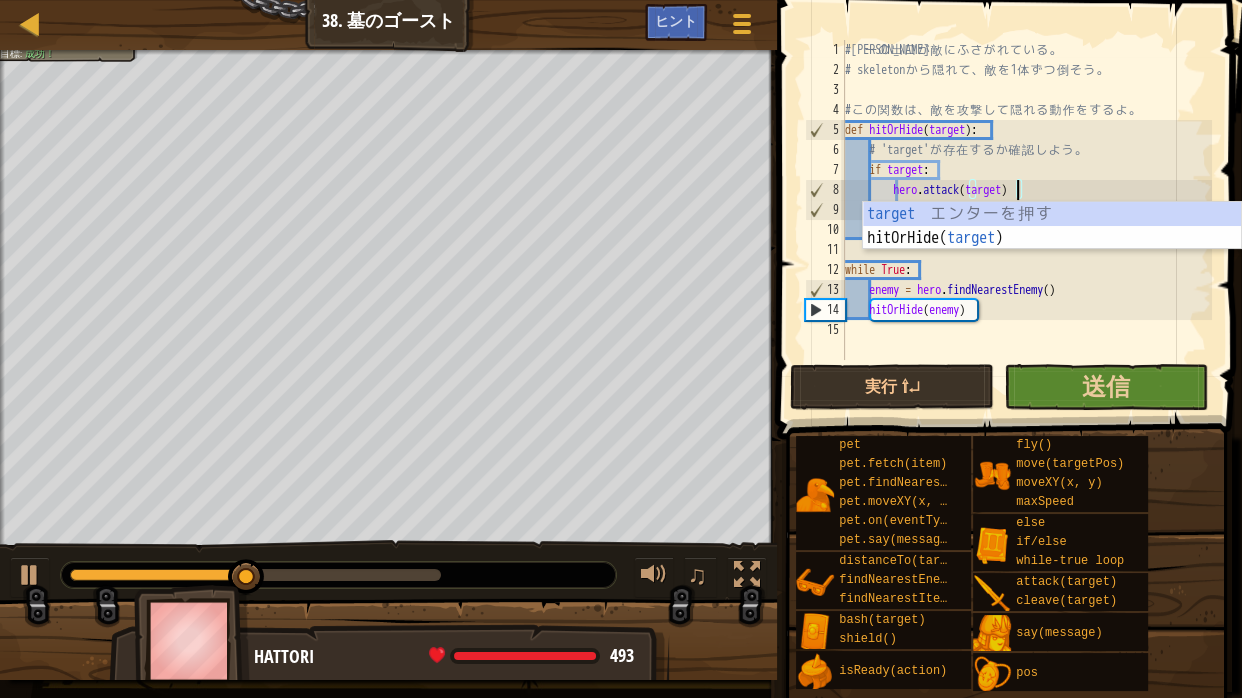 type on "hero.attack(target)" 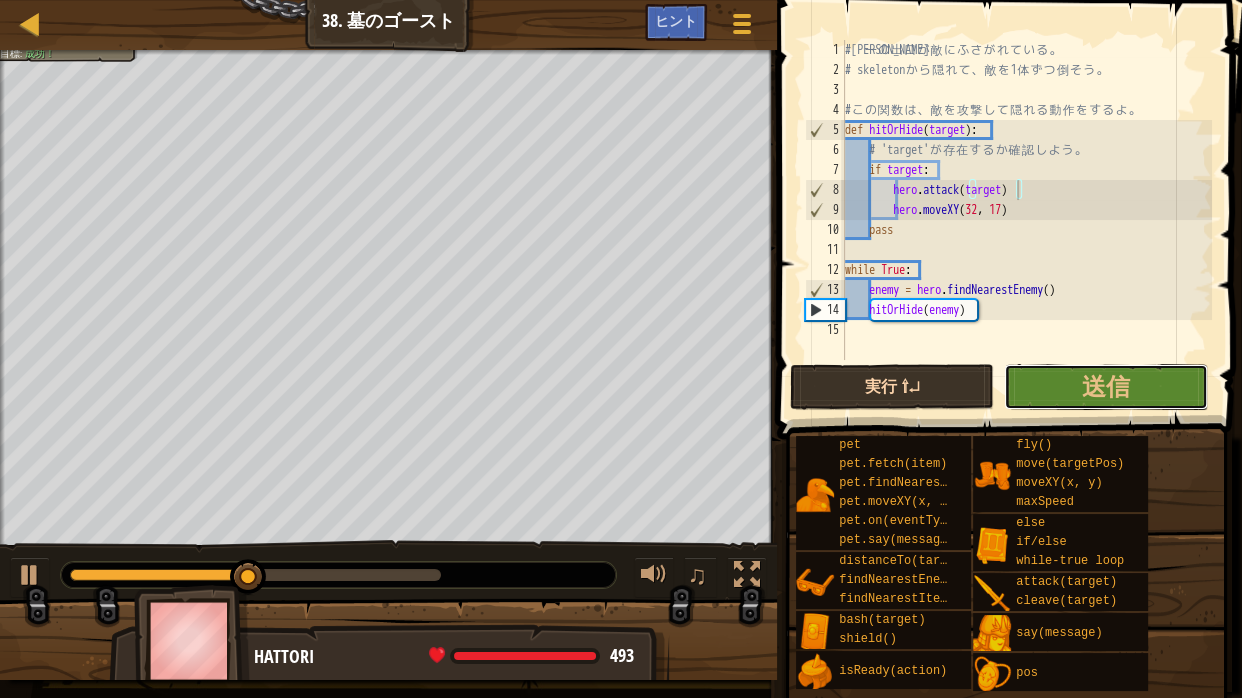 drag, startPoint x: 1014, startPoint y: 366, endPoint x: 958, endPoint y: 378, distance: 57.271286 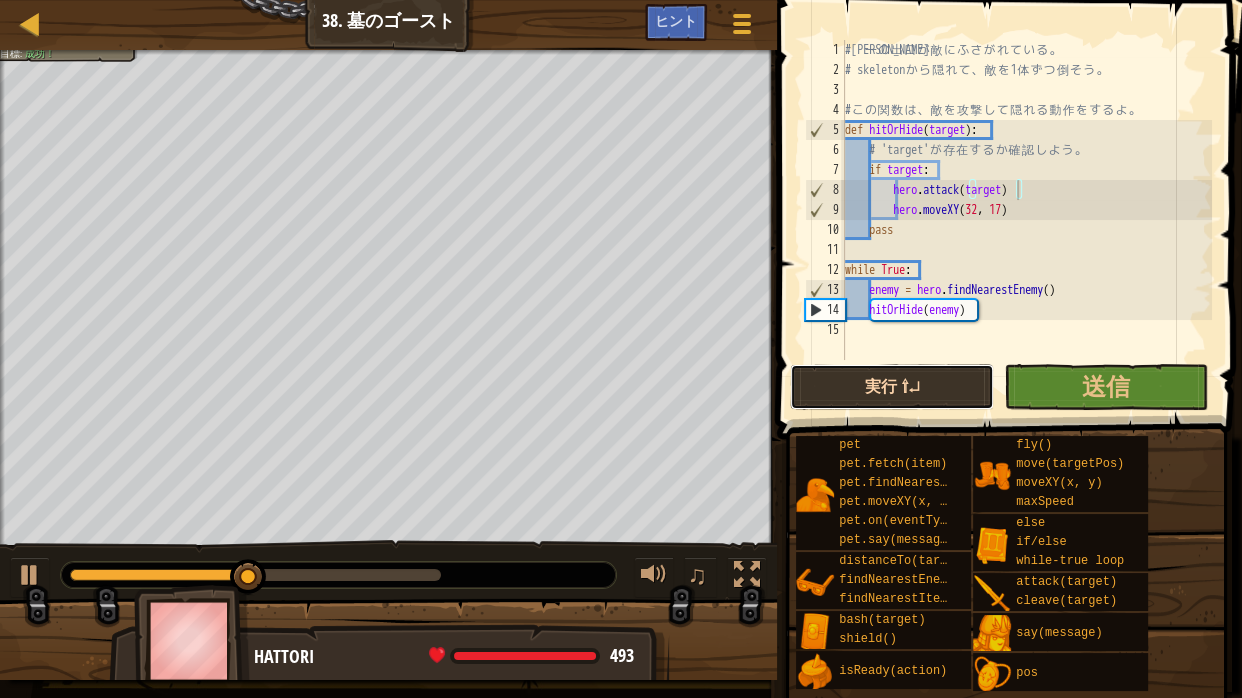 click on "実行 ⇧↵" at bounding box center [892, 387] 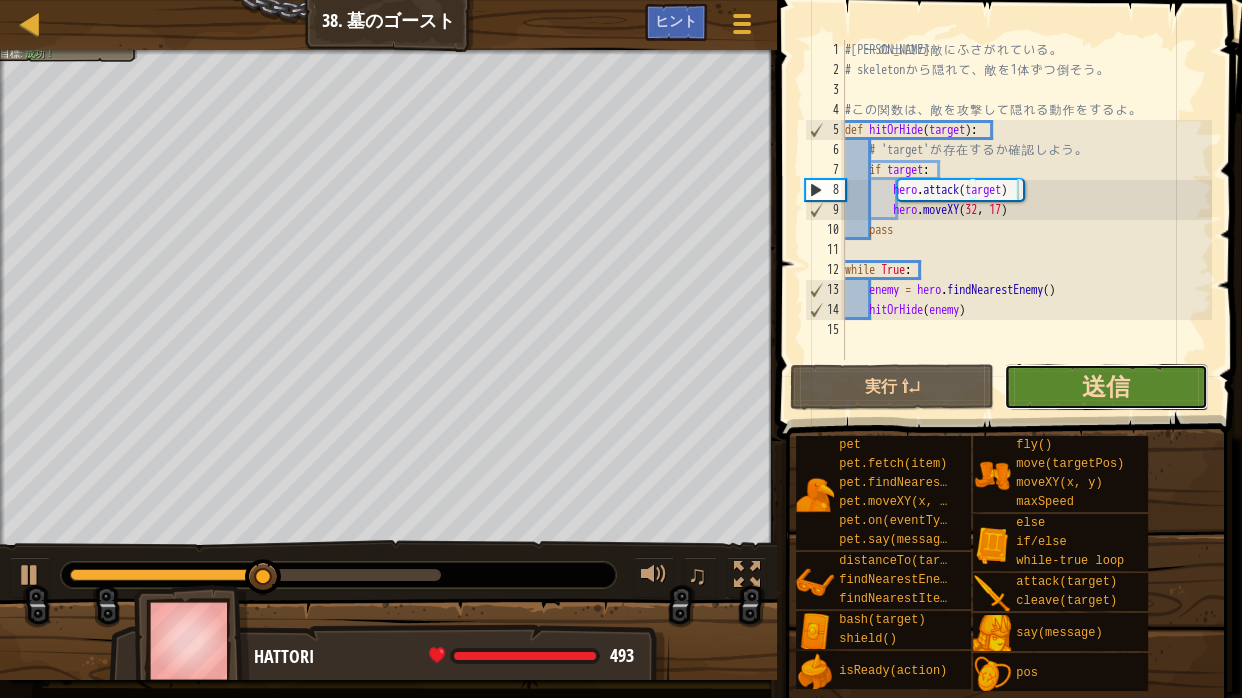 click on "送信" at bounding box center [1106, 386] 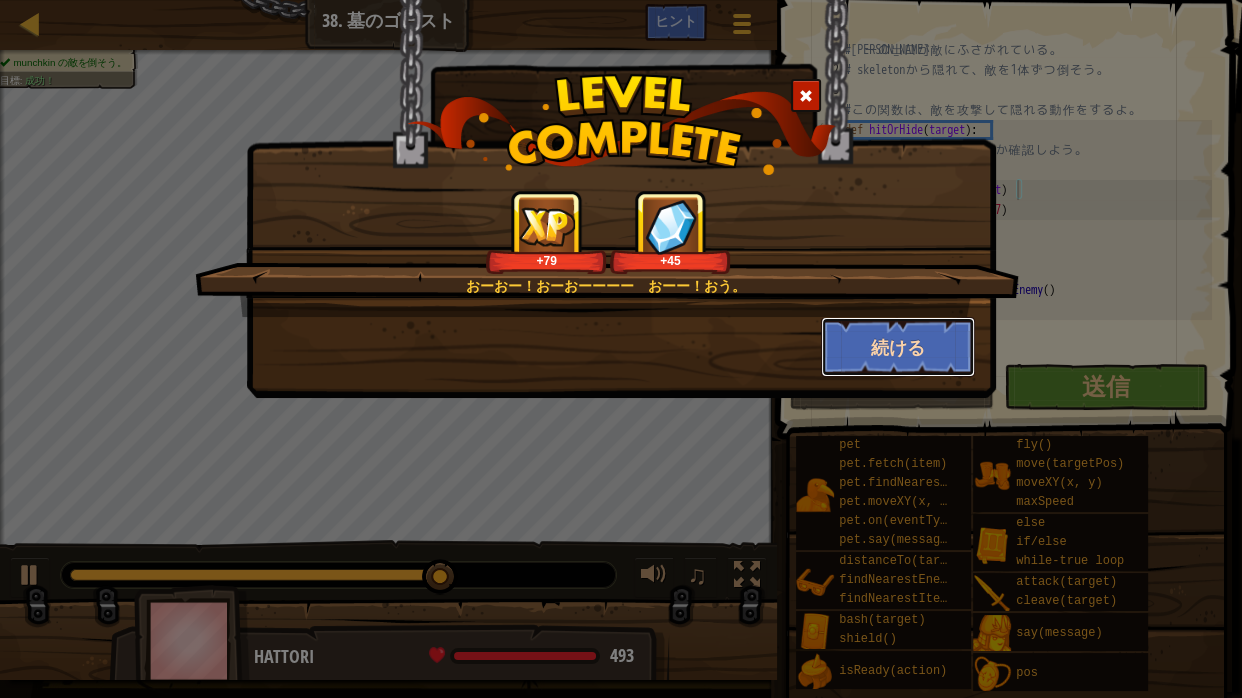 click on "続ける" at bounding box center [898, 347] 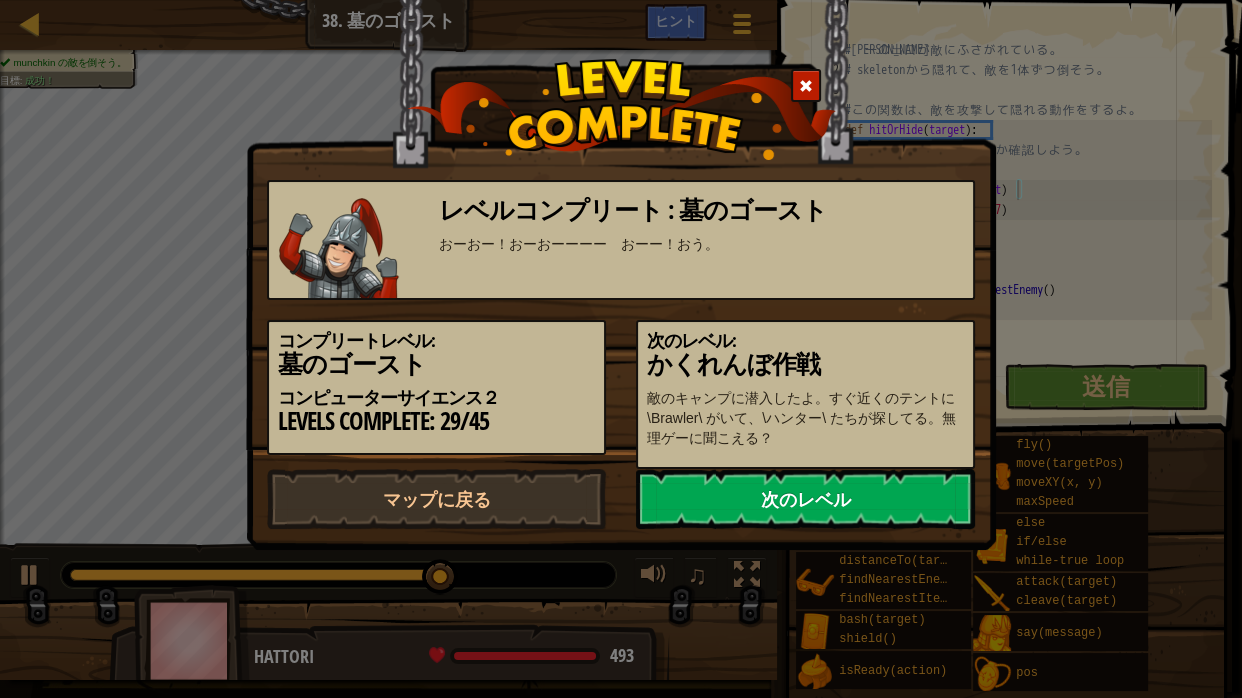 click on "次のレベル" at bounding box center (805, 499) 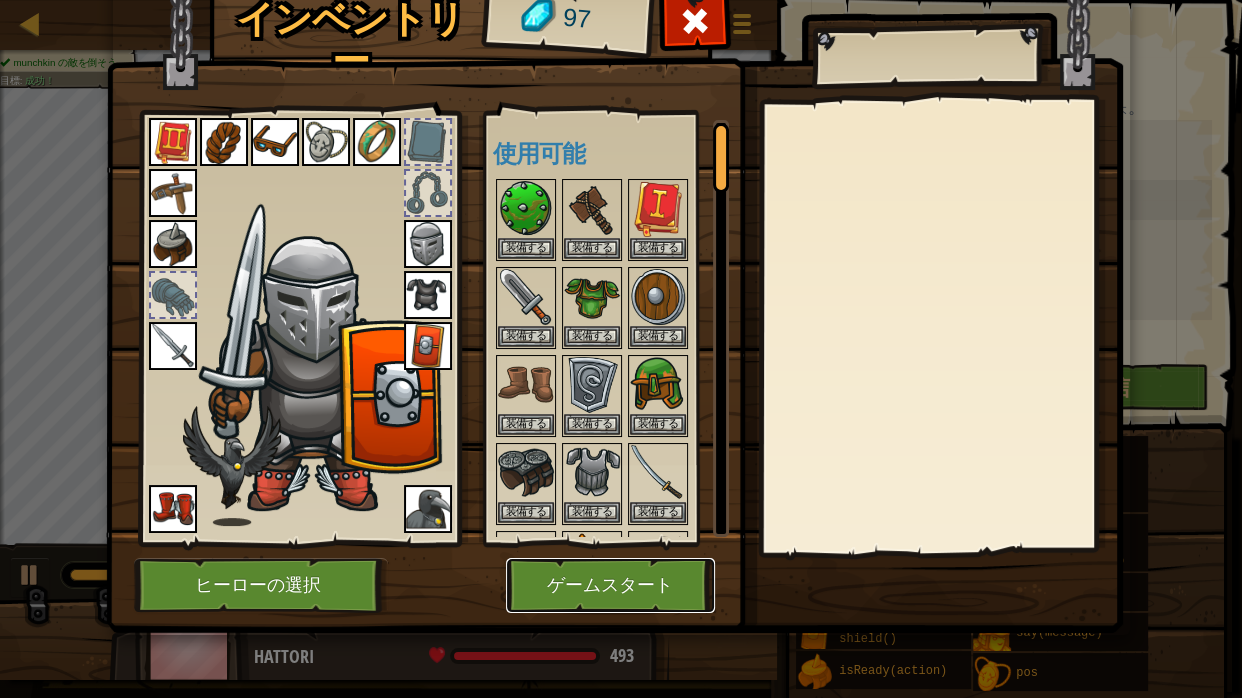 click on "ゲームスタート" at bounding box center [610, 585] 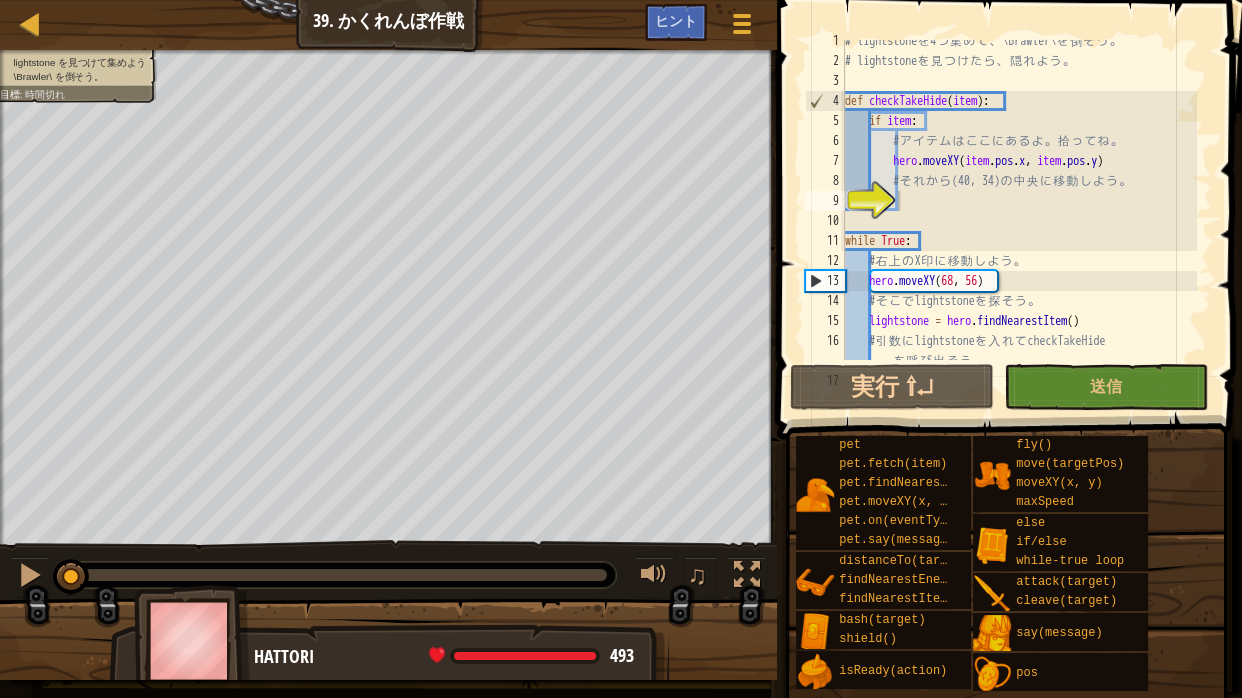scroll, scrollTop: 10, scrollLeft: 0, axis: vertical 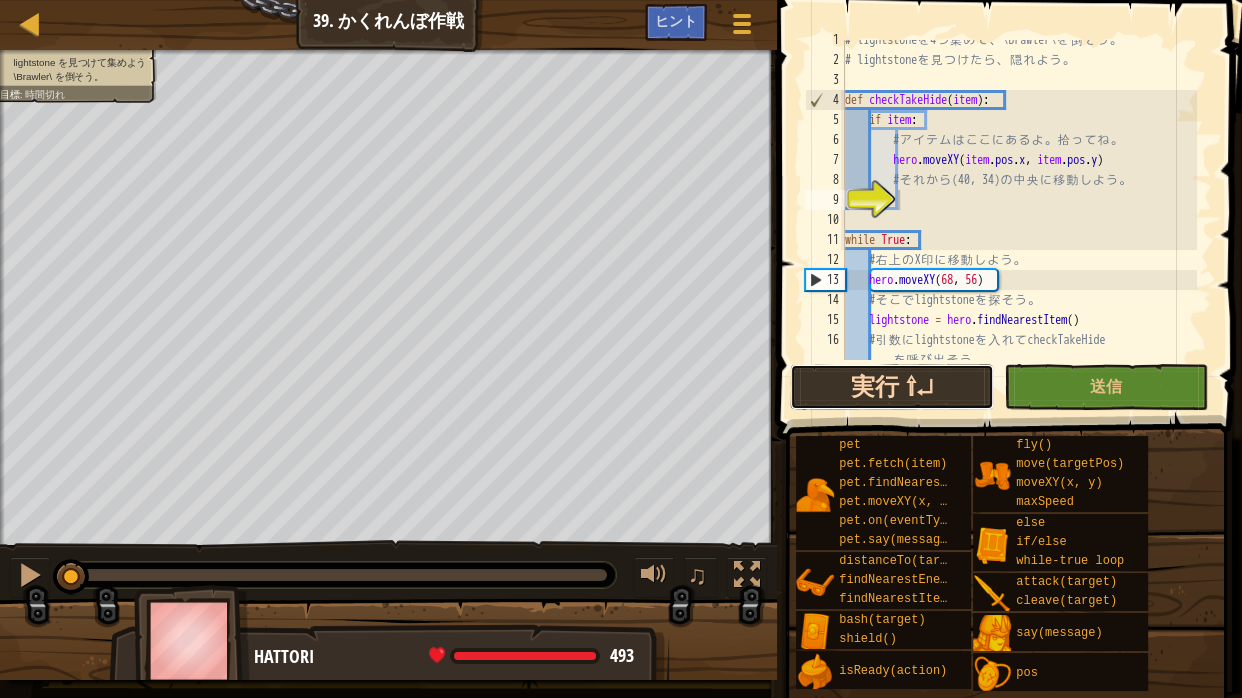 click on "実行 ⇧↵" at bounding box center [892, 387] 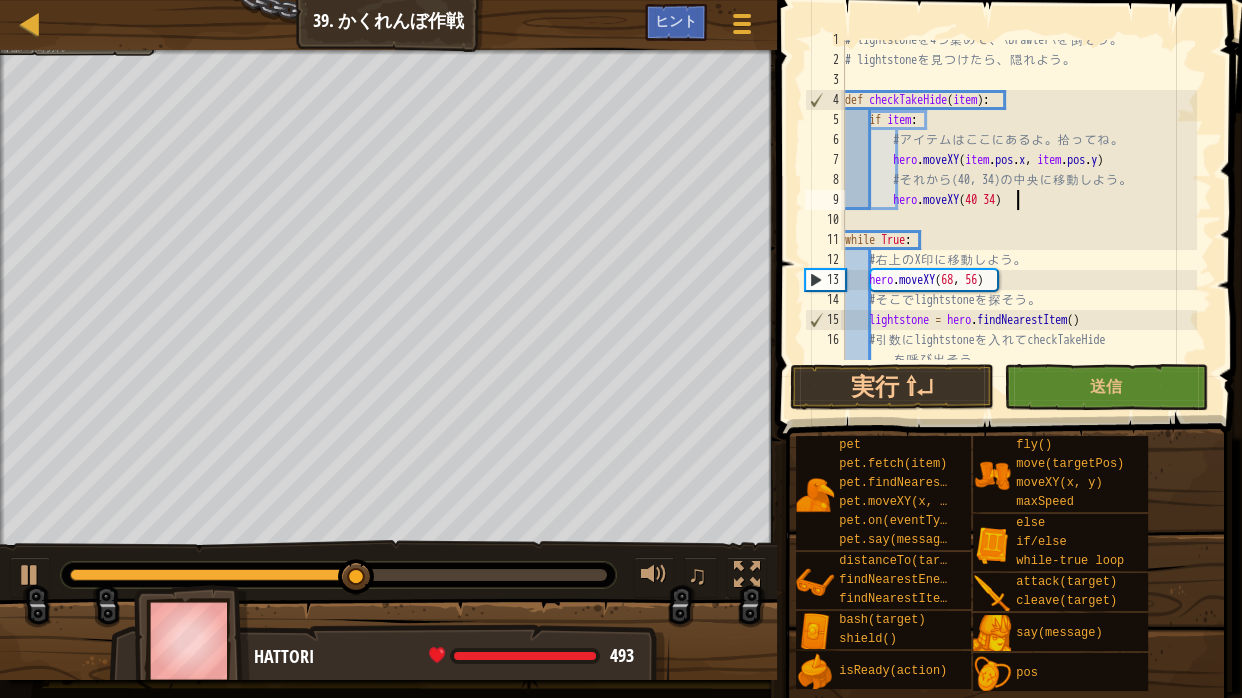 scroll, scrollTop: 3, scrollLeft: 141, axis: both 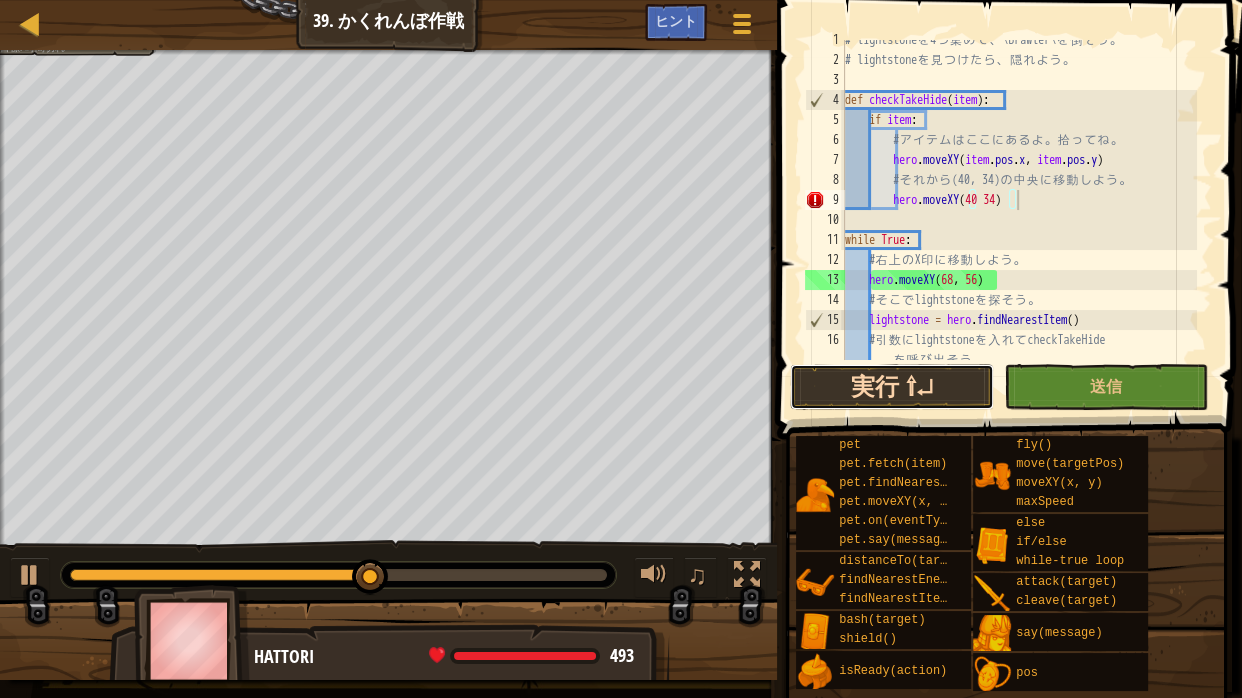 click on "実行 ⇧↵" at bounding box center (892, 387) 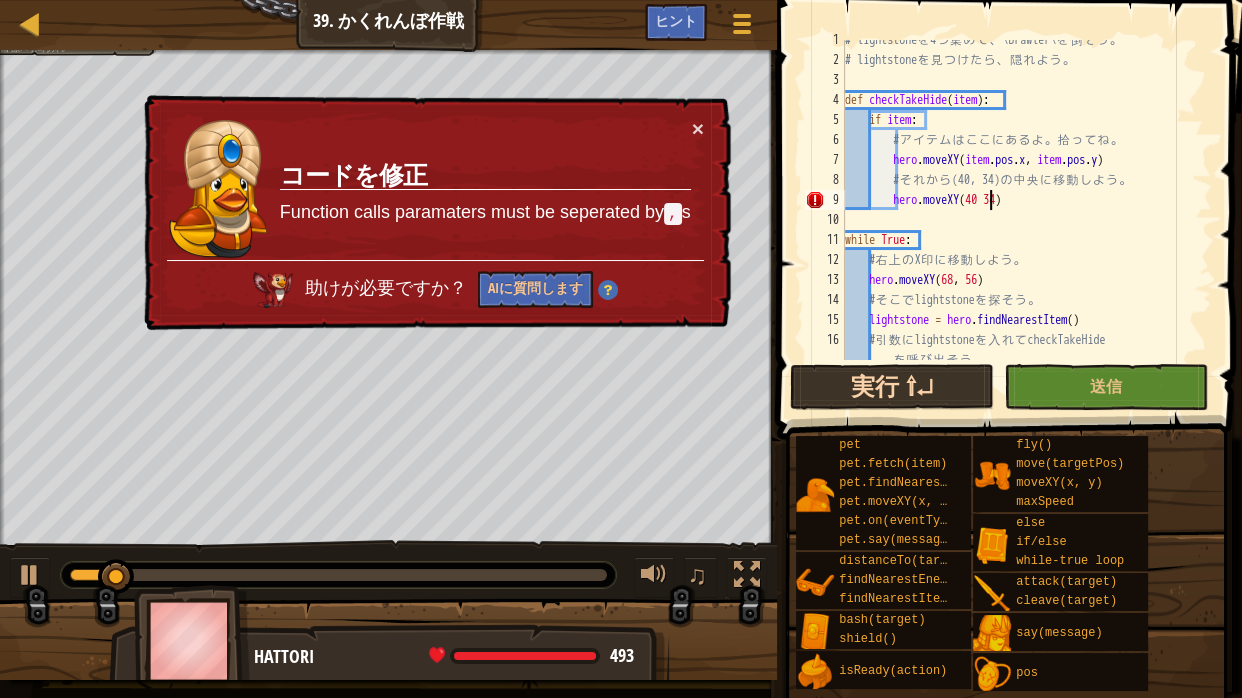 scroll, scrollTop: 3, scrollLeft: 126, axis: both 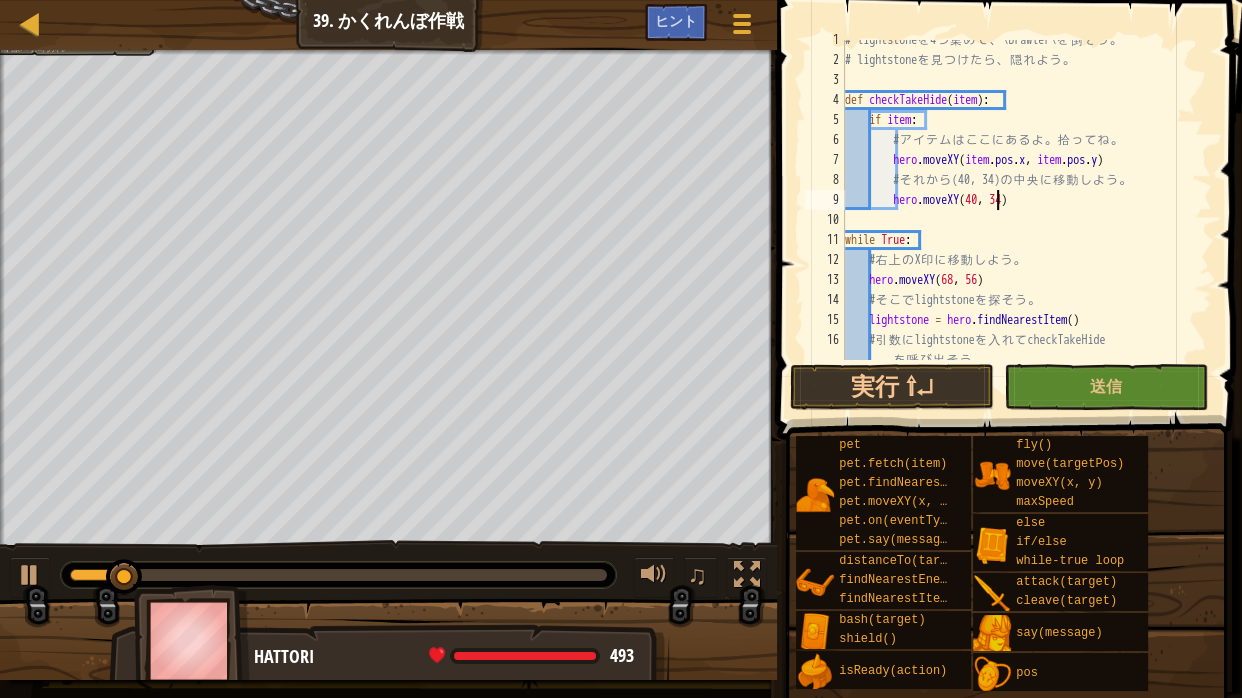 type on "hero.moveXY(40, 34)" 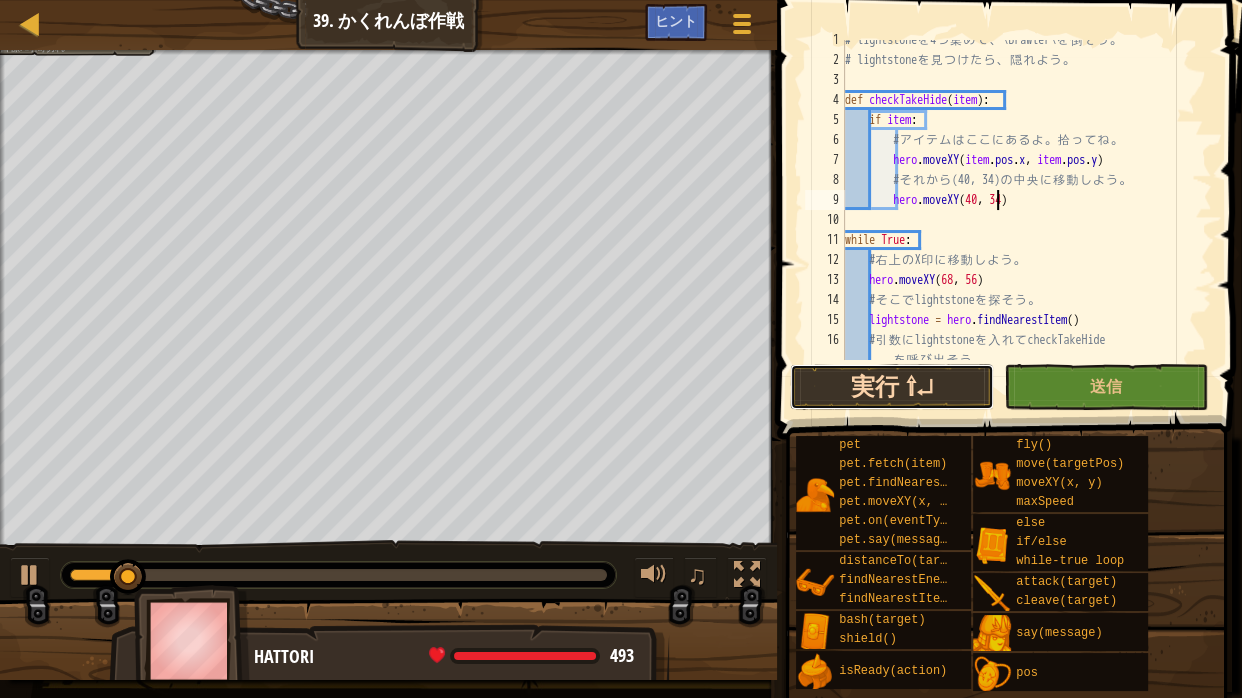 click on "実行 ⇧↵" at bounding box center (892, 387) 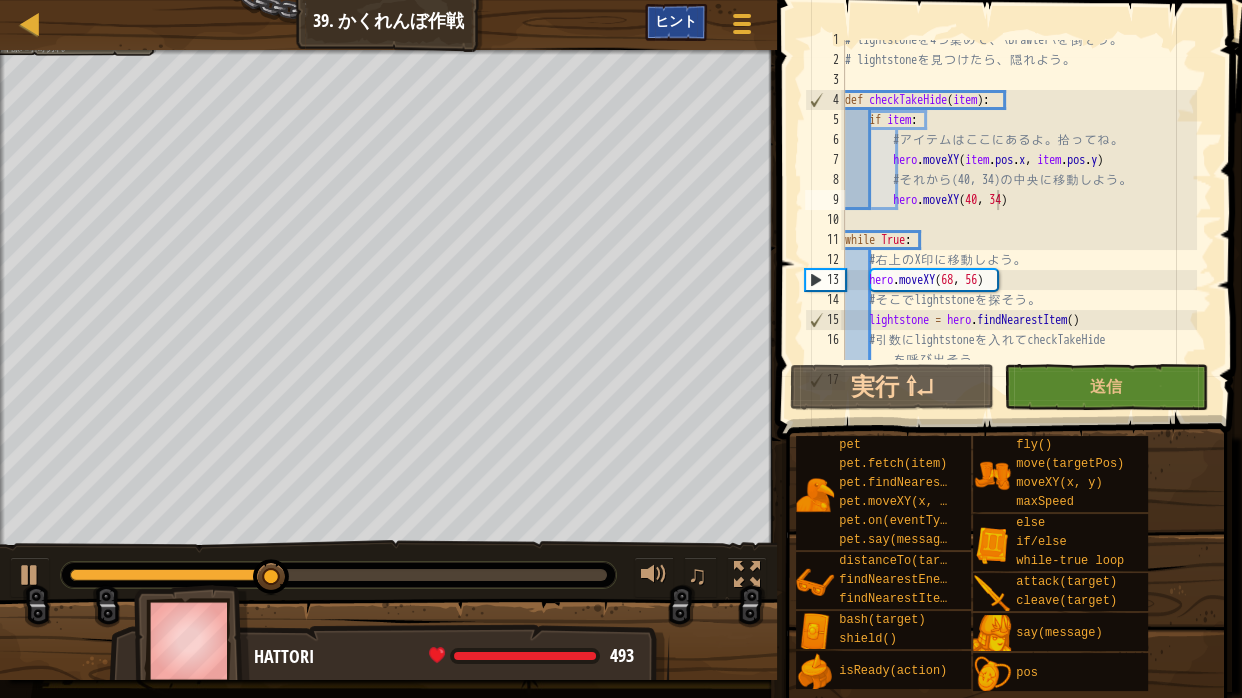 click on "ヒント" at bounding box center [676, 22] 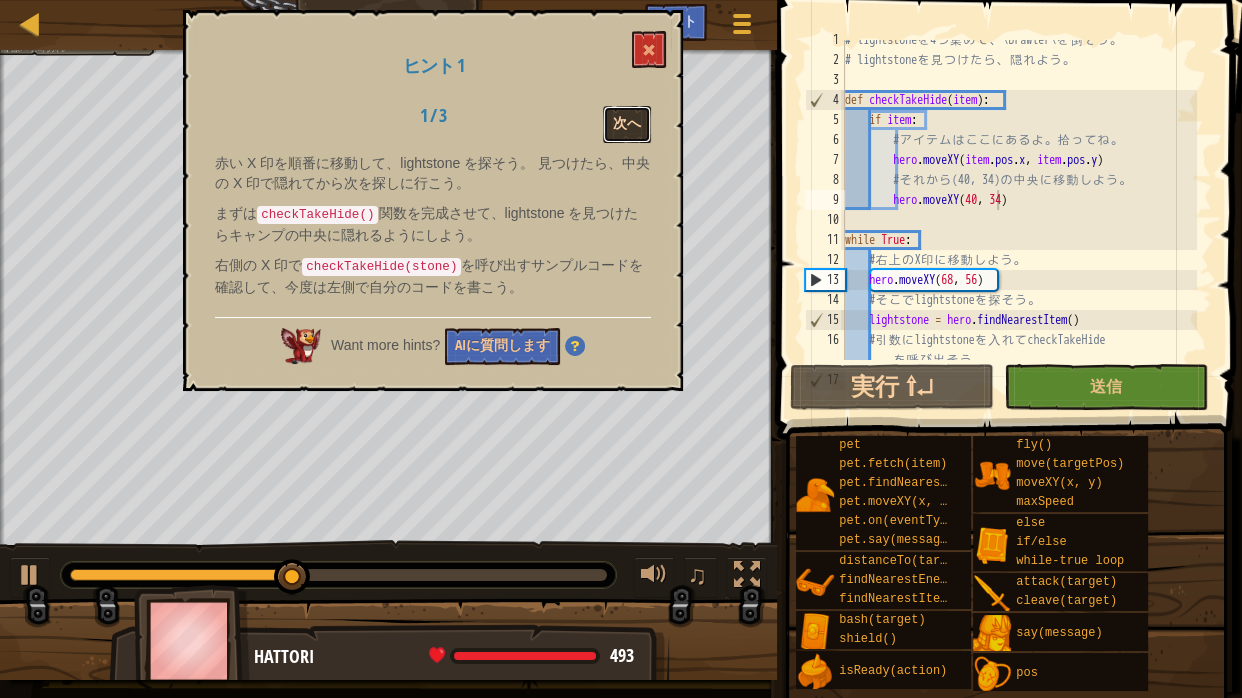 click on "次へ" at bounding box center (627, 124) 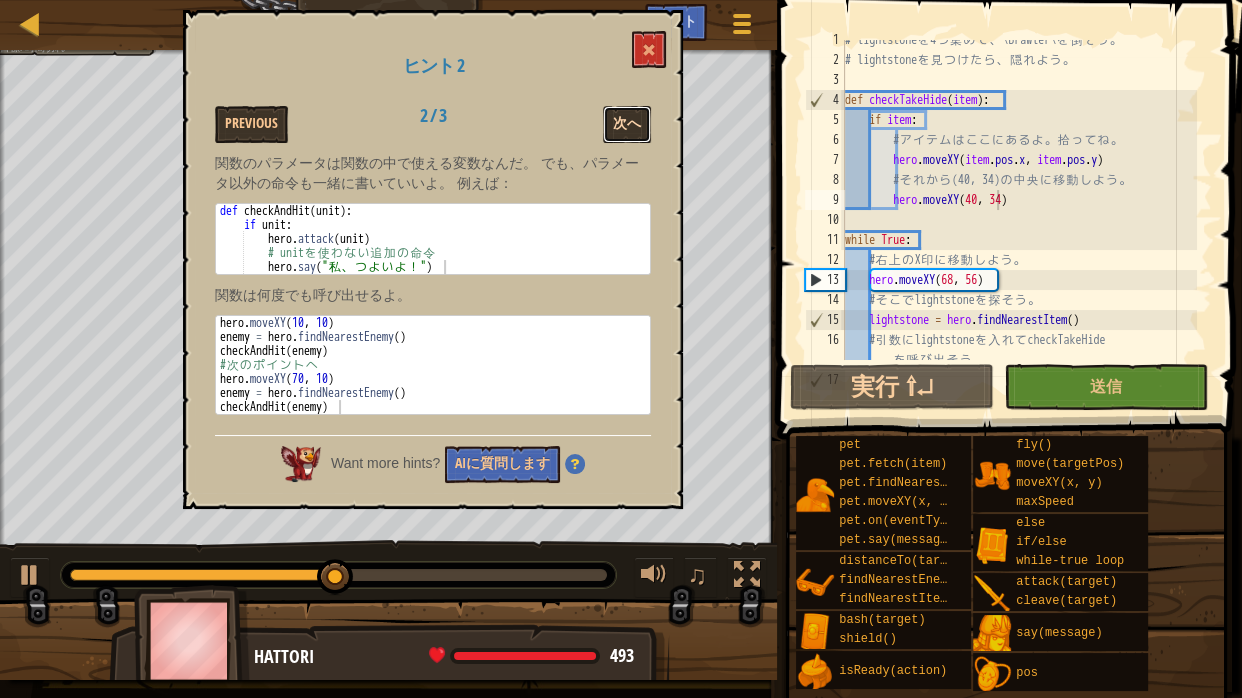 click on "次へ" at bounding box center (627, 124) 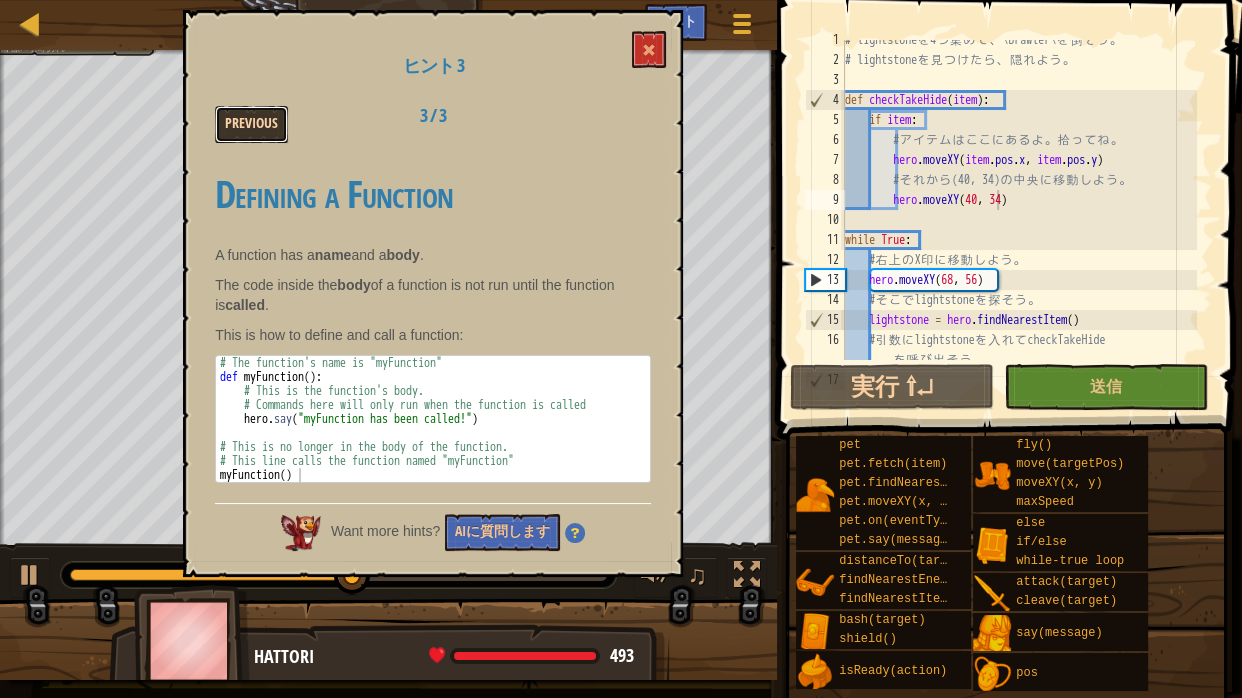 click on "Previous" at bounding box center (251, 124) 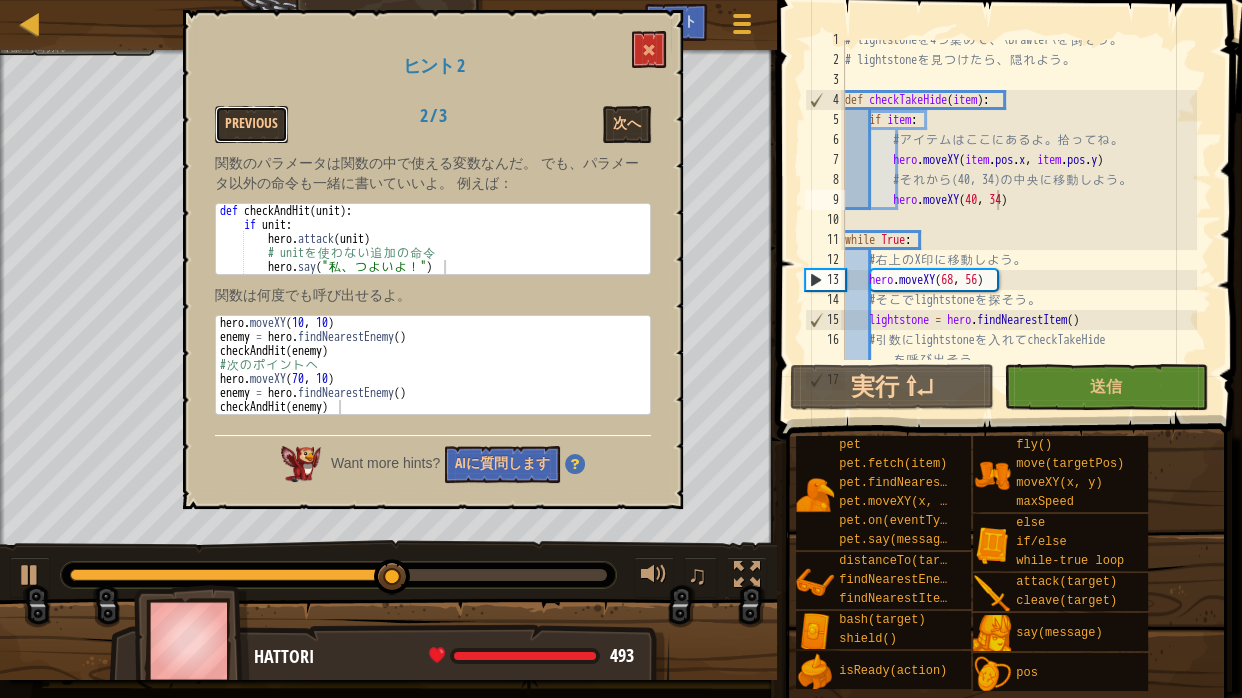 click on "Previous" at bounding box center (251, 124) 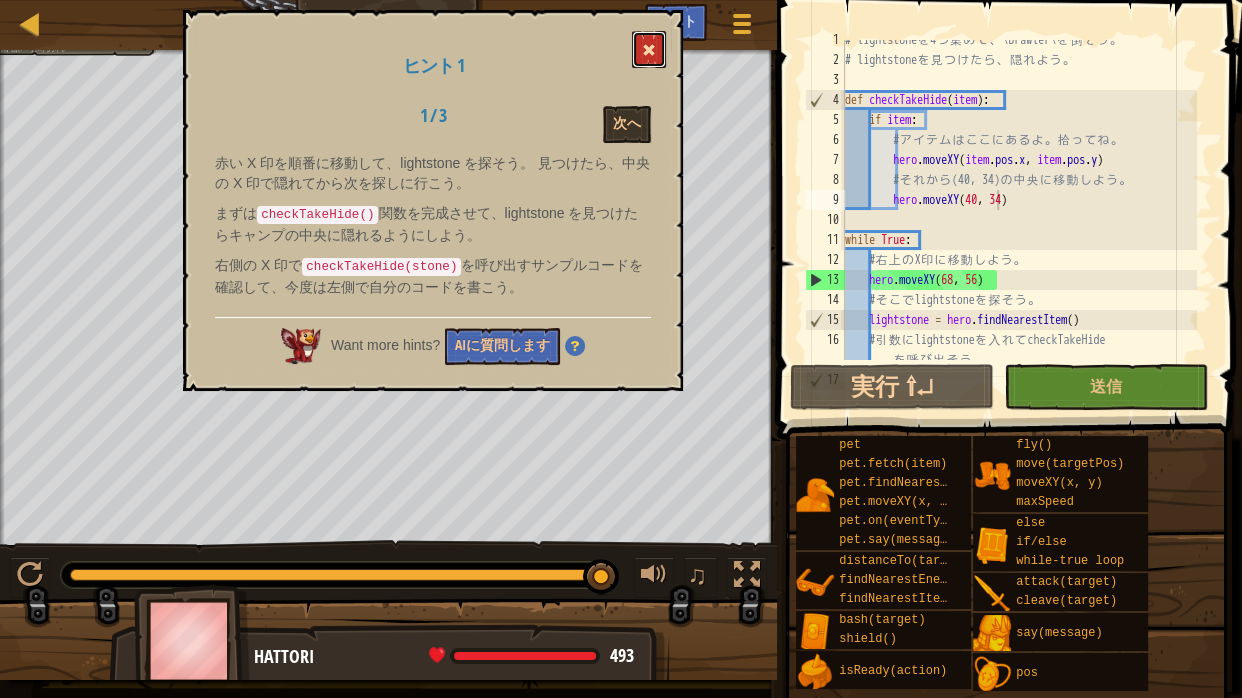 click at bounding box center (649, 49) 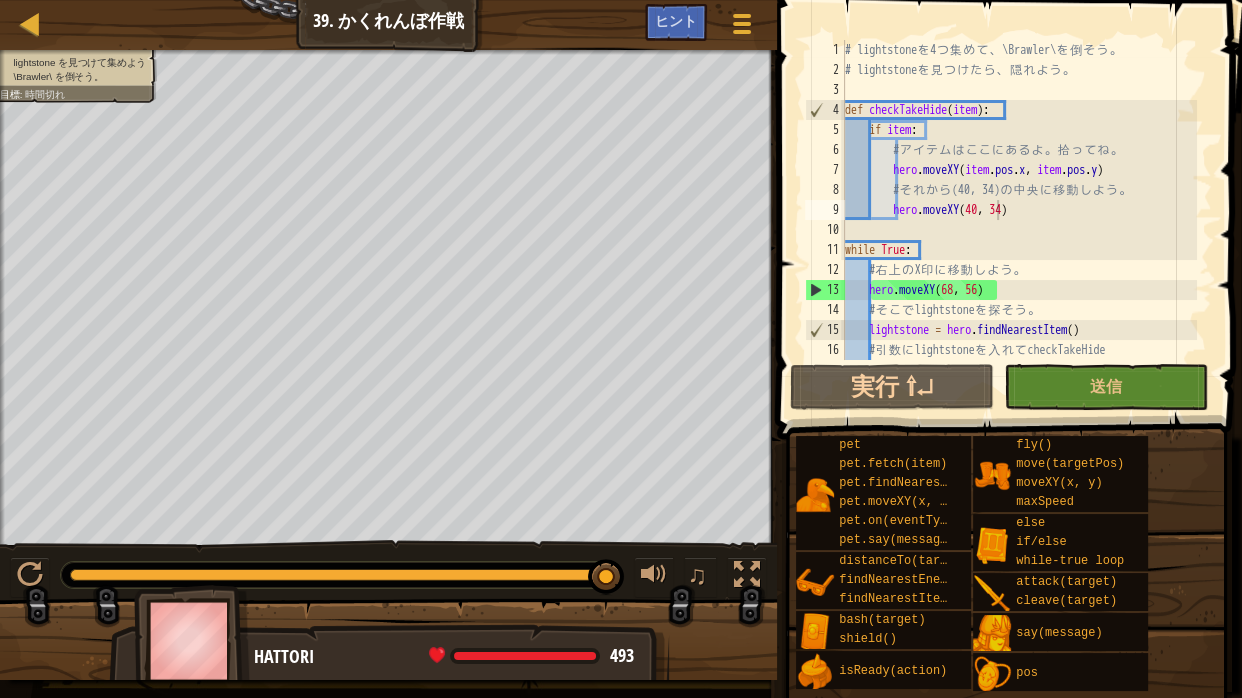 scroll, scrollTop: 0, scrollLeft: 0, axis: both 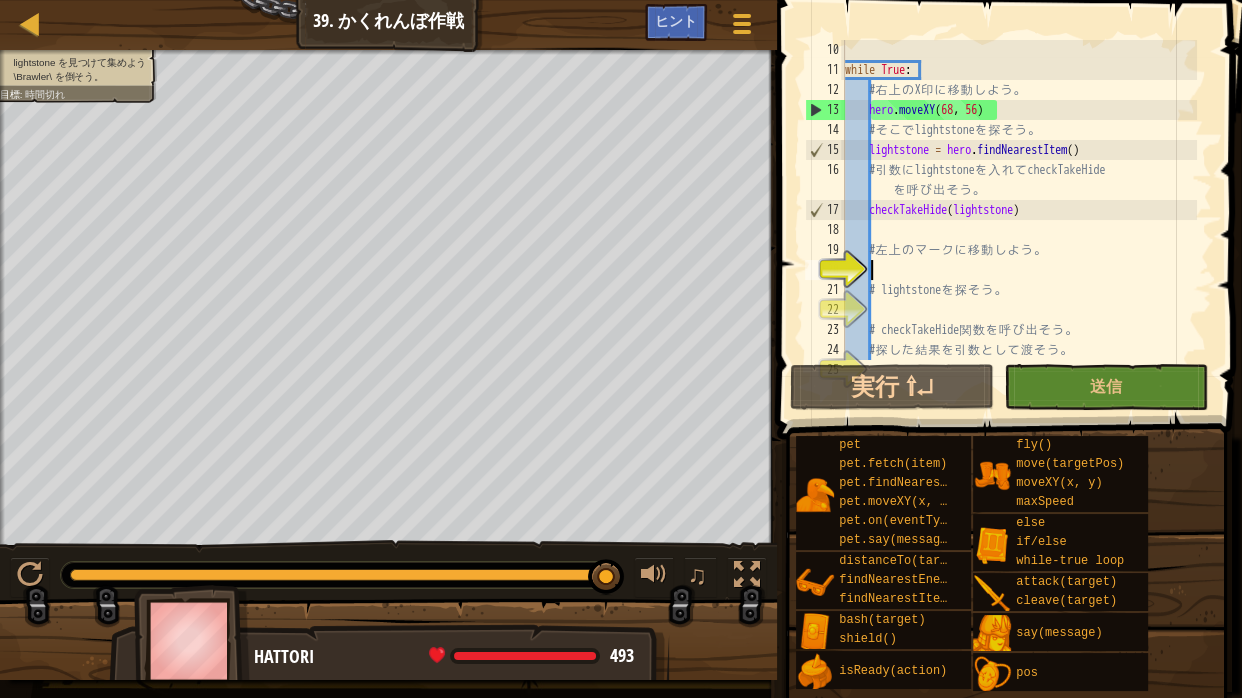 click on "while   True :      #  右 上 の  X  印 に 移 動 し よ う 。      hero . moveXY ( 68 ,   56 )      #  そ こ で  lightstone  を 探 そ う 。      lightstone   =   hero . findNearestItem ( )      #  引 数 に  lightstone  を 入 れ て  checkTakeHide           を 呼 び 出 そ う 。      checkTakeHide ( lightstone )           #  左 上 の マ ー ク に 移 動 し よ う 。           # lightstone  を 探 そ う 。           # checkTakeHide  関 数 を 呼 び 出 そ う 。      #  探 し た 結 果 を 引 数 と し て 渡 そ う 。" at bounding box center [1019, 220] 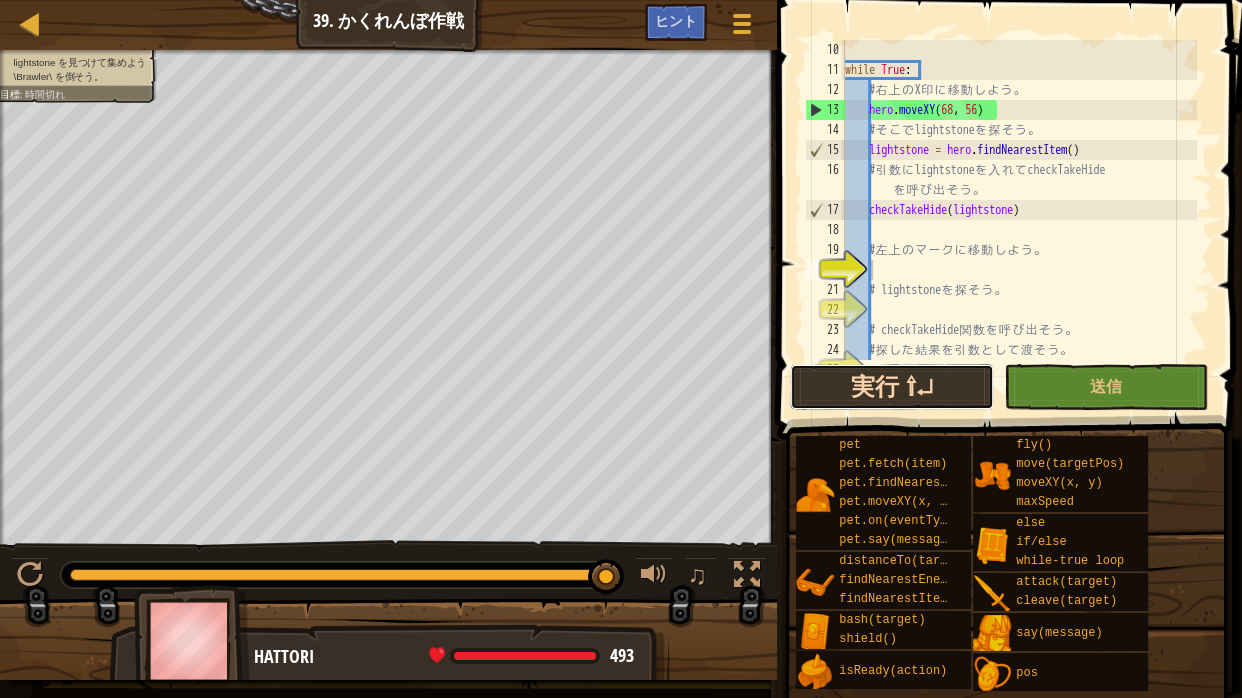 click on "実行 ⇧↵" at bounding box center [892, 387] 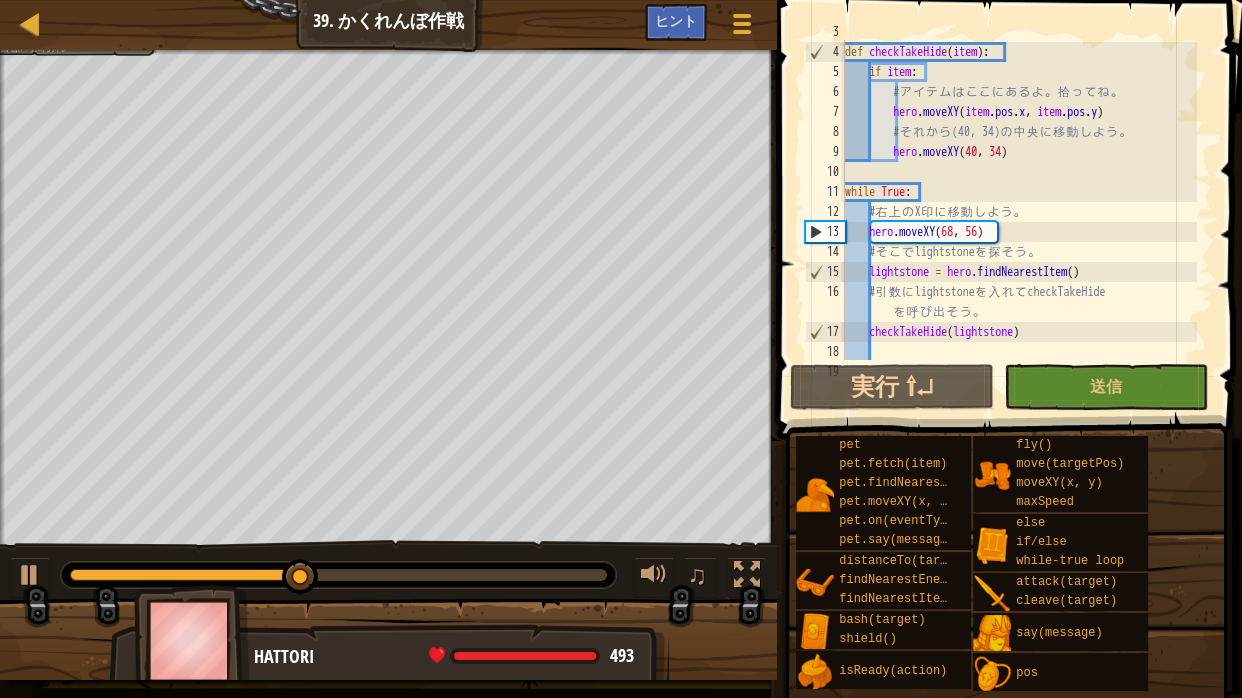 scroll, scrollTop: 51, scrollLeft: 0, axis: vertical 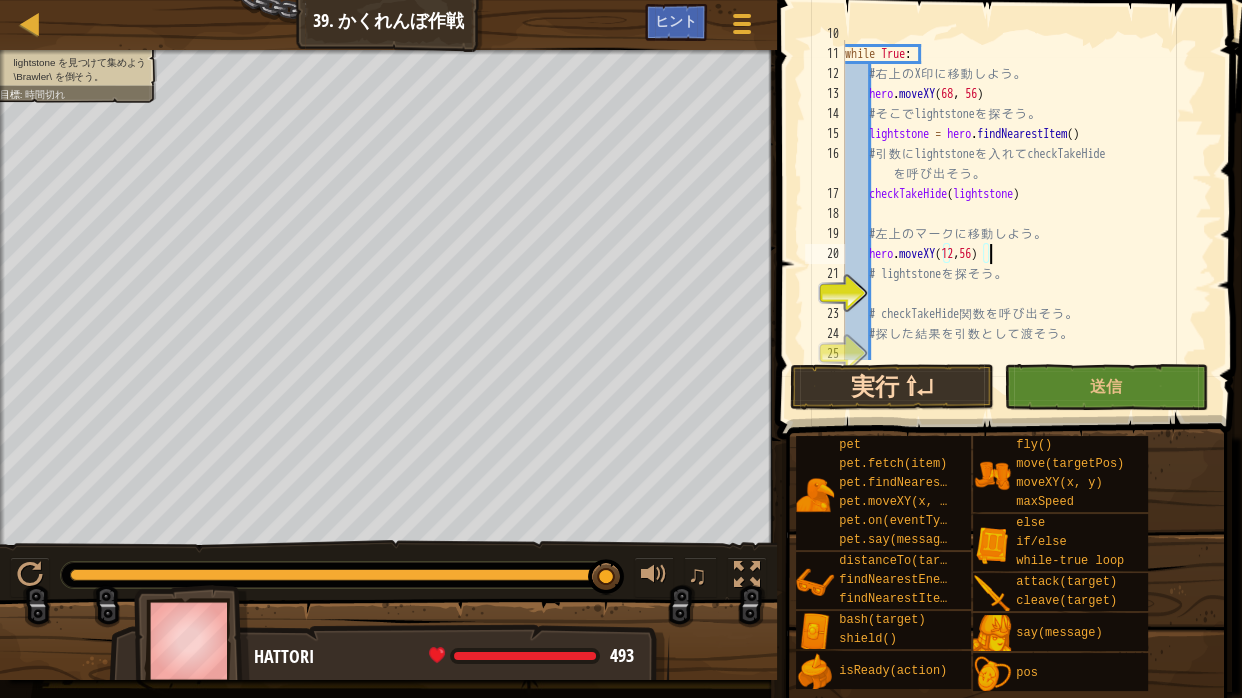 type on "hero.moveXY(12,56)" 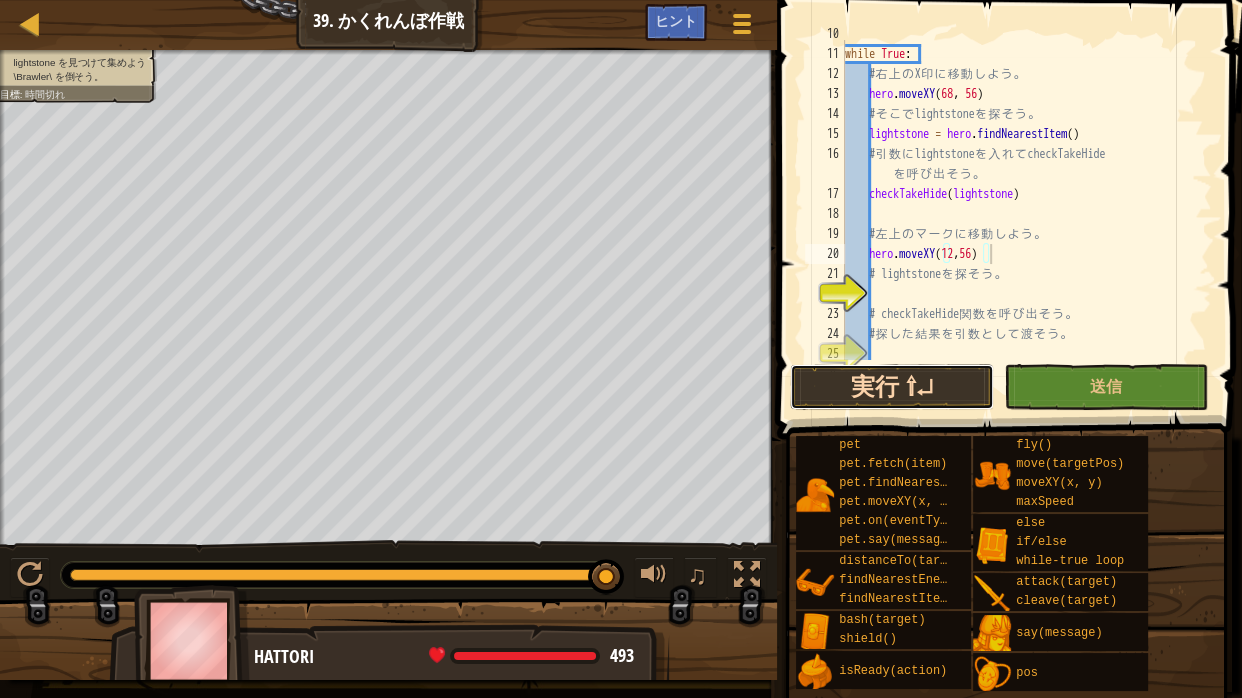 click on "実行 ⇧↵" at bounding box center [892, 387] 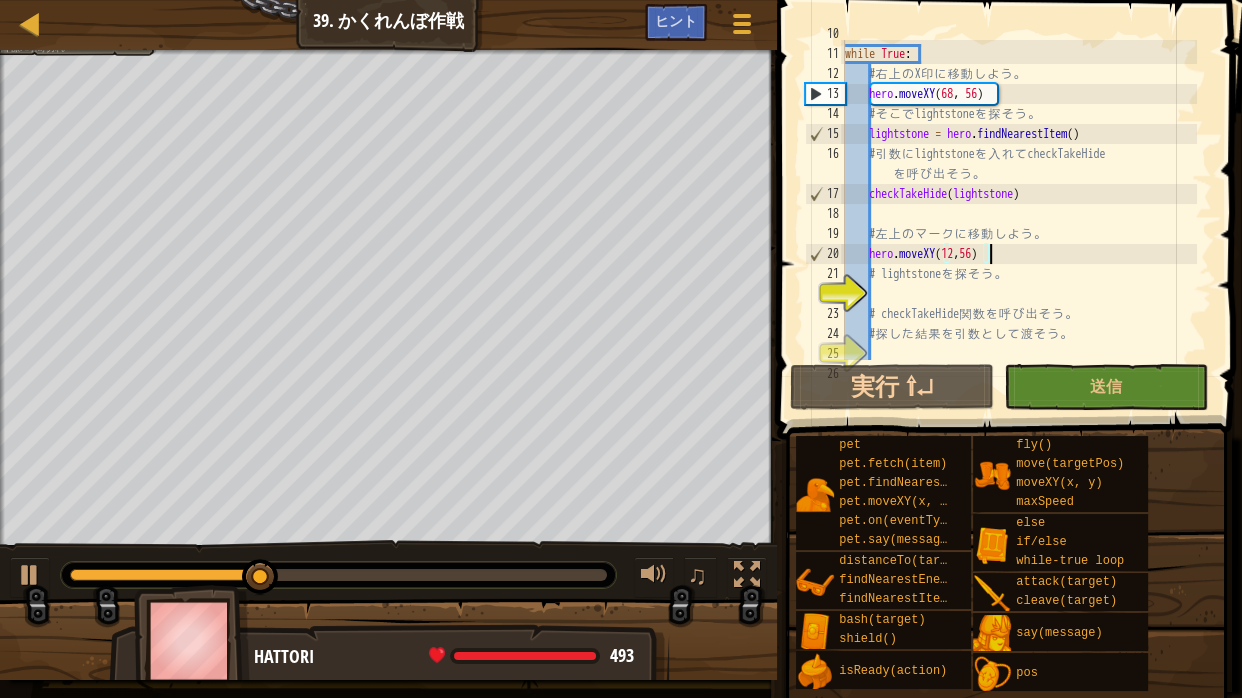 click on "while   True :      #  右 上 の  X  印 に 移 動 し よ う 。      hero . moveXY ( 68 ,   56 )      #  そ こ で  lightstone  を 探 そ う 。      lightstone   =   hero . findNearestItem ( )      #  引 数 に  lightstone  を 入 れ て  checkTakeHide           を 呼 び 出 そ う 。      checkTakeHide ( lightstone )           #  左 上 の マ ー ク に 移 動 し よ う 。      hero . moveXY ( 12 , 56 )      # lightstone  を 探 そ う 。           # checkTakeHide  関 数 を 呼 び 出 そ う 。      #  探 し た 結 果 を 引 数 と し て 渡 そ う 。" at bounding box center (1019, 204) 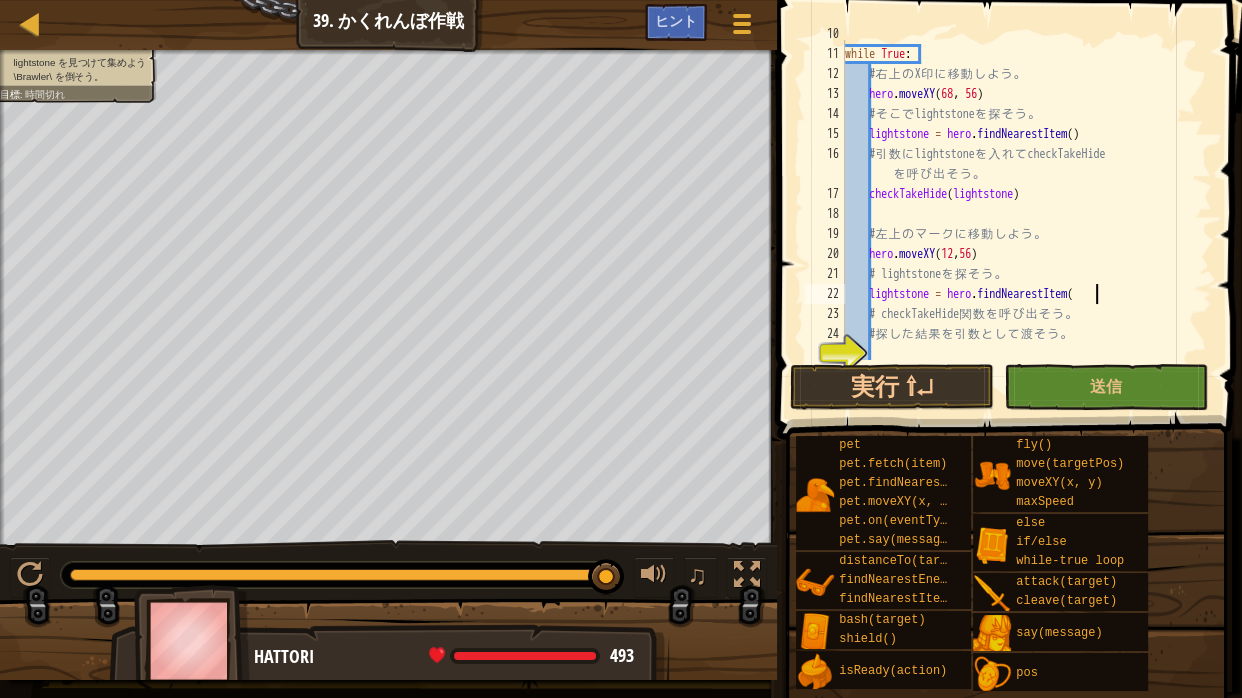scroll, scrollTop: 3, scrollLeft: 212, axis: both 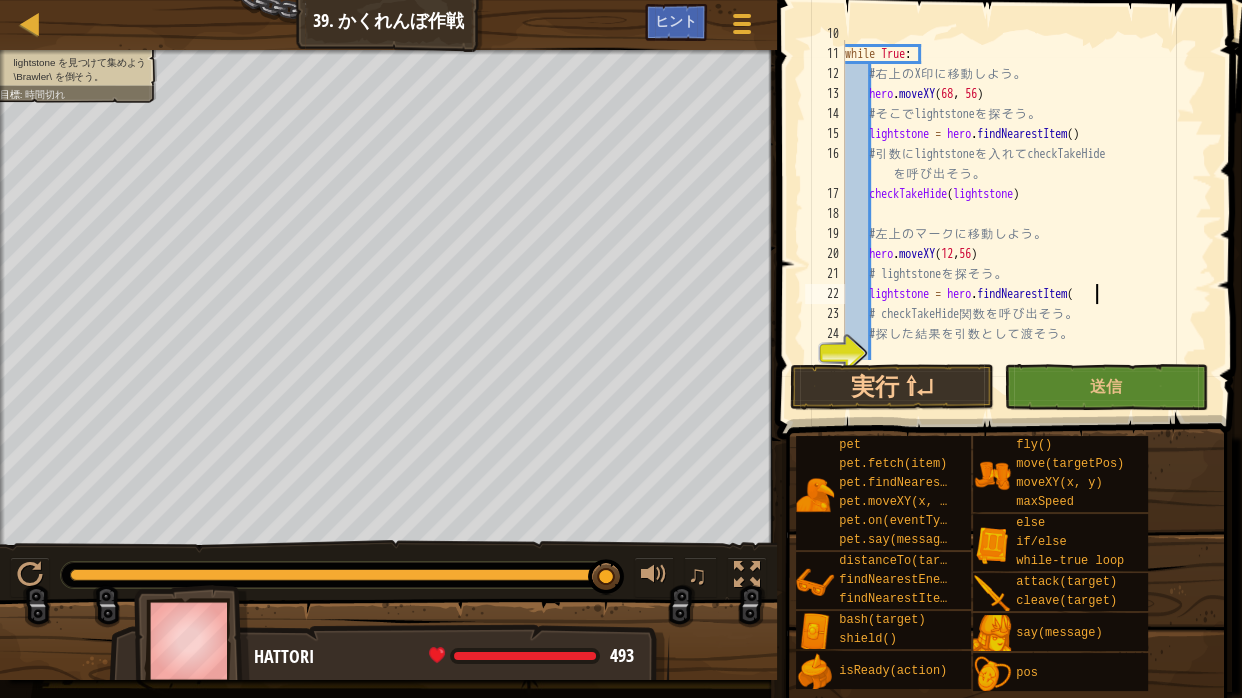 type on "lightstone = hero.findNearestItem()" 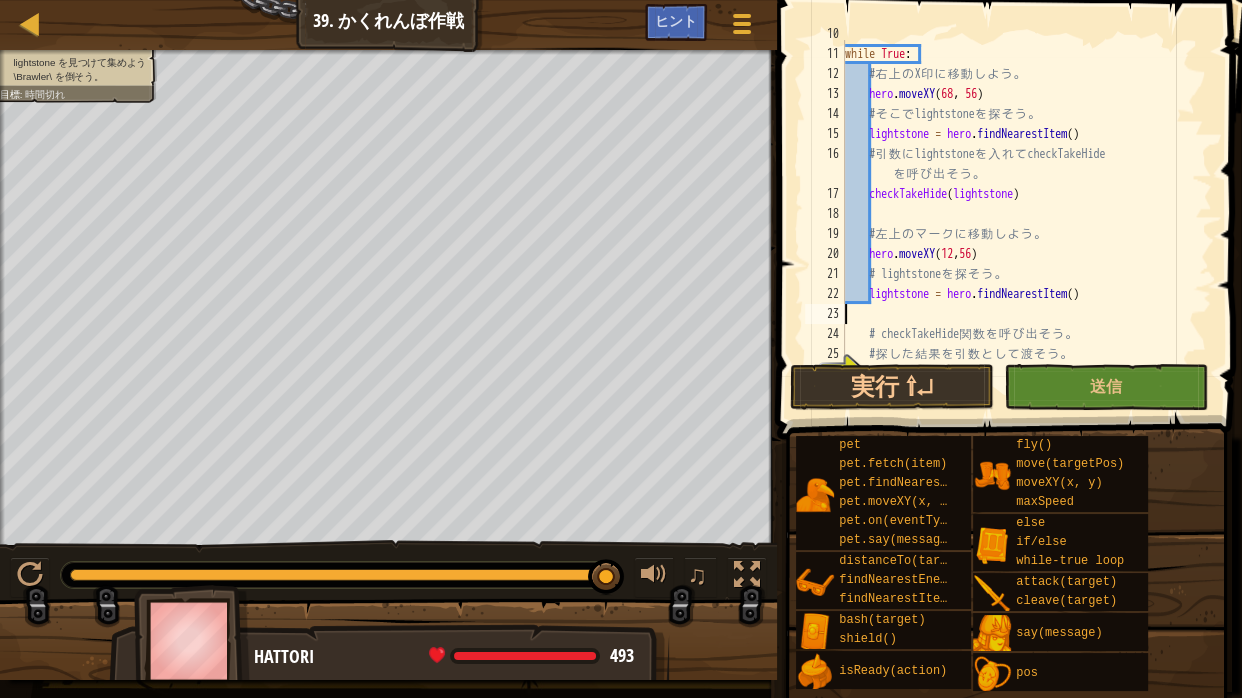 scroll, scrollTop: 3, scrollLeft: 0, axis: vertical 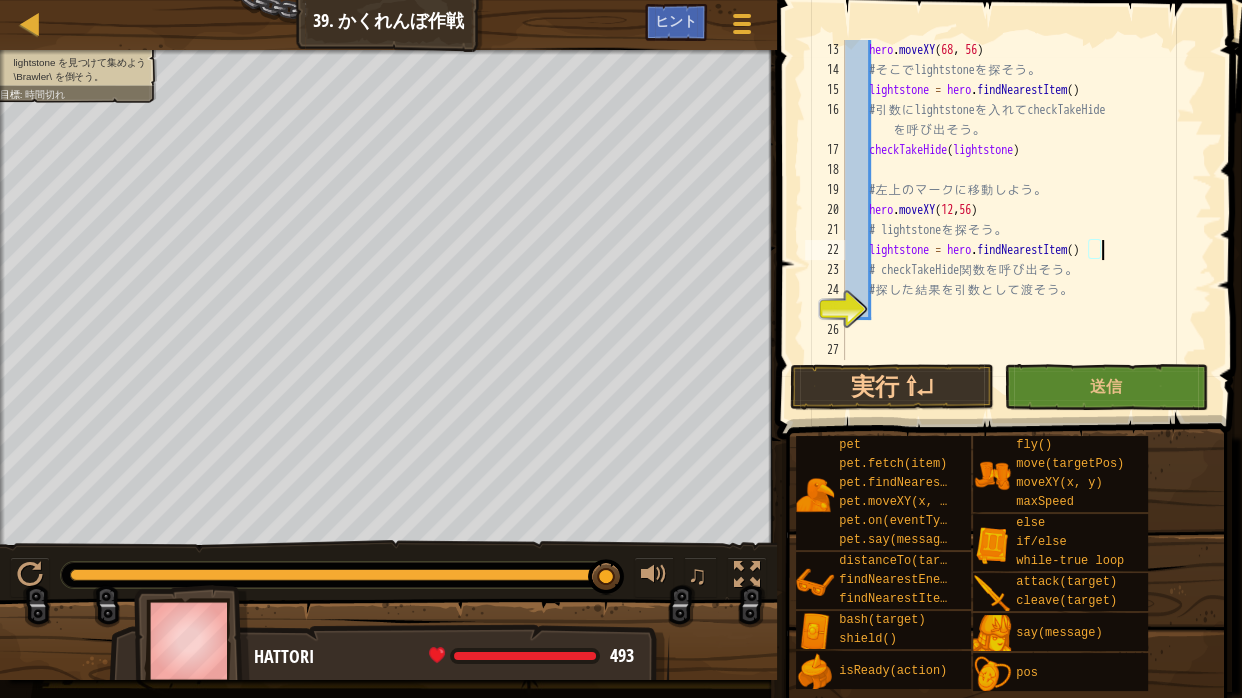 click on "hero . moveXY ( 68 ,   56 )      #  そ こ で  lightstone  を 探 そ う 。      lightstone   =   hero . findNearestItem ( )      #  引 数 に  lightstone  を 入 れ て  checkTakeHide           を 呼 び 出 そ う 。      checkTakeHide ( lightstone )           #  左 上 の マ ー ク に 移 動 し よ う 。      hero . moveXY ( 12 , 56 )      # lightstone  を 探 そ う 。      lightstone   =   hero . findNearestItem ( )      # checkTakeHide  関 数 を 呼 び 出 そ う 。      #  探 し た 結 果 を 引 数 と し て 渡 そ う 。" at bounding box center [1019, 220] 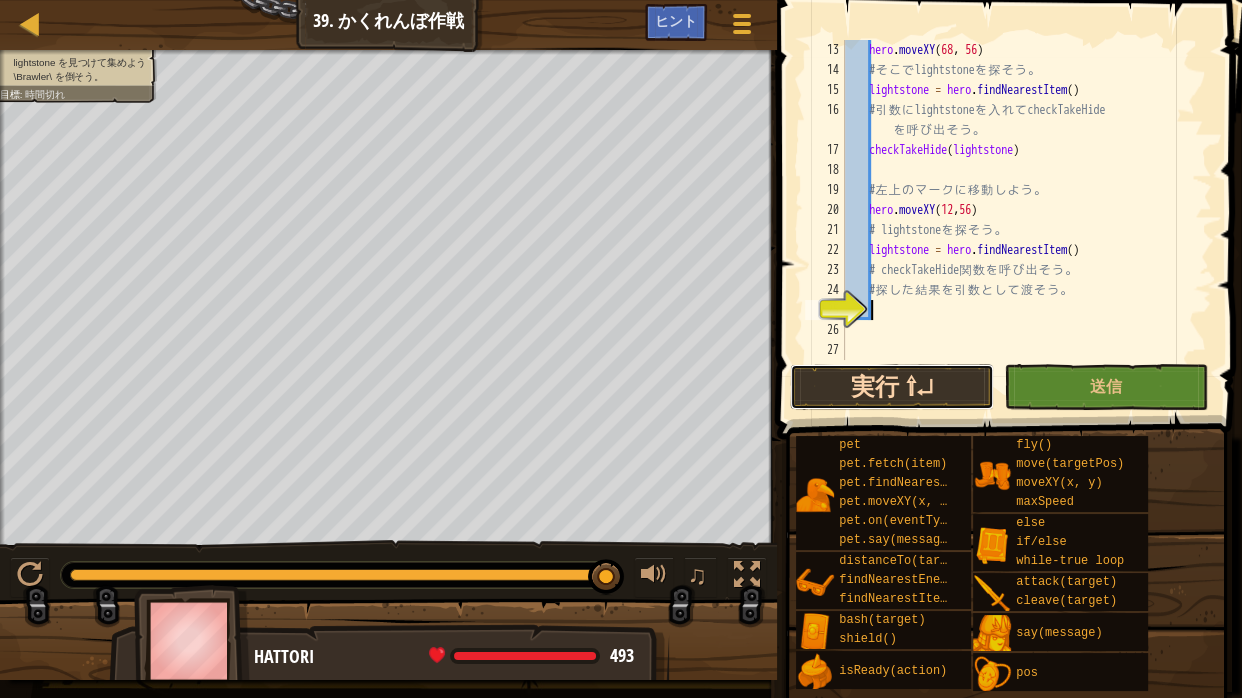 click on "実行 ⇧↵" at bounding box center [892, 387] 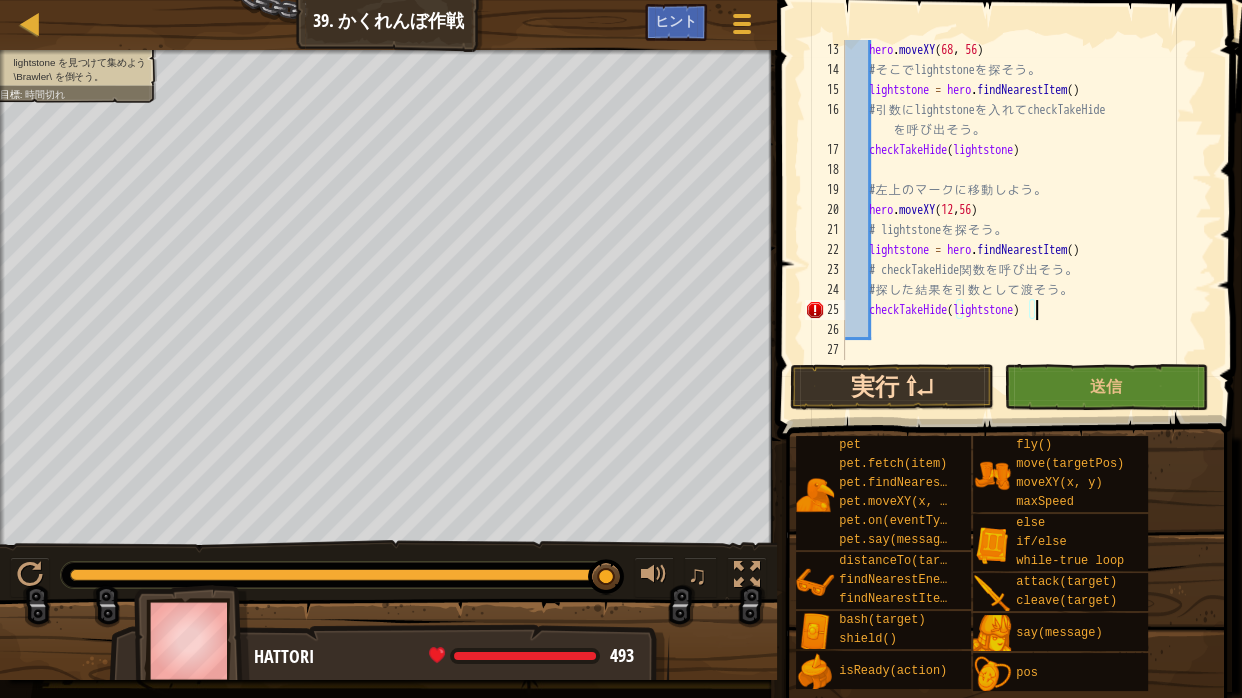 scroll, scrollTop: 3, scrollLeft: 158, axis: both 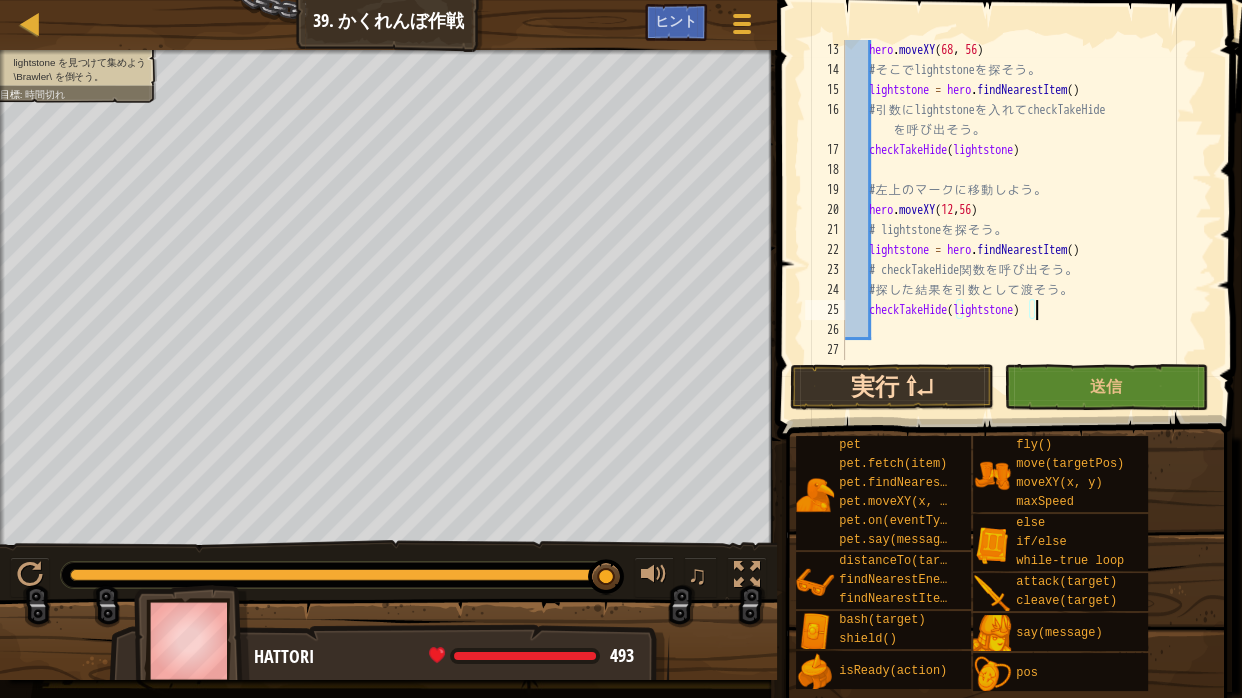 type on "checkTakeHide(lightstone)" 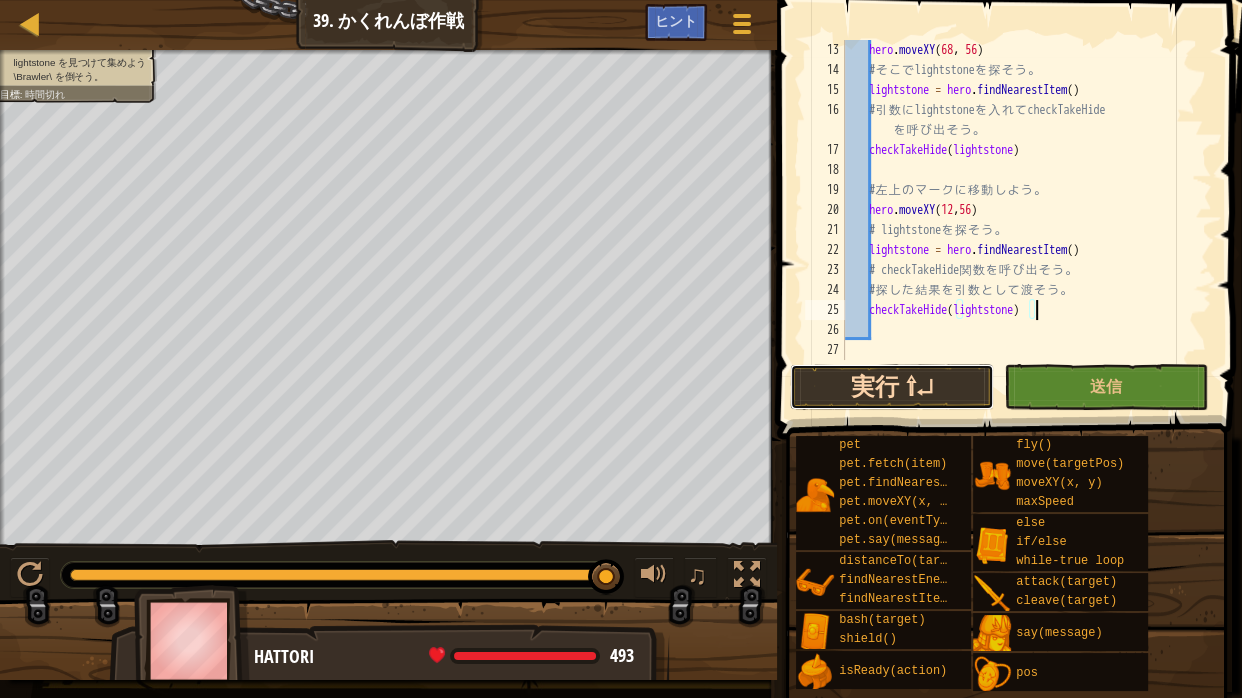 click on "実行 ⇧↵" at bounding box center [892, 387] 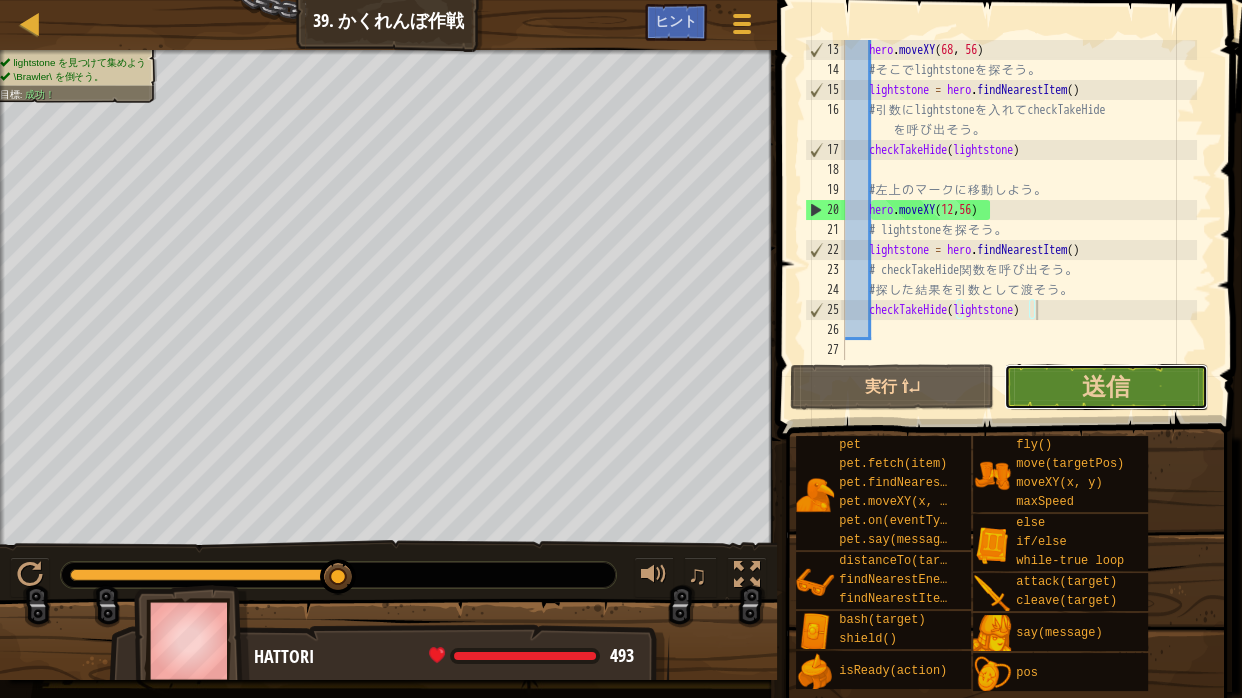 click on "送信" at bounding box center (1106, 387) 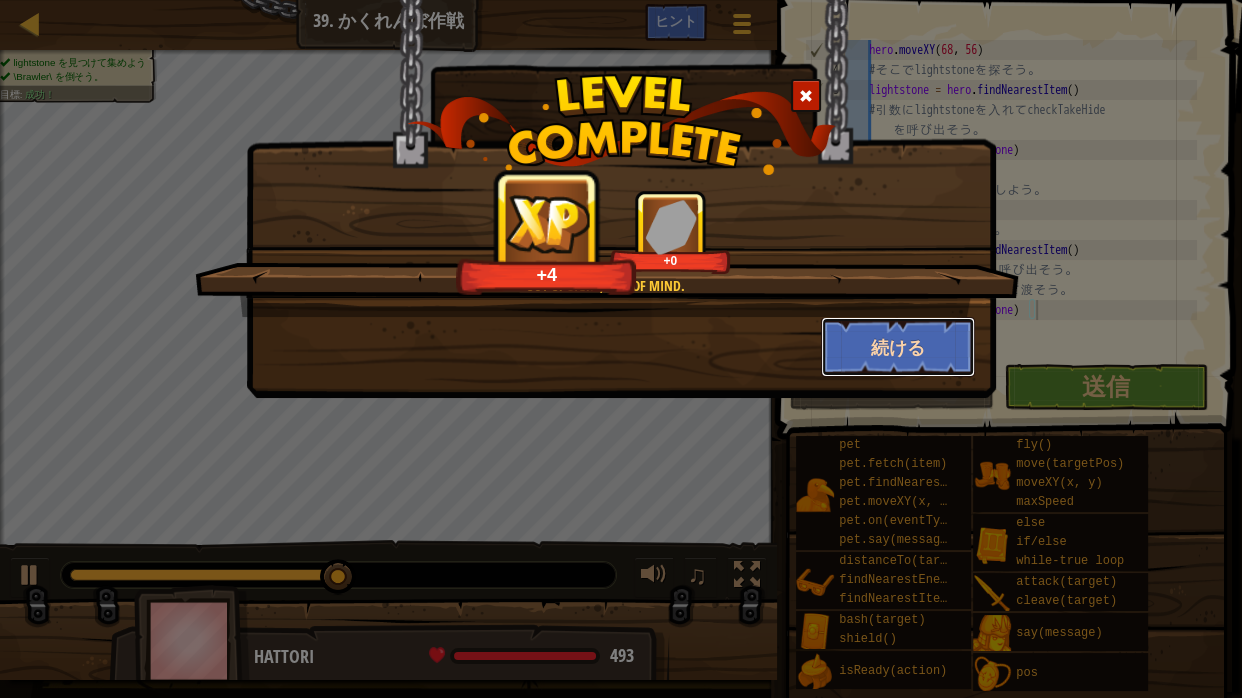 click on "続ける" at bounding box center (898, 347) 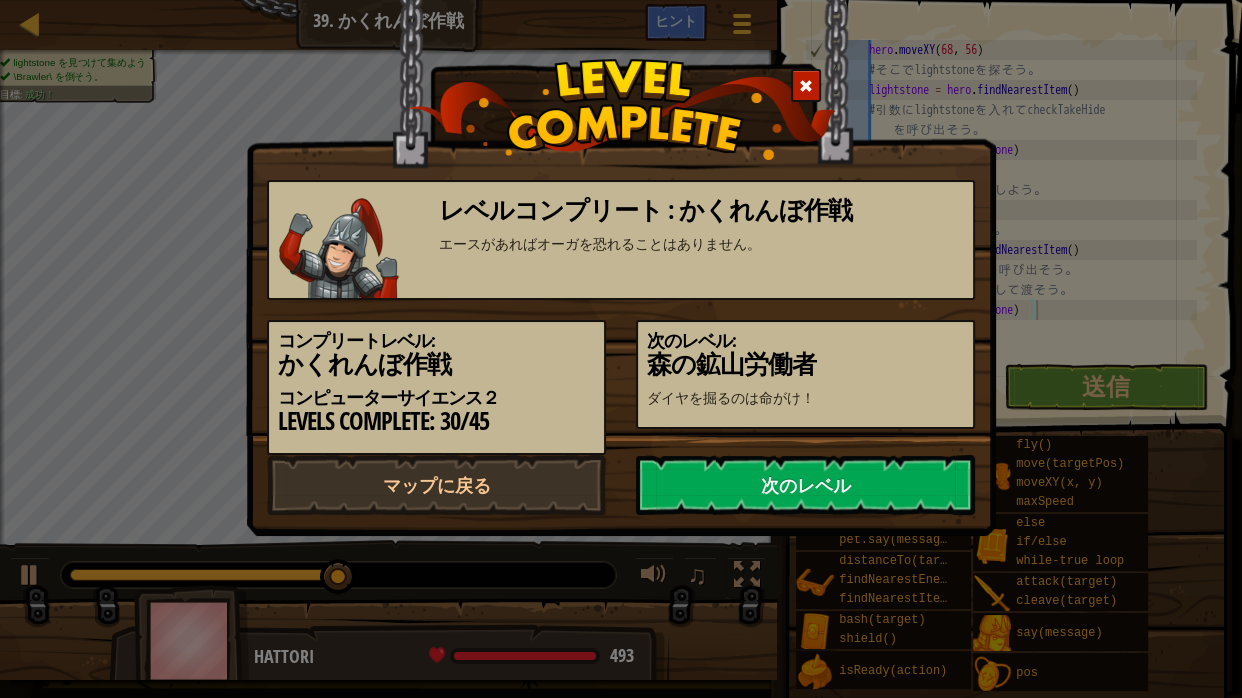 click at bounding box center (806, 86) 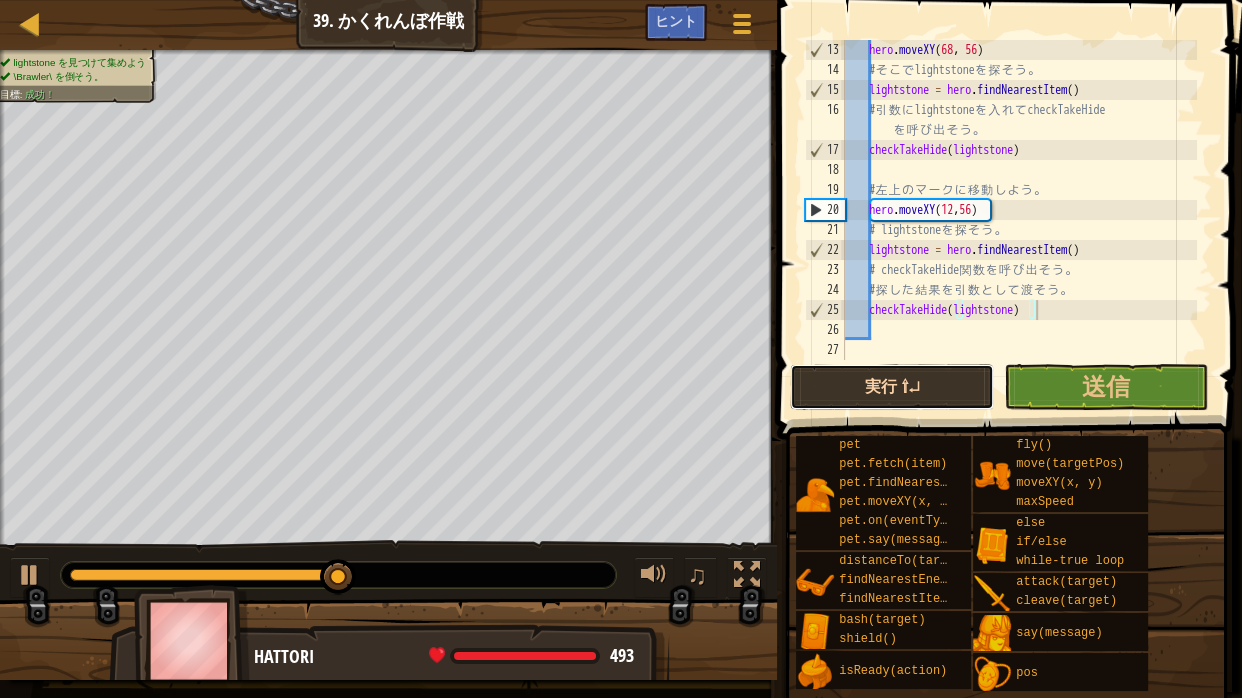 click on "実行 ⇧↵" at bounding box center (892, 387) 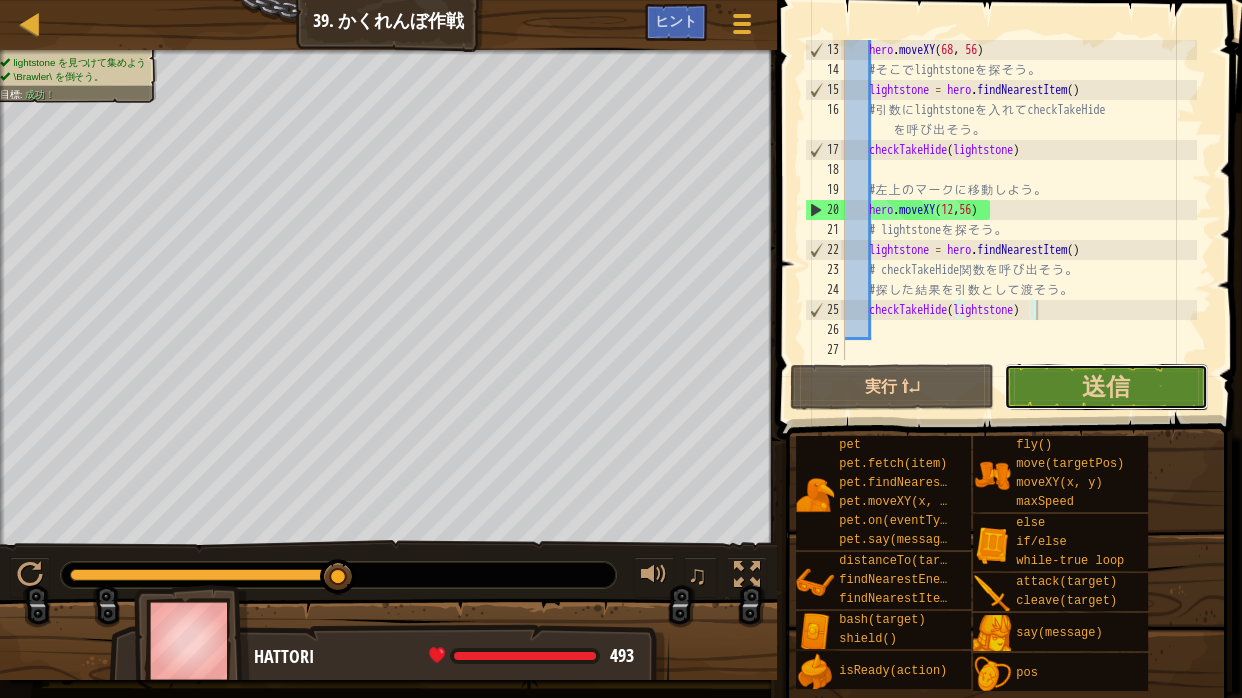 click on "送信" at bounding box center [1106, 387] 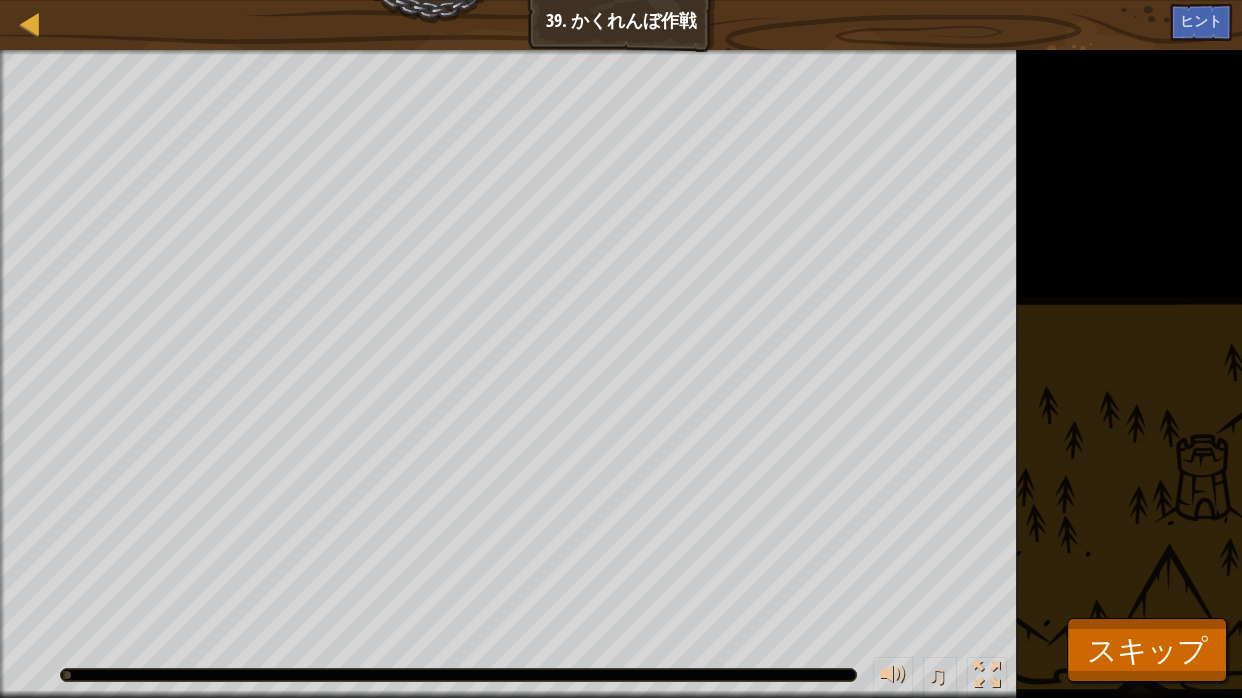drag, startPoint x: 1037, startPoint y: 390, endPoint x: 1069, endPoint y: 454, distance: 71.55418 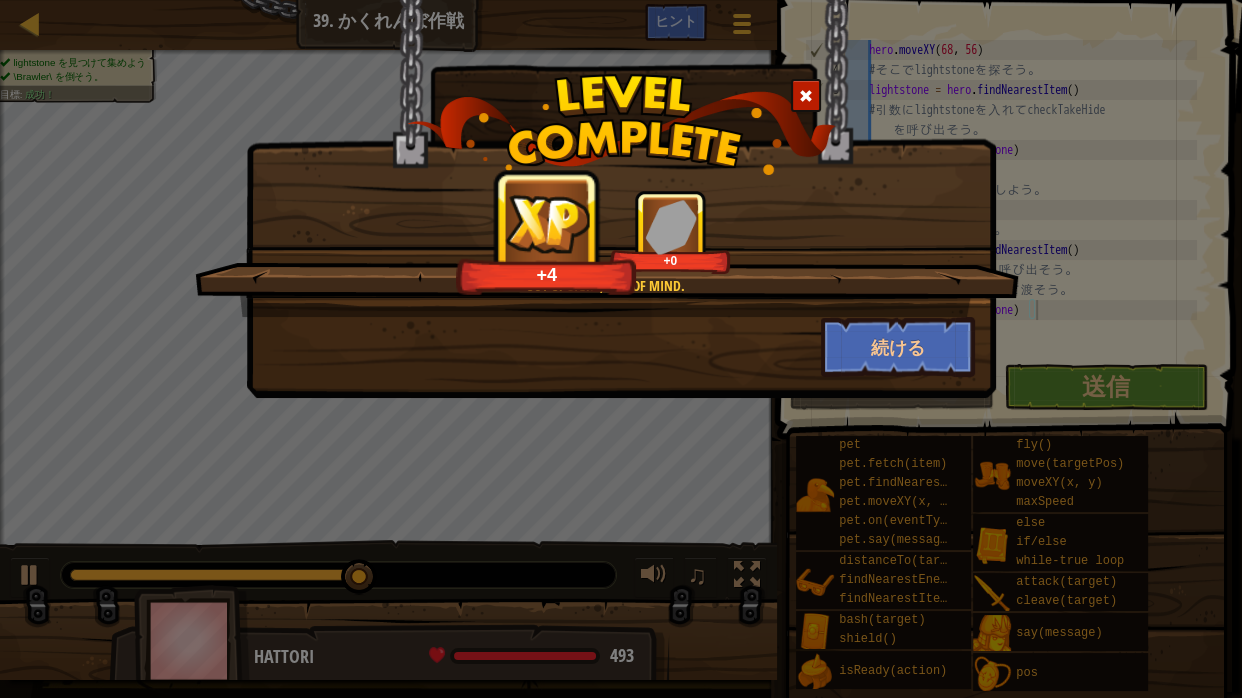 click on "Out of sight, out of mind. +4 +0 続ける" at bounding box center [621, 349] 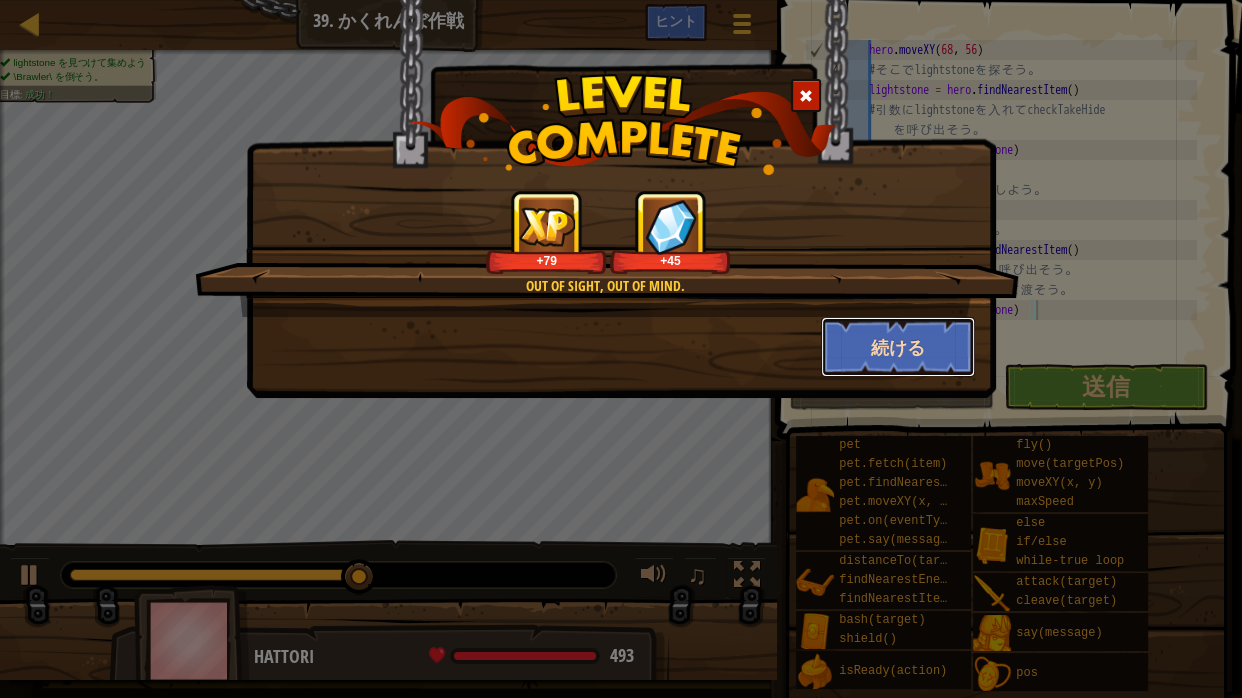 click on "続ける" at bounding box center (898, 347) 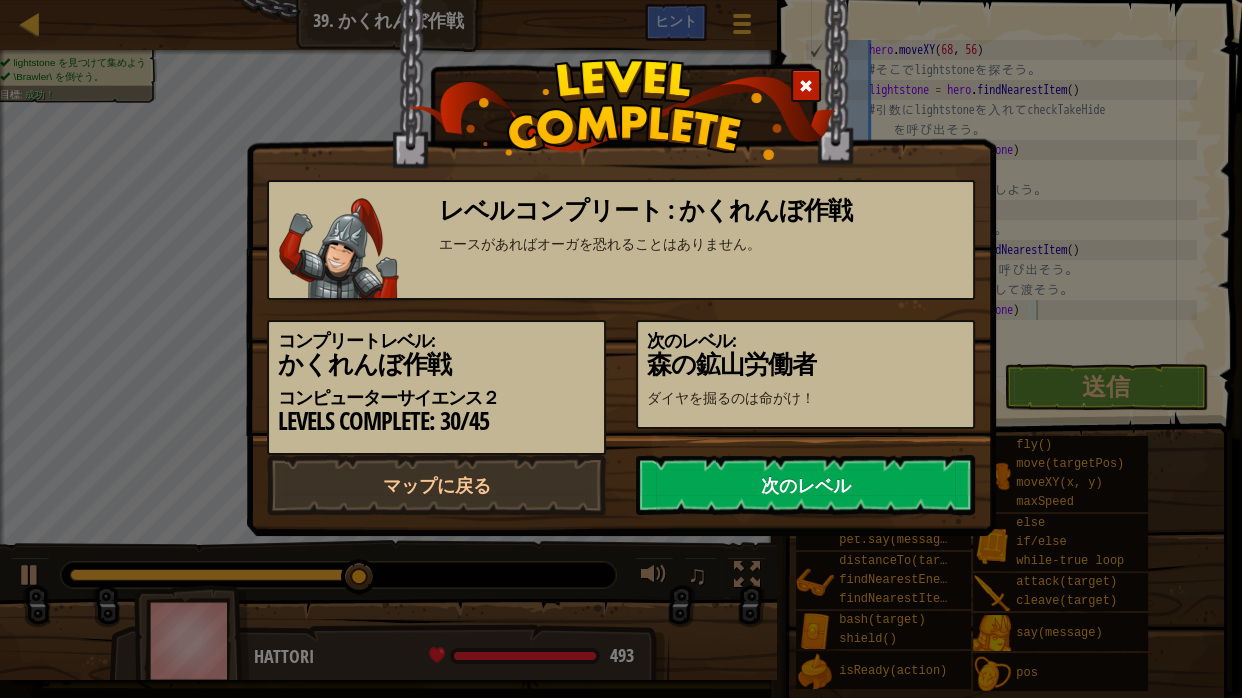 click on "次のレベル" at bounding box center [805, 485] 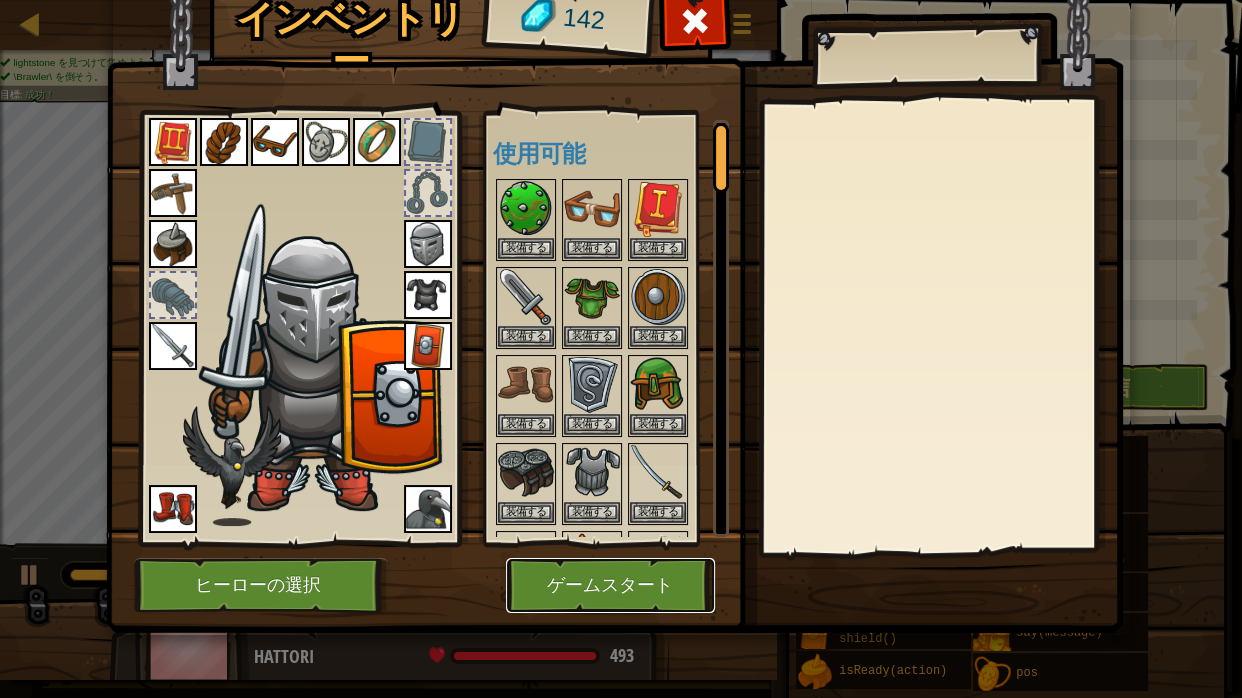 click on "ゲームスタート" at bounding box center (610, 585) 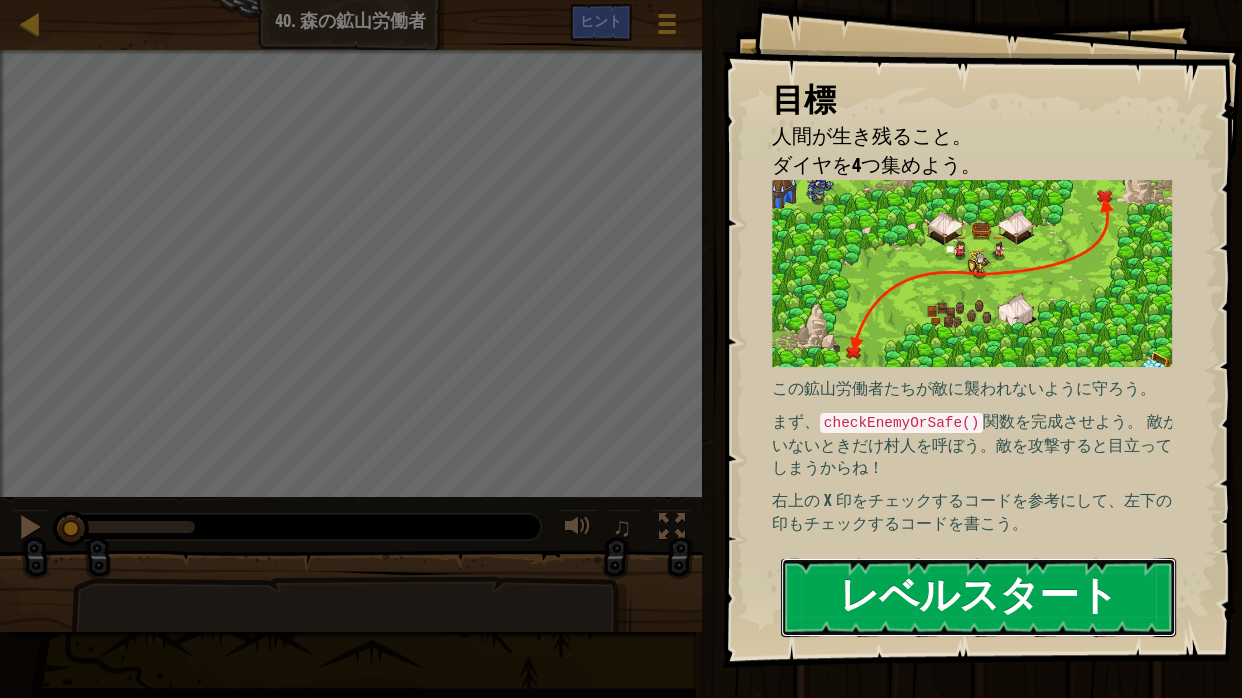 click on "レベルスタート" at bounding box center (978, 597) 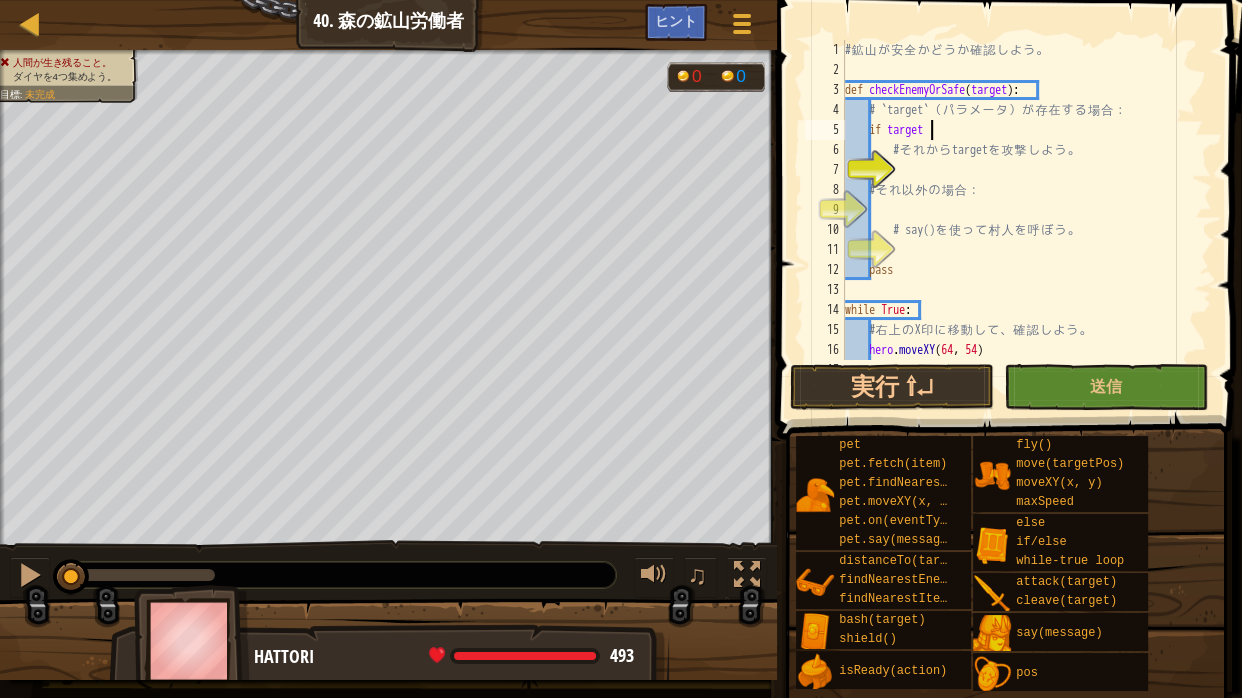 scroll, scrollTop: 3, scrollLeft: 75, axis: both 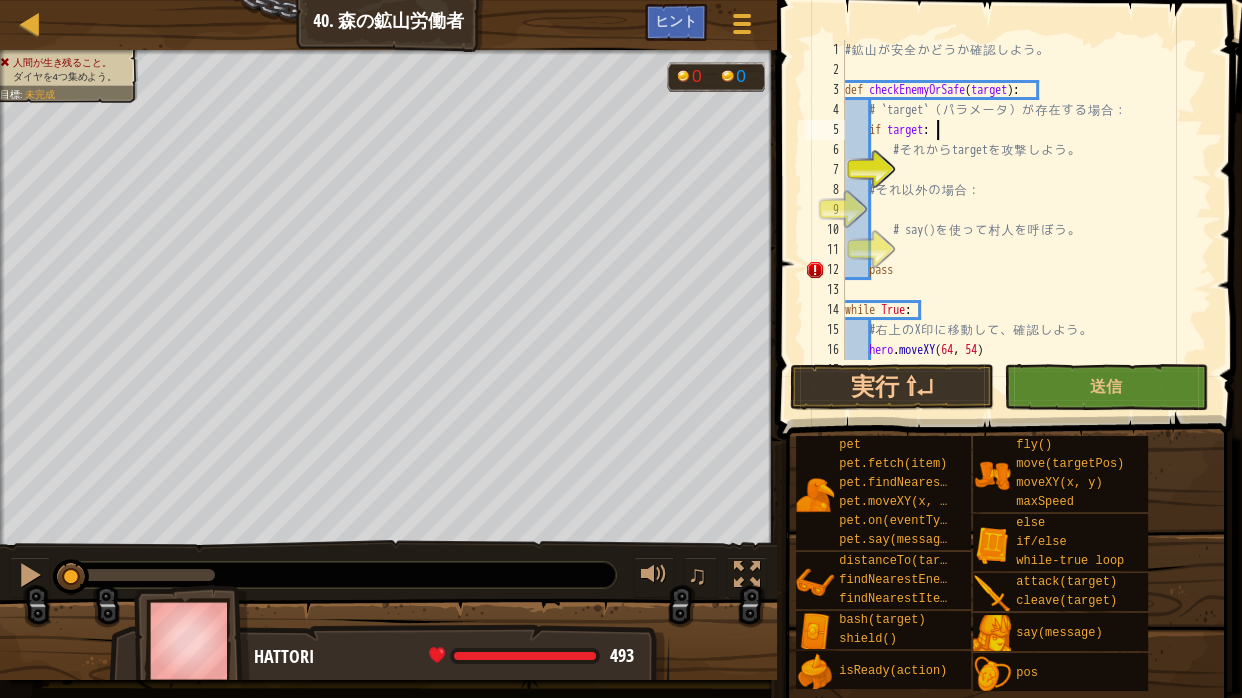 type on "# それから target を攻撃しよう。" 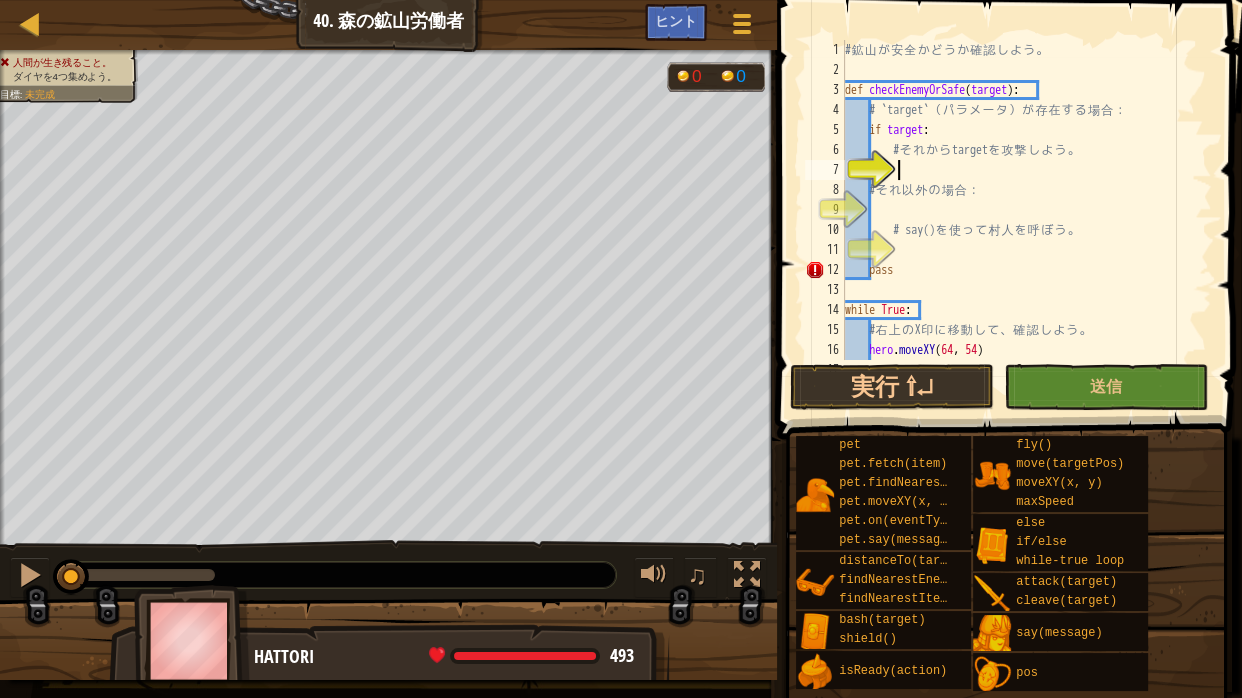 scroll, scrollTop: 3, scrollLeft: 42, axis: both 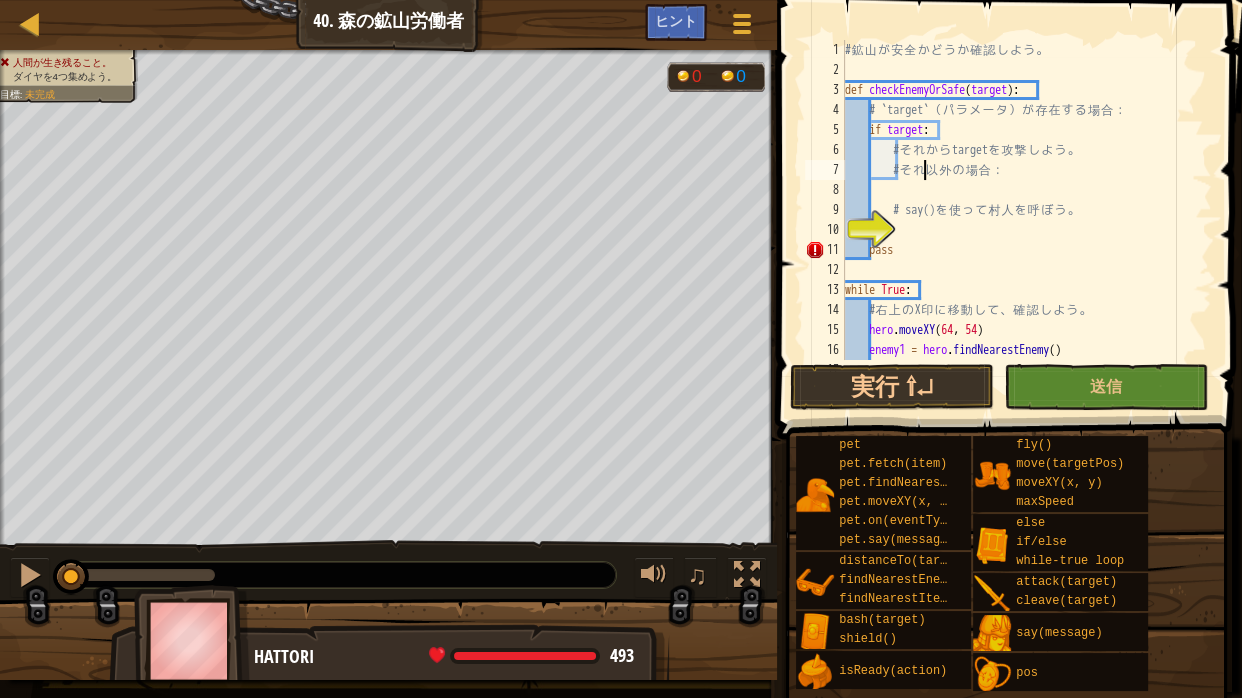 click on "#  鉱 山 が [PERSON_NAME] か ど う か 確 認 し よ う 。 def   checkEnemyOrSafe ( target ) :      # `target` （ パ ラ メ ー タ ） が 存 在 す る 場 合 ：      if   target :          #  そ れ か ら  target  を 攻 撃 し よ う 。          #  そ れ 以 外 の 場 合 ：               # say()  を 使 っ て 村 人 を 呼 ぼ う 。               pass while   True :      #  右 上 の  X  印 に 移 動 し て 、 確 認 し よ う 。      hero . moveXY ( 64 ,   54 )      enemy1   =   hero . findNearestEnemy ( )      checkEnemyOrSafe ( enemy1 )" at bounding box center [1019, 220] 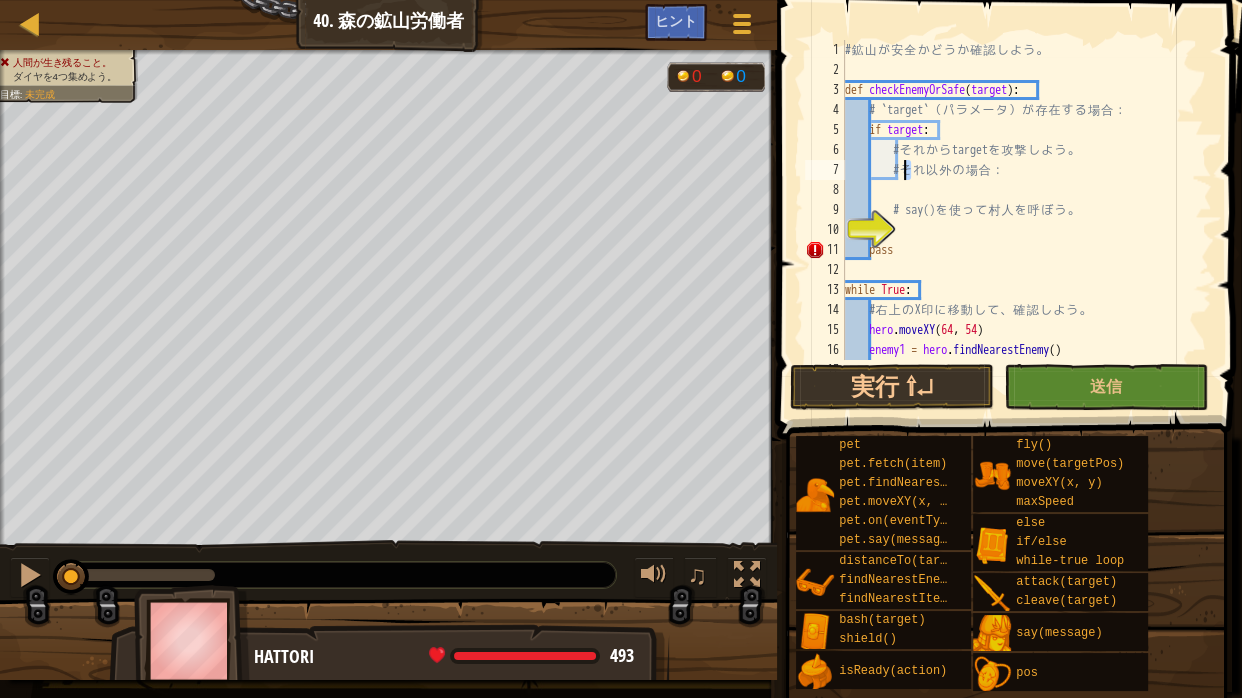 click on "#  鉱 山 が [PERSON_NAME] か ど う か 確 認 し よ う 。 def   checkEnemyOrSafe ( target ) :      # `target` （ パ ラ メ ー タ ） が 存 在 す る 場 合 ：      if   target :          #  そ れ か ら  target  を 攻 撃 し よ う 。          #  そ れ 以 外 の 場 合 ：               # say()  を 使 っ て 村 人 を 呼 ぼ う 。               pass while   True :      #  右 上 の  X  印 に 移 動 し て 、 確 認 し よ う 。      hero . moveXY ( 64 ,   54 )      enemy1   =   hero . findNearestEnemy ( )      checkEnemyOrSafe ( enemy1 )" at bounding box center (1019, 200) 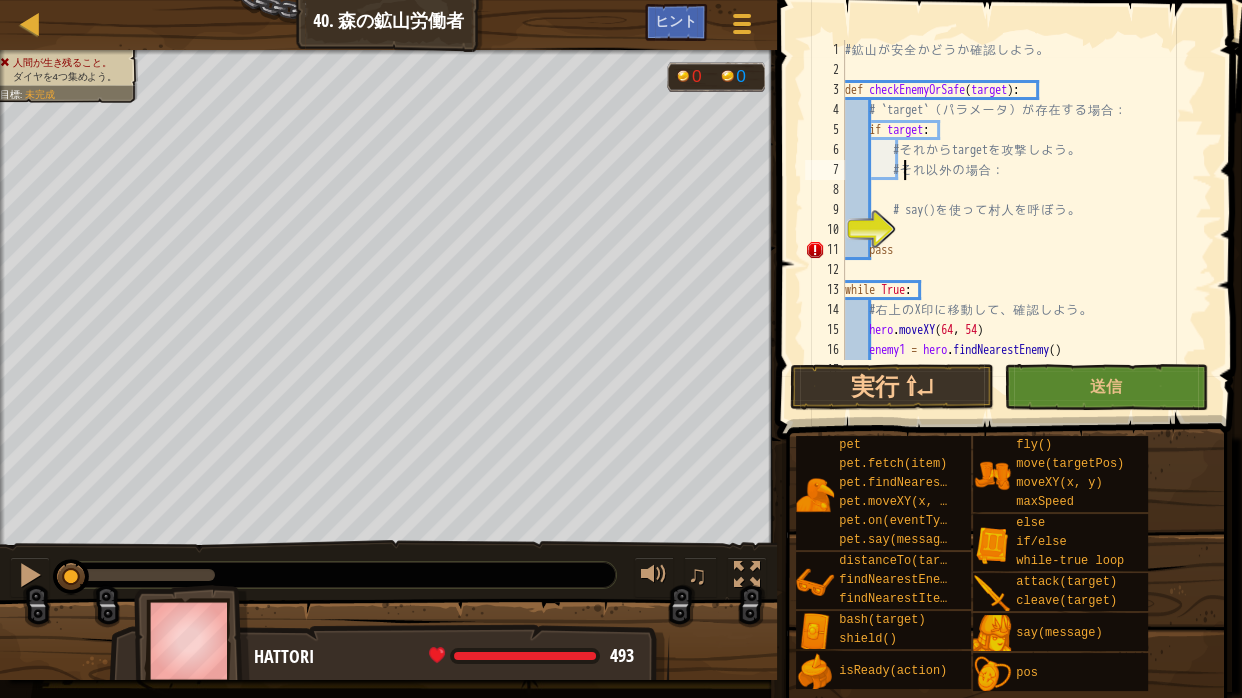 click on "#  鉱 山 が [PERSON_NAME] か ど う か 確 認 し よ う 。 def   checkEnemyOrSafe ( target ) :      # `target` （ パ ラ メ ー タ ） が 存 在 す る 場 合 ：      if   target :          #  そ れ か ら  target  を 攻 撃 し よ う 。          #  そ れ 以 外 の 場 合 ：               # say()  を 使 っ て 村 人 を 呼 ぼ う 。               pass while   True :      #  右 上 の  X  印 に 移 動 し て 、 確 認 し よ う 。      hero . moveXY ( 64 ,   54 )      enemy1   =   hero . findNearestEnemy ( )      checkEnemyOrSafe ( enemy1 )" at bounding box center (1019, 220) 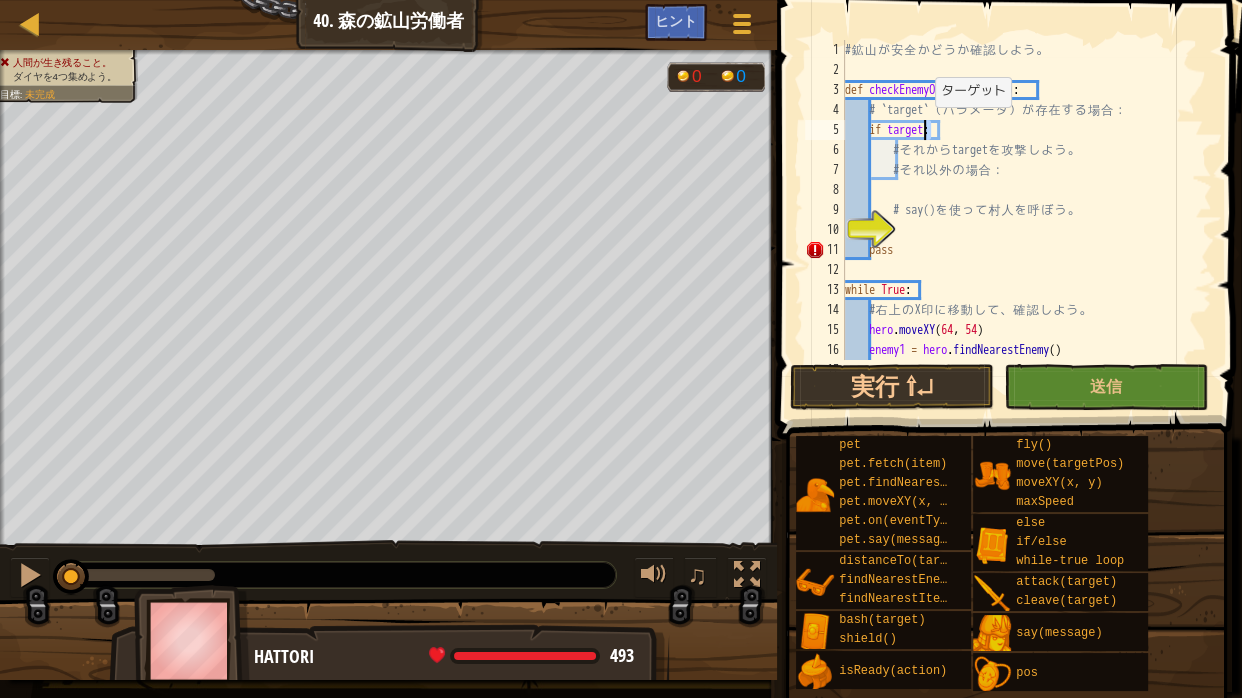 click on "#  鉱 山 が [PERSON_NAME] か ど う か 確 認 し よ う 。 def   checkEnemyOrSafe ( target ) :      # `target` （ パ ラ メ ー タ ） が 存 在 す る 場 合 ：      if   target :          #  そ れ か ら  target  を 攻 撃 し よ う 。          #  そ れ 以 外 の 場 合 ：               # say()  を 使 っ て 村 人 を 呼 ぼ う 。               pass while   True :      #  右 上 の  X  印 に 移 動 し て 、 確 認 し よ う 。      hero . moveXY ( 64 ,   54 )      enemy1   =   hero . findNearestEnemy ( )      checkEnemyOrSafe ( enemy1 )" at bounding box center [1019, 220] 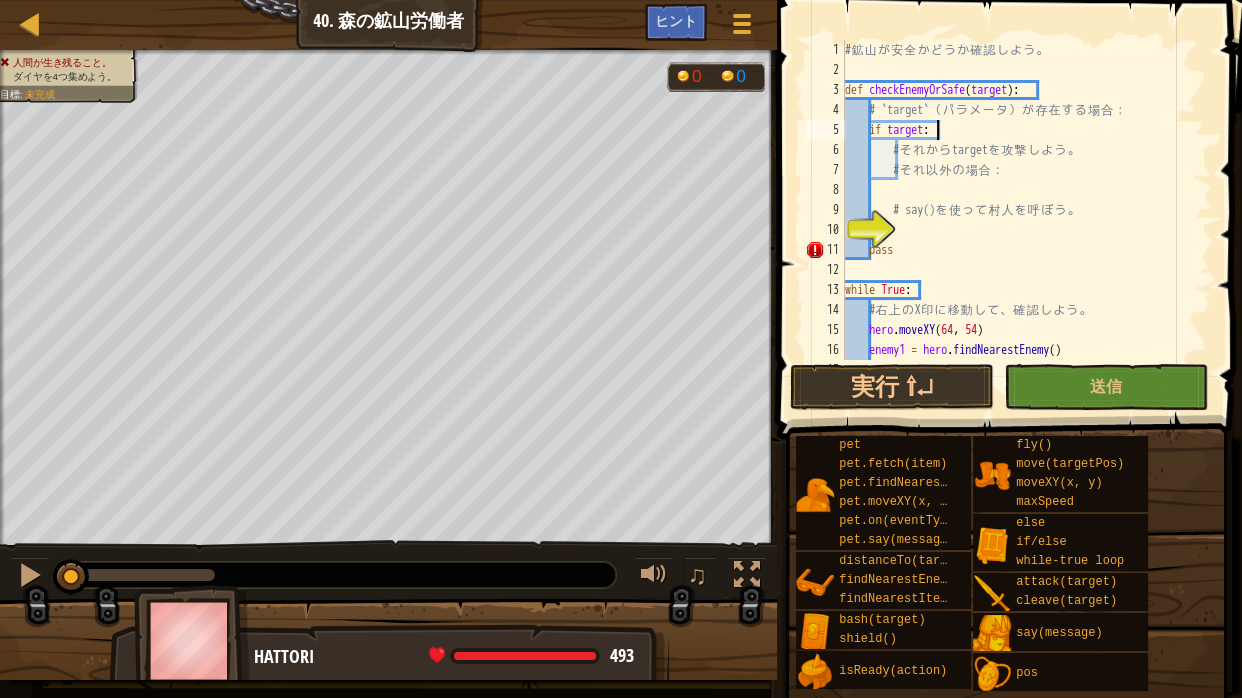 click on "#  鉱 山 が [PERSON_NAME] か ど う か 確 認 し よ う 。 def   checkEnemyOrSafe ( target ) :      # `target` （ パ ラ メ ー タ ） が 存 在 す る 場 合 ：      if   target :          #  そ れ か ら  target  を 攻 撃 し よ う 。          #  そ れ 以 外 の 場 合 ：               # say()  を 使 っ て 村 人 を 呼 ぼ う 。               pass while   True :      #  右 上 の  X  印 に 移 動 し て 、 確 認 し よ う 。      hero . moveXY ( 64 ,   54 )      enemy1   =   hero . findNearestEnemy ( )      checkEnemyOrSafe ( enemy1 )" at bounding box center (1019, 220) 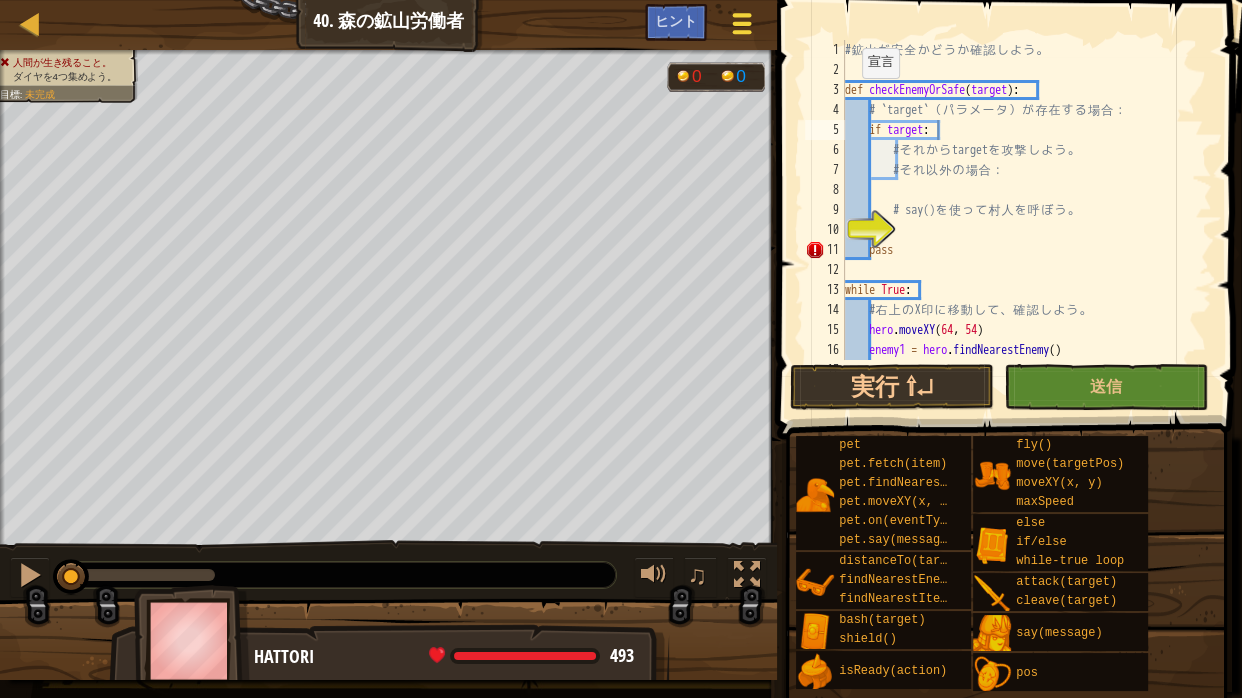 click on "ゲームメニュー" at bounding box center (742, 27) 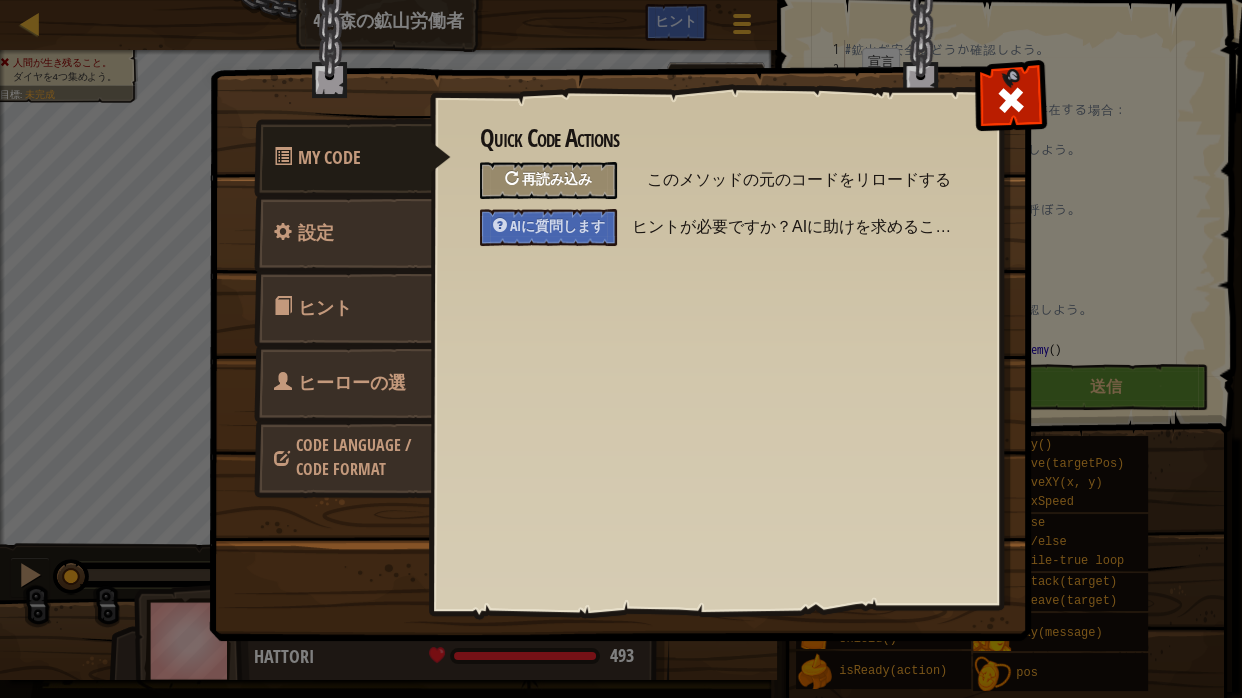 click on "再読み込み" at bounding box center (548, 180) 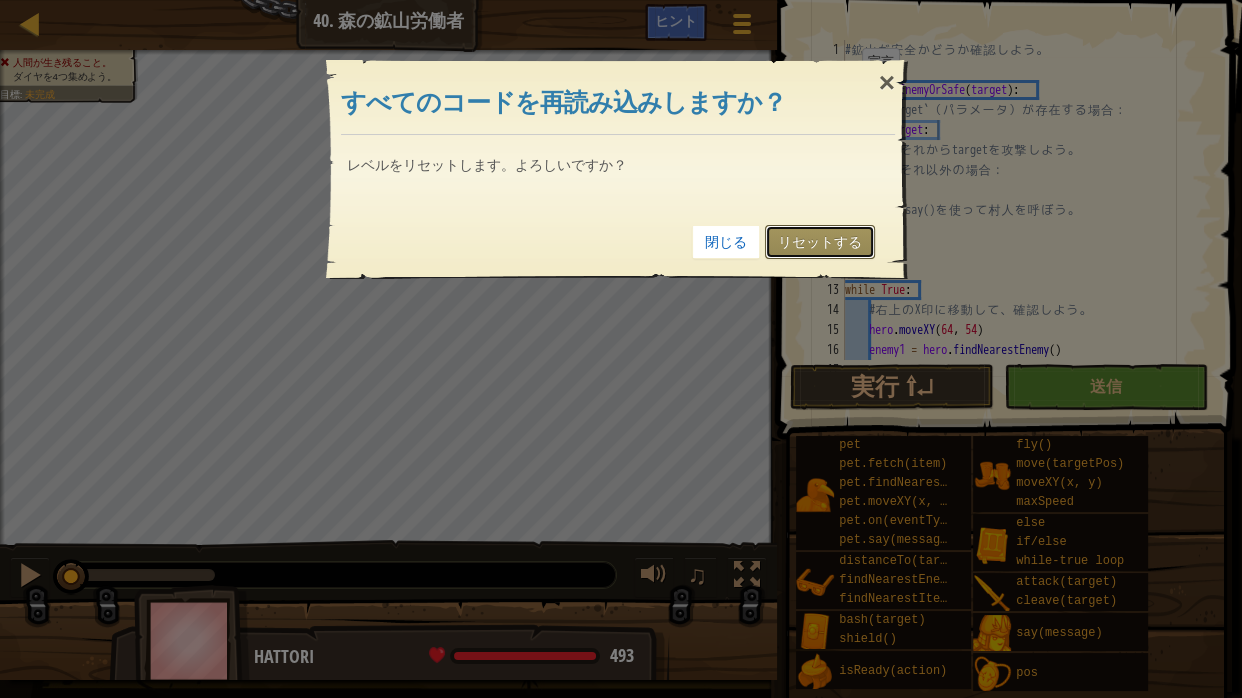 click on "リセットする" at bounding box center [820, 242] 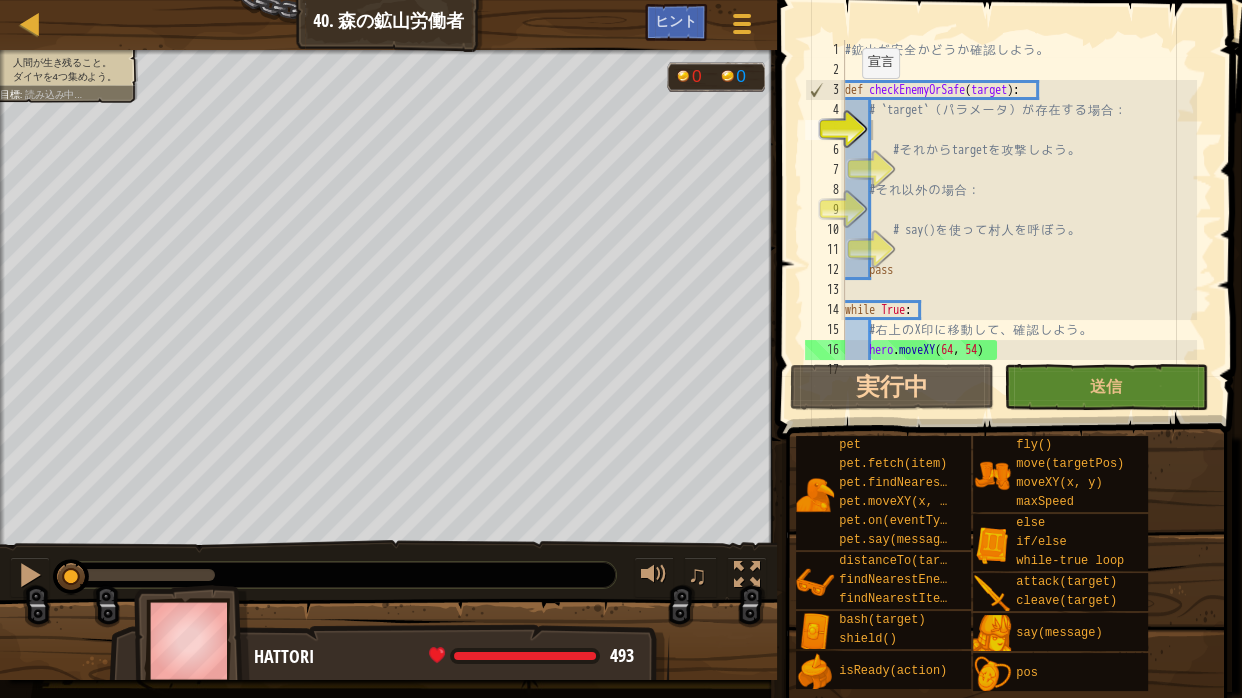 scroll, scrollTop: 3, scrollLeft: 20, axis: both 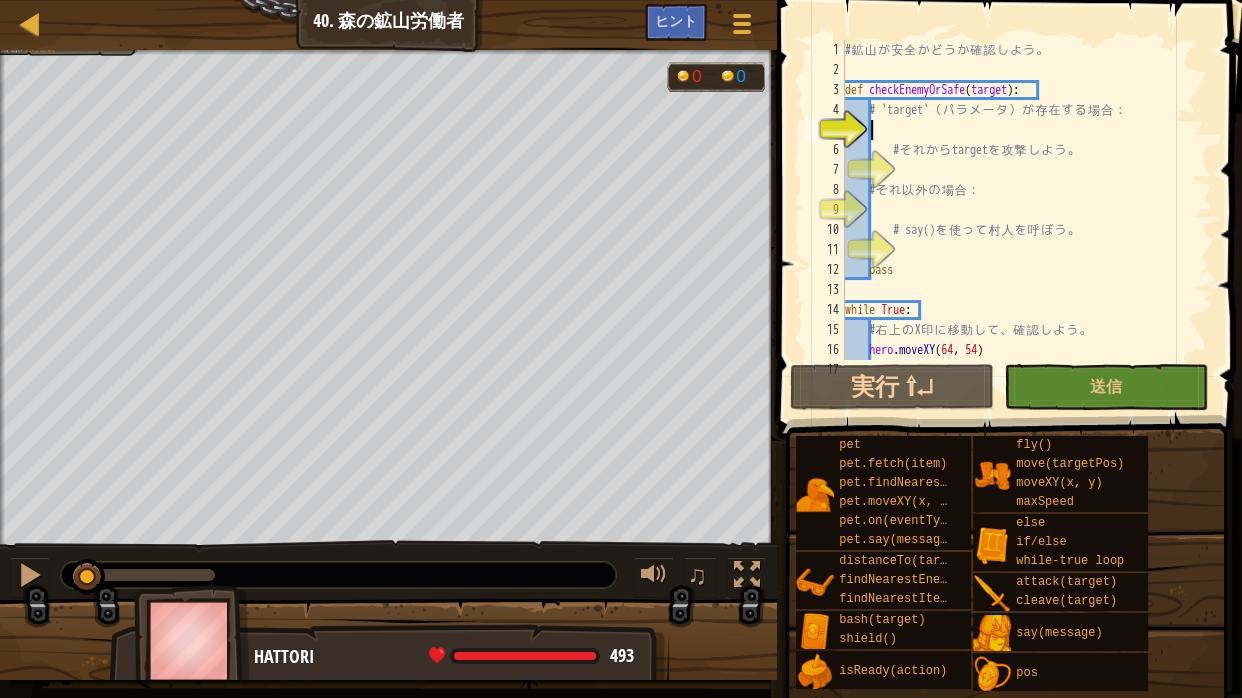click on "#  鉱 山 が [PERSON_NAME] か ど う か 確 認 し よ う 。 def   checkEnemyOrSafe ( target ) :      # `target` （ パ ラ メ ー タ ） が 存 在 す る 場 合 ：               #  そ れ か ら  target  を 攻 撃 し よ う 。               #  そ れ 以 外 の 場 合 ：               # say()  を 使 っ て 村 人 を 呼 ぼ う 。               pass while   True :      #  右 上 の  X  印 に 移 動 し て 、 確 認 し よ う 。      hero . moveXY ( 64 ,   54 )      enemy1   =   hero . findNearestEnemy ( )" at bounding box center (1019, 220) 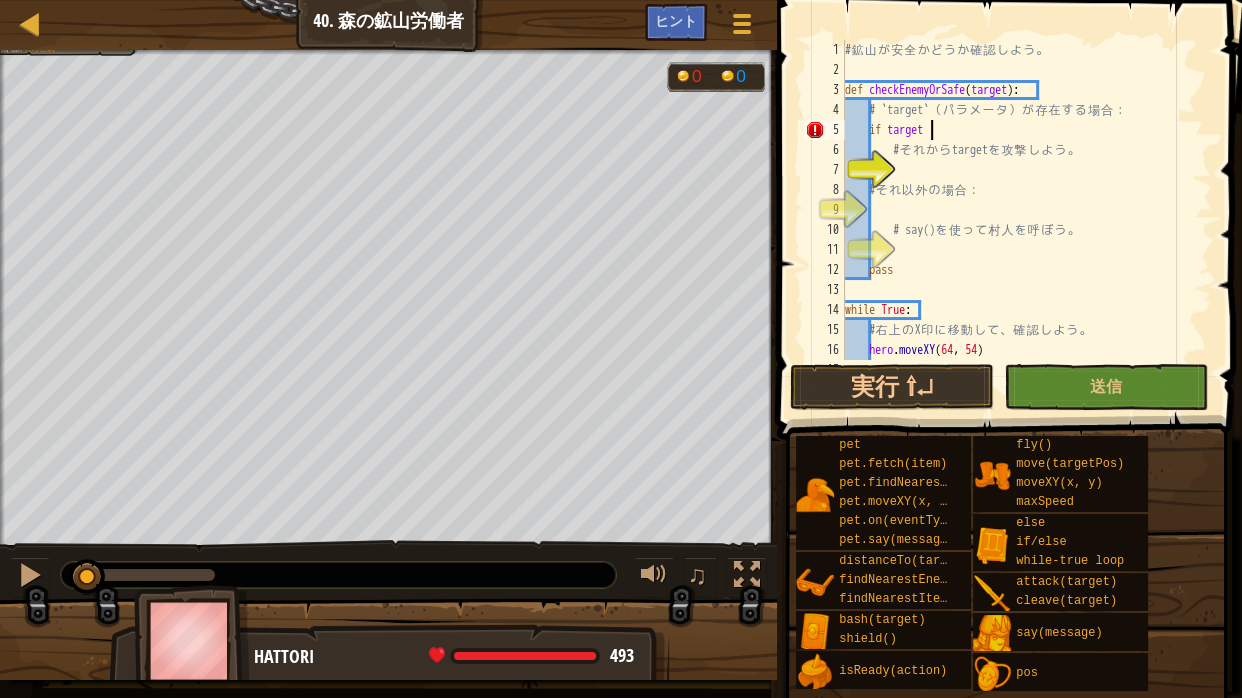 scroll, scrollTop: 3, scrollLeft: 70, axis: both 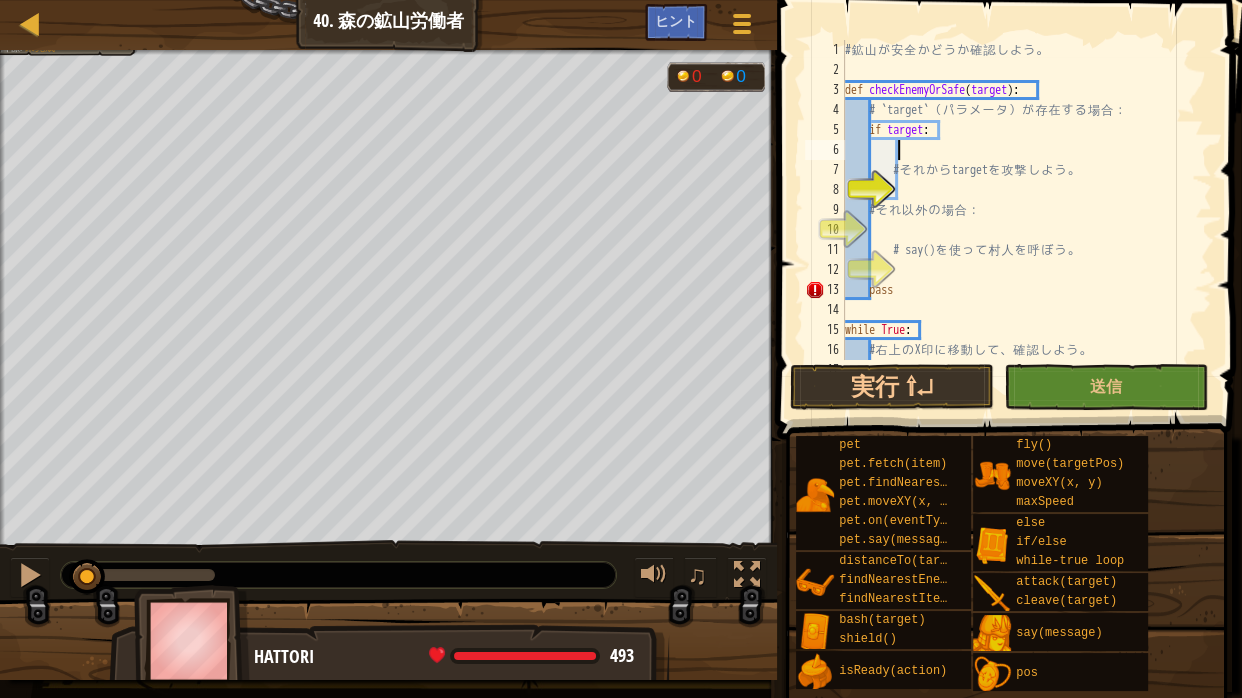 type on "# それから target を攻撃しよう。" 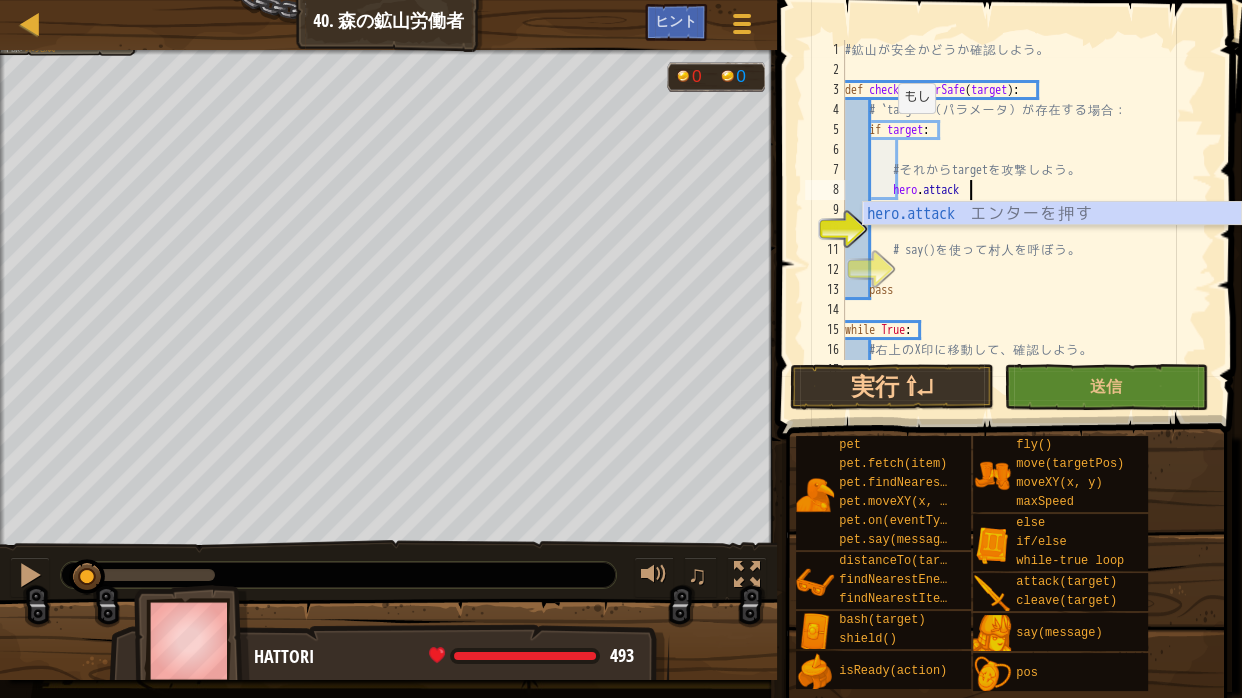 scroll, scrollTop: 3, scrollLeft: 103, axis: both 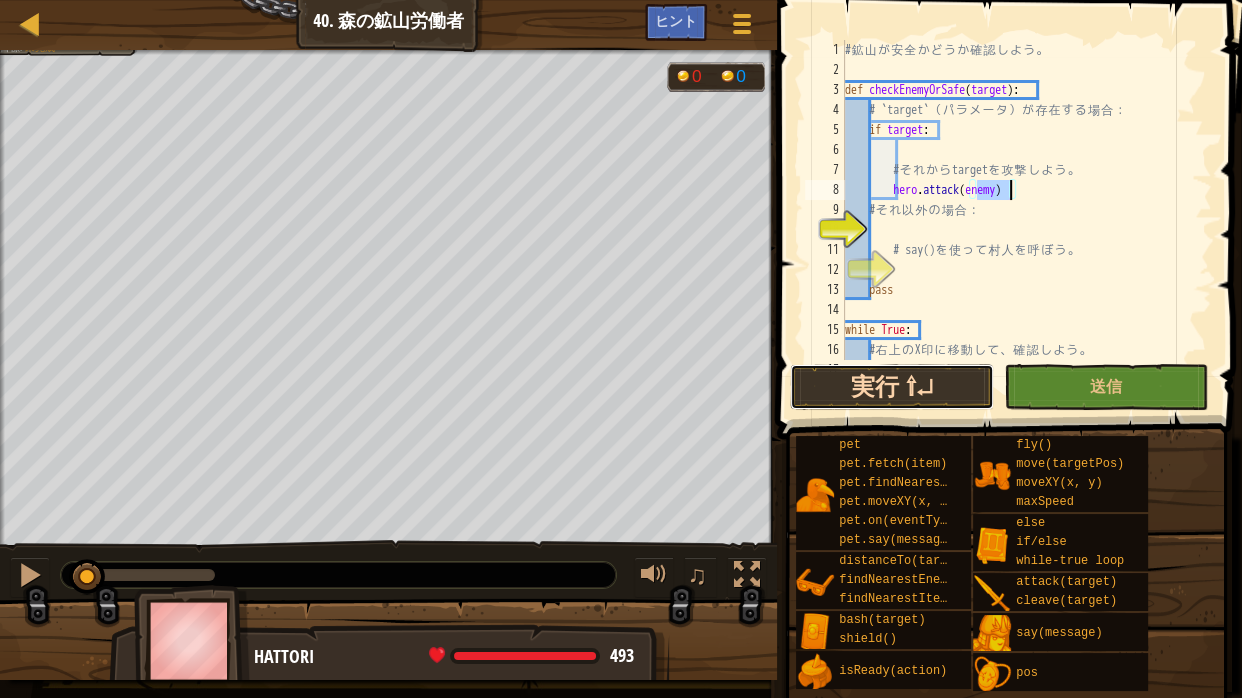 click on "実行 ⇧↵" at bounding box center (892, 387) 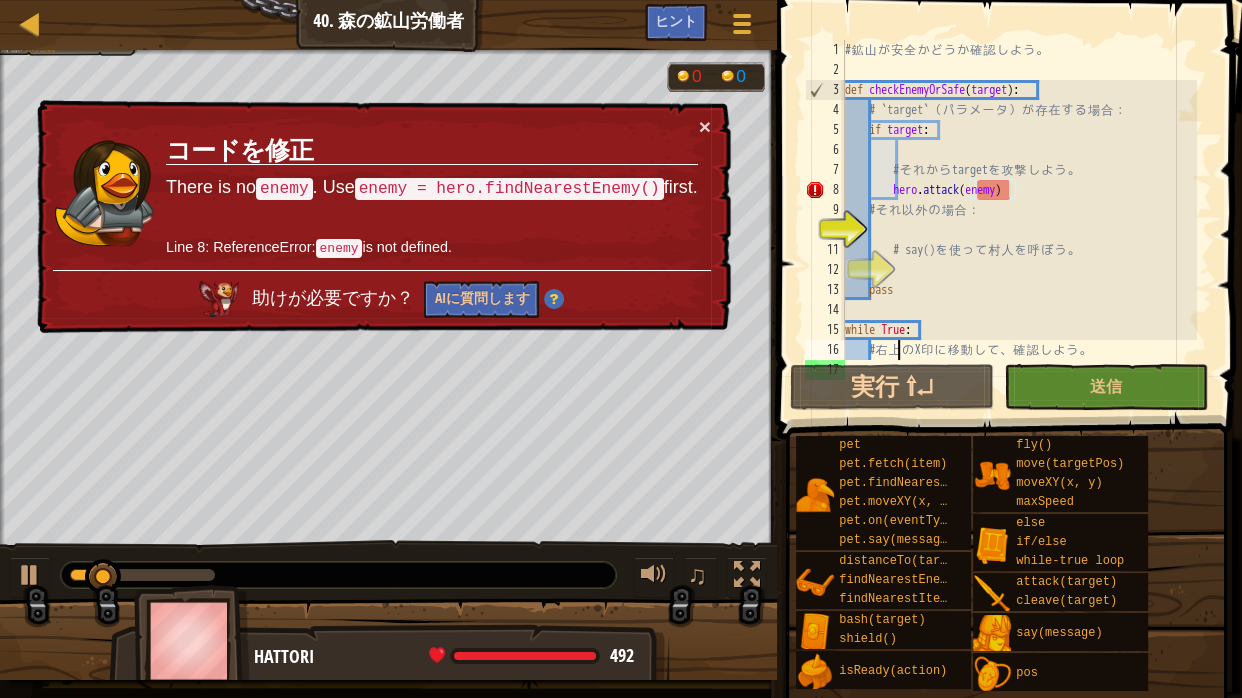click on "#  鉱 山 が [PERSON_NAME] か ど う か 確 認 し よ う 。 def   checkEnemyOrSafe ( target ) :      # `target` （ パ ラ メ ー タ ） が 存 在 す る 場 合 ：      if   target :                   #  そ れ か ら  target  を 攻 撃 し よ う 。          hero . attack ( enemy )      #  そ れ 以 外 の 場 合 ：               # say()  を 使 っ て 村 人 を 呼 ぼ う 。               pass while   True :      #  右 上 の  X  印 に 移 動 し て 、 確 認 し よ う 。      hero . moveXY ( 64 ,   54 )" at bounding box center (1019, 220) 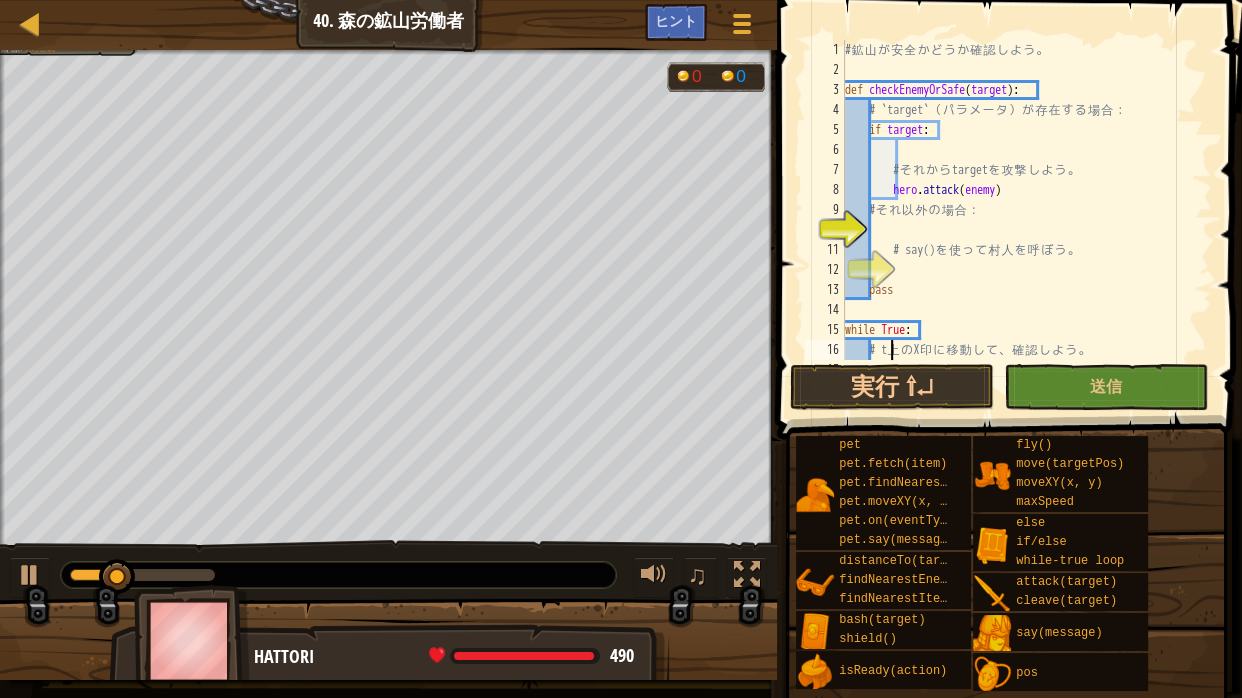 scroll, scrollTop: 3, scrollLeft: 43, axis: both 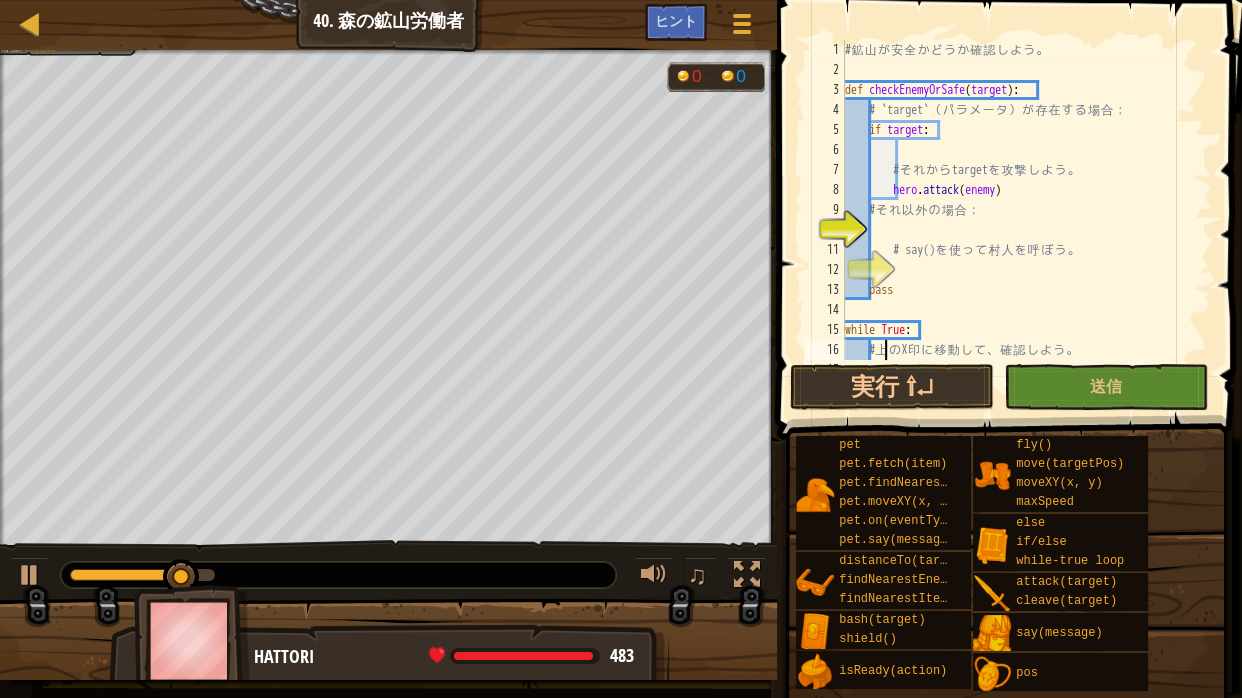 click on "#  鉱 山 が [PERSON_NAME] か ど う か 確 認 し よ う 。 def   checkEnemyOrSafe ( target ) :      # `target` （ パ ラ メ ー タ ） が 存 在 す る 場 合 ：      if   target :                   #  そ れ か ら  target  を 攻 撃 し よ う 。          hero . attack ( enemy )      #  そ れ 以 外 の 場 合 ：               # say()  を 使 っ て 村 人 を 呼 ぼ う 。               pass while   True :      #  上 の  X  印 に 移 動 し て 、 確 認 し よ う 。      hero . moveXY ( 64 ,   54 )" at bounding box center [1019, 220] 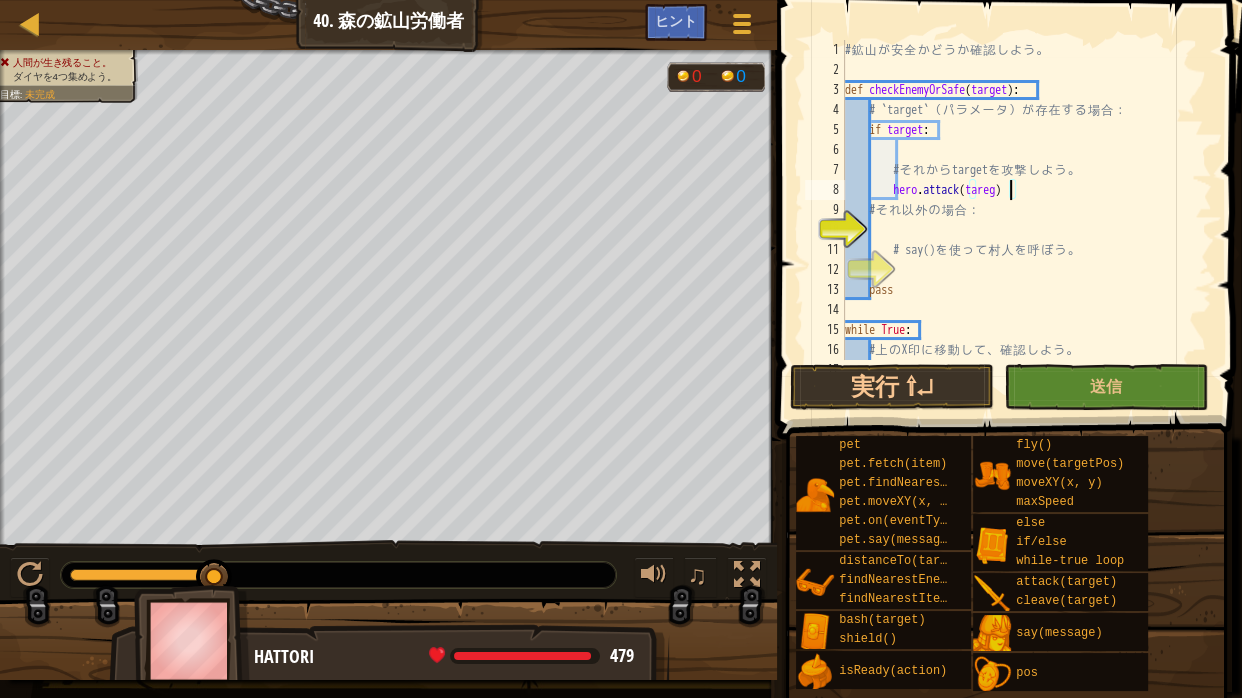 scroll, scrollTop: 3, scrollLeft: 142, axis: both 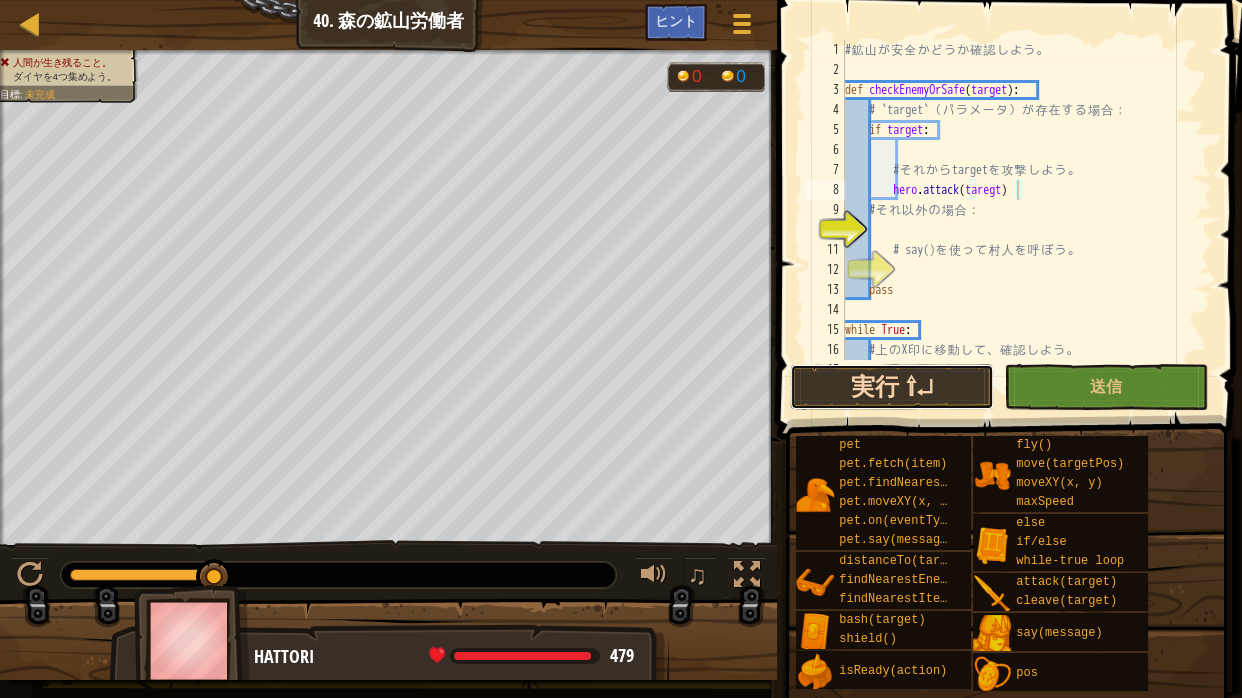 click on "実行 ⇧↵" at bounding box center (892, 387) 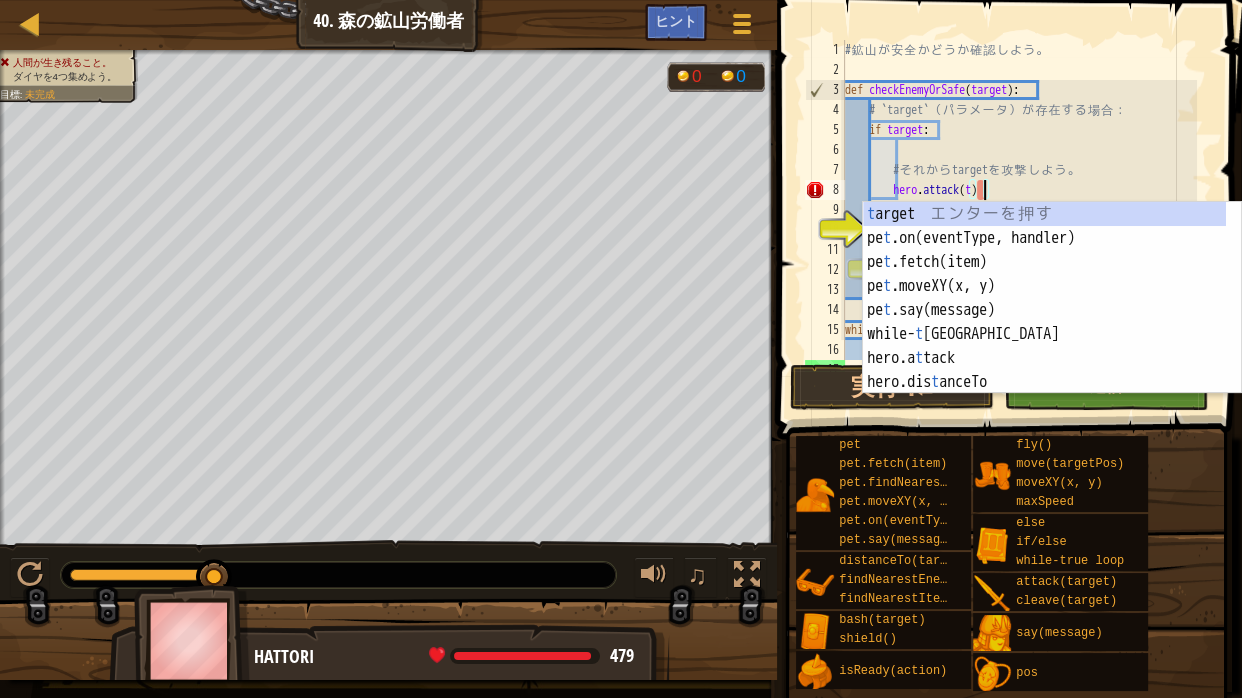 scroll, scrollTop: 3, scrollLeft: 114, axis: both 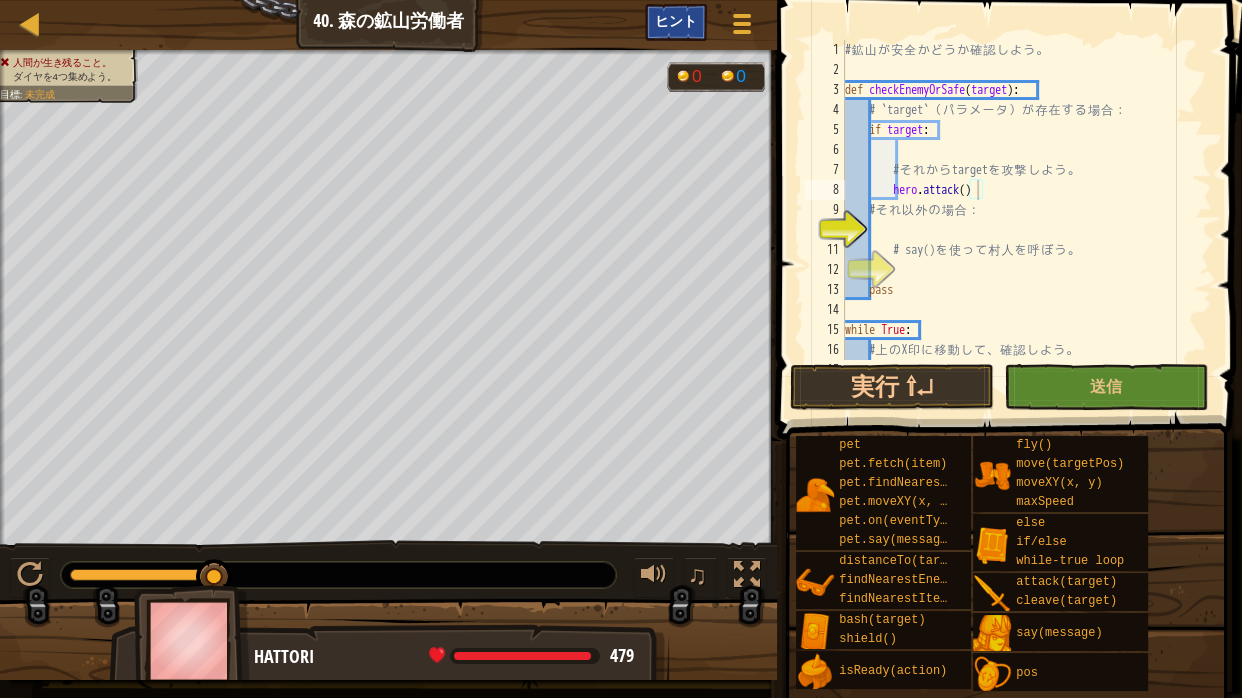 click on "ヒント" at bounding box center [676, 20] 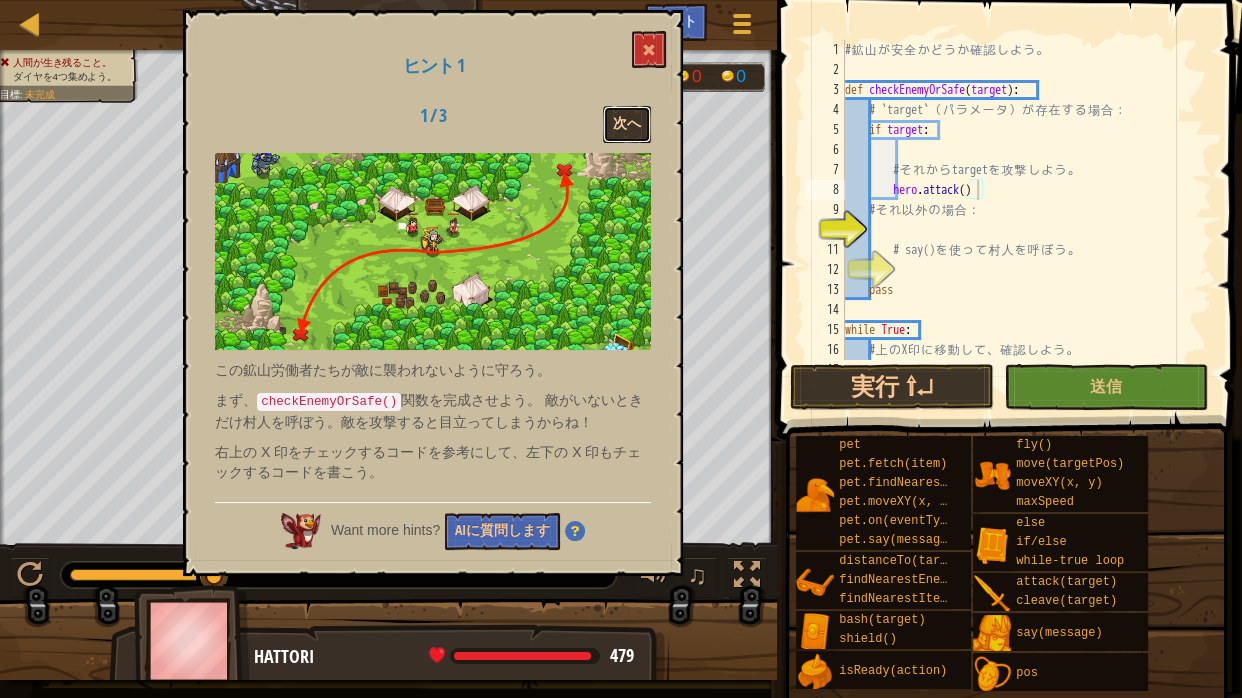 click on "次へ" at bounding box center [627, 124] 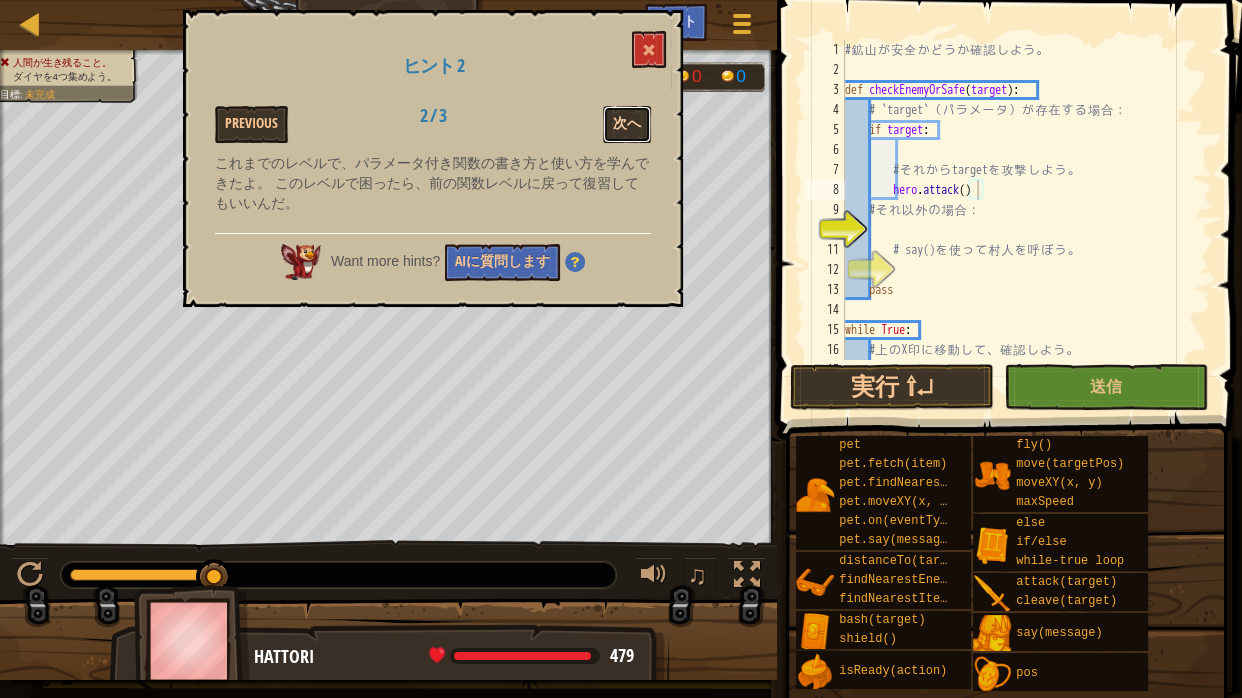 click on "次へ" at bounding box center (627, 124) 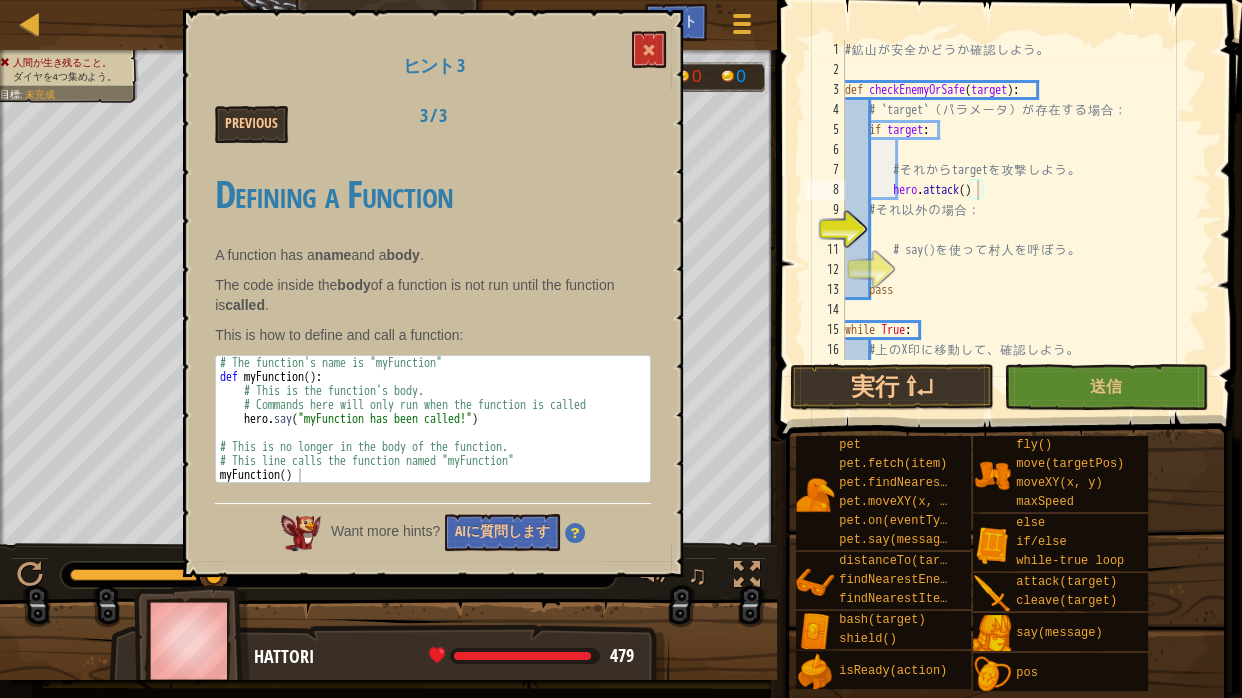 click on "ヒント 3 Previous 3 / 3 Defining a Function
A function has a  name  and a  body .
The code inside the  body  of a function is not run until the function is  called .
This is how to define and call a function:
[PHONE_NUMBER] # The function's name is "myFunction" def   myFunction ( ) :      # This is the function's body.      # Commands here will only run when the function is called      hero . say ( "myFunction has been called!" ) # This is no longer in the body of the function. # This line calls the function named "myFunction" myFunction ( )     XXXXXXXXXXXXXXXXXXXXXXXXXXXXXXXXXXXXXXXXXXXXXXXXXXXXXXXXXXXXXXXXXXXXXXXXXXXXXXXXXXXXXXXXXXXXXXXXXXXXXXXXXXXXXXXXXXXXXXXXXXXXXXXXXXXXXXXXXXXXXXXXXXXXXXXXXXXXXXXXXXXXXXXXXXXXXXXXXXXXXXXXXXXXXXXXXXXXXXXXXXXXXXXXXXXXXXXXXXXXXXXXXXXXXXXXXXXXXXXXXXXXXXXXXXXXXXXX
Want more hints? AIに質問します" at bounding box center [433, 293] 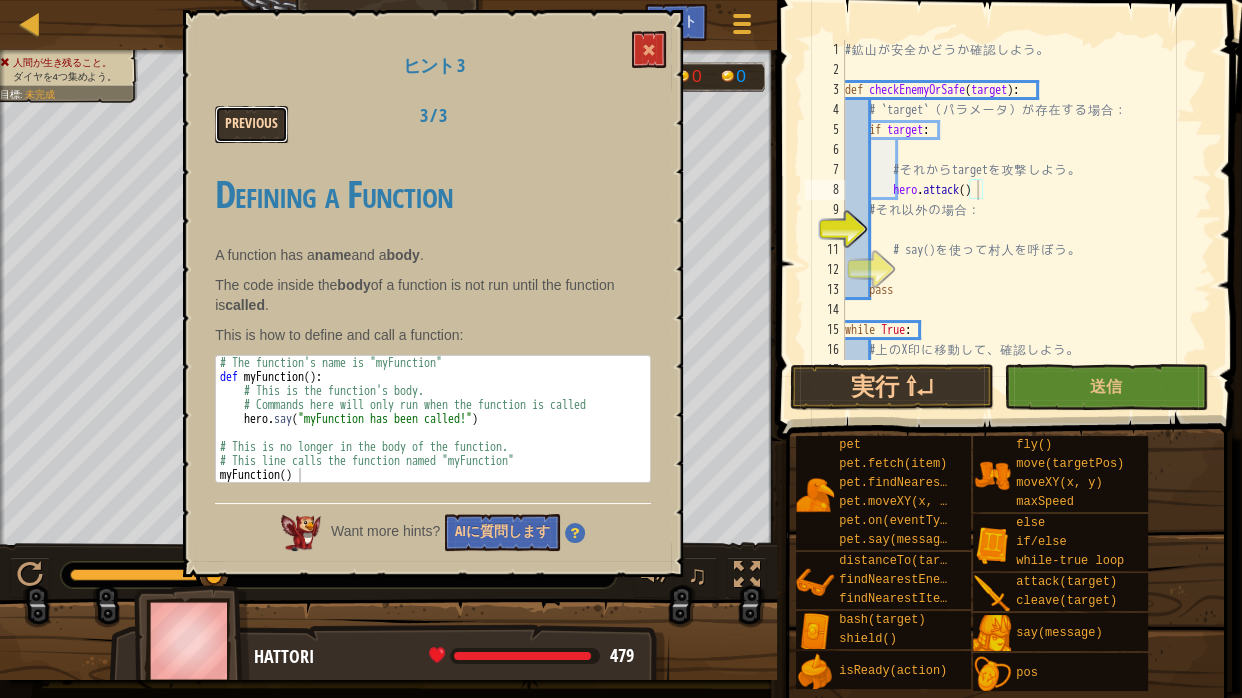 click on "Previous" at bounding box center [251, 124] 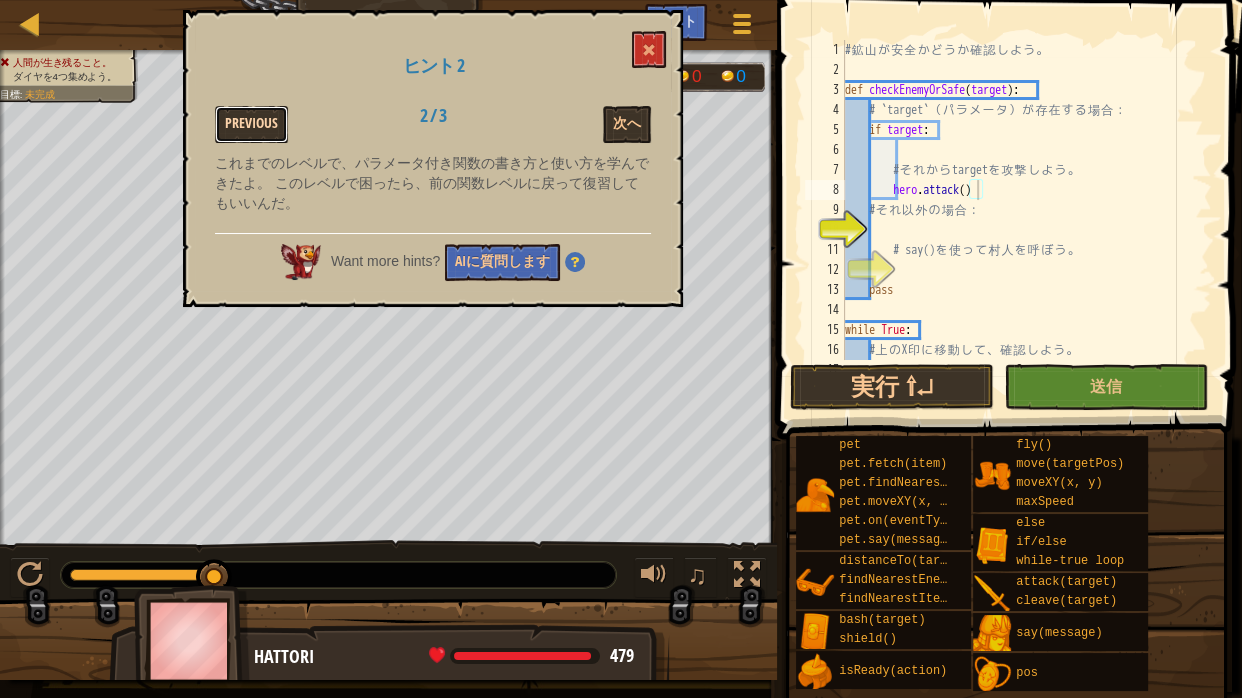 click on "Previous" at bounding box center (251, 124) 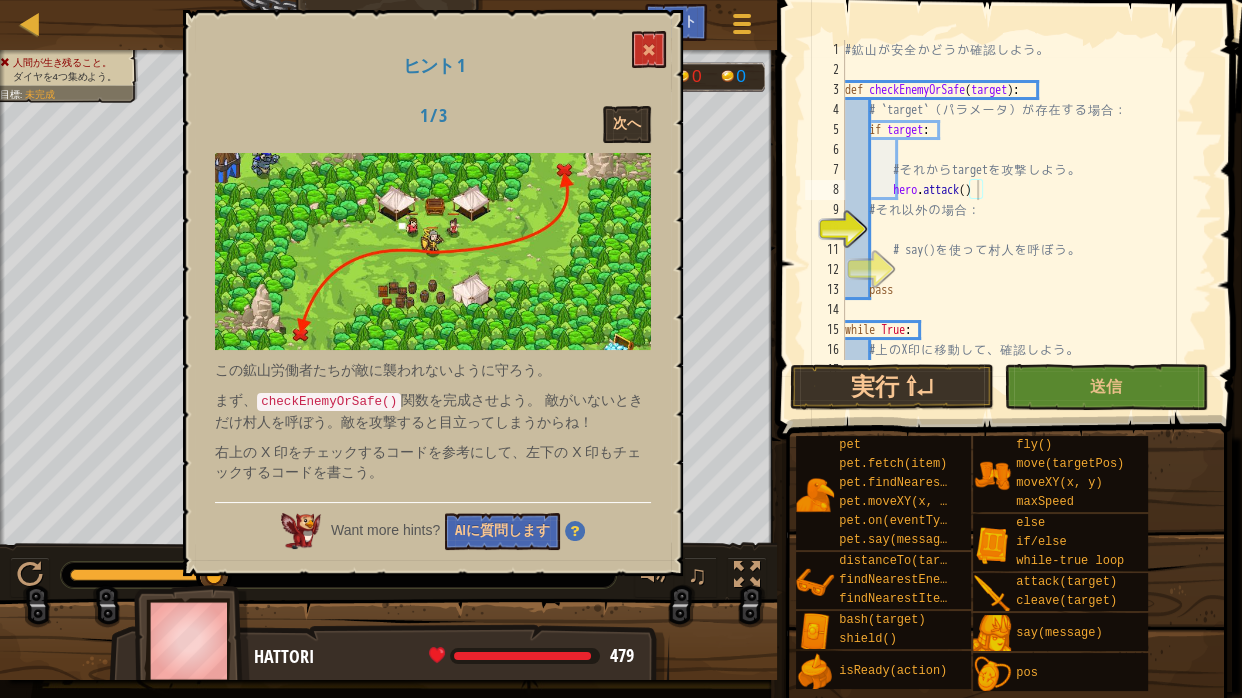 click on "ヒント 1 1 / 3 次へ
この鉱山労働者たちが敵に襲われないように守ろう。
まず、 checkEnemyOrSafe()  関数を完成させよう。
敵がいないときだけ村人を呼ぼう。敵を攻撃すると目立ってしまうからね！
右上の X 印をチェックするコードを参考にして、左下の X 印もチェックするコードを書こう。
Want more hints? AIに質問します" at bounding box center (433, 293) 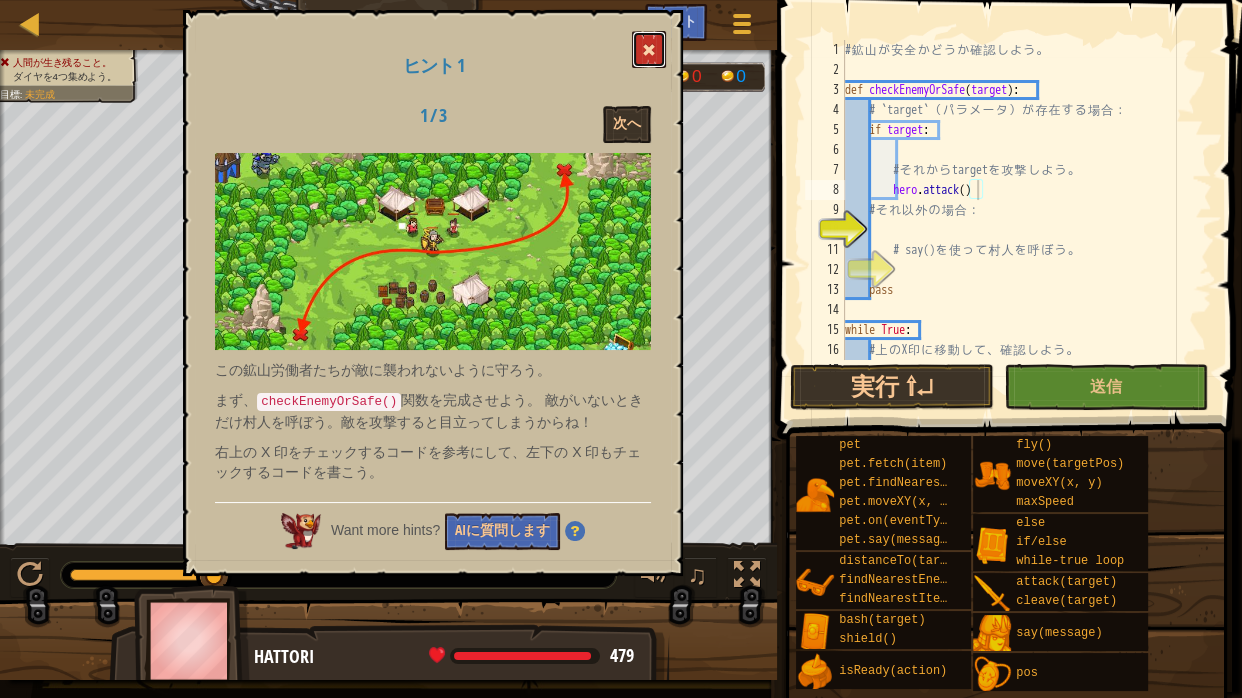click at bounding box center [649, 49] 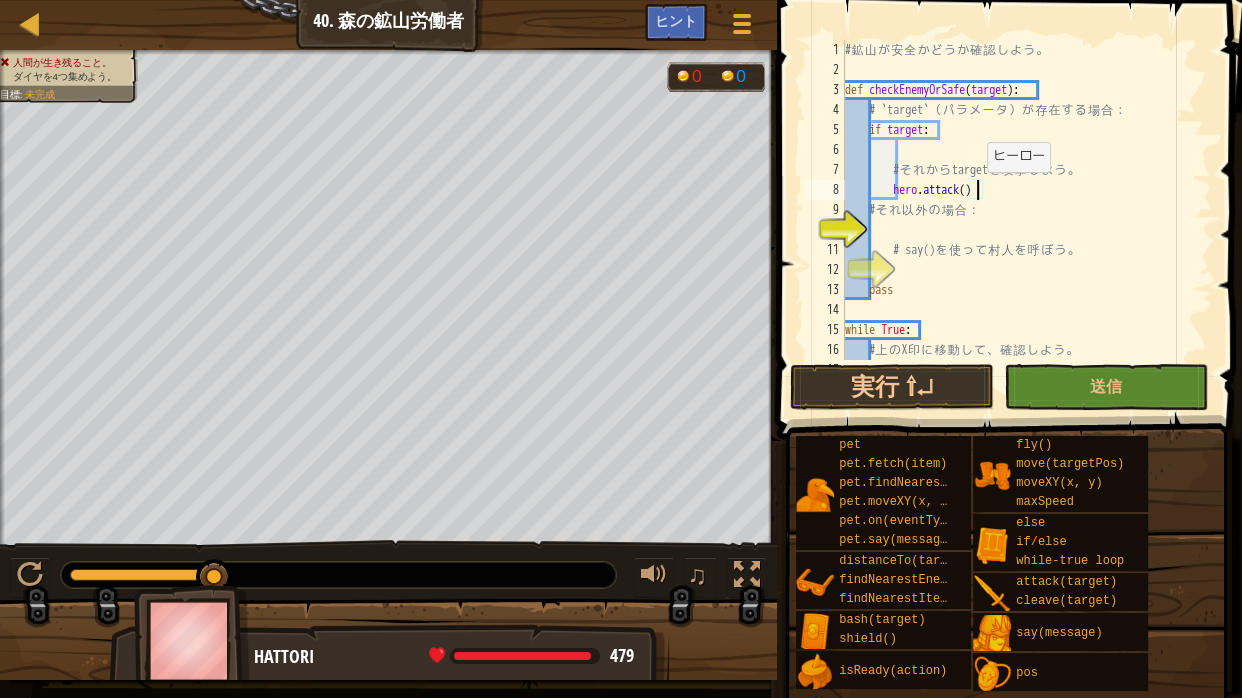 click on "#  鉱 山 が [PERSON_NAME] か ど う か 確 認 し よ う 。 def   checkEnemyOrSafe ( target ) :      # `target` （ パ ラ メ ー タ ） が 存 在 す る 場 合 ：      if   target :                   #  そ れ か ら  target  を 攻 撃 し よ う 。          hero . attack ( )      #  そ れ 以 外 の 場 合 ：               # say()  を 使 っ て 村 人 を 呼 ぼ う 。               pass while   True :      #  上 の  X  印 に 移 動 し て 、 確 認 し よ う 。      hero . moveXY ( 64 ,   54 )" at bounding box center (1019, 220) 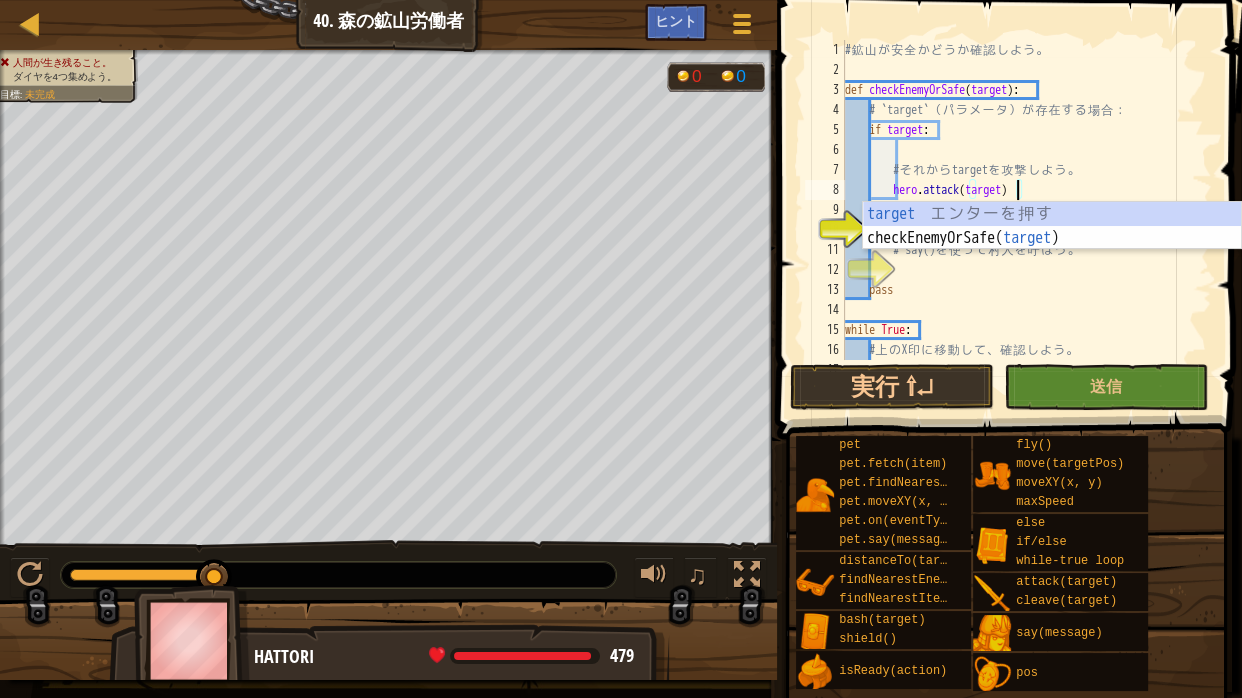 scroll, scrollTop: 3, scrollLeft: 142, axis: both 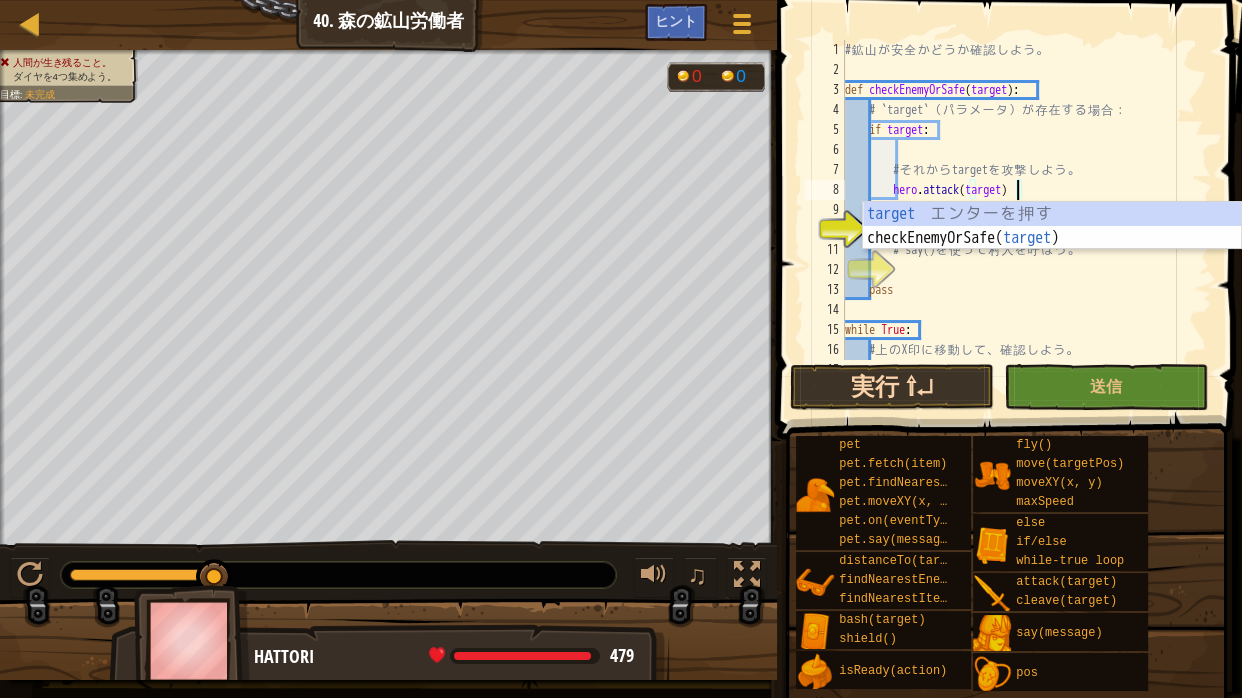 type on "hero.attack(target)" 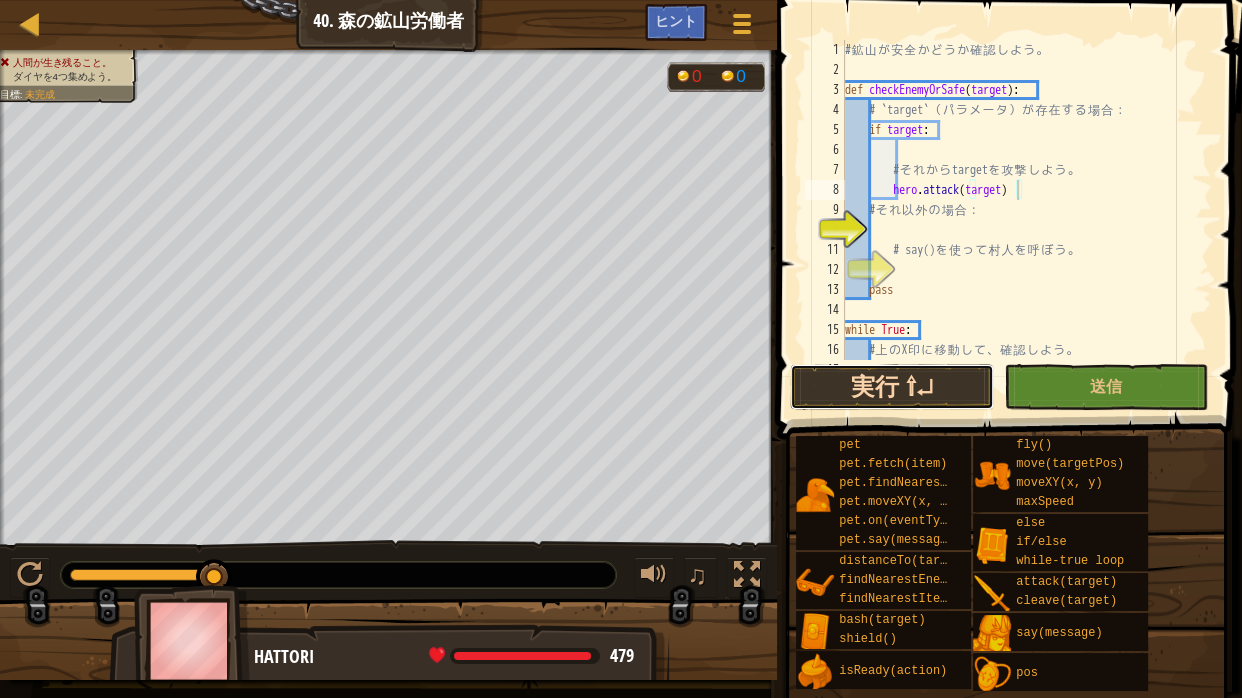 click on "実行 ⇧↵" at bounding box center (892, 387) 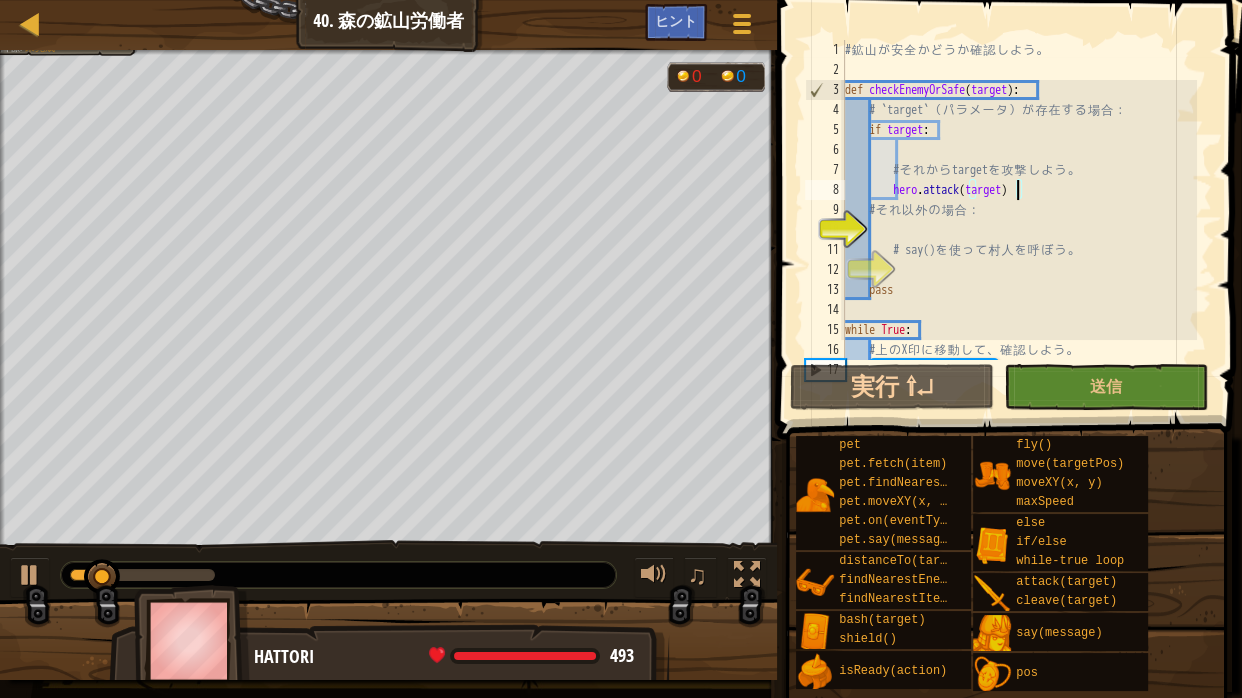 click on "#  鉱 山 が [PERSON_NAME] か ど う か 確 認 し よ う 。 def   checkEnemyOrSafe ( target ) :      # `target` （ パ ラ メ ー タ ） が 存 在 す る 場 合 ：      if   target :                   #  そ れ か ら  target  を 攻 撃 し よ う 。          hero . attack ( target )      #  そ れ 以 外 の 場 合 ：               # say()  を 使 っ て 村 人 を 呼 ぼ う 。               pass while   True :      #  上 の  X  印 に 移 動 し て 、 確 認 し よ う 。      hero . moveXY ( 64 ,   54 )" at bounding box center (1019, 220) 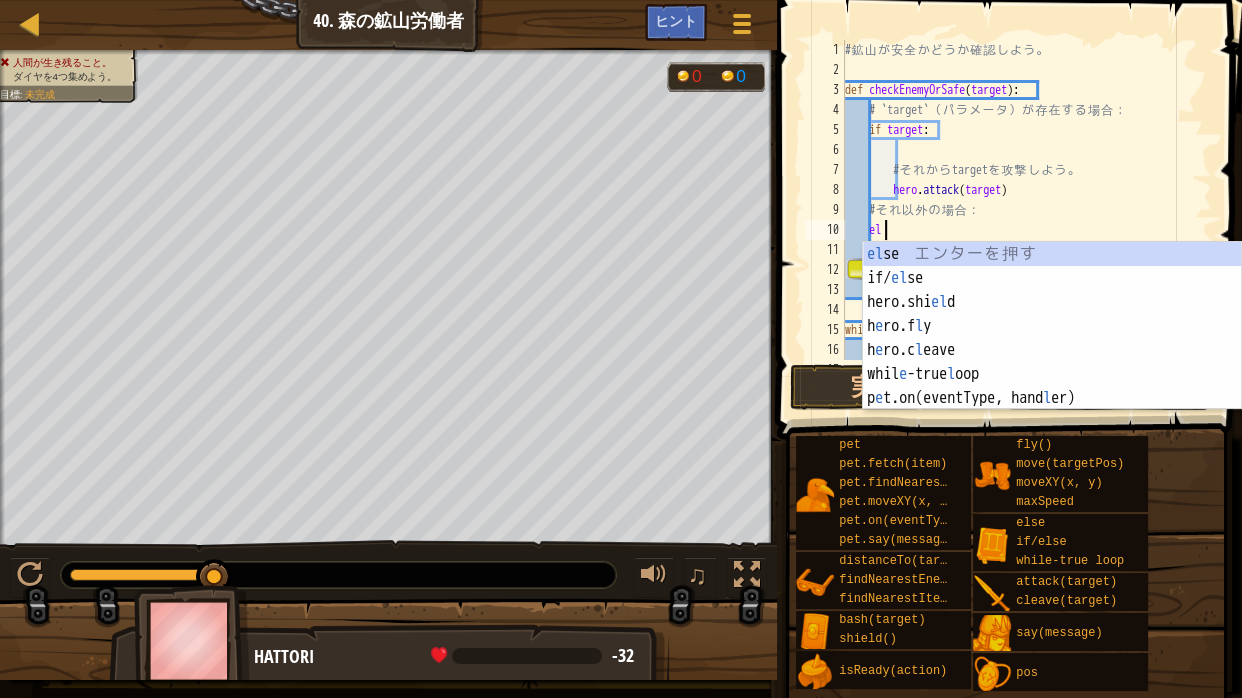 scroll, scrollTop: 3, scrollLeft: 38, axis: both 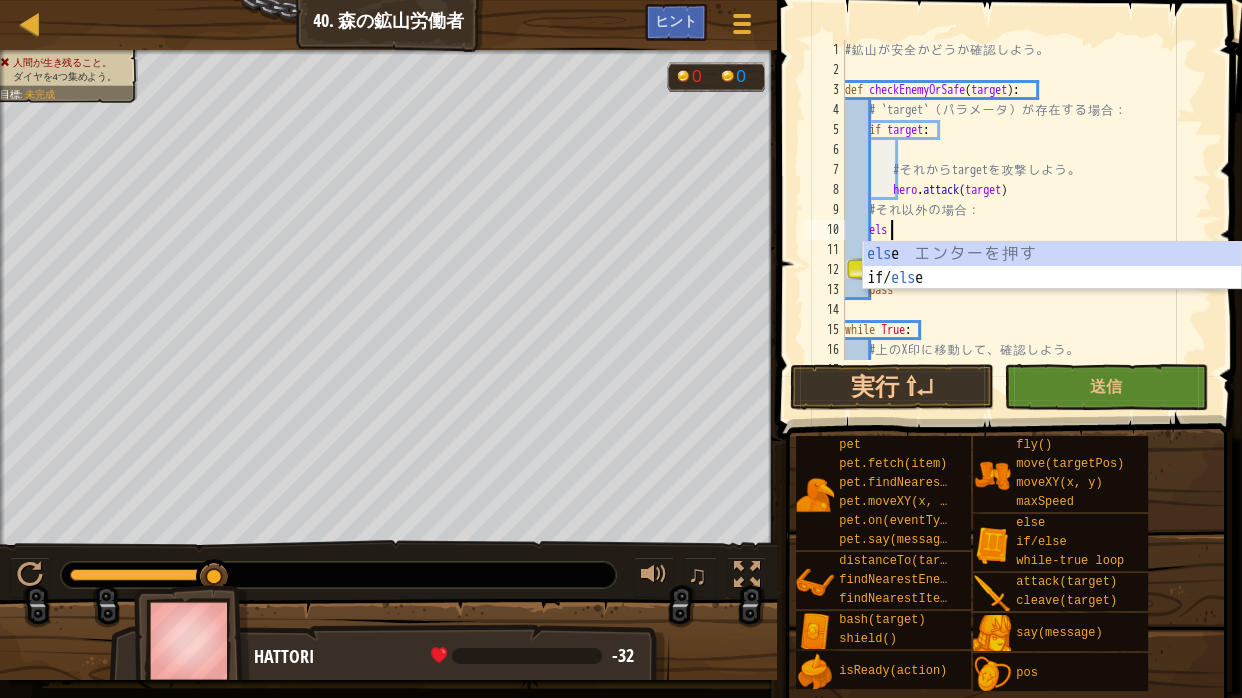 type on "else" 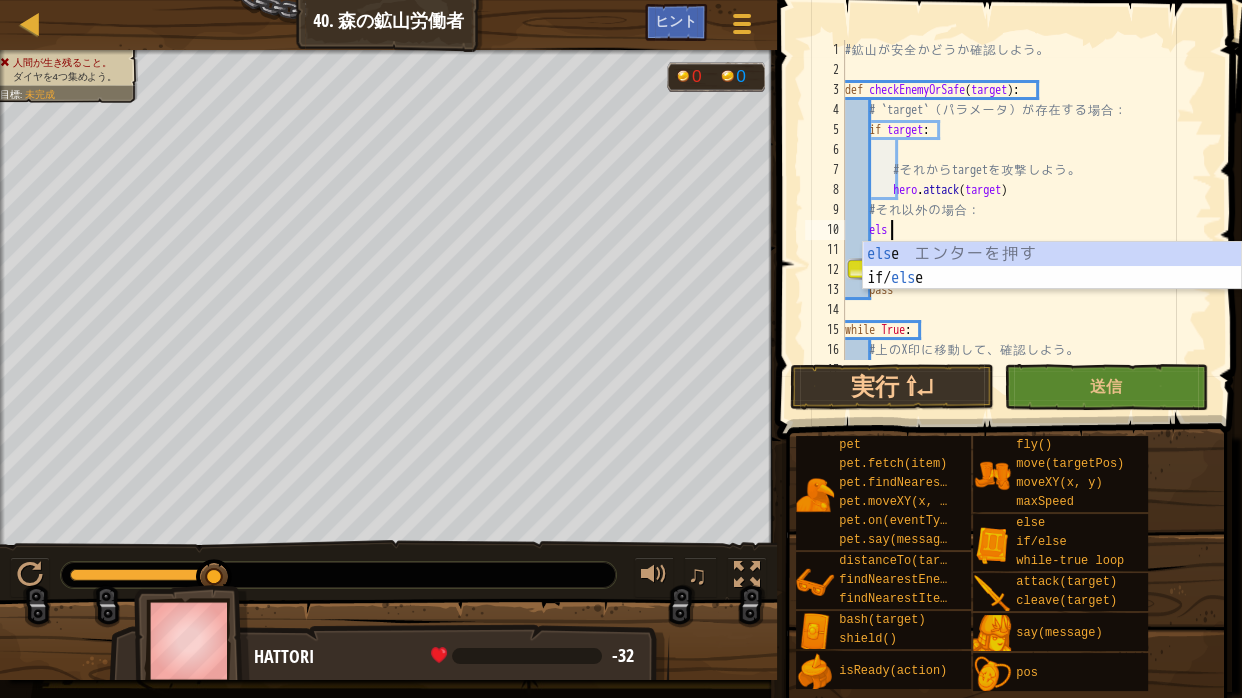 scroll, scrollTop: 3, scrollLeft: 42, axis: both 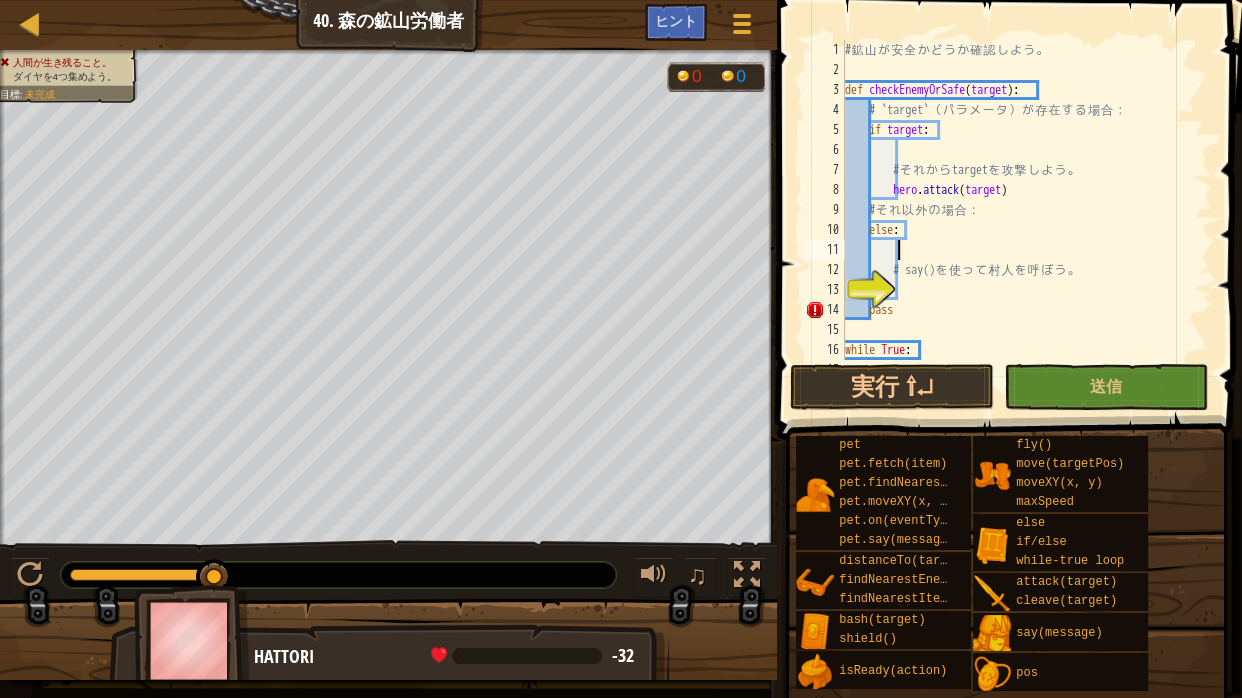 type on "# say() を使って村人を呼ぼう。" 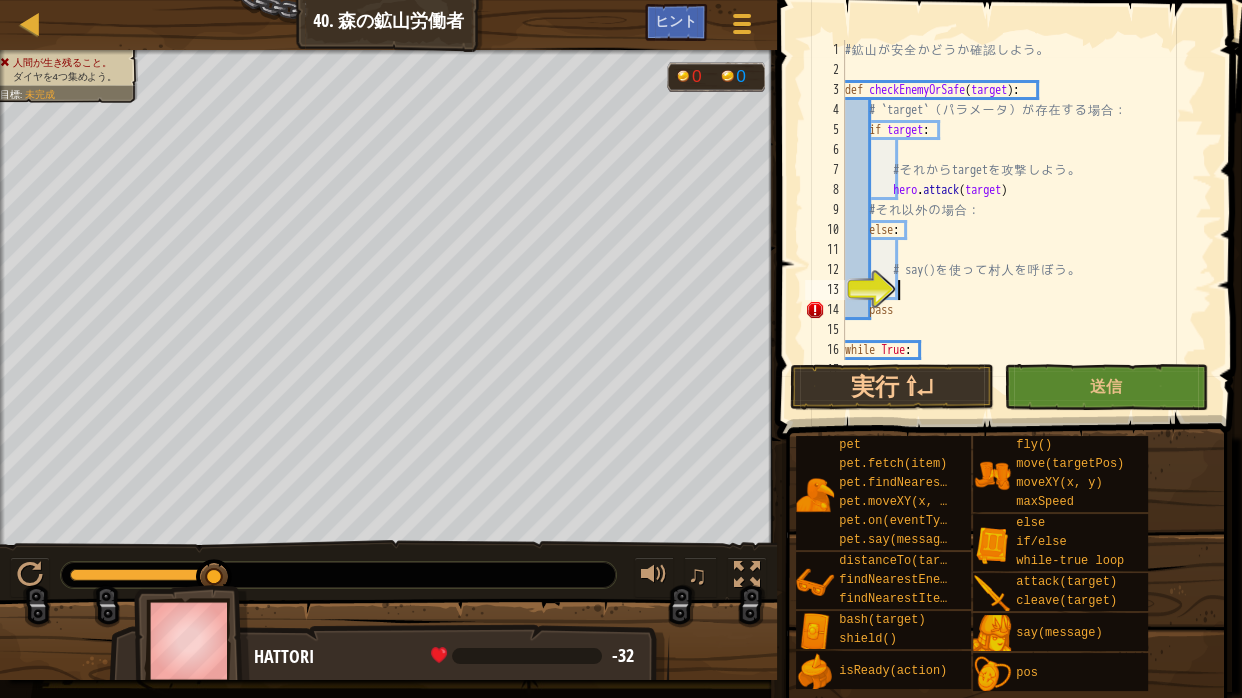 type on "pass" 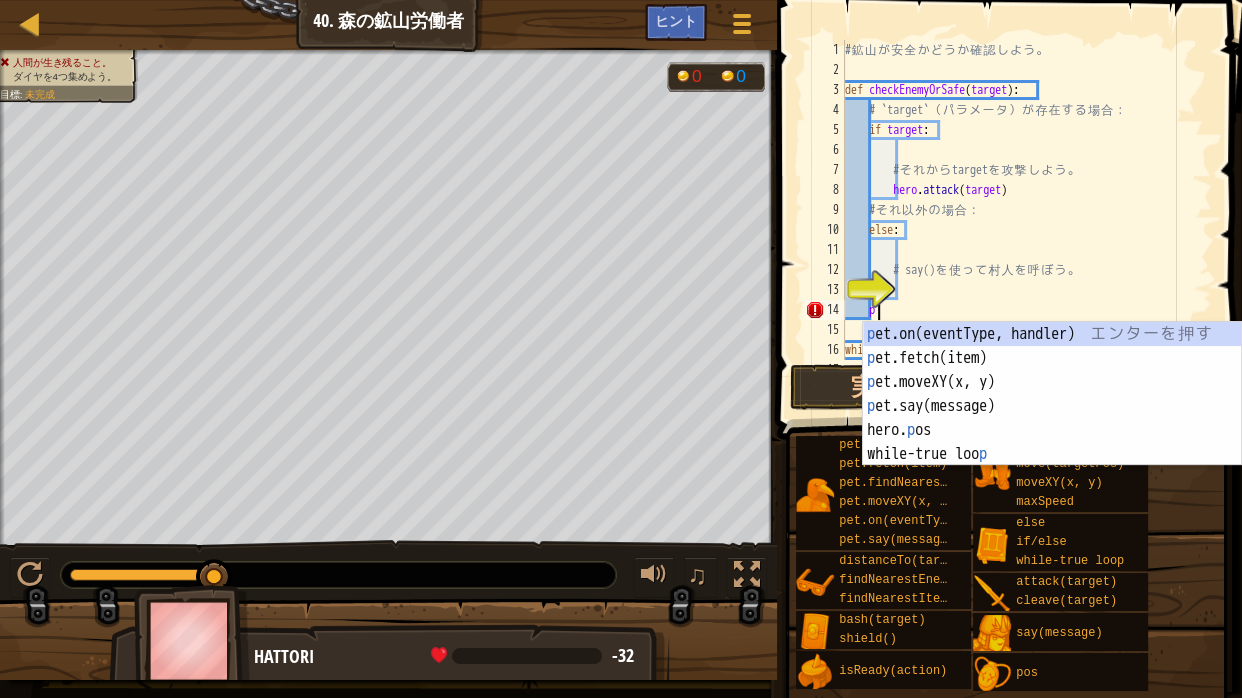 type on "p" 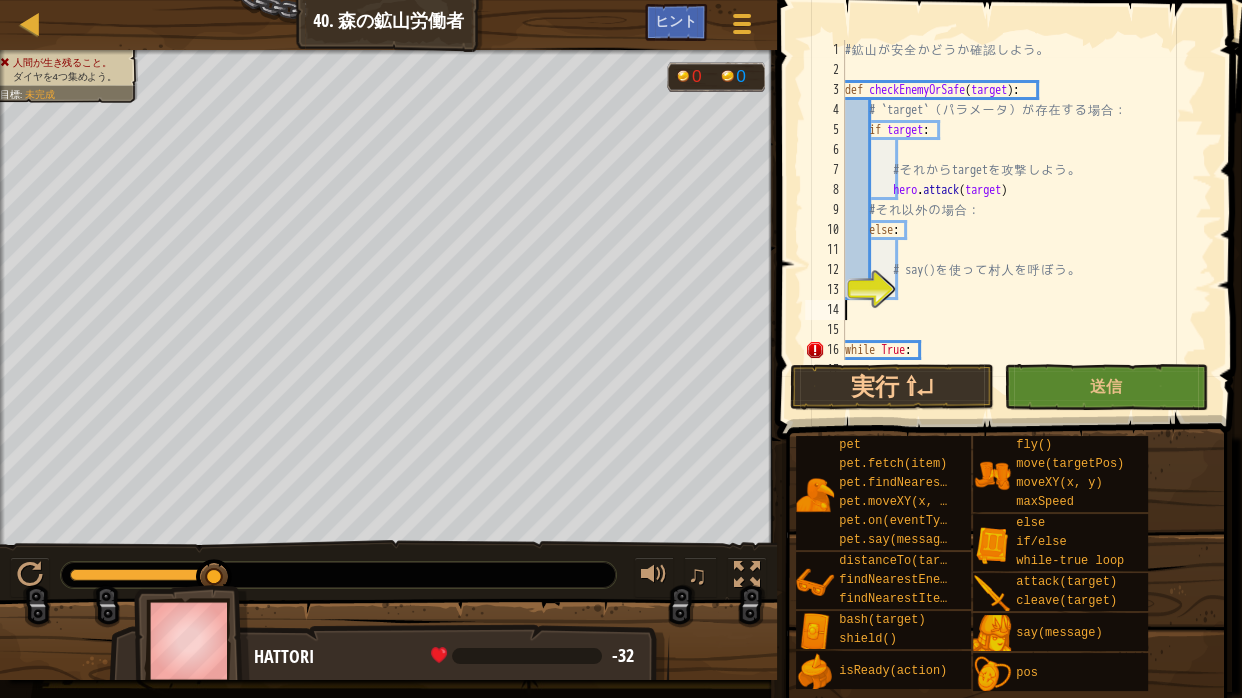 scroll, scrollTop: 3, scrollLeft: 0, axis: vertical 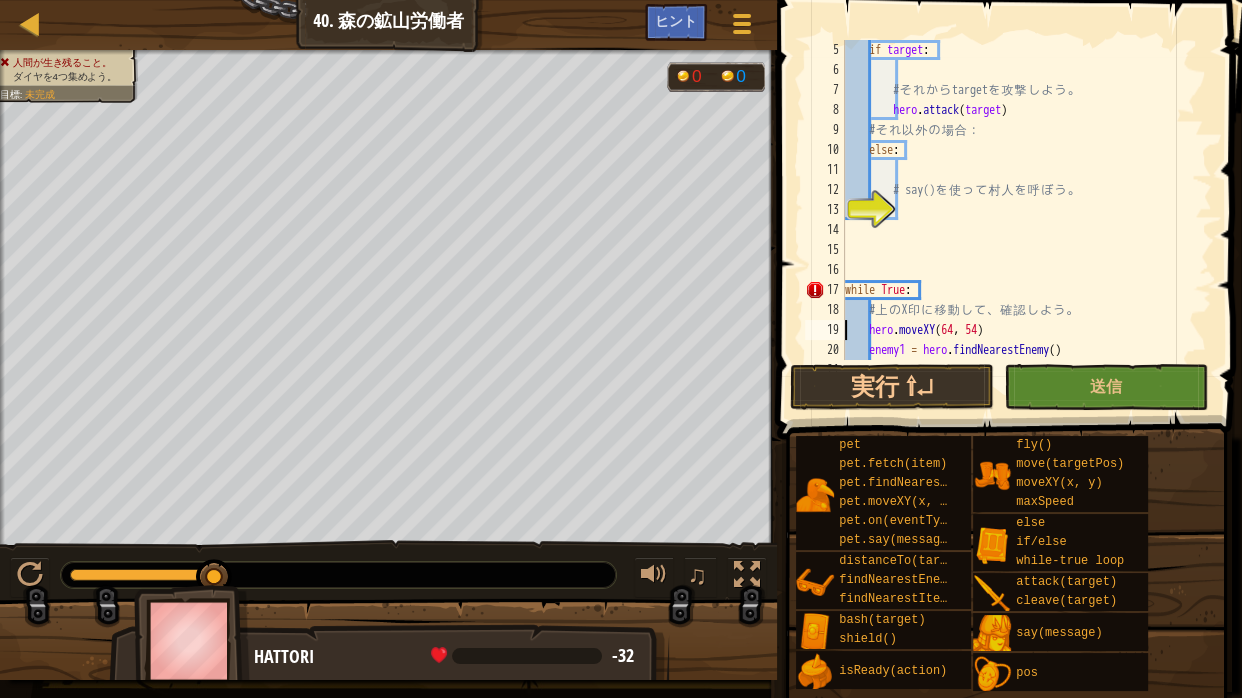 type on "while True:" 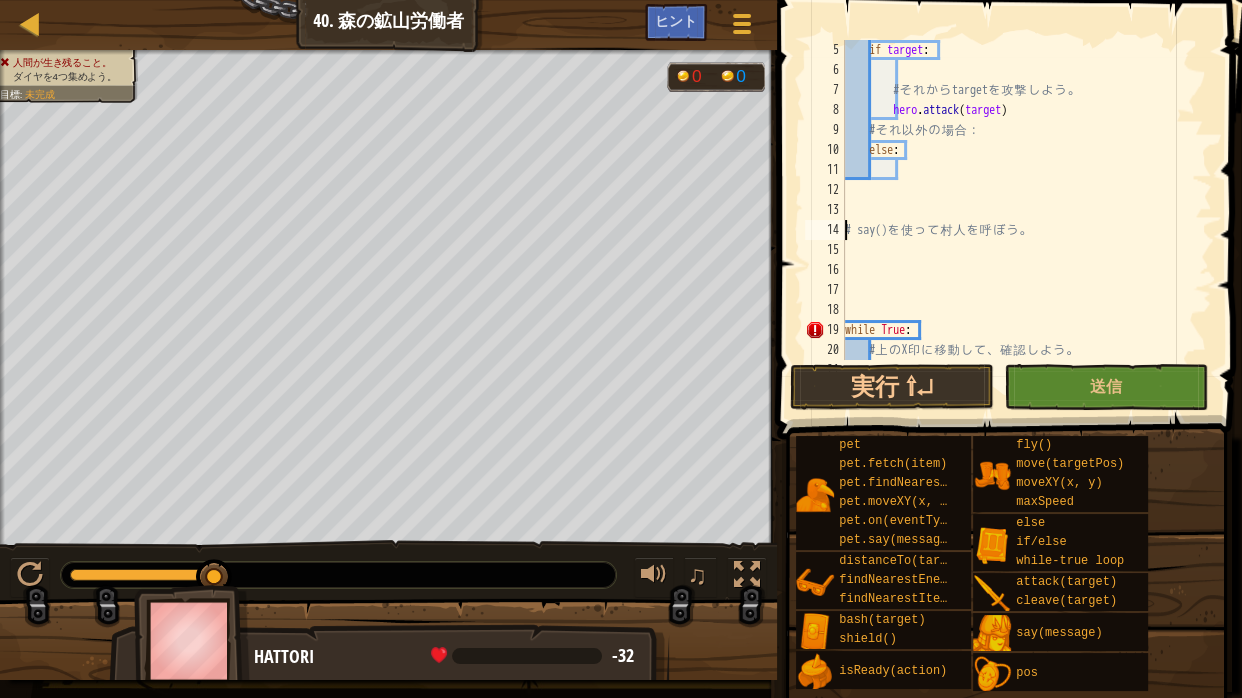 type on "# say() を使って村人を呼ぼう。" 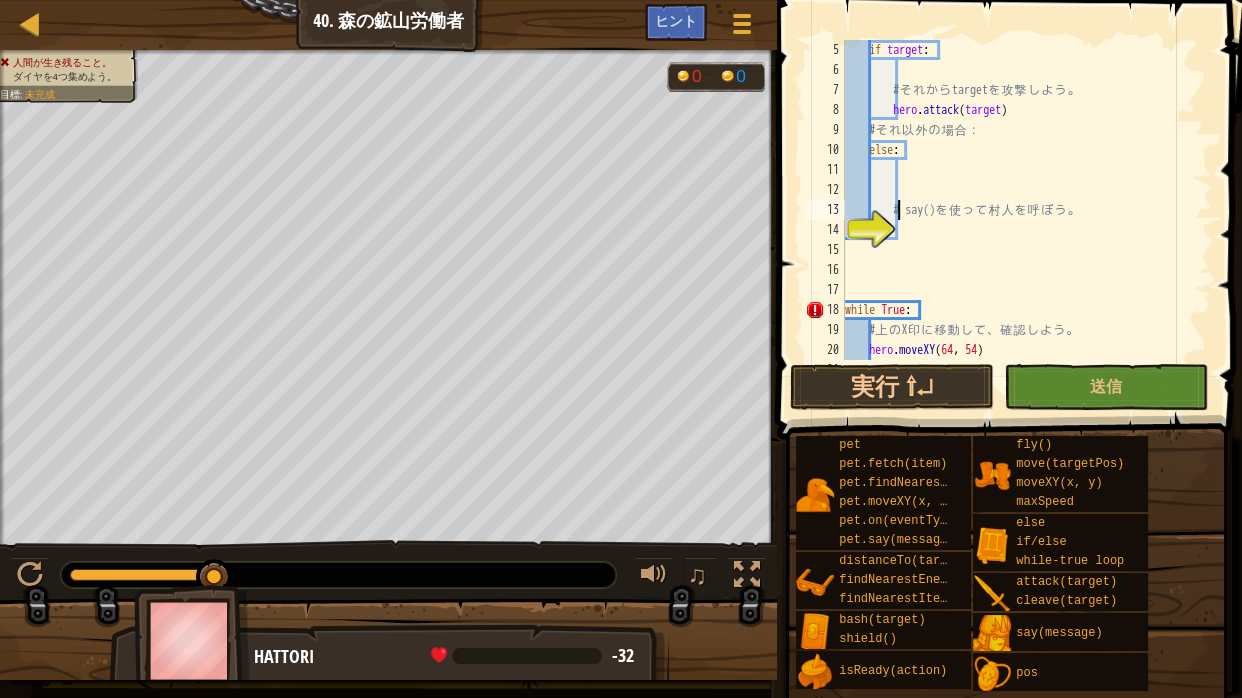 click on "14" at bounding box center (825, 230) 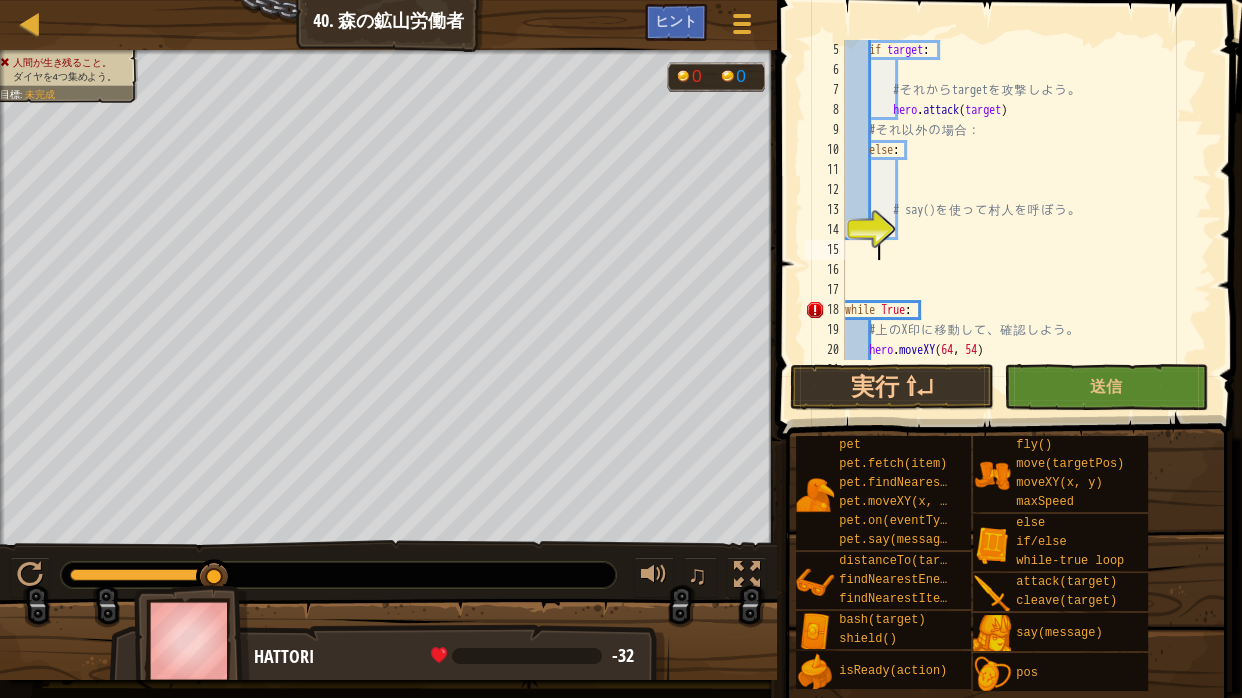 click on "5 6 7 8 9 10 11 12 13 14 15 16 17 18 19 20 21      if   target :                   #  そ れ か ら  target  を 攻 撃 し よ う 。          hero . attack ( target )      #  そ れ 以 外 の 場 合 ：      else :                            # say()  を 使 っ て 村 人 を 呼 ぼ う 。                   while   True :      #  上 の  X  印 に 移 動 し て 、 確 認 し よ う 。      hero . moveXY ( 64 ,   54 )      enemy1   =   hero . findNearestEnemy ( )     הההההההההההההההההההההההההההההההההההההההההההההההההההההההההההההההההההההההההההההההההההההההההההההההההההההההההההההההההההההההההההההההההההההההההההההההההההההההההההההההההההההההההההההההההההההההההההההההההההההההההההההההההההההההההההההההההההההההההההההההההההההההההההההההה" at bounding box center (1006, 200) 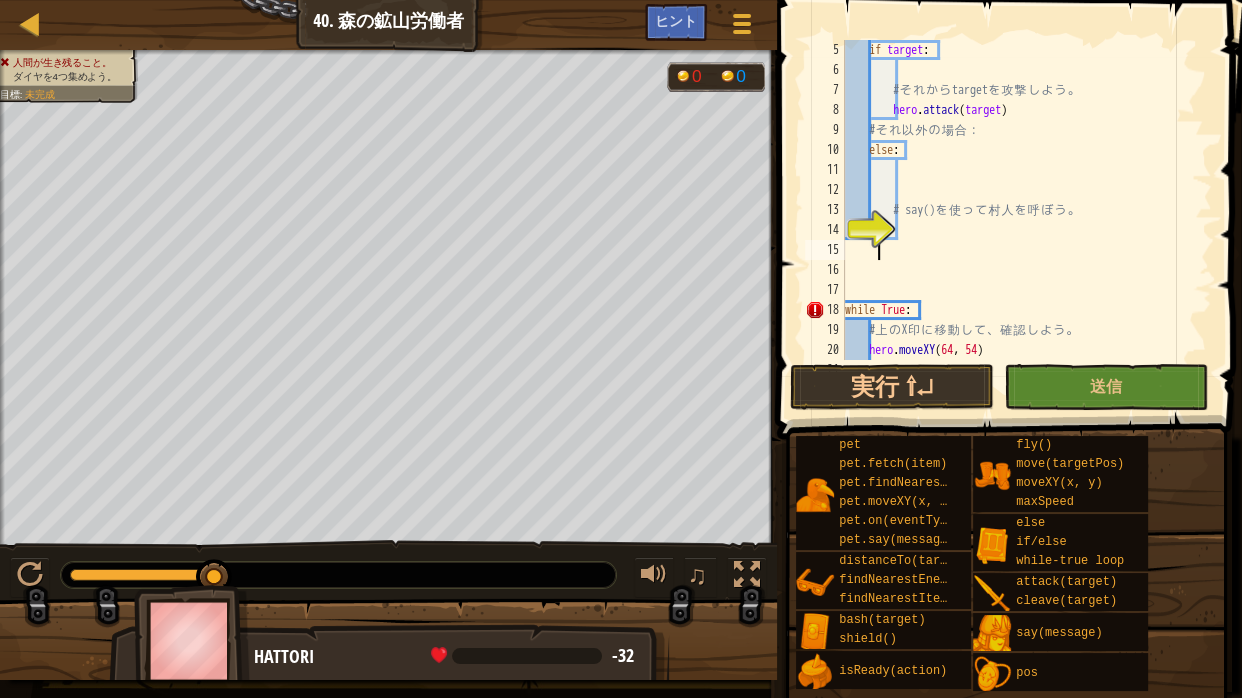 click on "if   target :                   #  そ れ か ら  target  を 攻 撃 し よ う 。          hero . attack ( target )      #  そ れ 以 外 の 場 合 ：      else :                            # say()  を 使 っ て 村 人 を 呼 ぼ う 。                   while   True :      #  上 の  X  印 に 移 動 し て 、 確 認 し よ う 。      hero . moveXY ( 64 ,   54 )      enemy1   =   hero . findNearestEnemy ( )" at bounding box center (1019, 220) 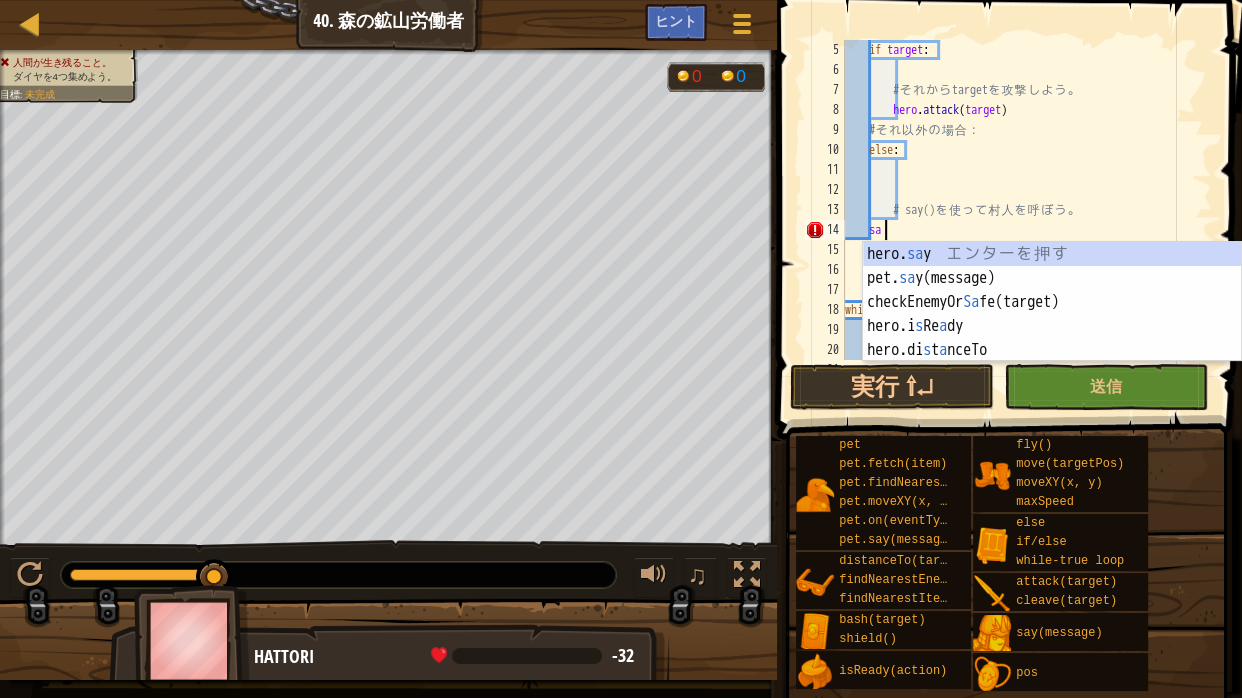 scroll, scrollTop: 3, scrollLeft: 31, axis: both 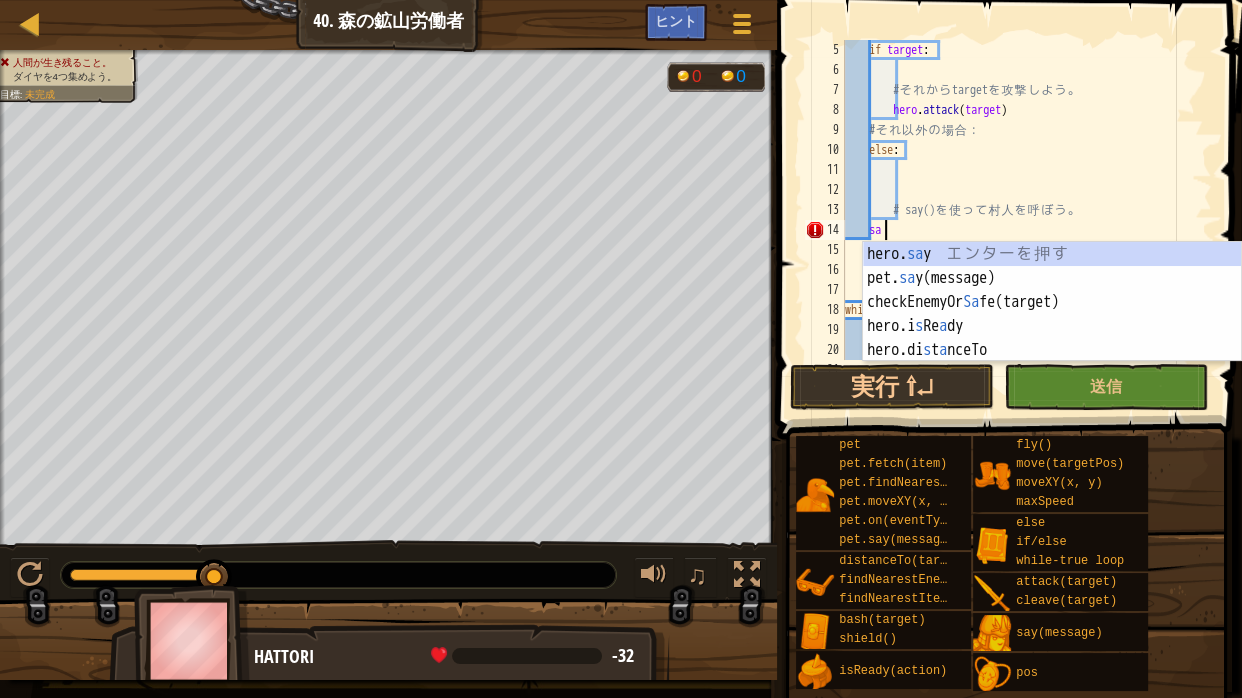 type on "s" 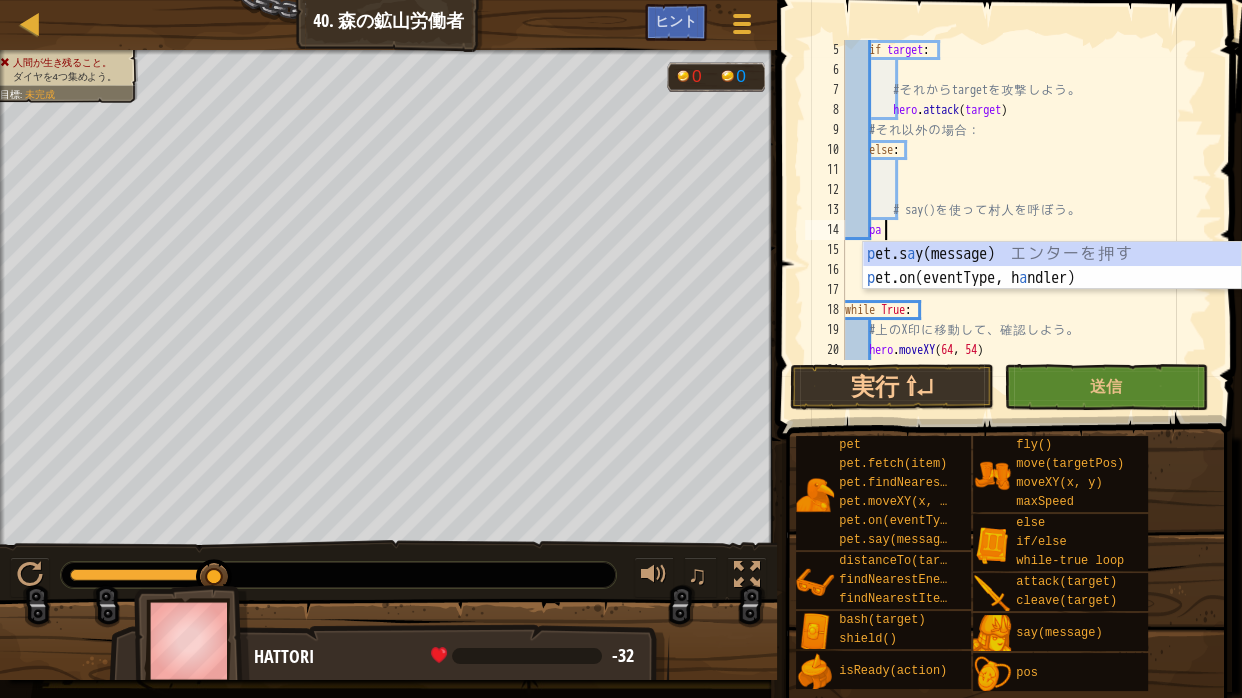 scroll, scrollTop: 3, scrollLeft: 31, axis: both 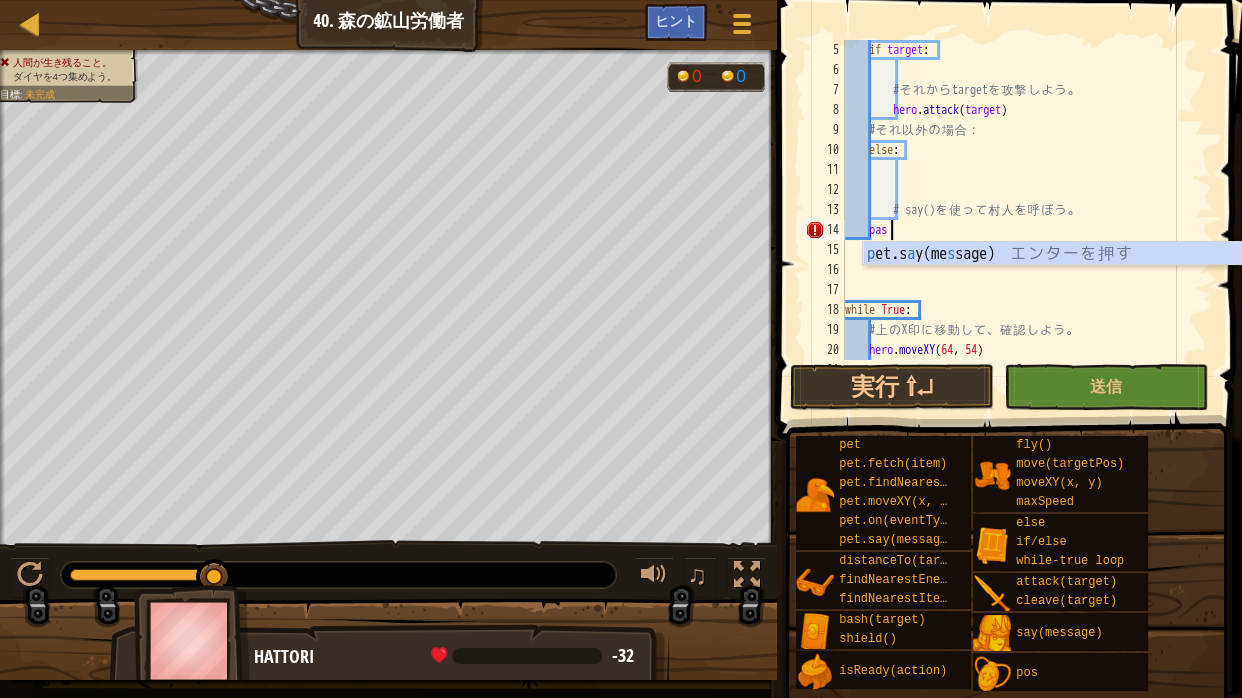 type on "pass" 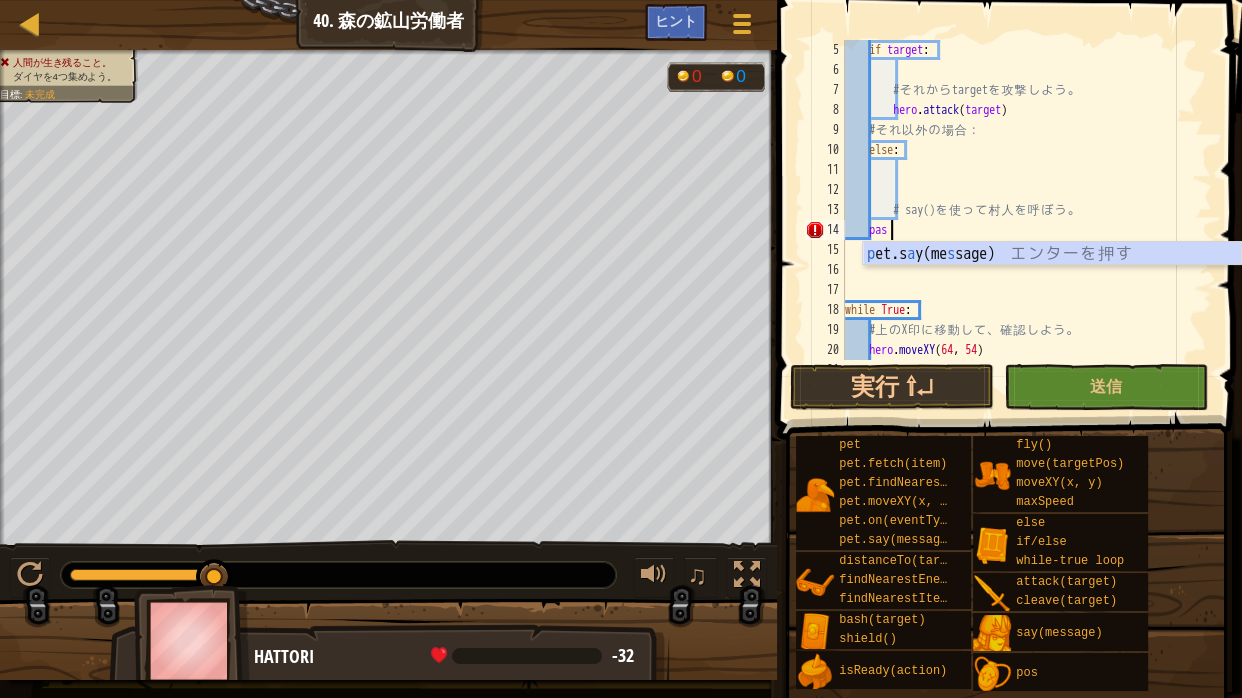 scroll, scrollTop: 3, scrollLeft: 42, axis: both 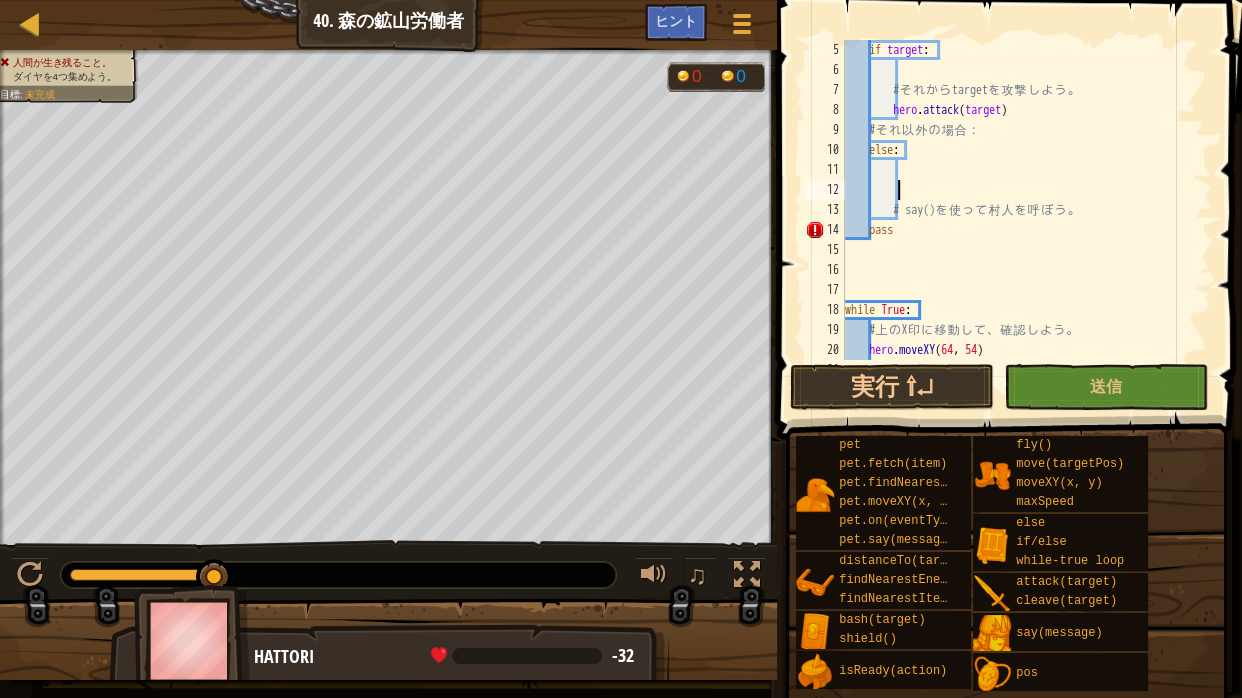 click on "if   target :                   #  そ れ か ら  target  を 攻 撃 し よ う 。          hero . attack ( target )      #  そ れ 以 外 の 場 合 ：      else :                            # say()  を 使 っ て 村 人 を 呼 ぼ う 。      pass          while   True :      #  上 の  X  印 に 移 動 し て 、 確 認 し よ う 。      hero . moveXY ( 64 ,   54 )      enemy1   =   hero . findNearestEnemy ( )" at bounding box center [1019, 220] 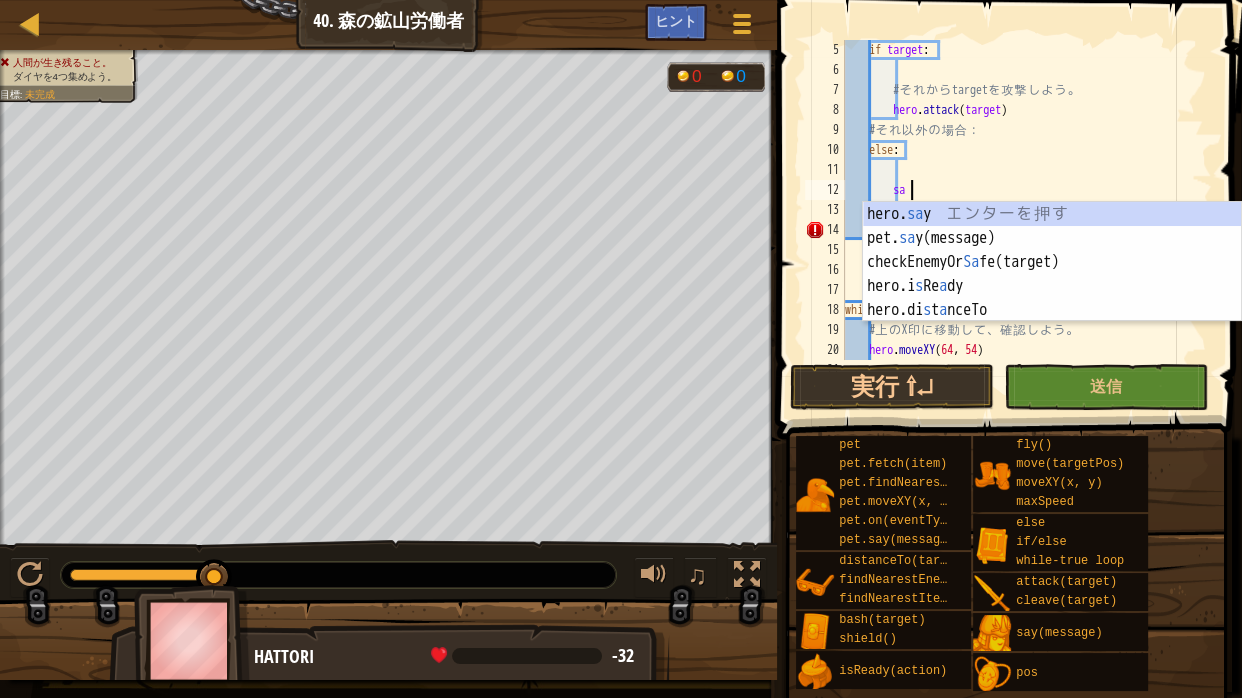 scroll, scrollTop: 3, scrollLeft: 59, axis: both 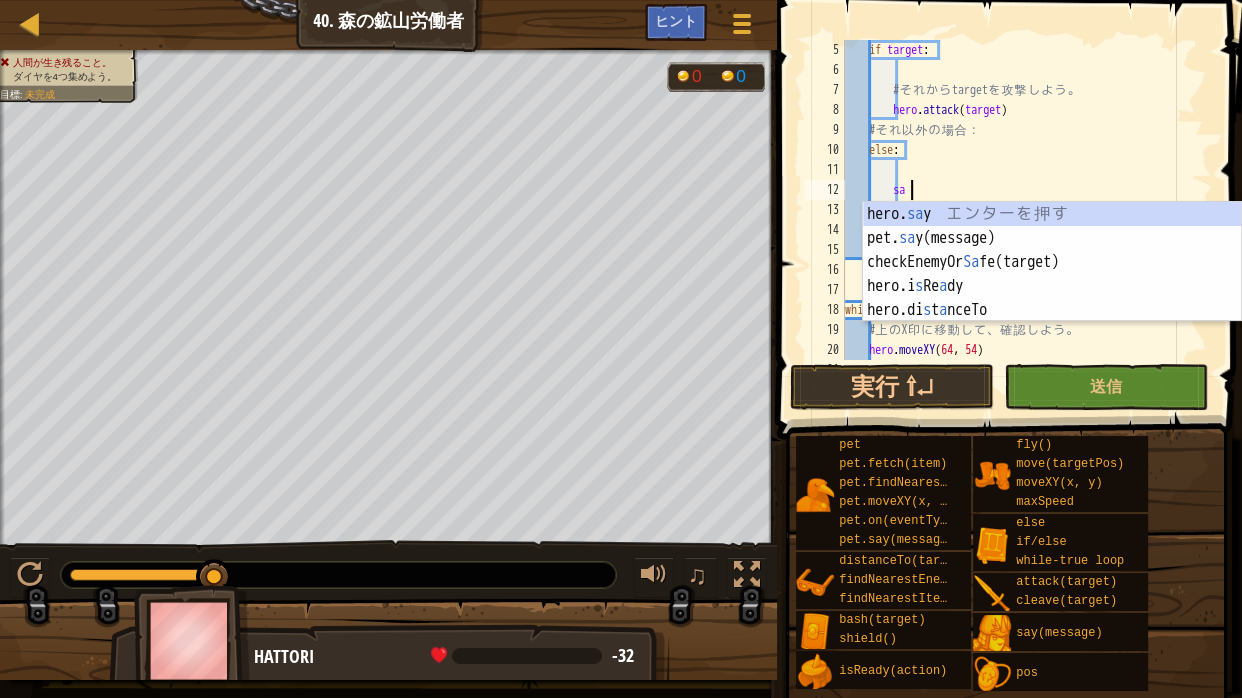 type on "s" 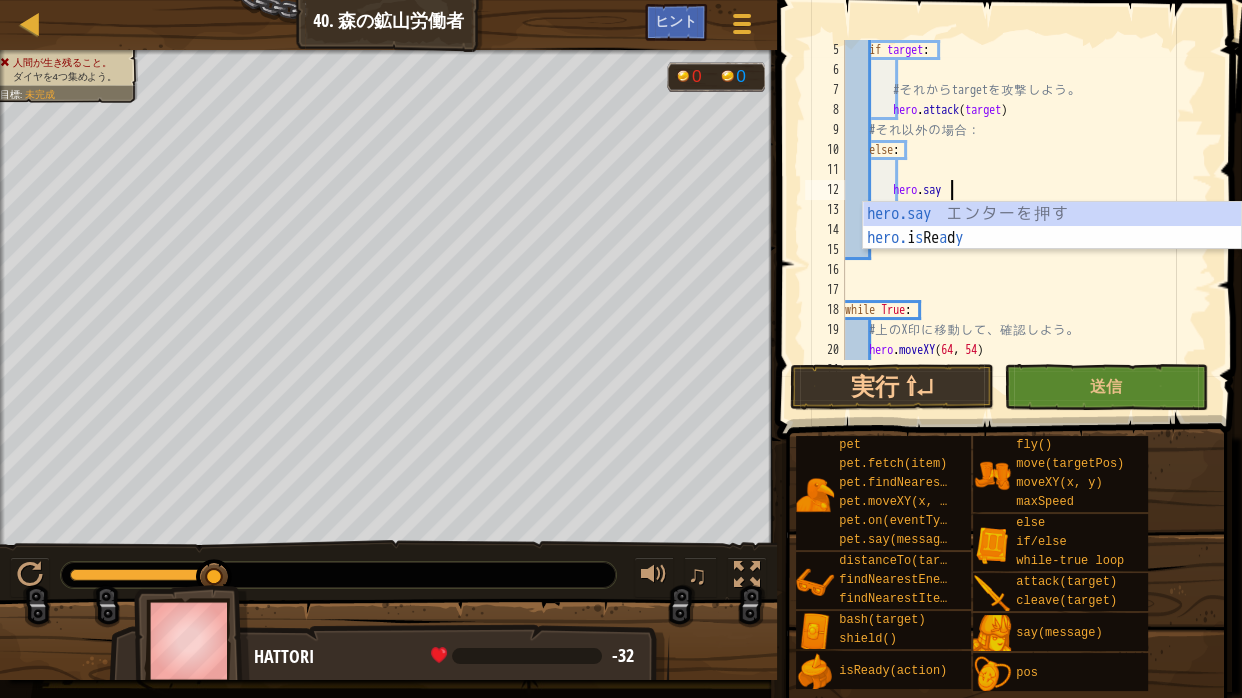 scroll, scrollTop: 3, scrollLeft: 87, axis: both 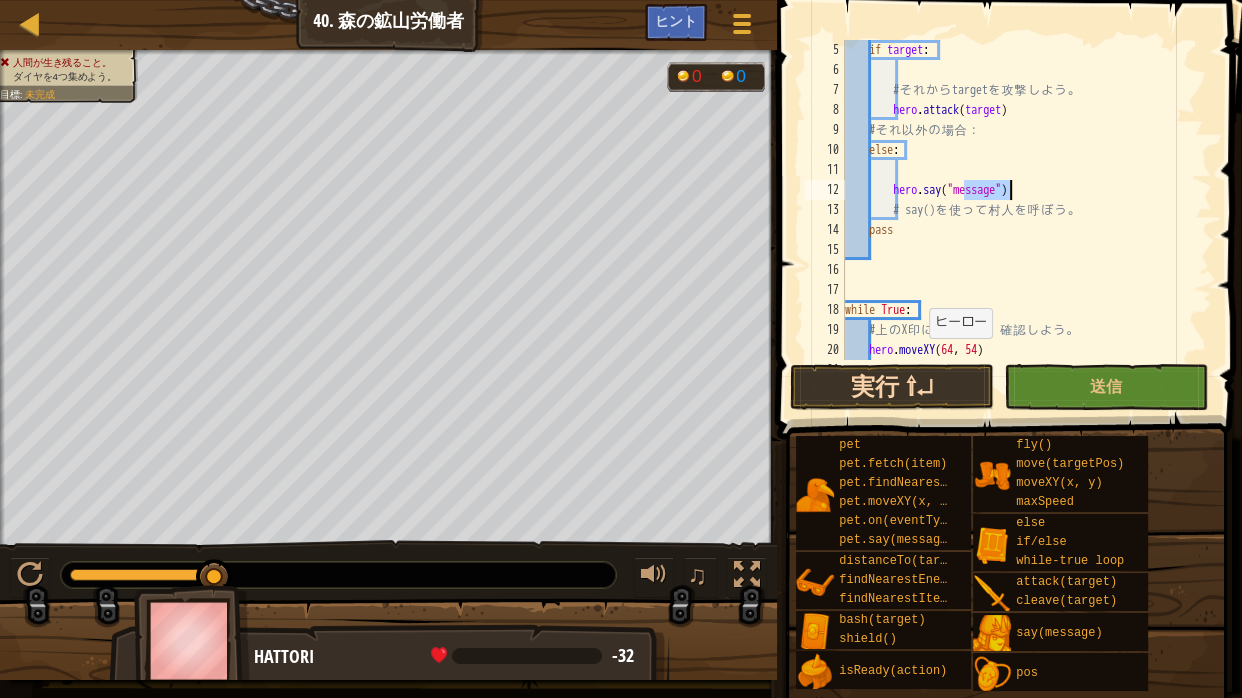 type on "hero.say("message")" 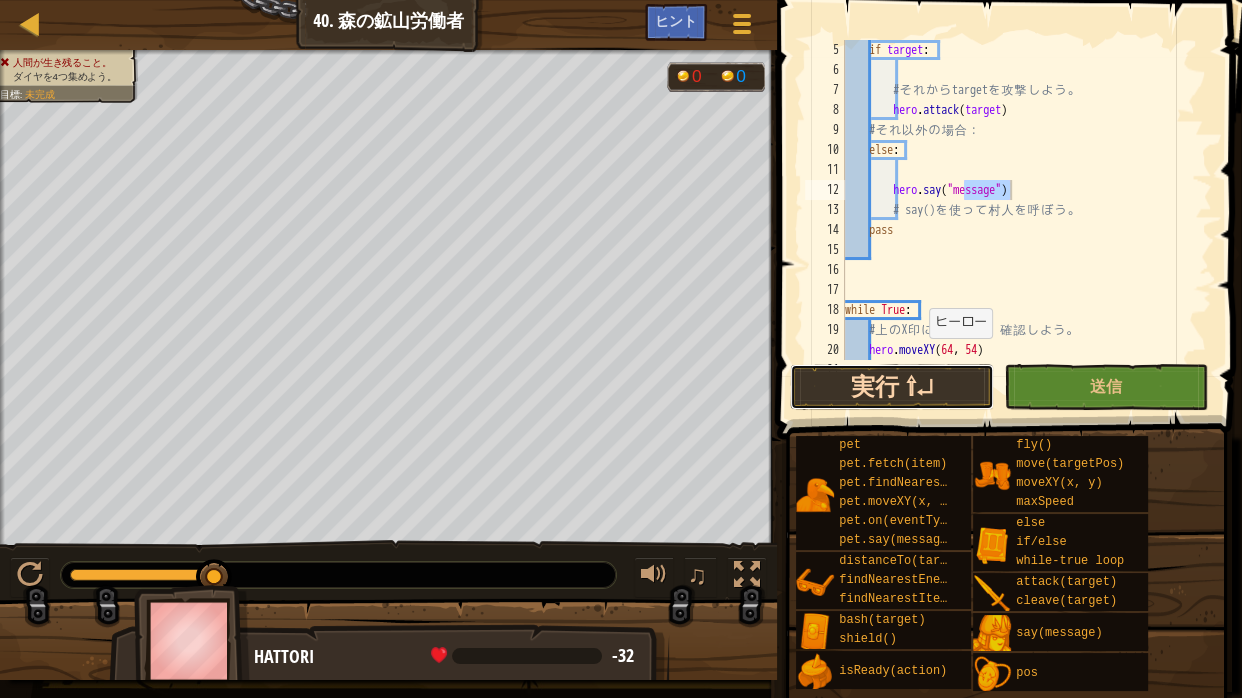 click on "実行 ⇧↵" at bounding box center (892, 387) 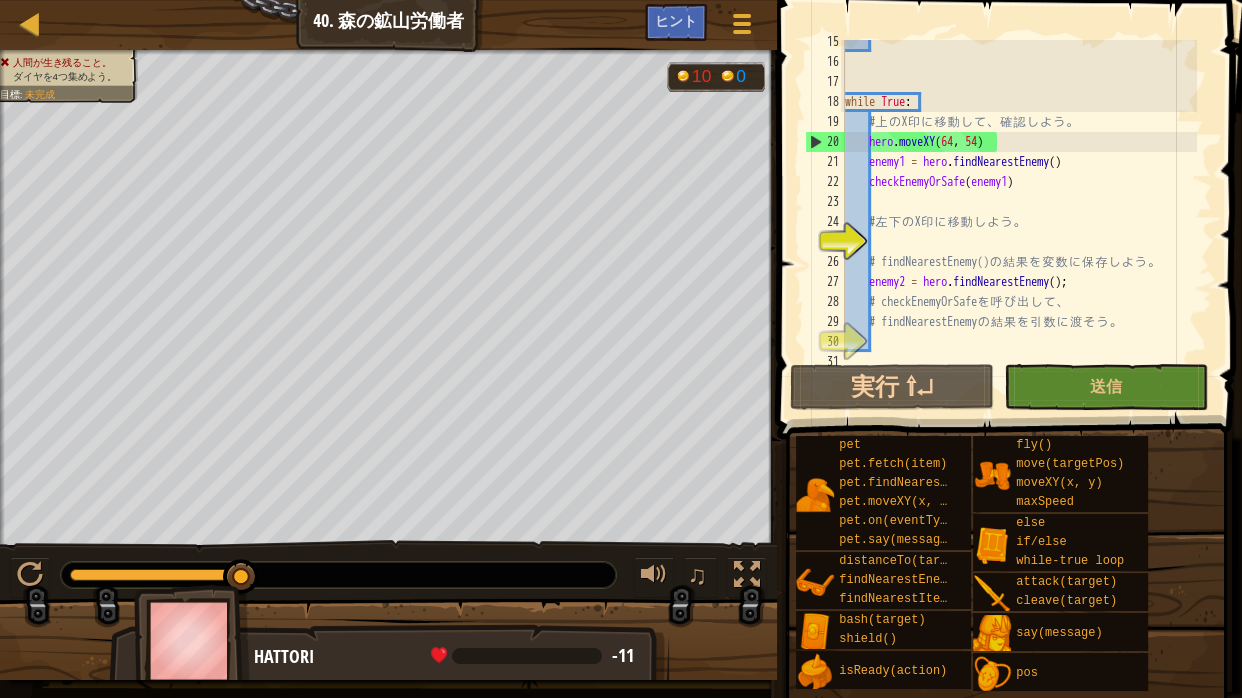 scroll, scrollTop: 300, scrollLeft: 0, axis: vertical 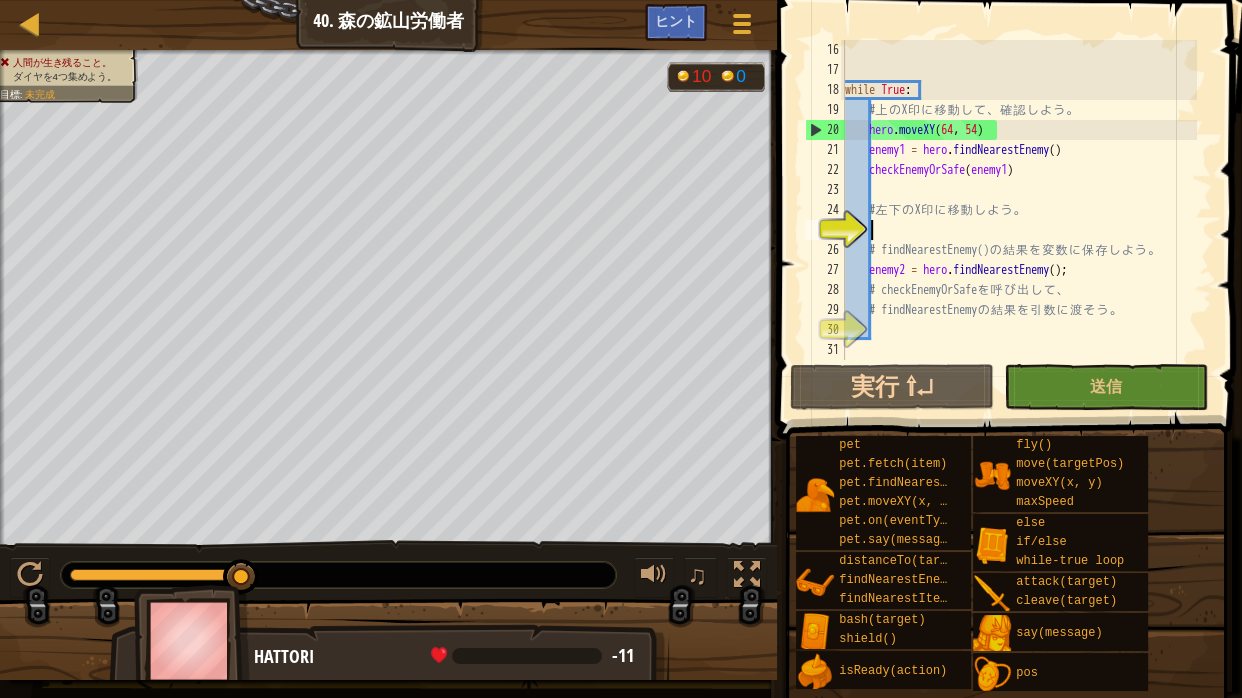 click on "while   True :      #  上 の  X  印 に 移 動 し て 、 確 認 し よ う 。      hero . moveXY ( 64 ,   54 )      enemy1   =   hero . findNearestEnemy ( )      checkEnemyOrSafe ( enemy1 )           #  左 下 の  X  印 に 移 動 し よ う 。           # findNearestEnemy()  の 結 果 を 変 数 に 保 存 し よ う 。      enemy2   =   hero . findNearestEnemy ( ) ;      # checkEnemyOrSafe  を 呼 び 出 し て 、      # findNearestEnemy  の 結 果 を 引 数 に 渡 そ う 。" at bounding box center [1019, 220] 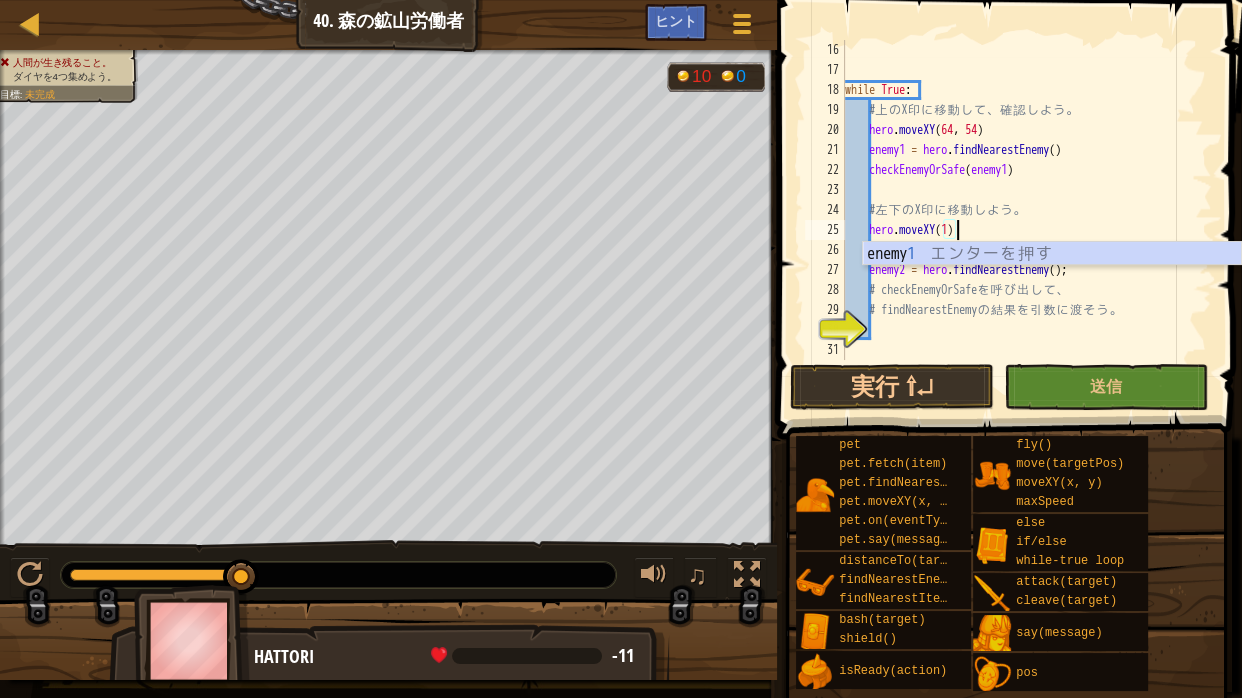 scroll, scrollTop: 3, scrollLeft: 98, axis: both 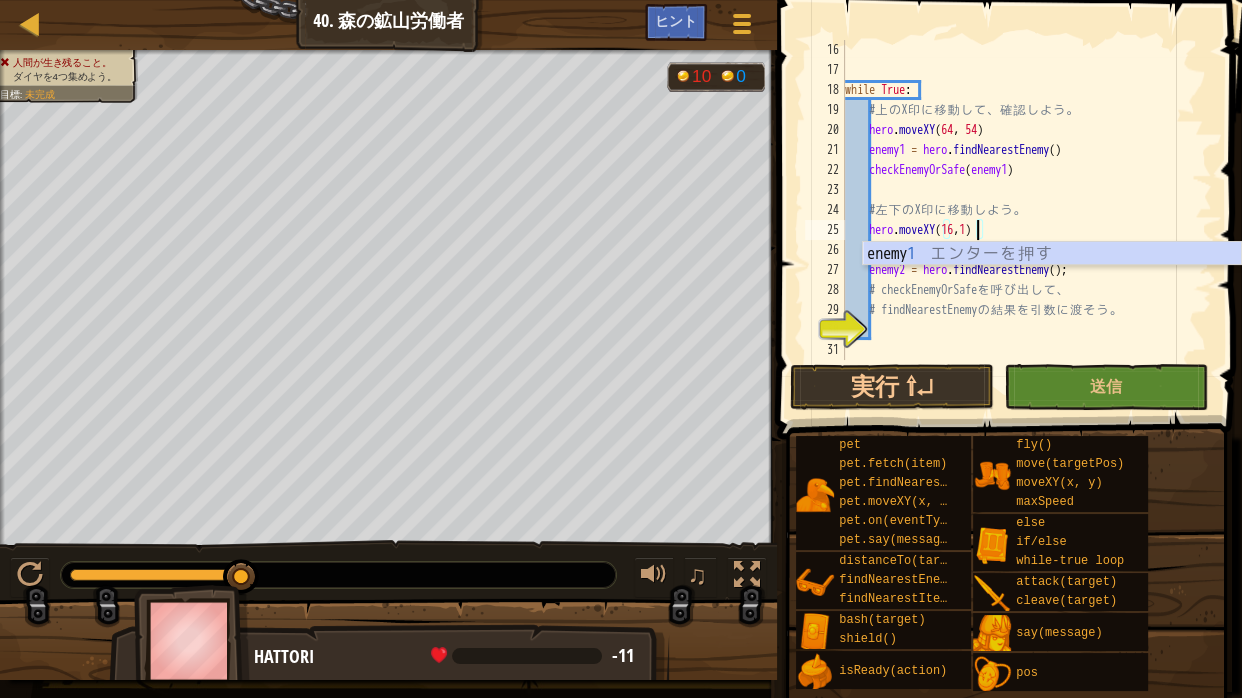 type on "hero.moveXY(16,14)" 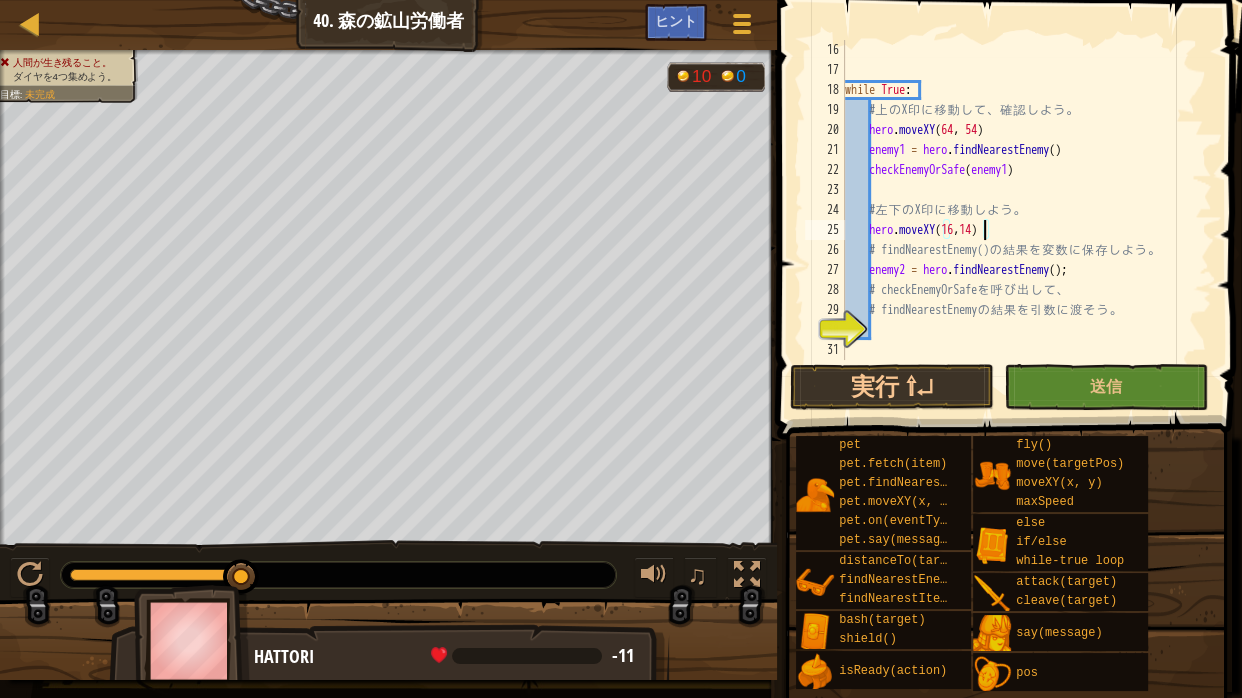 scroll, scrollTop: 3, scrollLeft: 115, axis: both 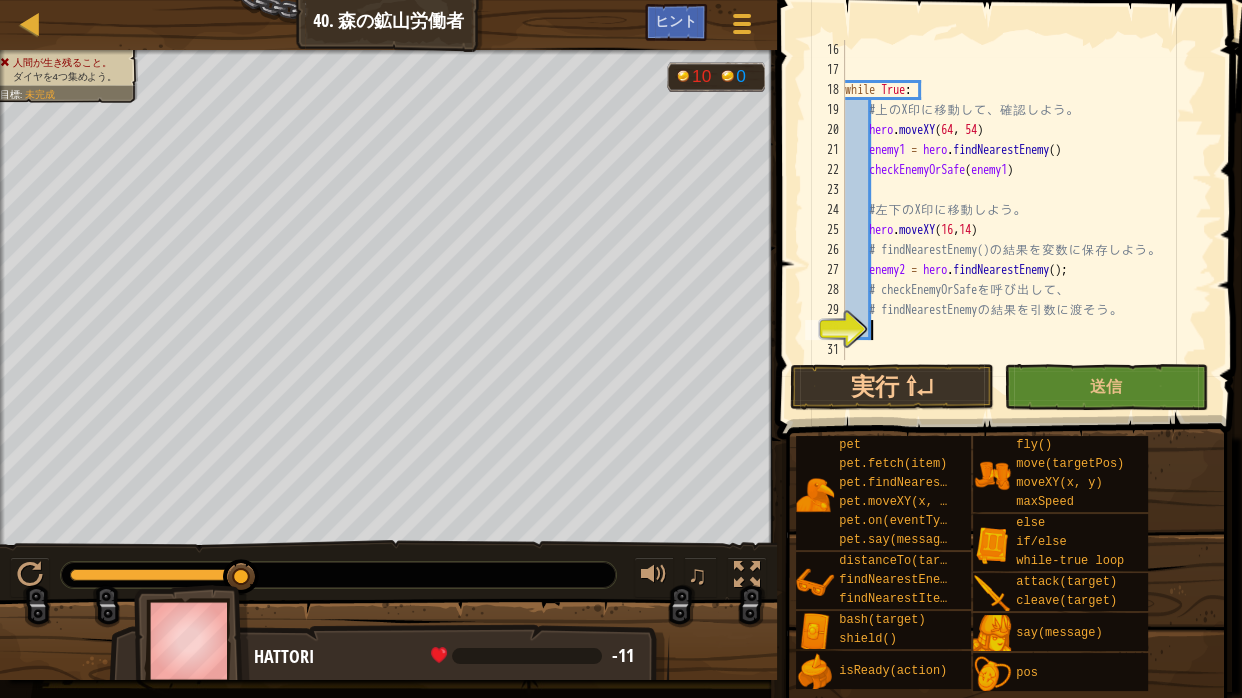 click on "while   True :      #  上 の  X  印 に 移 動 し て 、 確 認 し よ う 。      hero . moveXY ( 64 ,   54 )      enemy1   =   hero . findNearestEnemy ( )      checkEnemyOrSafe ( enemy1 )           #  左 下 の  X  印 に 移 動 し よ う 。      hero . moveXY ( 16 , 14 )      # findNearestEnemy()  の 結 果 を 変 数 に 保 存 し よ う 。      enemy2   =   hero . findNearestEnemy ( ) ;      # checkEnemyOrSafe  を 呼 び 出 し て 、      # findNearestEnemy  の 結 果 を 引 数 に 渡 そ う 。" at bounding box center (1019, 220) 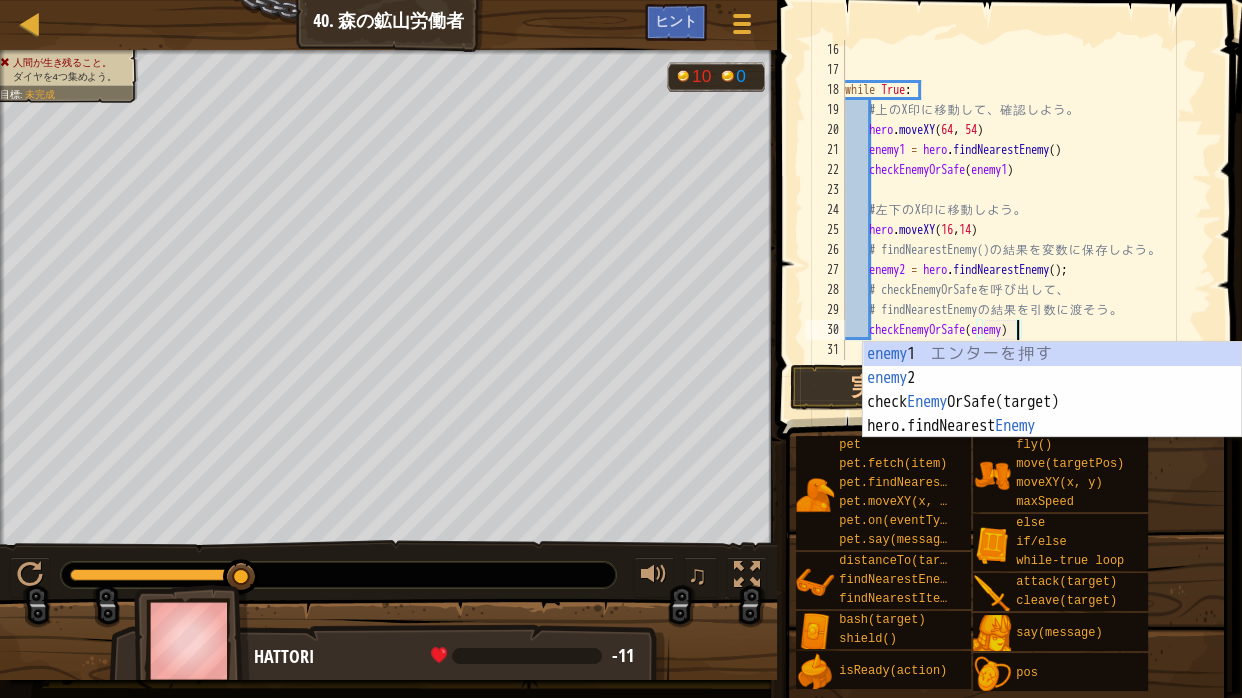 scroll, scrollTop: 3, scrollLeft: 148, axis: both 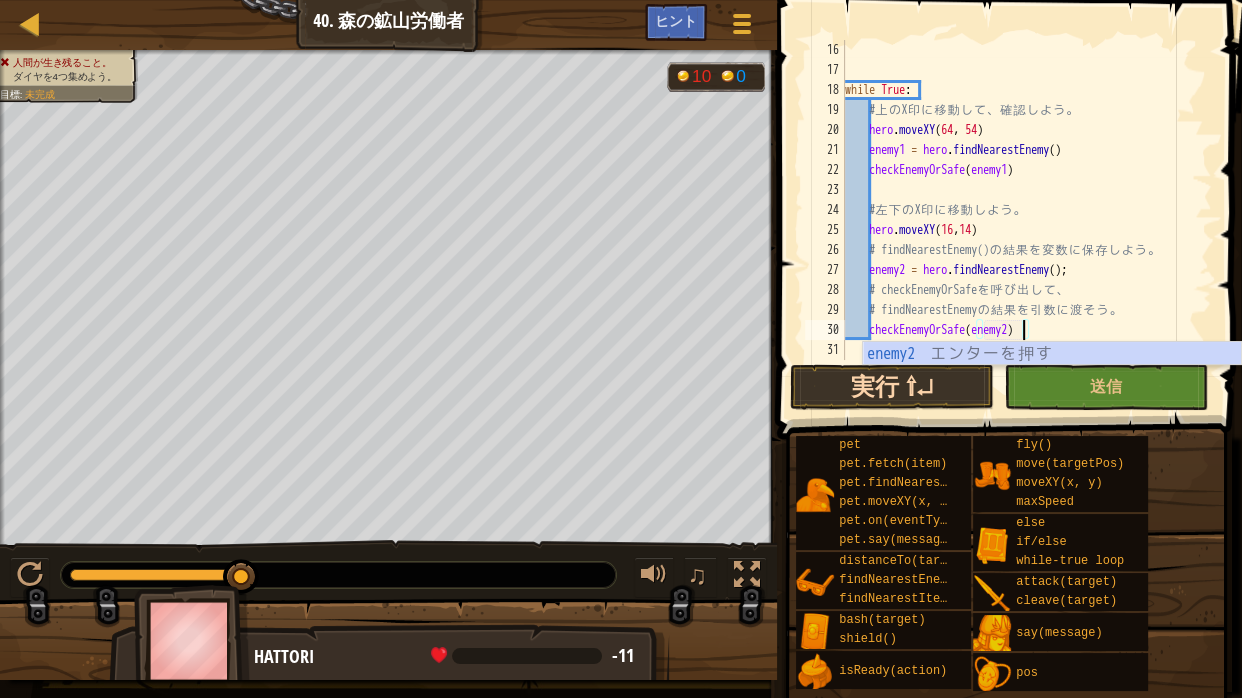 type on "checkEnemyOrSafe(enemy2)" 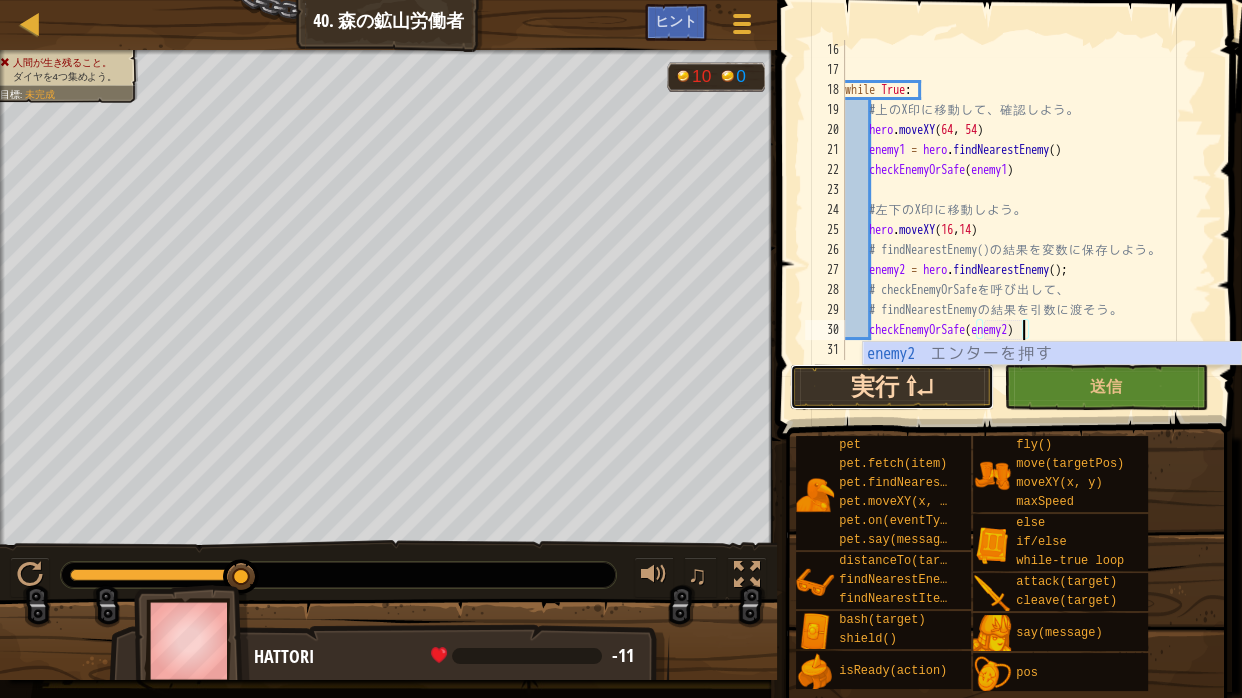 click on "実行 ⇧↵" at bounding box center [892, 387] 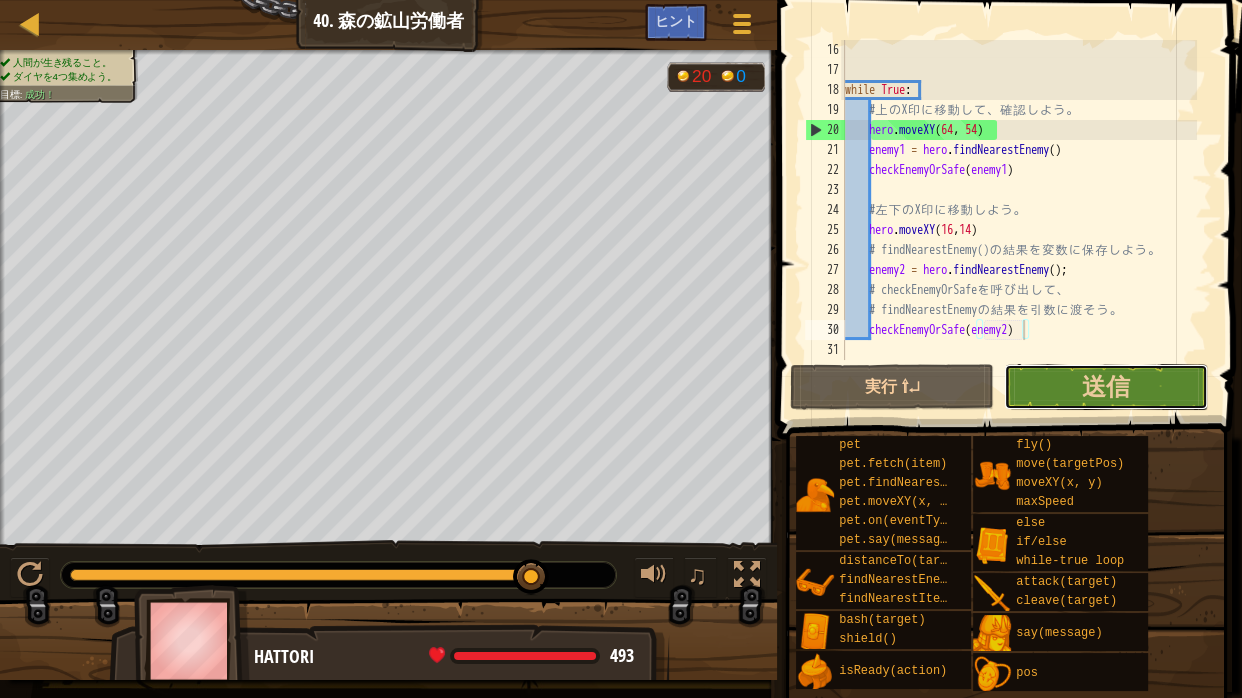 click on "送信" at bounding box center [1106, 387] 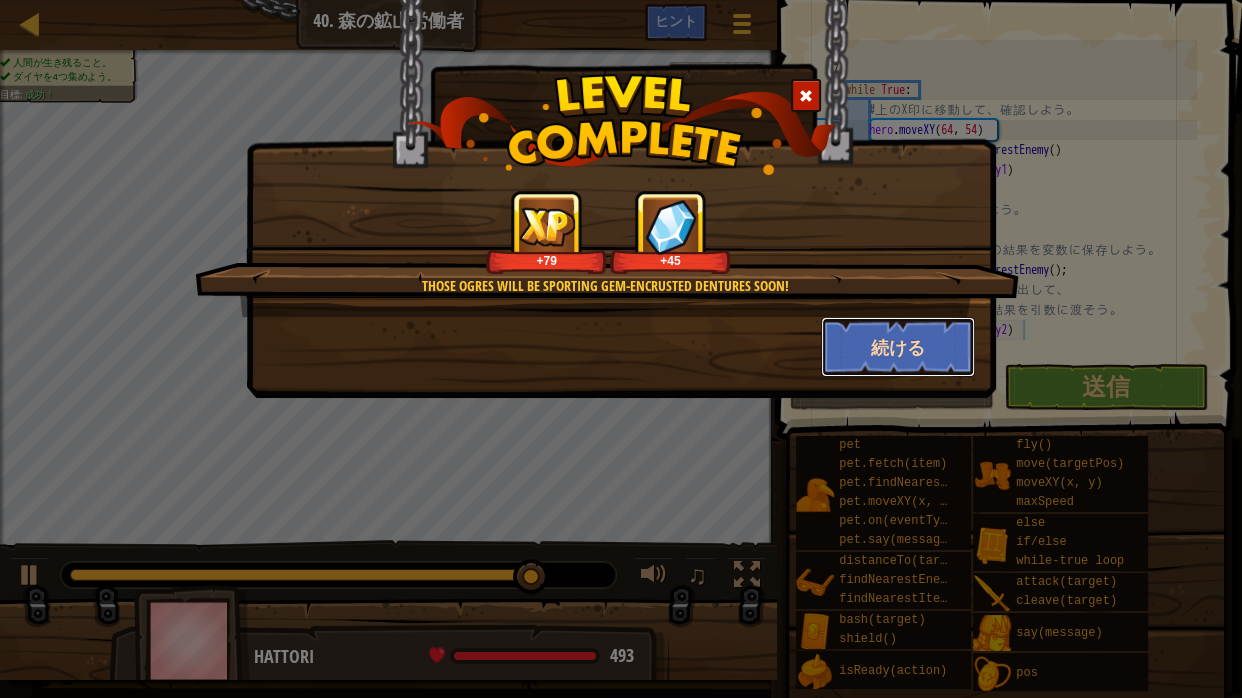 click on "続ける" at bounding box center [898, 347] 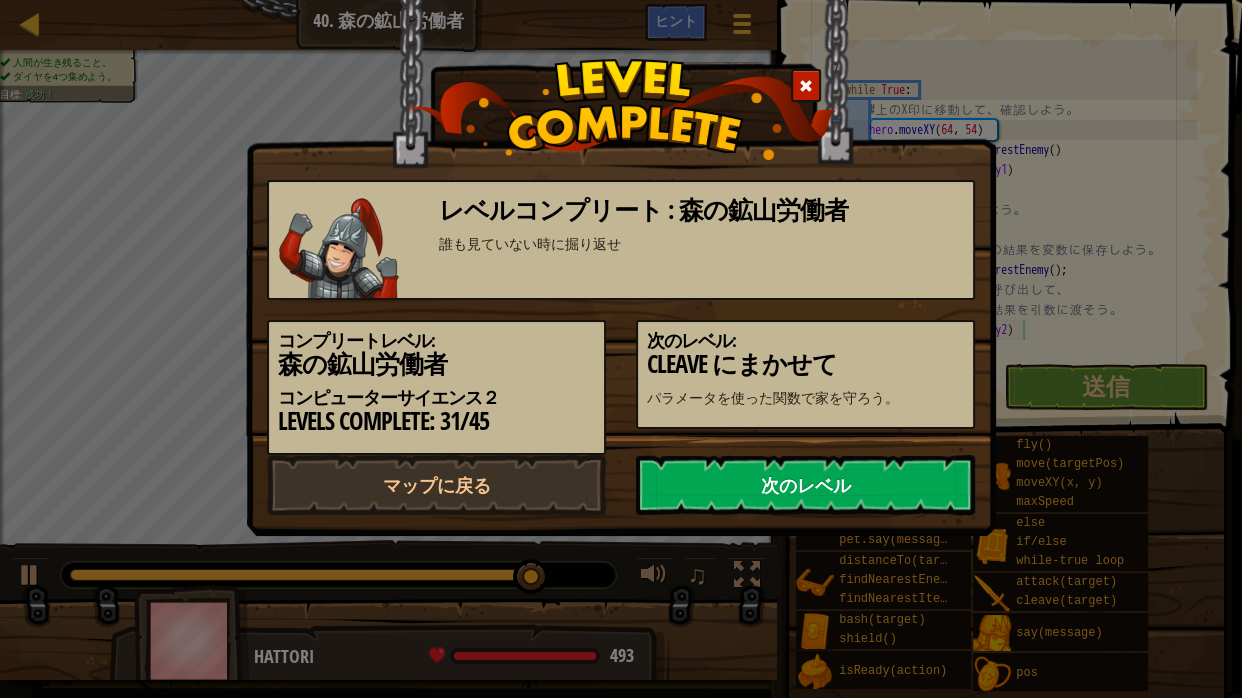 click on "次のレベル" at bounding box center (805, 485) 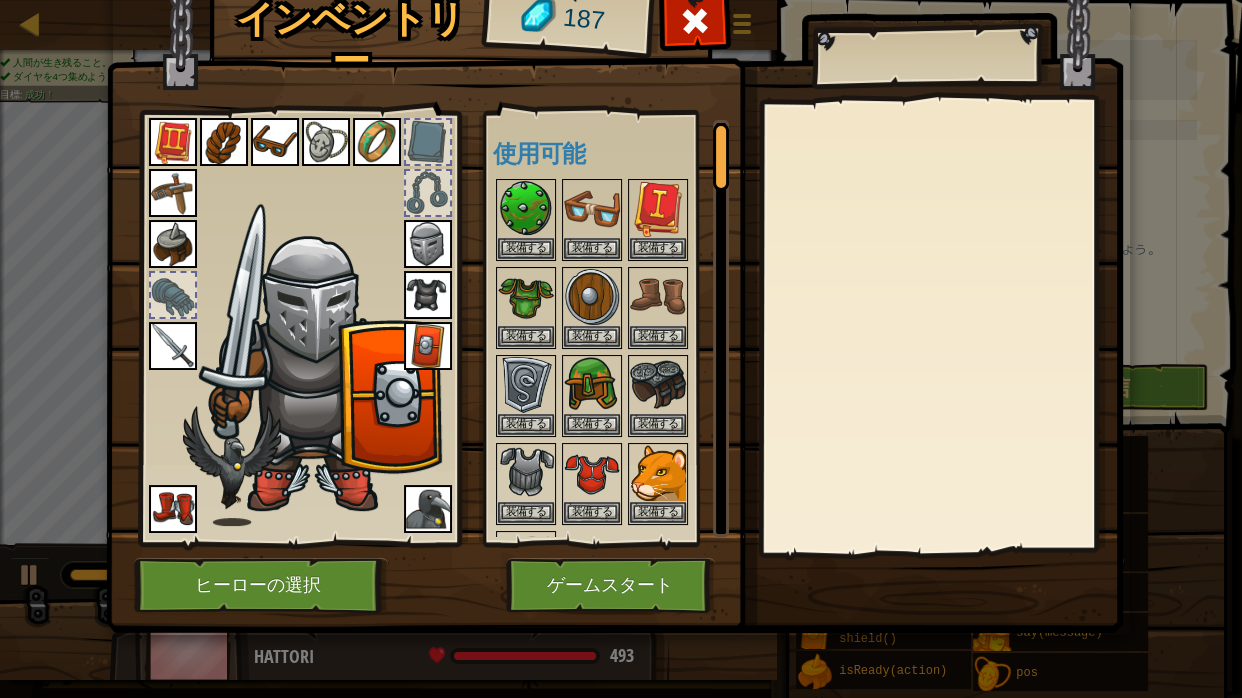 click at bounding box center [614, 270] 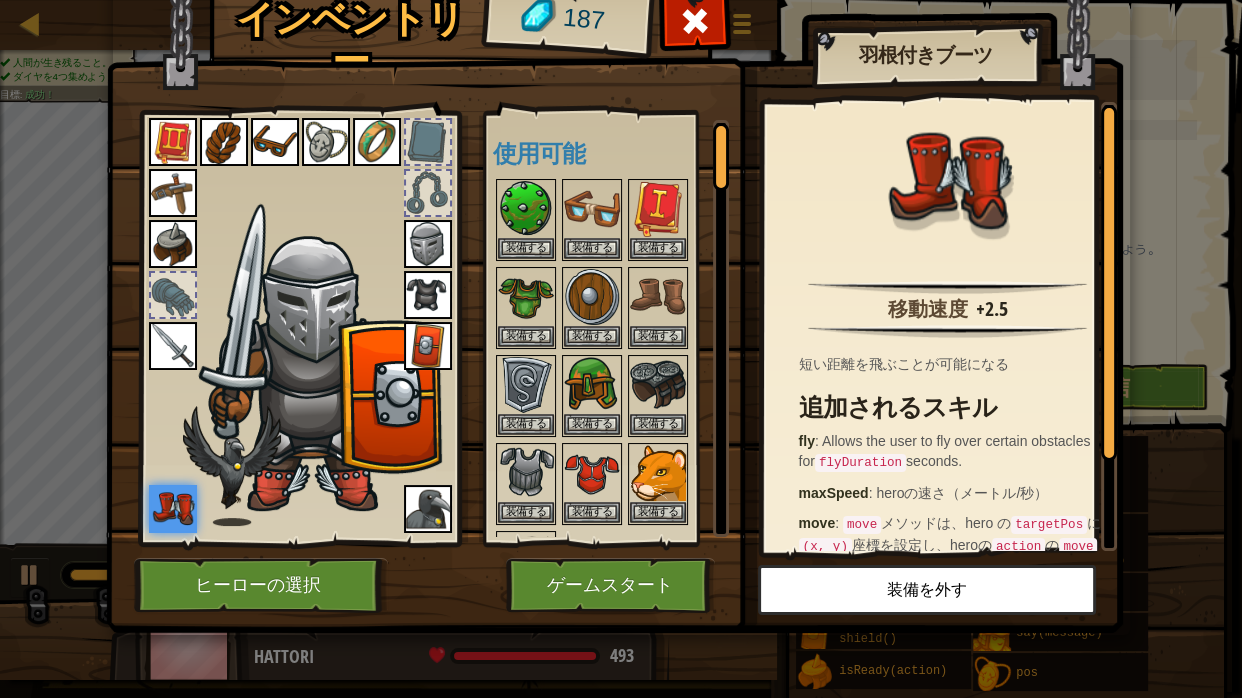 drag, startPoint x: 609, startPoint y: 661, endPoint x: 593, endPoint y: 562, distance: 100.28459 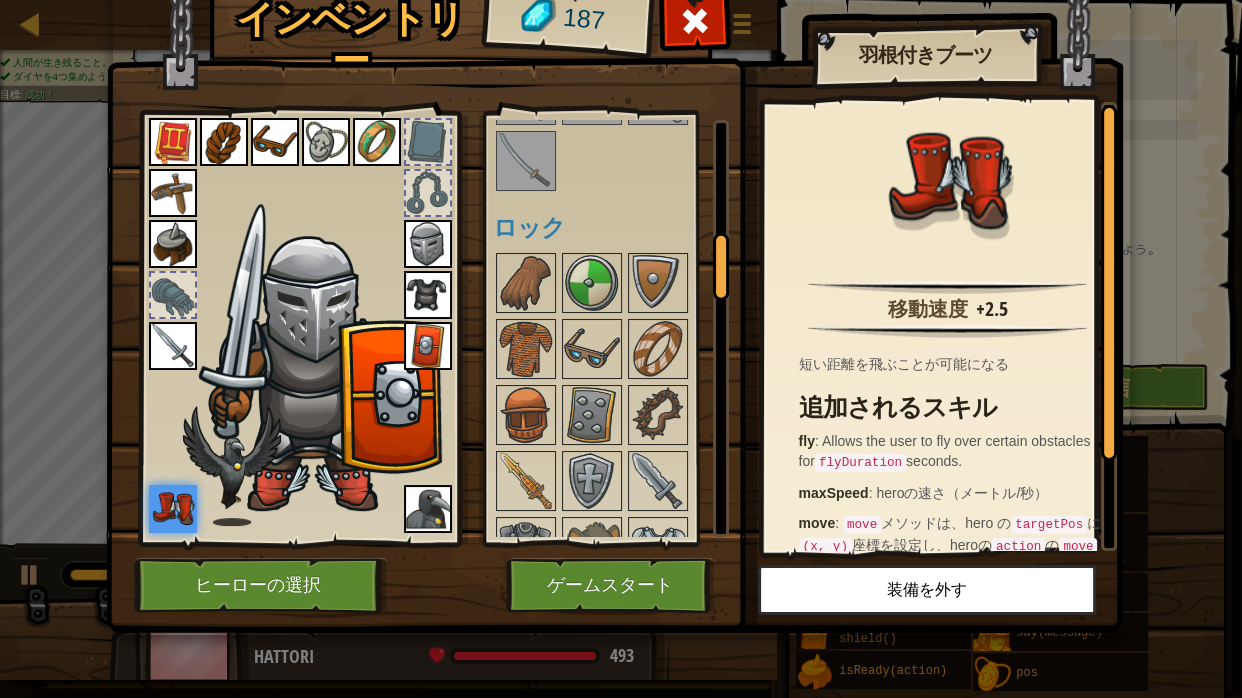 scroll, scrollTop: 720, scrollLeft: 0, axis: vertical 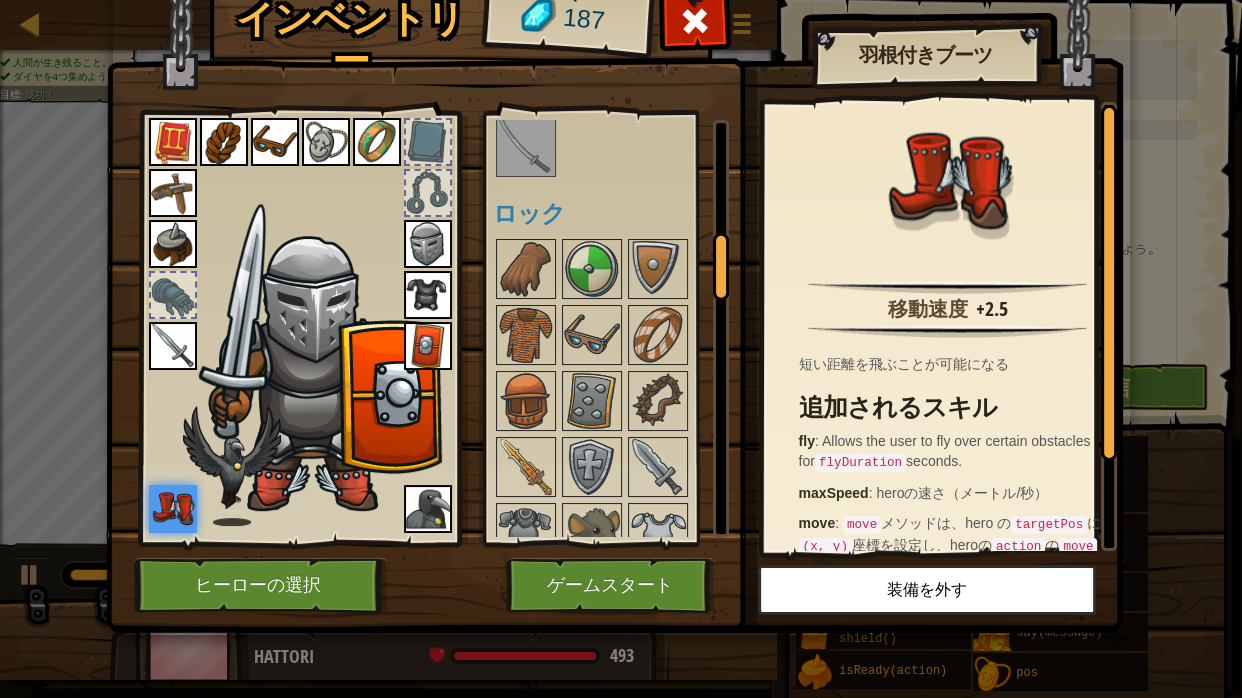 drag, startPoint x: 720, startPoint y: 173, endPoint x: 730, endPoint y: 281, distance: 108.461975 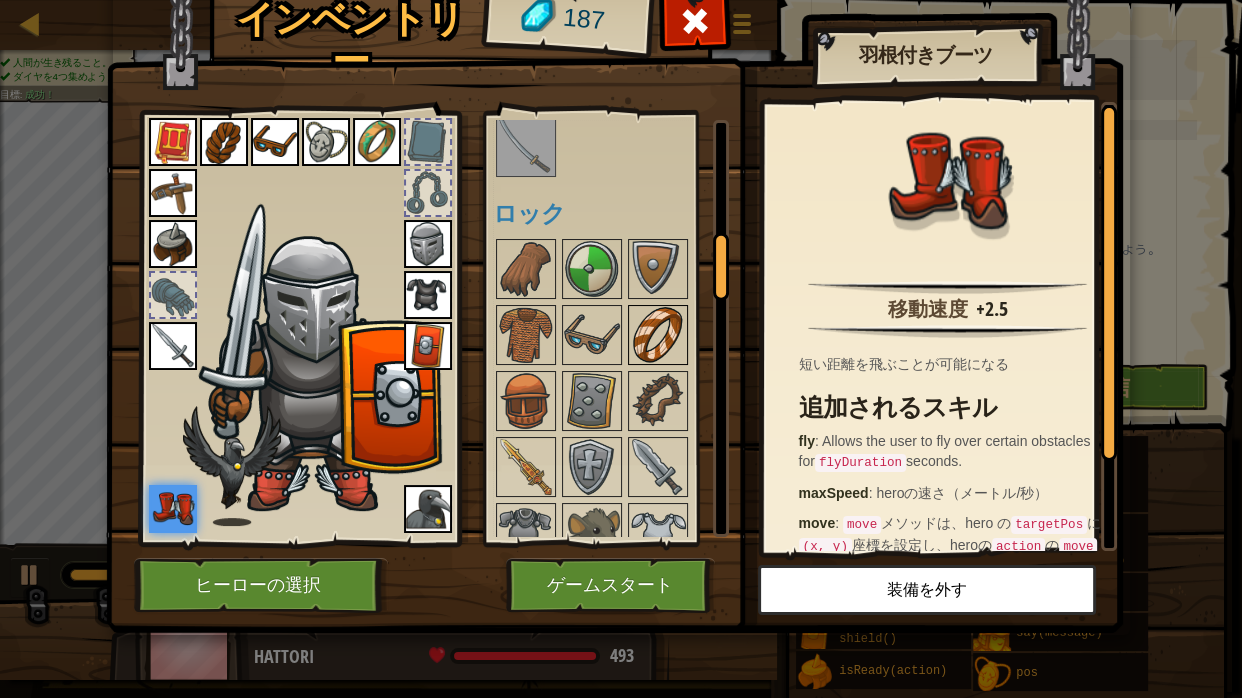 click at bounding box center (658, 335) 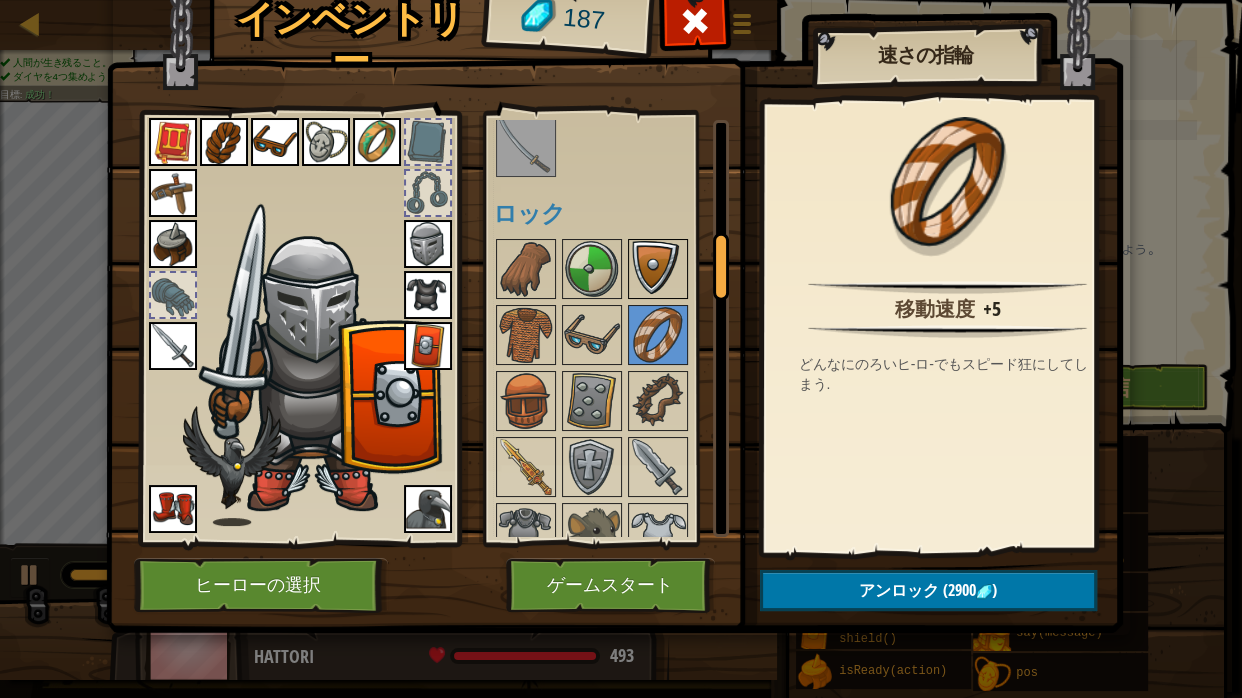 click at bounding box center (658, 269) 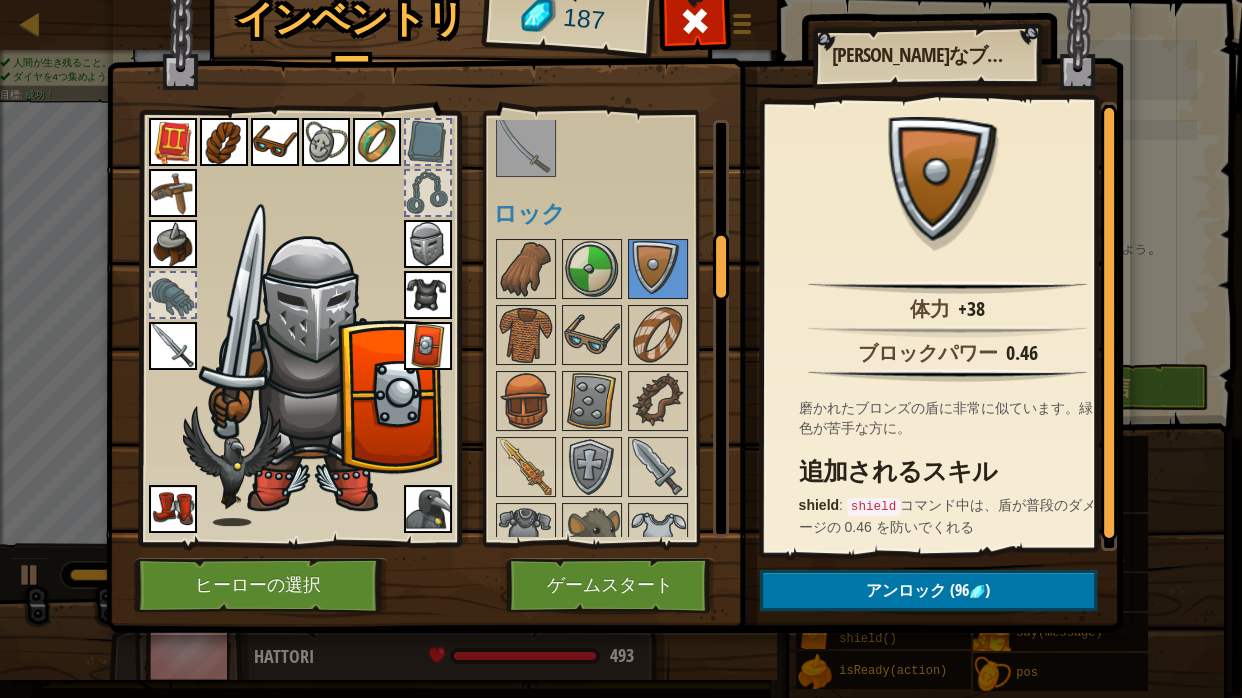 drag, startPoint x: 729, startPoint y: 273, endPoint x: 721, endPoint y: 260, distance: 15.264338 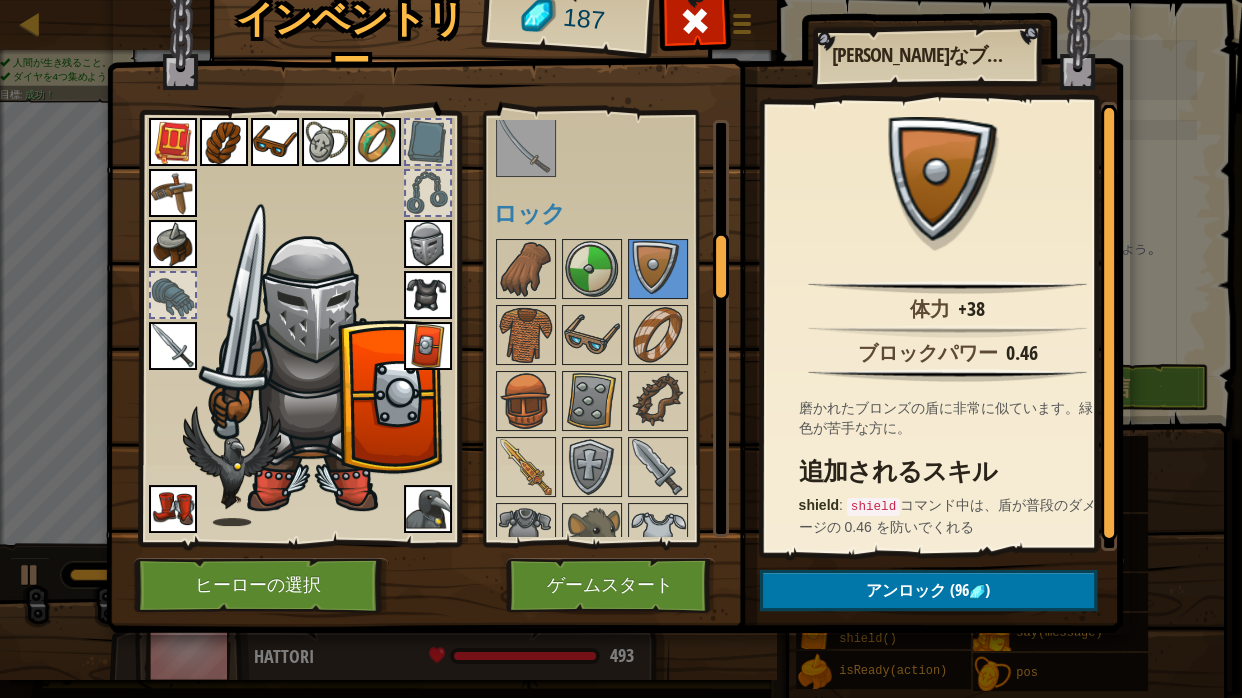 click on "インベントリー 187 使用可能 装備する 装備する 装備する 装備する 装備する 装備する 装備する 装備する 装備する 装備する 装備する 装備する 装備する 装備する 装備する 装備する 装備する 装備する 装備する 装備する 装備する 装備する 装備する 装備する 装備する (ダブルクリックで装備) 制限品 ロック [PERSON_NAME]なブロンズの盾 体力 +38 ブロックパワー 0.46 磨かれたブロンズの盾に非常に似ています。緑色が苦手な方に。 追加されるスキル shield : shield  コマンド中は、盾が普段のダメージの 0.46 を防いでくれる アンロック (96 ) 装備する 装備を外す サブスクリプションで解放！ (このレベルでは制限品) ヒーローの選択 ゲームスタート" at bounding box center [621, 305] 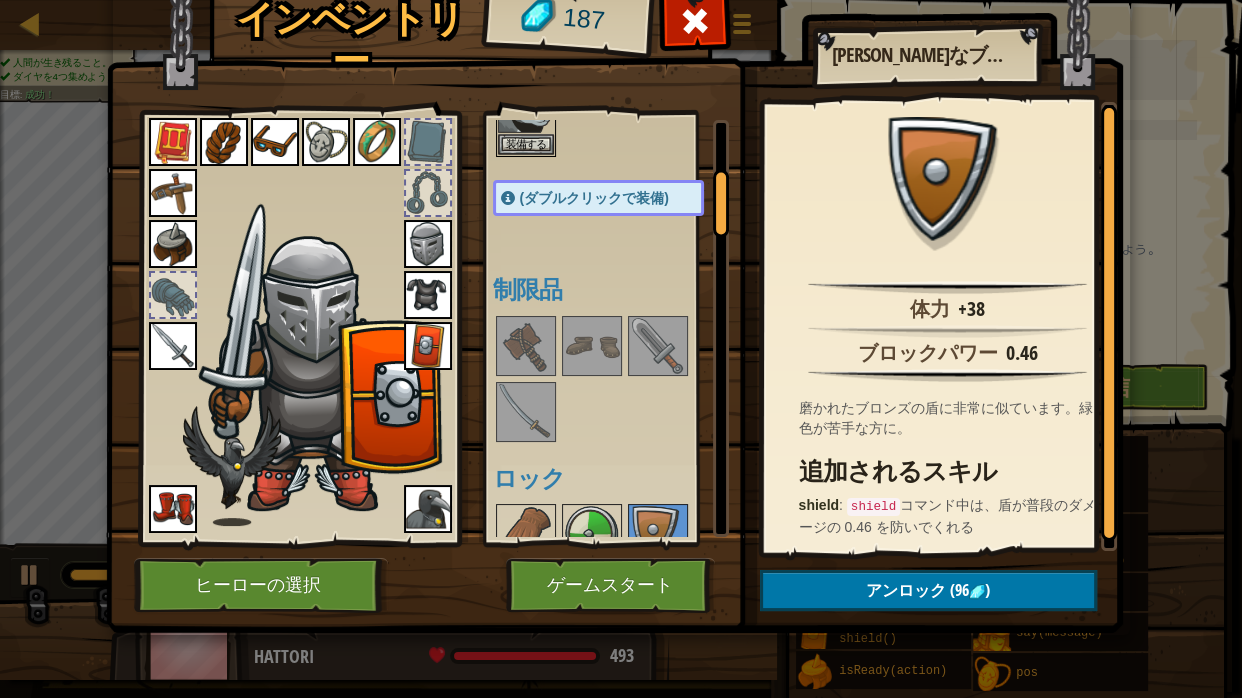 scroll, scrollTop: 272, scrollLeft: 0, axis: vertical 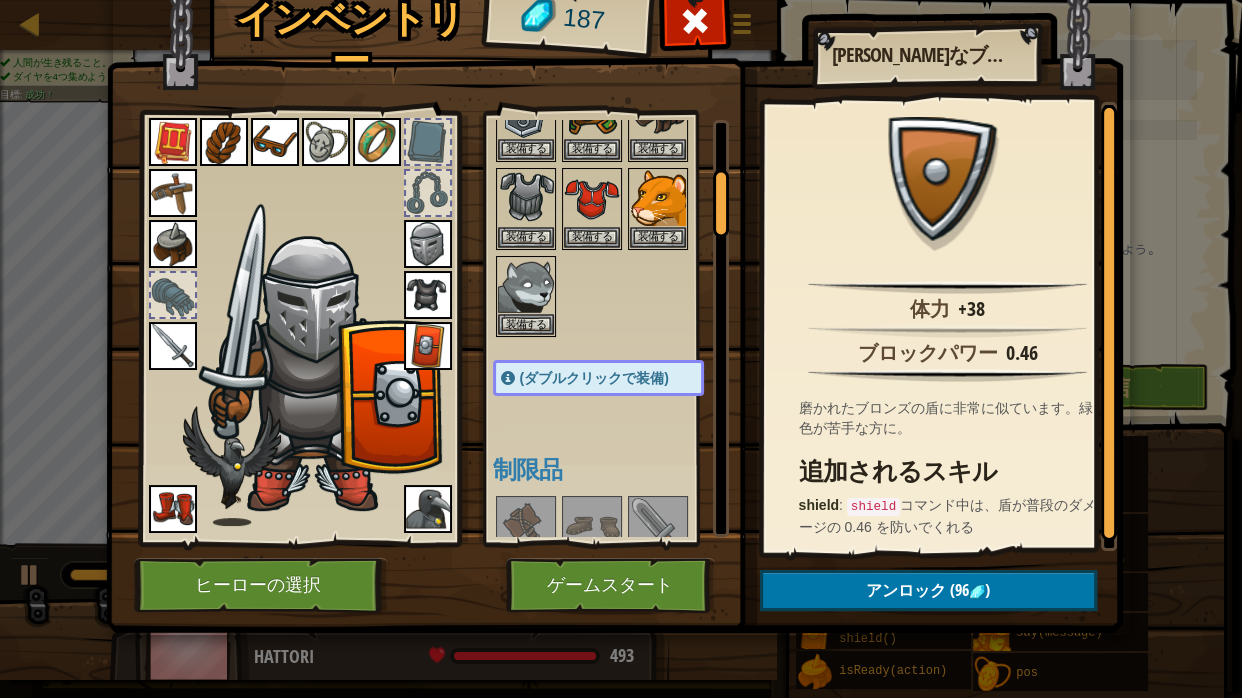 drag, startPoint x: 721, startPoint y: 260, endPoint x: 720, endPoint y: 196, distance: 64.00781 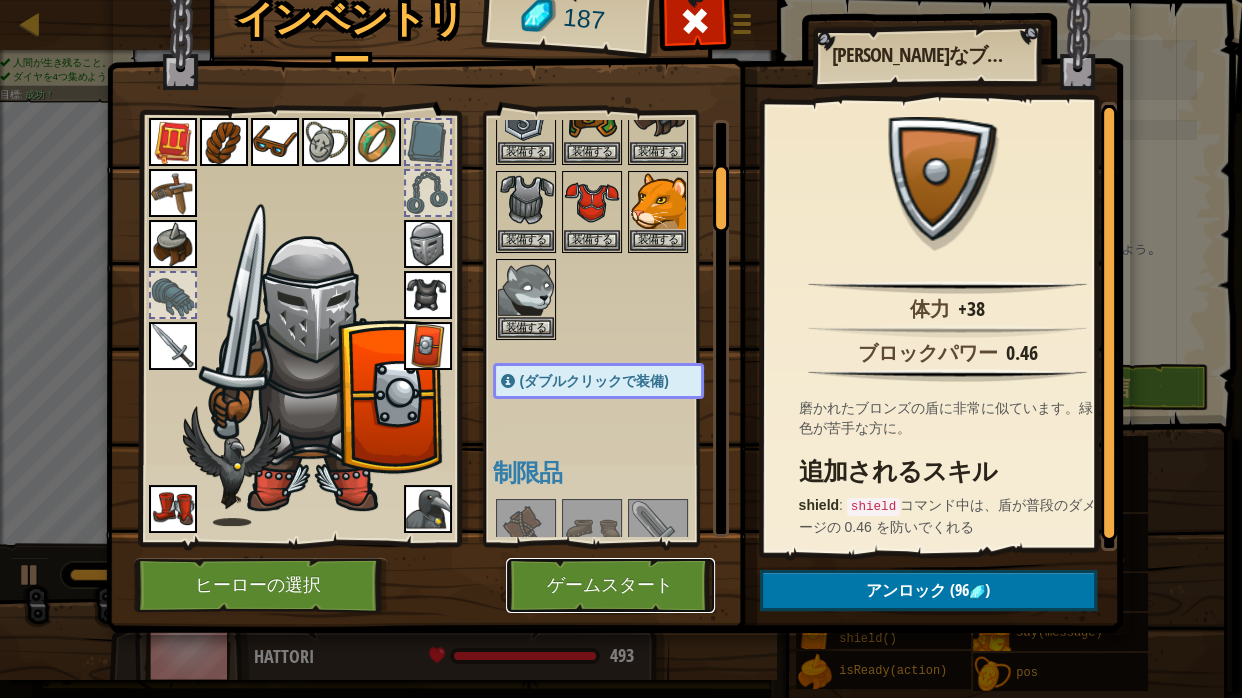 click on "ゲームスタート" at bounding box center [610, 585] 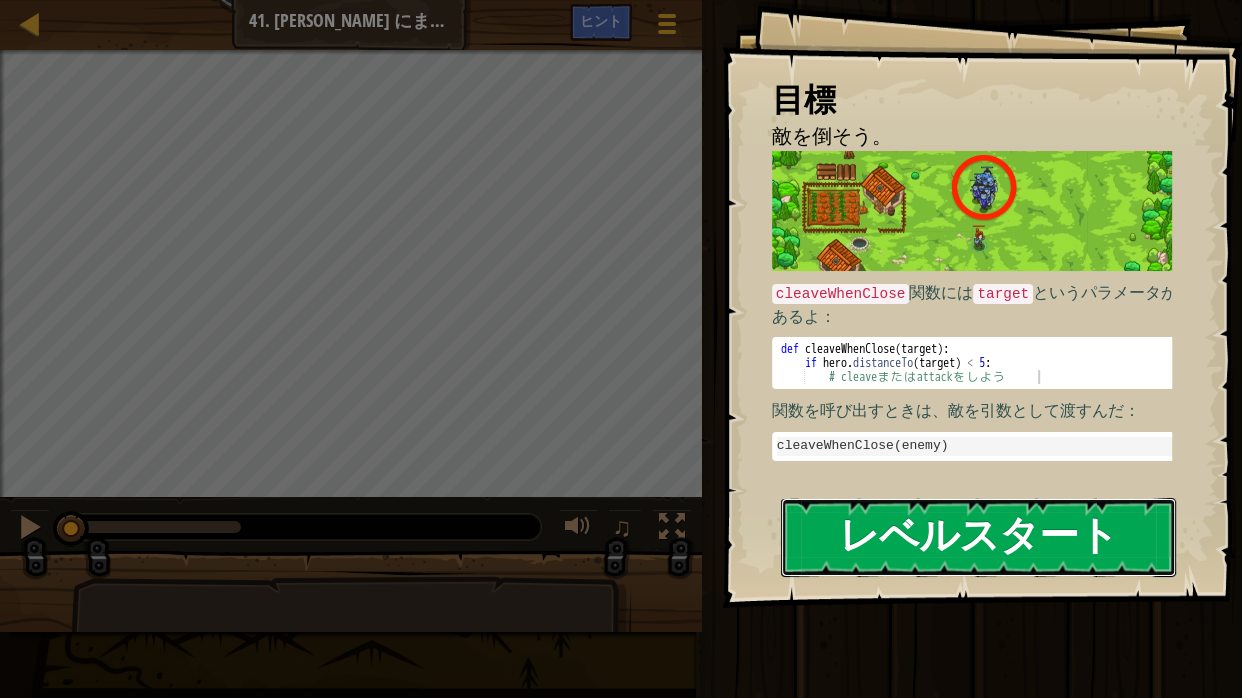 click on "レベルスタート" at bounding box center (978, 537) 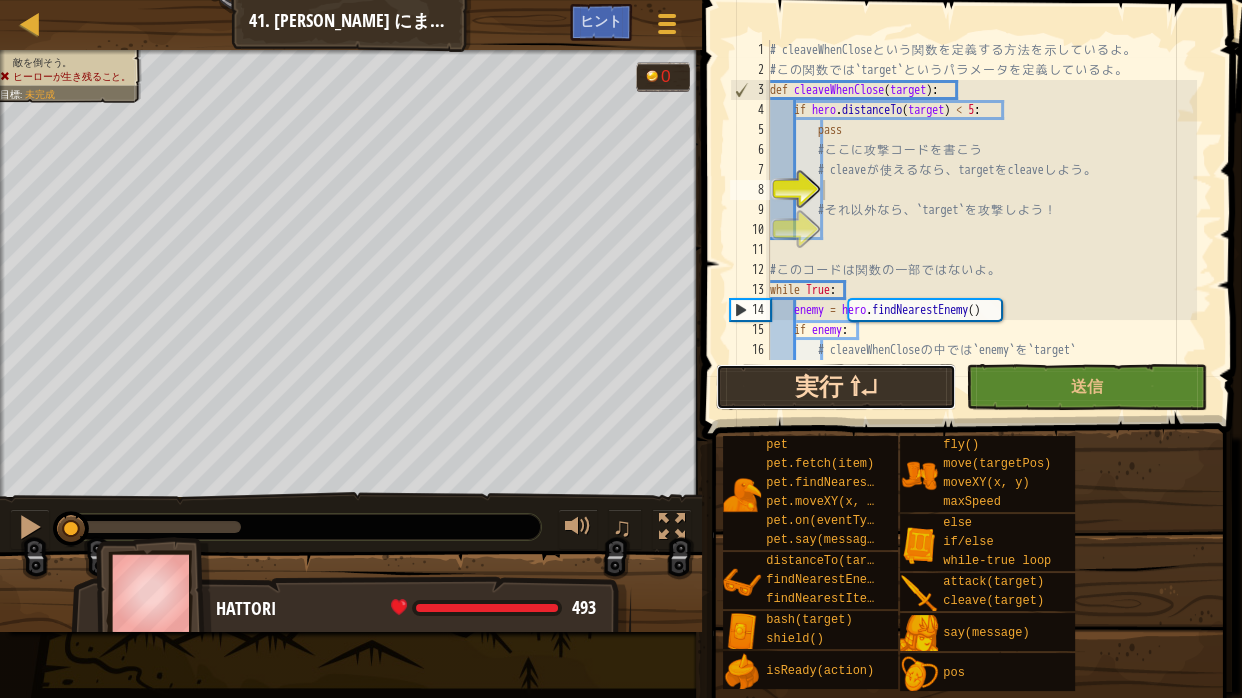 click on "実行 ⇧↵" at bounding box center [836, 387] 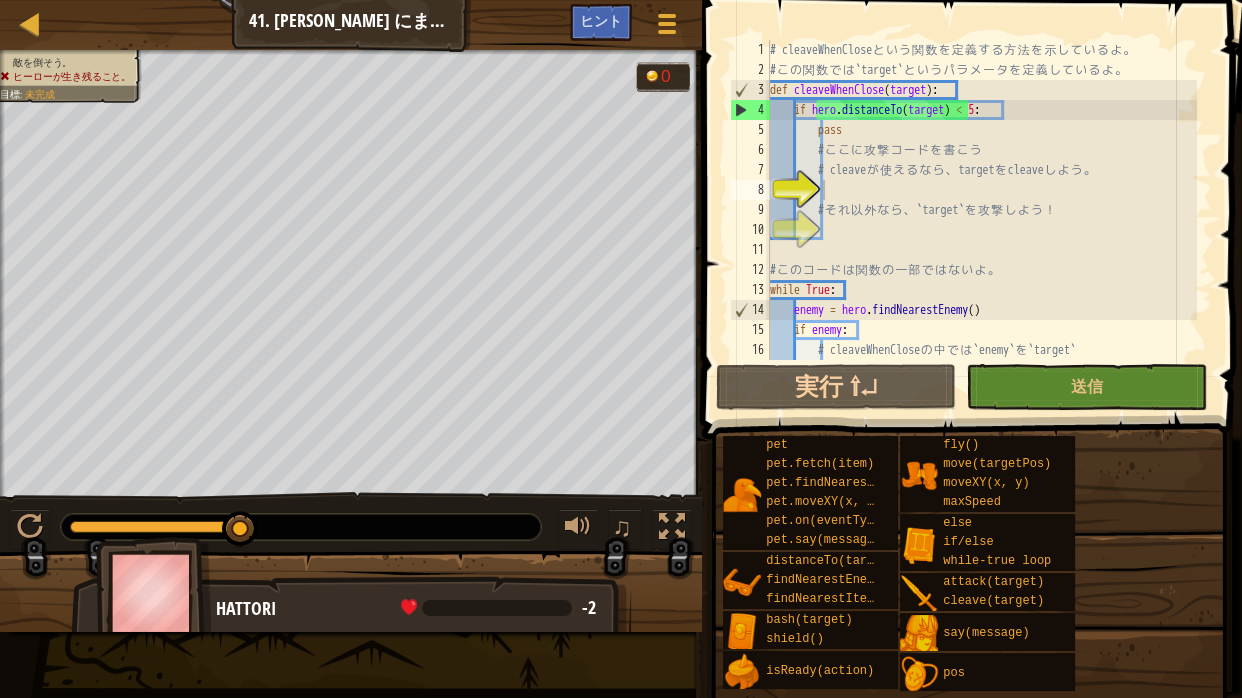 click on "pet pet.fetch(item) pet.findNearestByType(type) pet.moveXY(x, y) pet.on(eventType, handler) pet.say(message) distanceTo(target) findNearestEnemy() findNearestItem() bash(target) shield() isReady(action) fly() move(targetPos) moveXY(x, y) maxSpeed else if/else while-true loop attack(target) cleave(target) say(message) pos" at bounding box center (975, 563) 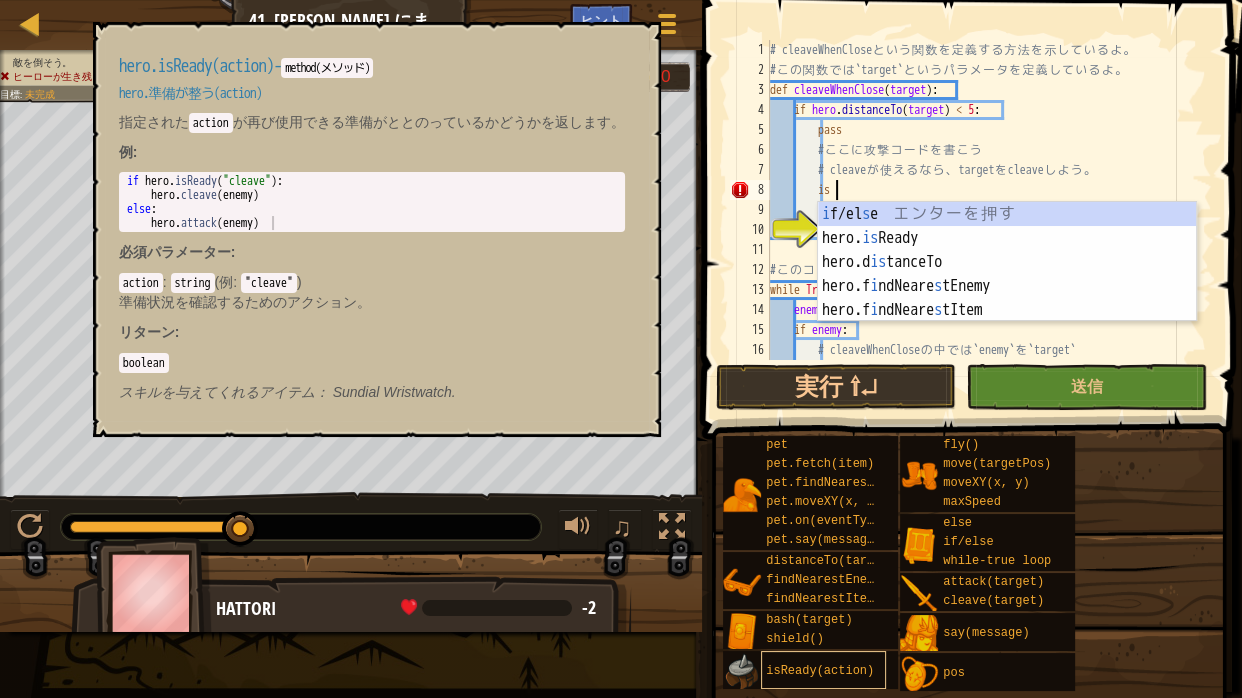 scroll, scrollTop: 3, scrollLeft: 60, axis: both 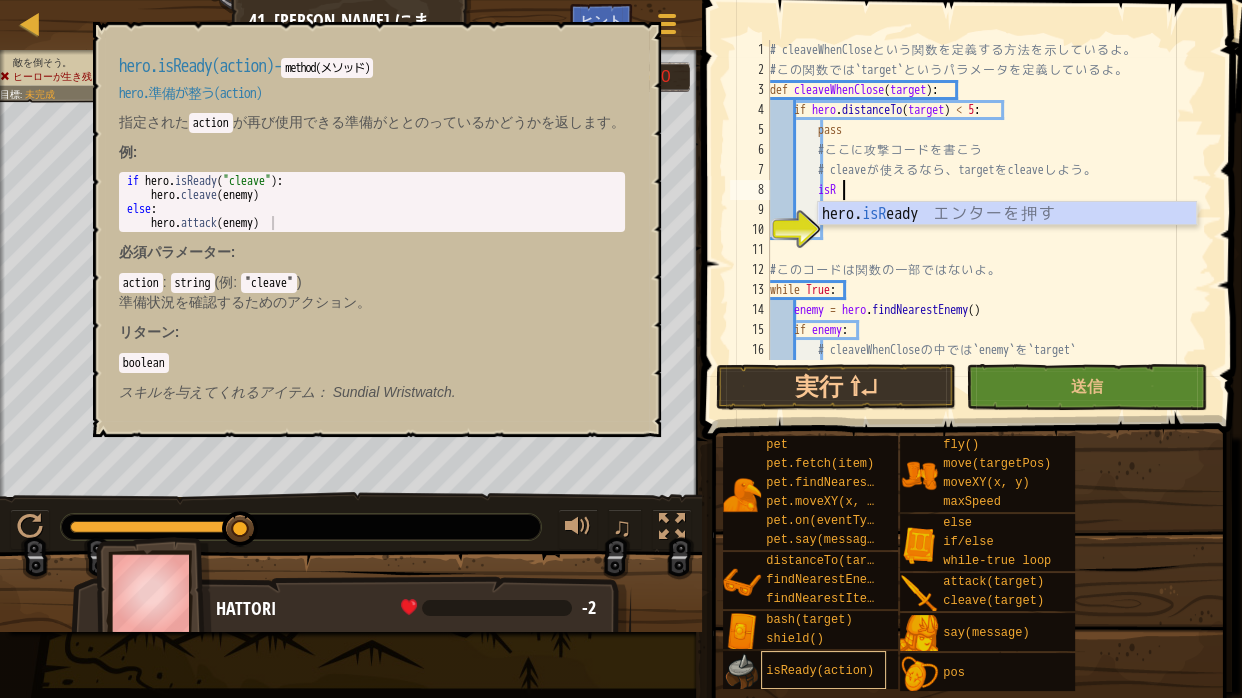 type on "i" 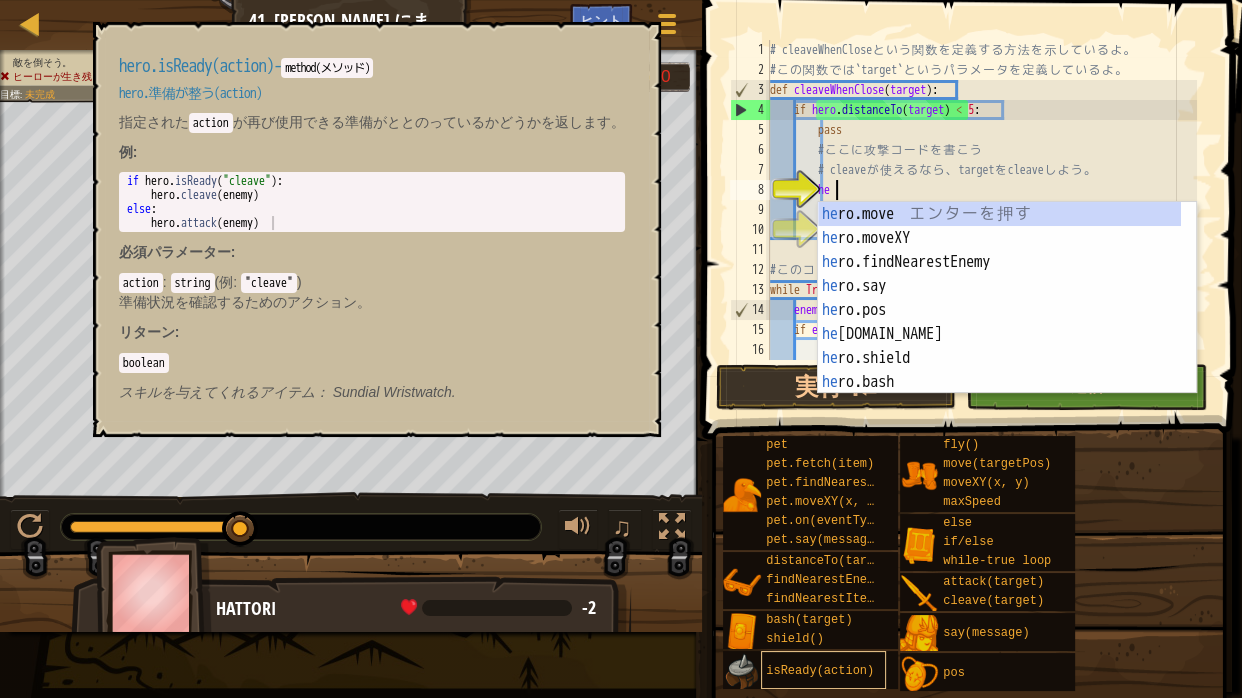 scroll, scrollTop: 3, scrollLeft: 60, axis: both 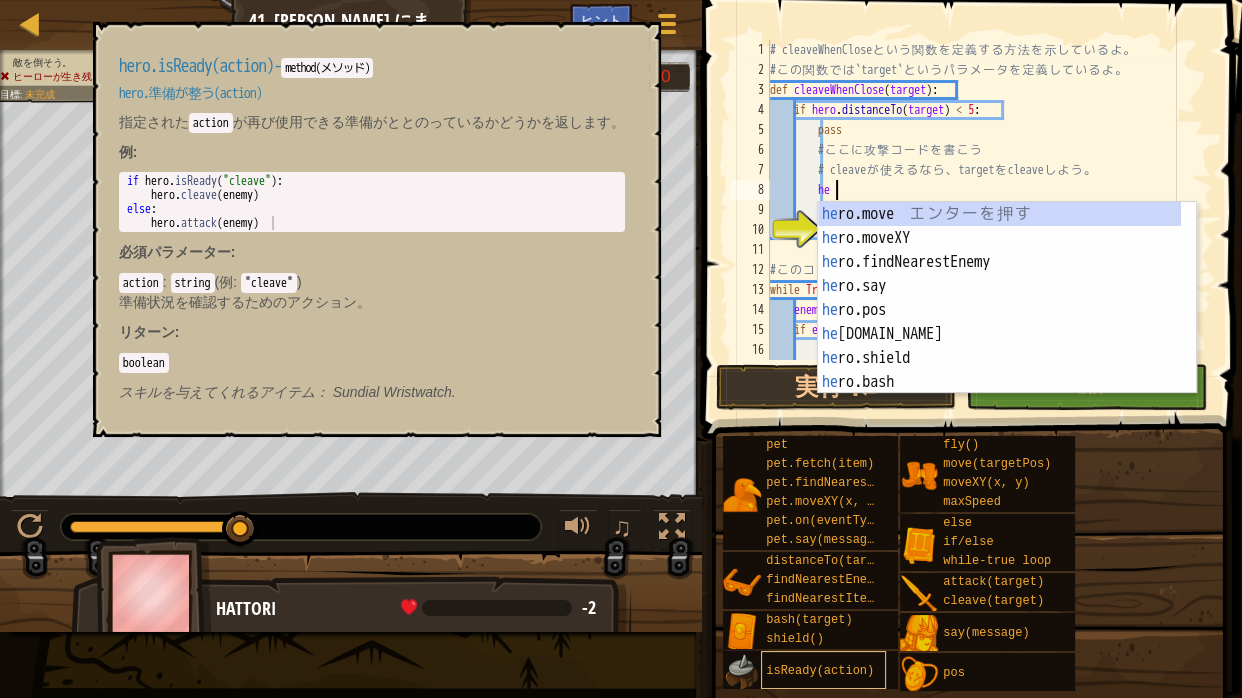 type on "h" 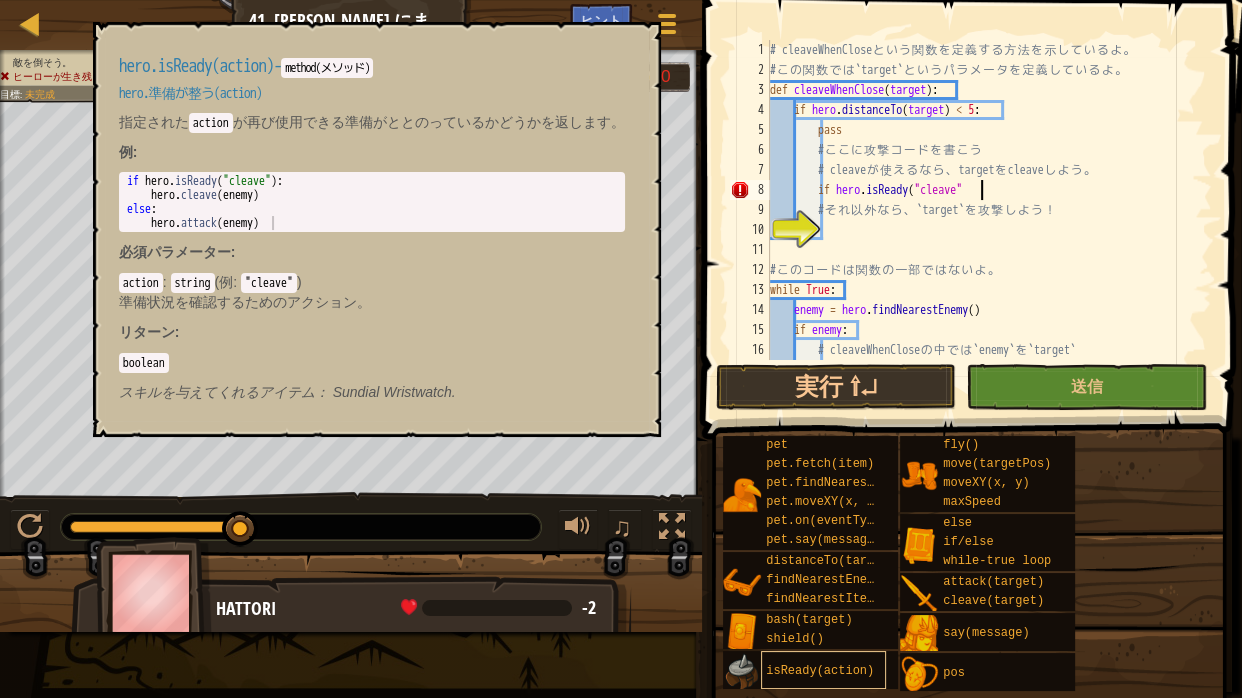 scroll, scrollTop: 3, scrollLeft: 180, axis: both 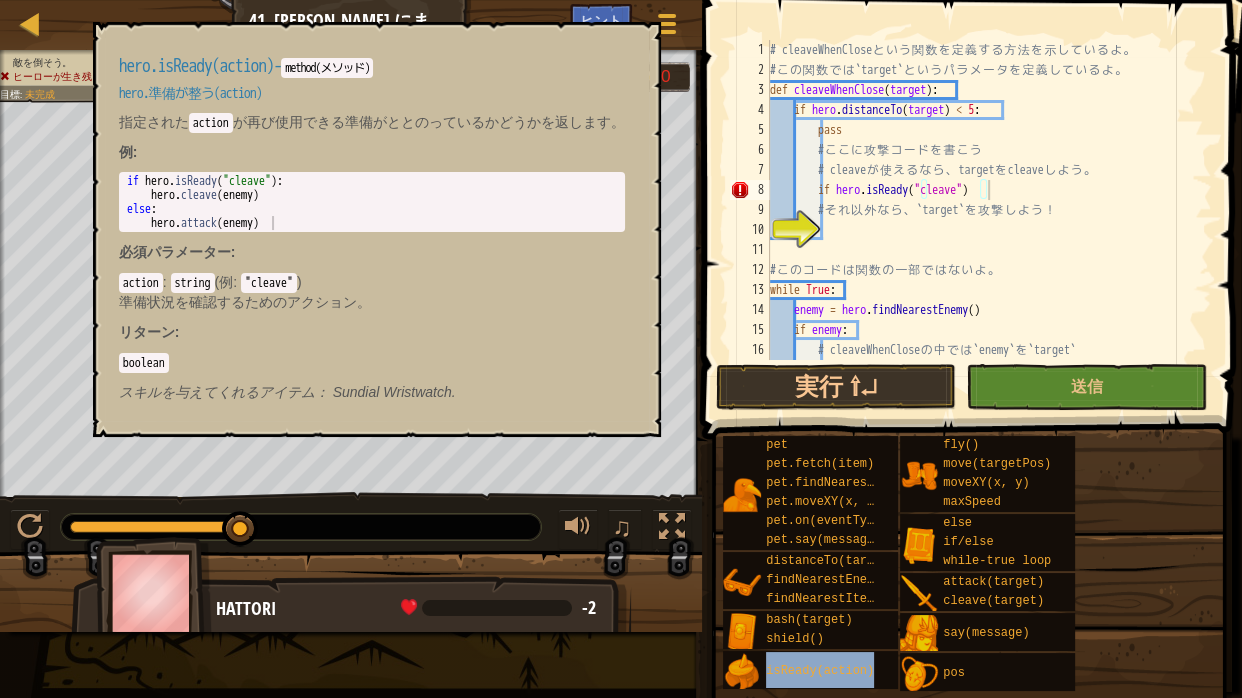 click on "isReady(action)" at bounding box center (820, 671) 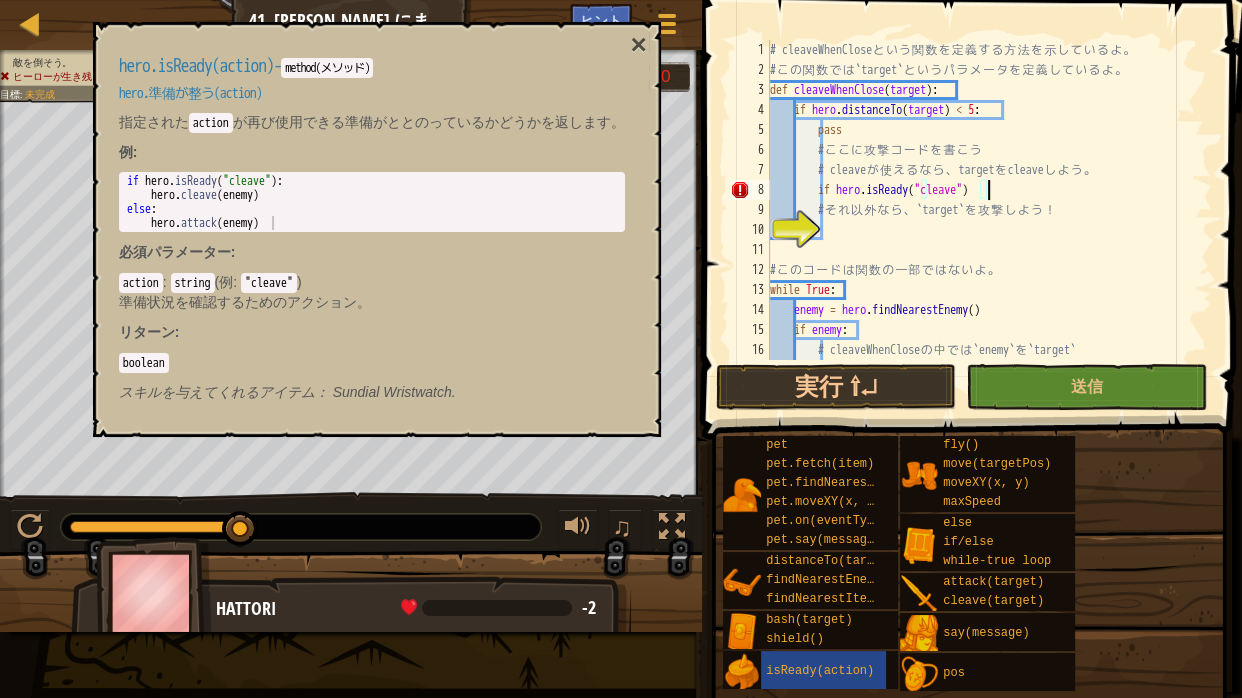 type on "if hero.isReady("cleave"):" 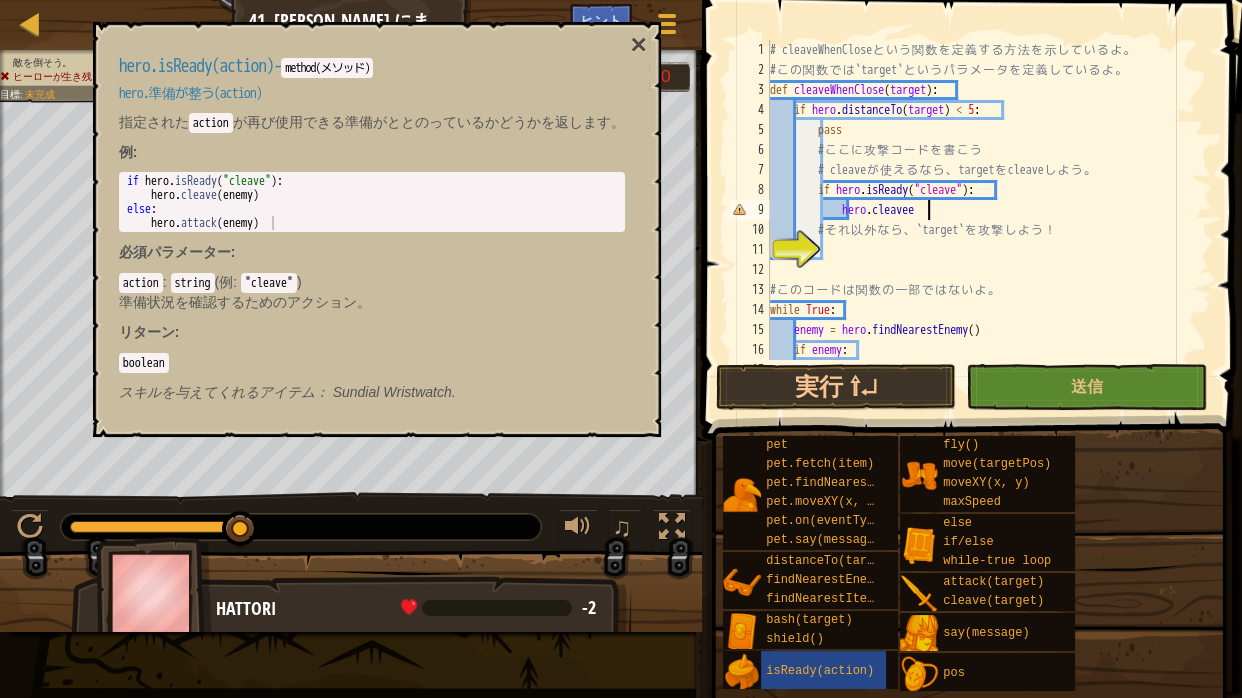 scroll, scrollTop: 3, scrollLeft: 125, axis: both 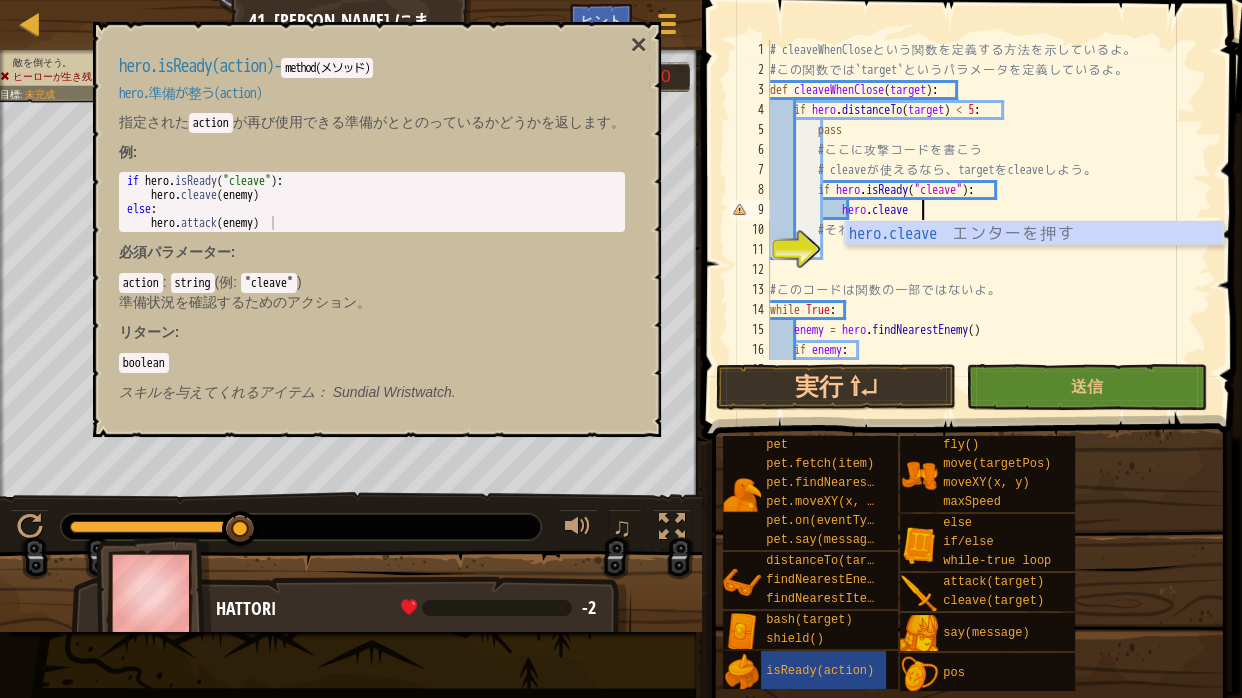 type on "hero.cleave(enemy)" 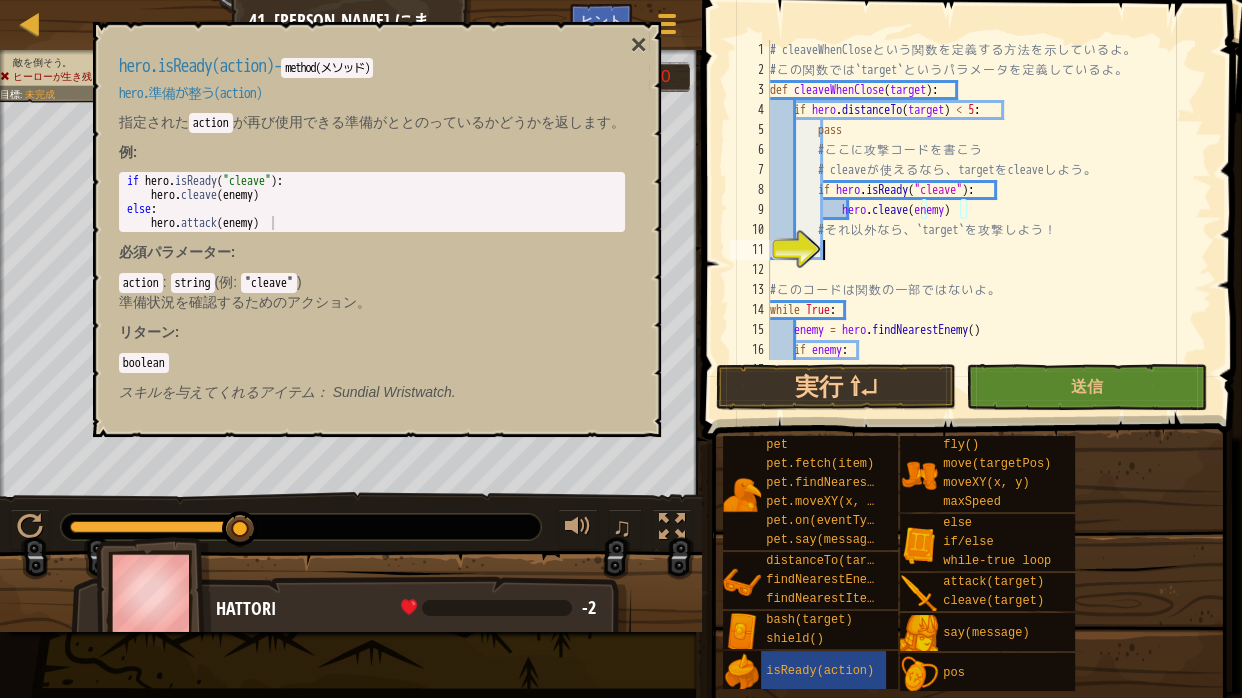 click on "# cleaveWhenClose  と い う 関 数 を 定 義 す る 方 法 を 示 し て い る よ 。 #  こ の 関 数 で は  `target`  と い う パ ラ メ ー タ を 定 義 し て い る よ 。 def   cleaveWhenClose ( target ) :      if   hero . distanceTo ( target )   <   5 :          pass          #  こ こ に 攻 撃 コ ー ド を 書 こ う          # cleave  が 使 え る な ら 、 target  を  cleave  し よ う 。          if   hero . isReady ( "cleave" ) :              hero . cleave ( enemy )          #  そ れ 以 外 な ら 、 `target`  を 攻 撃 し よ う ！          #  こ の コ ー ド は 関 数 の 一 部 で は な い よ 。 while   True :      enemy   =   hero . findNearestEnemy ( )      if   enemy :          # cleaveWhenClose  の 中 で は  `enemy`  を  `target`               と し て 使 っ て い る よ 。" at bounding box center (981, 230) 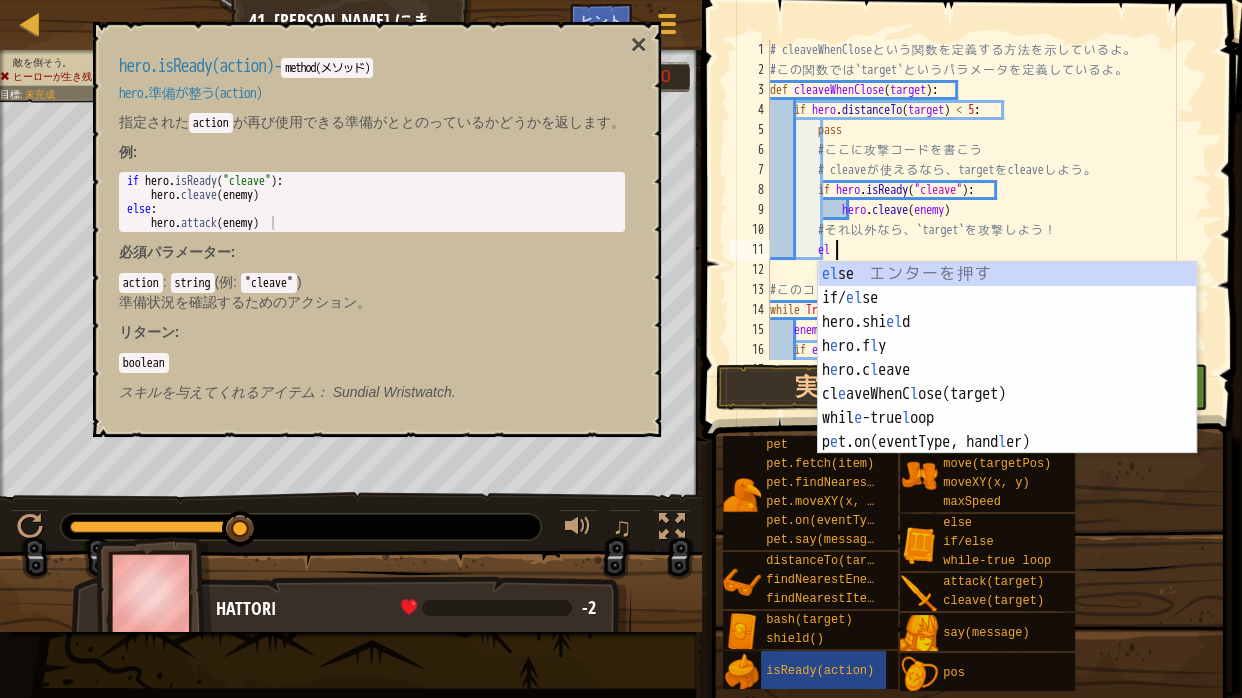 scroll, scrollTop: 3, scrollLeft: 54, axis: both 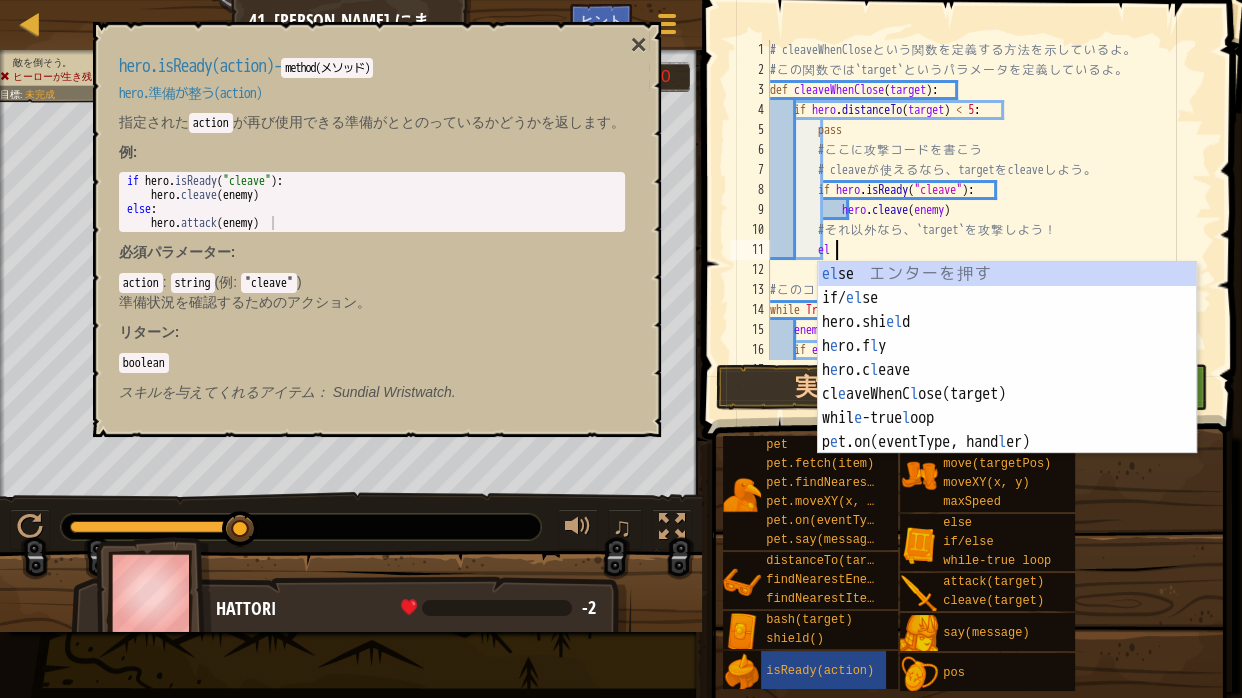 type on "else" 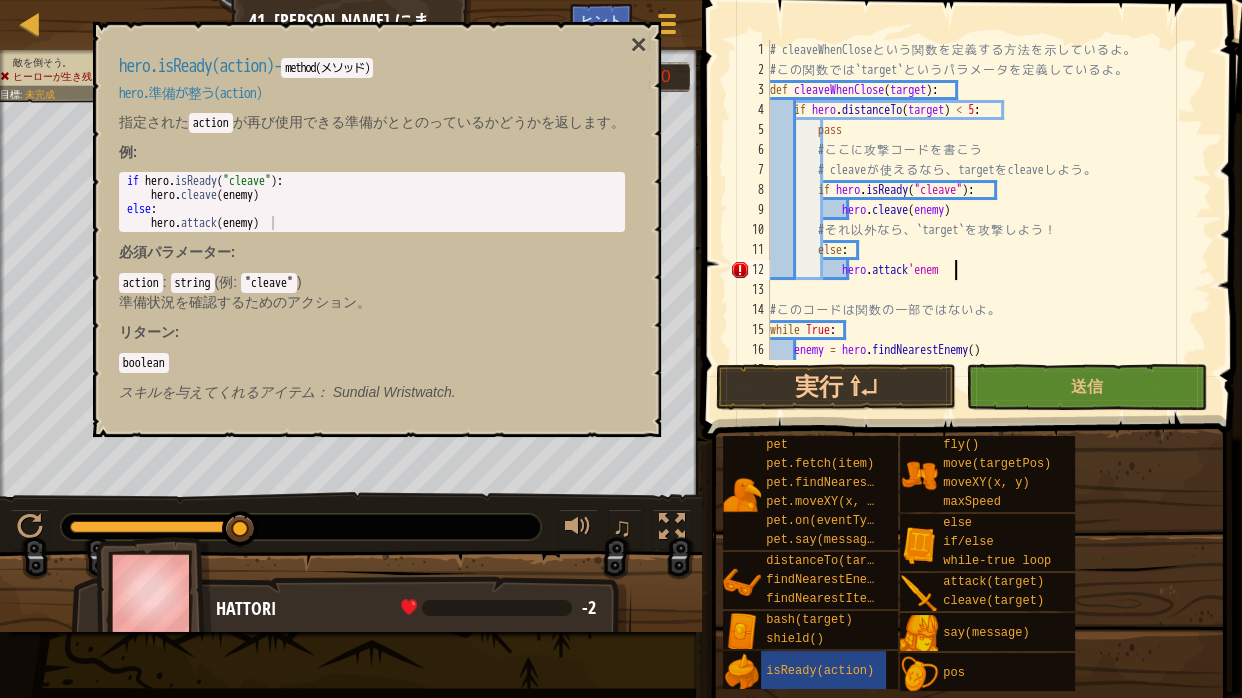 scroll, scrollTop: 3, scrollLeft: 158, axis: both 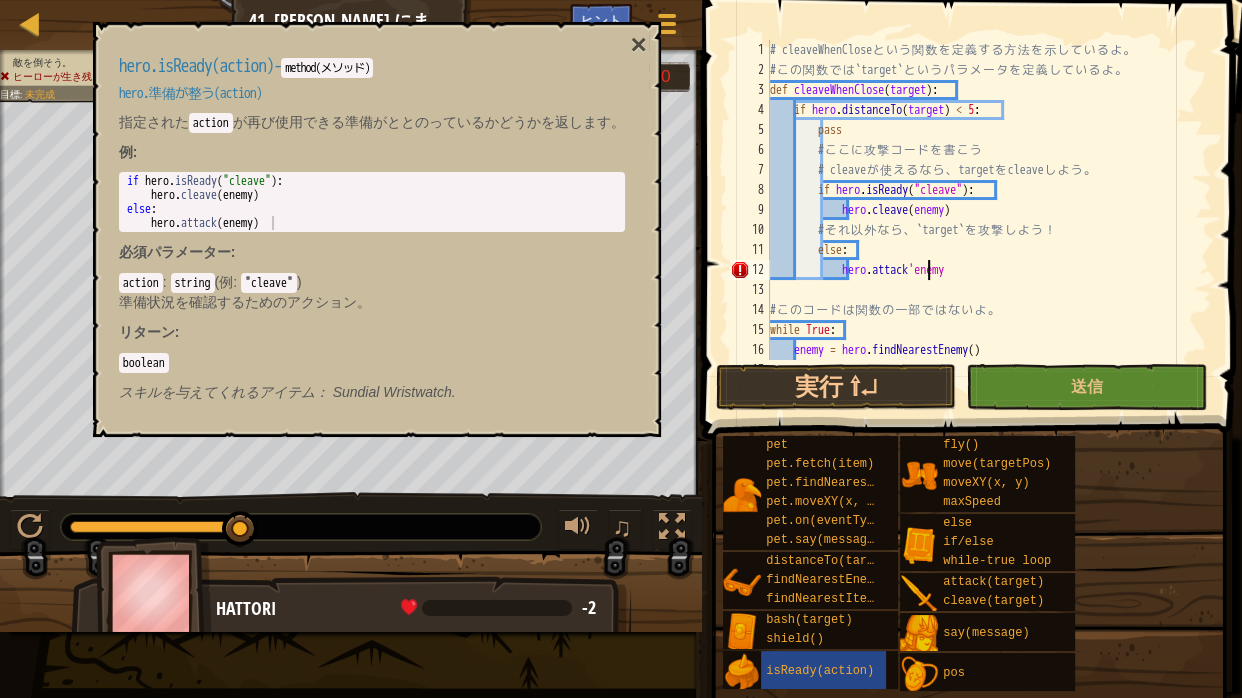 click on "# cleaveWhenClose  と い う 関 数 を 定 義 す る 方 法 を 示 し て い る よ 。 #  こ の 関 数 で は  `target`  と い う パ ラ メ ー タ を 定 義 し て い る よ 。 def   cleaveWhenClose ( target ) :      if   hero . distanceTo ( target )   <   5 :          pass          #  こ こ に 攻 撃 コ ー ド を 書 こ う          # cleave  が 使 え る な ら 、 target  を  cleave  し よ う 。          if   hero . isReady ( "cleave" ) :              hero . cleave ( enemy )          #  そ れ 以 外 な ら 、 `target`  を 攻 撃 し よ う ！          else :              hero . attack 'enemy #  こ の コ ー ド は 関 数 の 一 部 で は な い よ 。 while   True :      enemy   =   hero . findNearestEnemy ( )      if   enemy :" at bounding box center (981, 220) 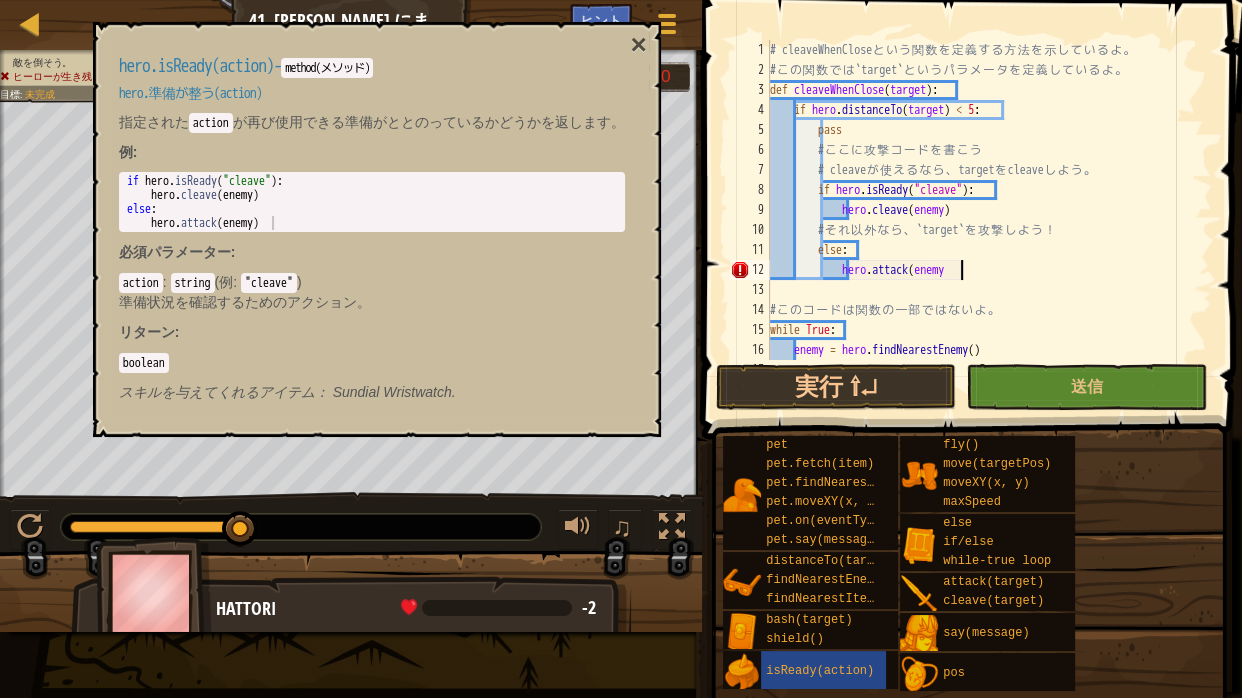 scroll, scrollTop: 3, scrollLeft: 163, axis: both 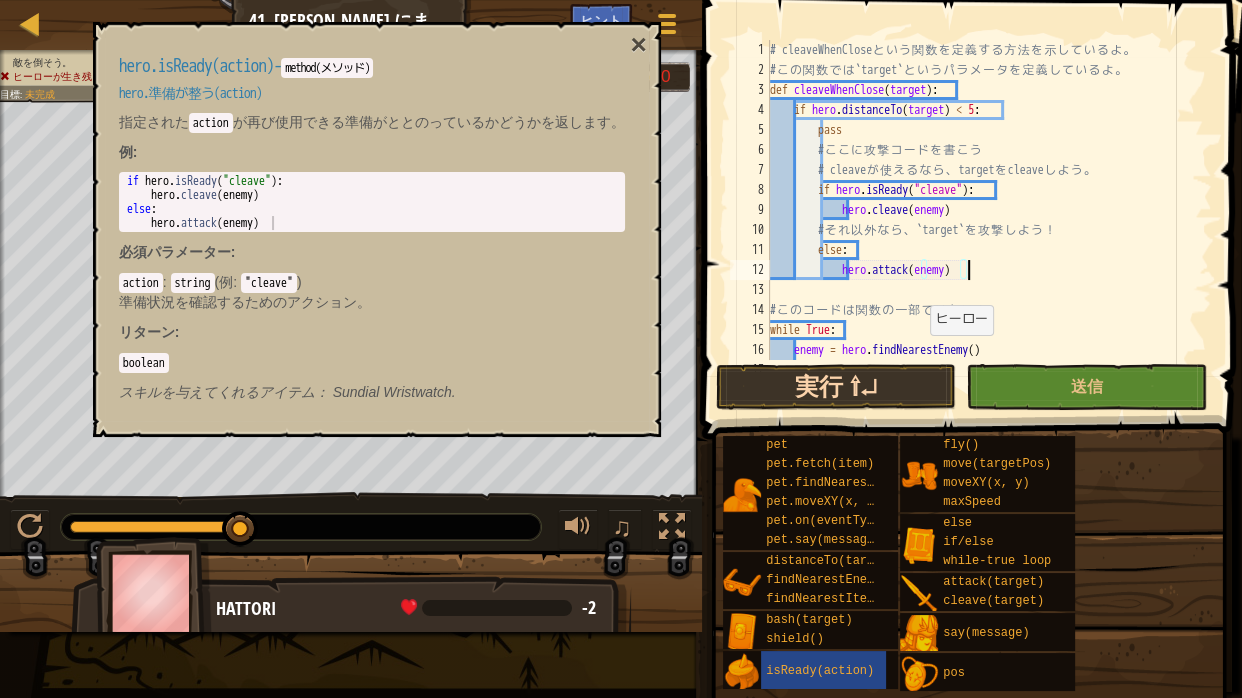 type on "hero.attack(enemy)" 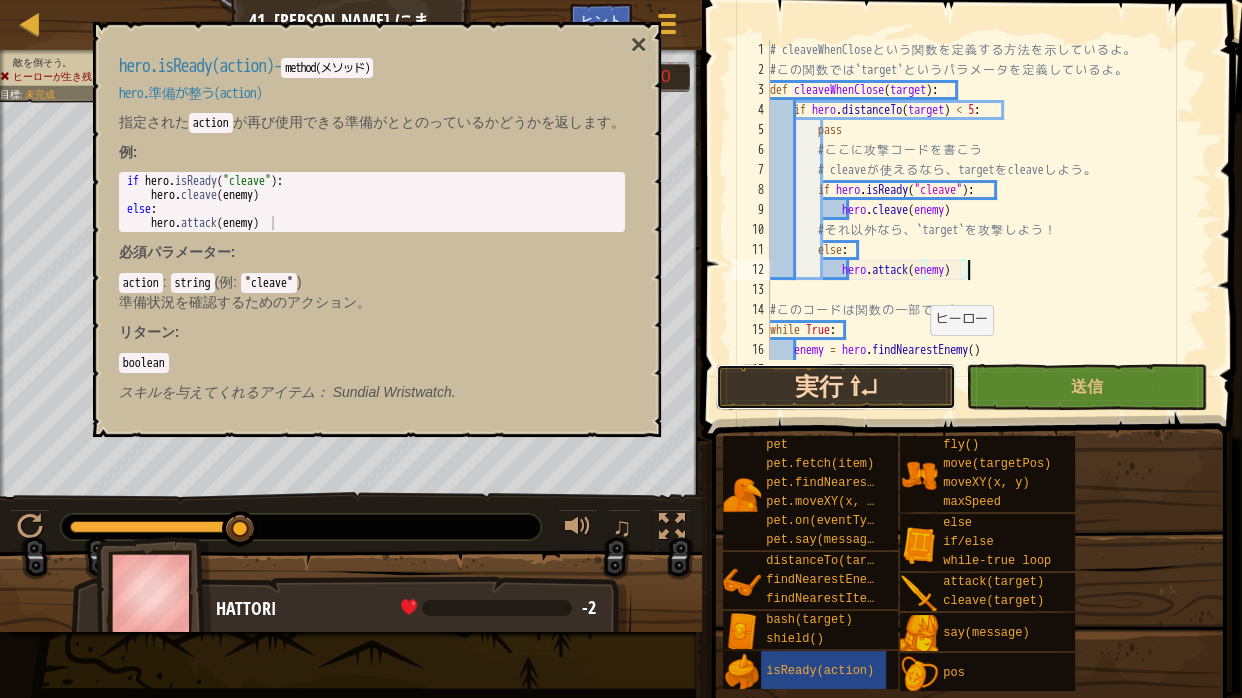 click on "実行 ⇧↵" at bounding box center [836, 387] 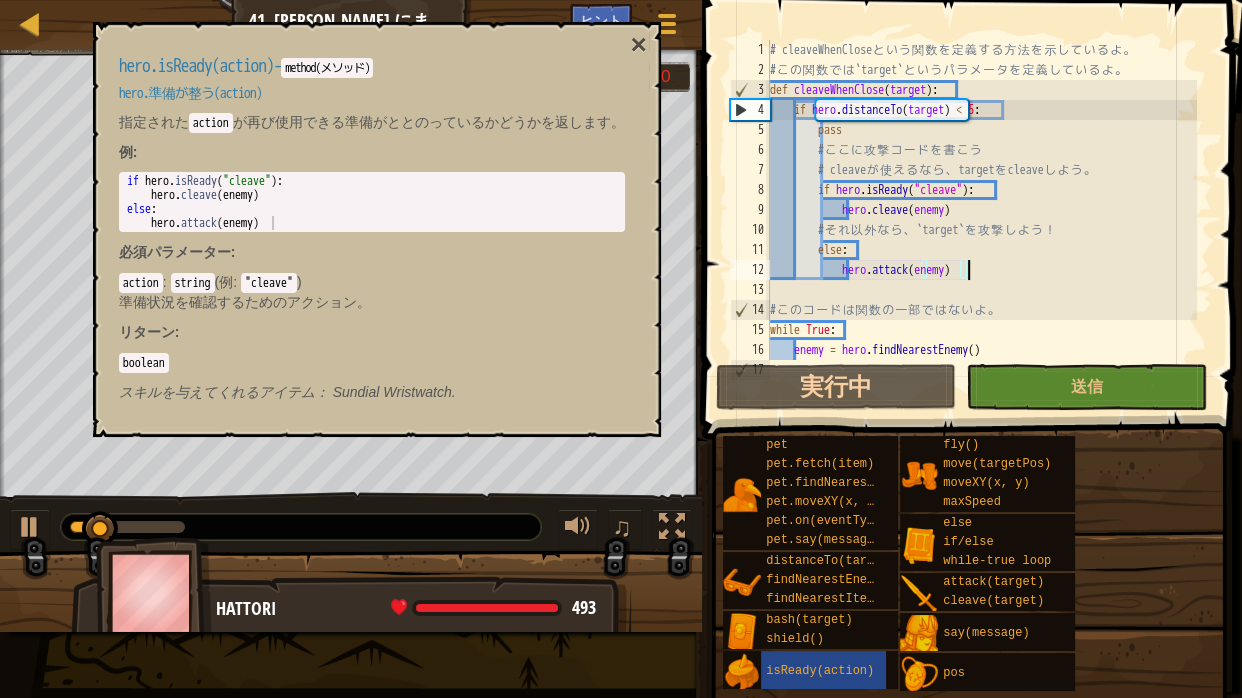 click on "hero.isReady(action)  -  method(メソッド) hero.準備が整う(action) 指定された action が再び使用できる準備がととのっているかどうかを返します。
例 : 1 2 3 4 if   hero . isReady ( "cleave" ) :      hero . cleave ( enemy ) else :      hero . attack ( enemy )     הההההההההההההההההההההההההההההההההההההההההההההההההההההההההההההההההההההההההההההההההההההההההההההההההההההההההההההההההההההההההההההההההההההההההההההההההההההההההההההההההההההההההההההההההההההההההההההההההההההההההההההההההההההההההההההההההההההההההההההההההההההההההההה[DEMOGRAPHIC_DATA] 必須パラメーター : action : string  ( 例 : "cleave" ) 準備状況を確認するためのアクション。
リターン : boolean スキルを与えてくれるアイテム： ×" at bounding box center (377, 229) 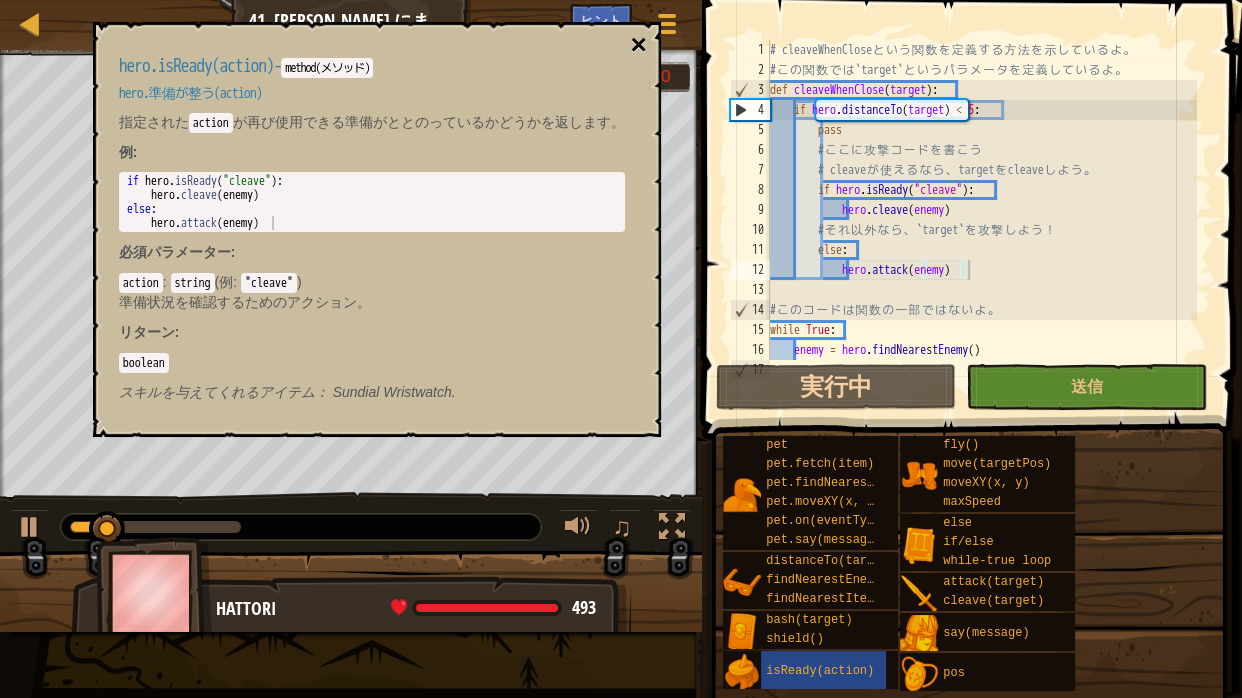click on "×" at bounding box center [638, 45] 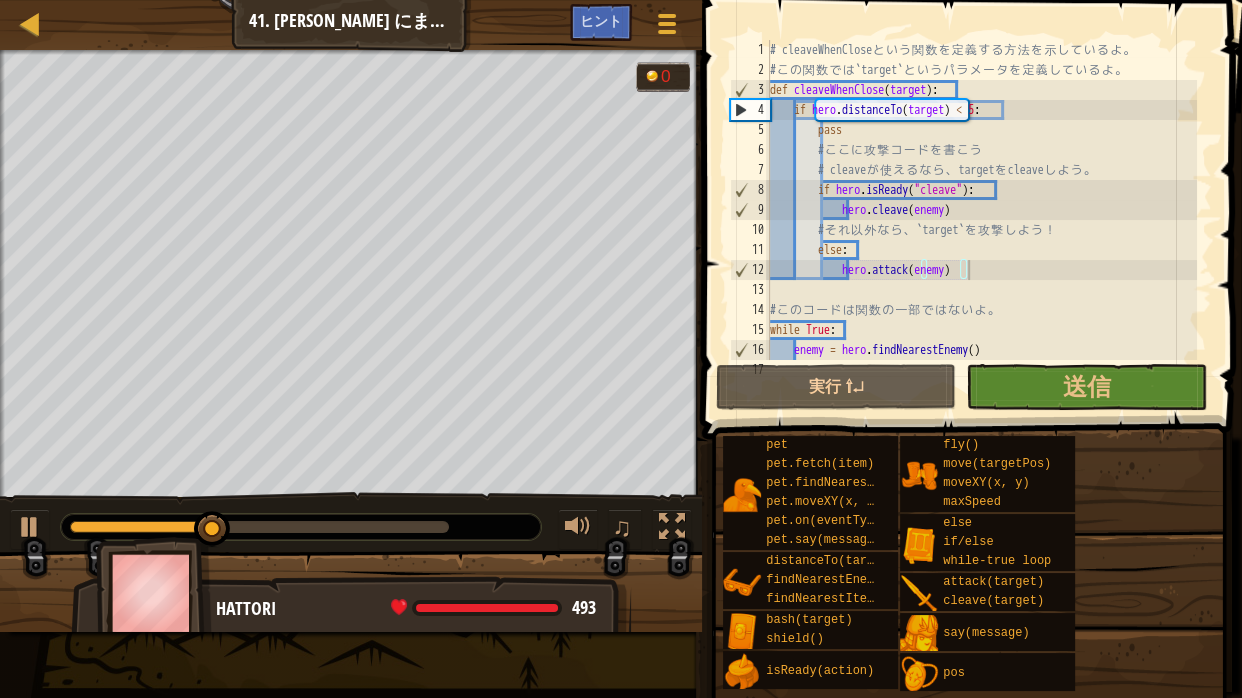 scroll, scrollTop: 0, scrollLeft: 0, axis: both 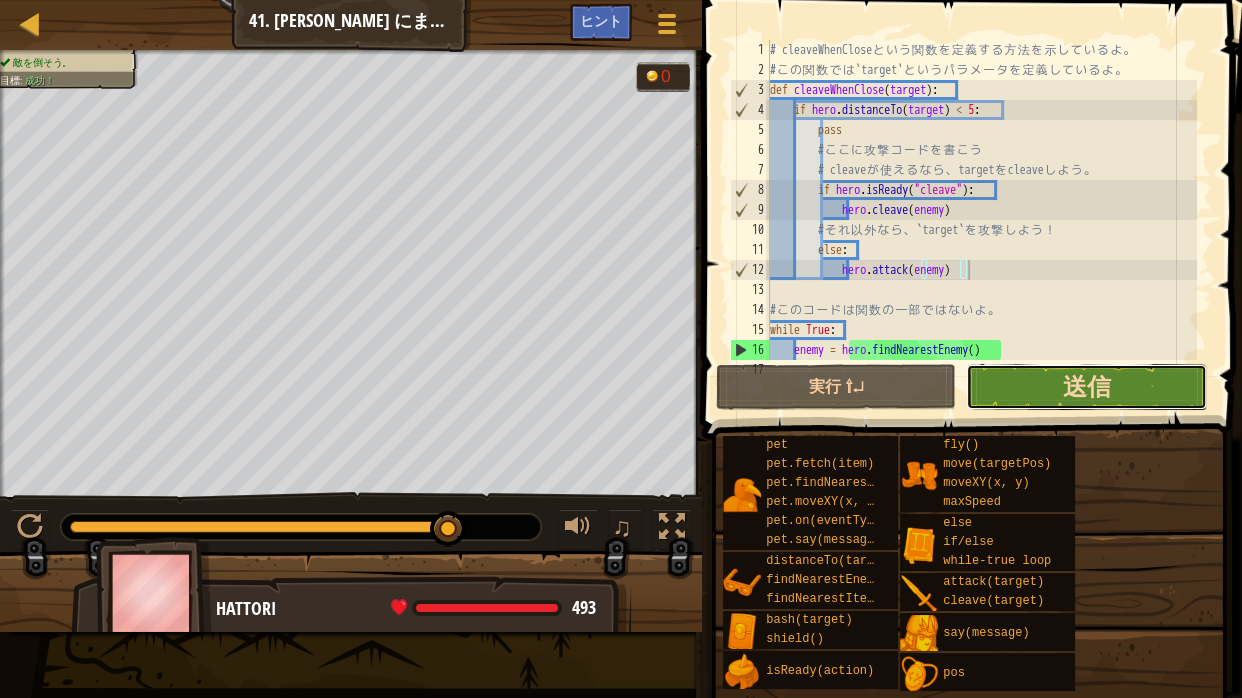 click on "送信" at bounding box center [1086, 386] 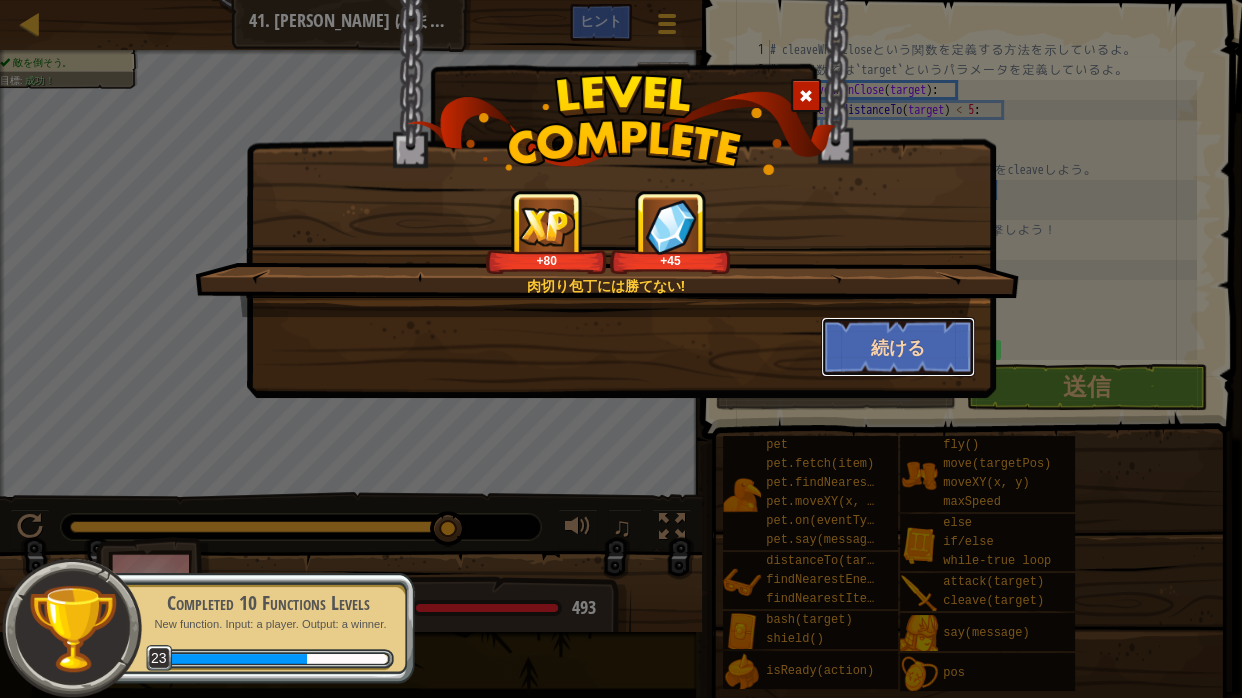 click on "続ける" at bounding box center (898, 347) 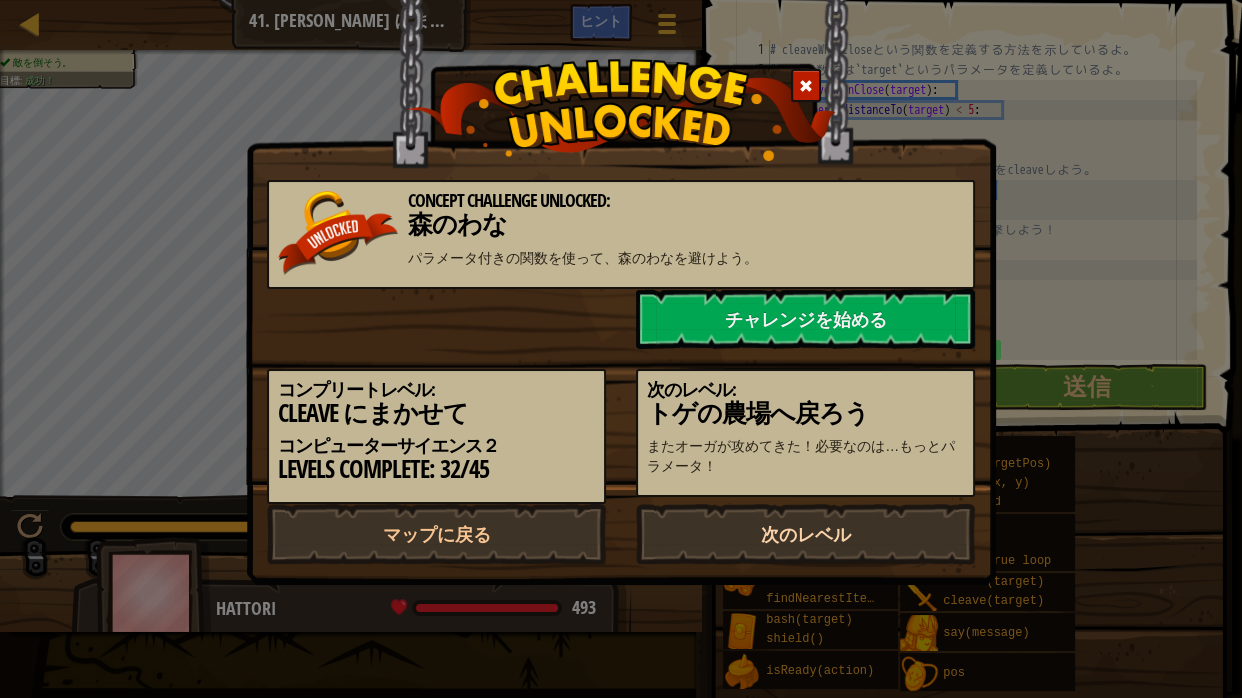 click on "次のレベル" at bounding box center [805, 534] 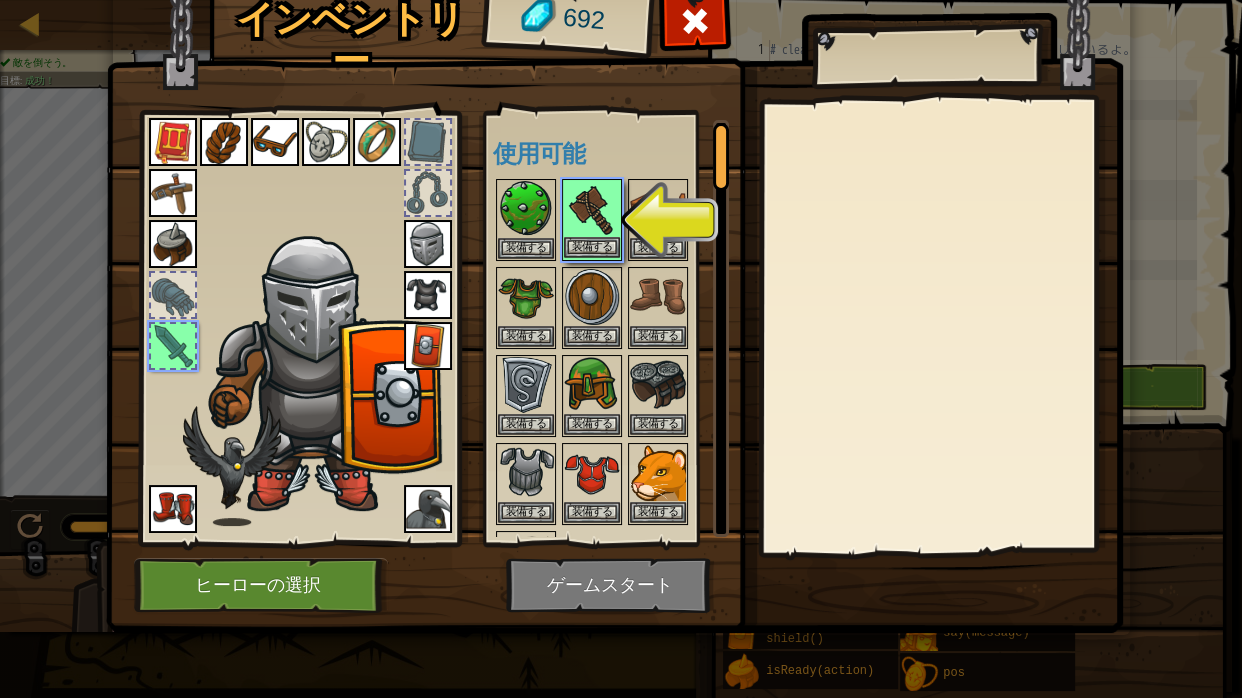 click at bounding box center (592, 209) 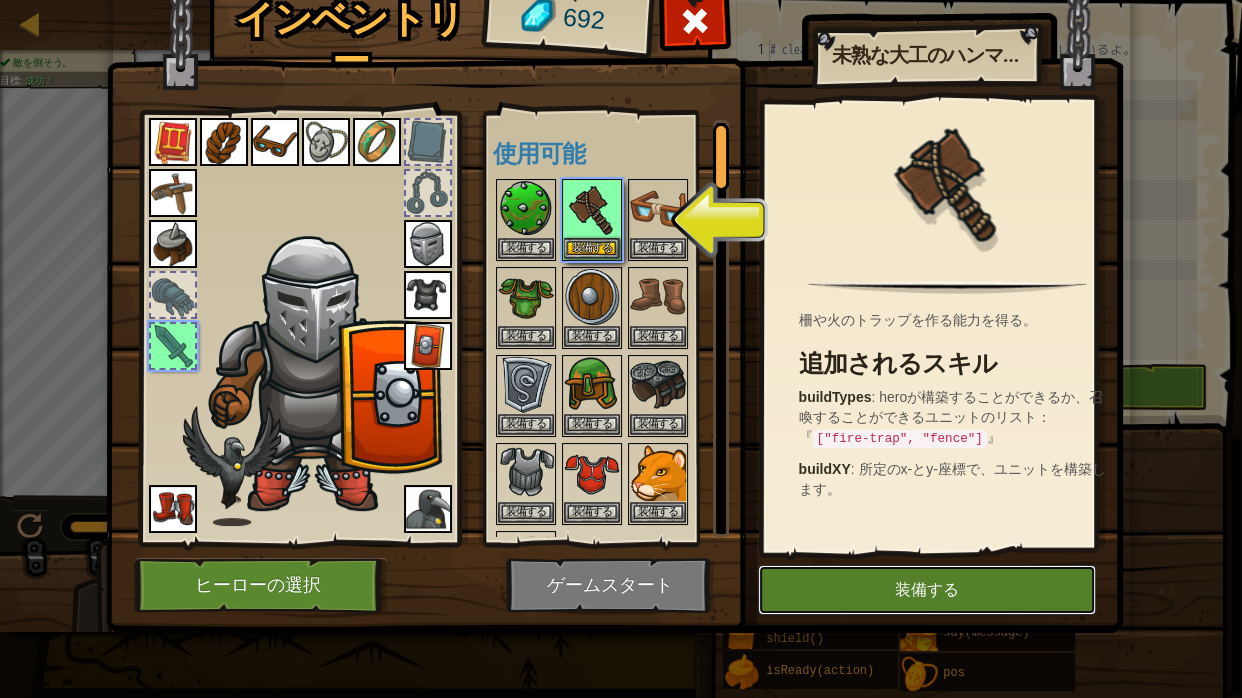 click on "装備する" at bounding box center [927, 590] 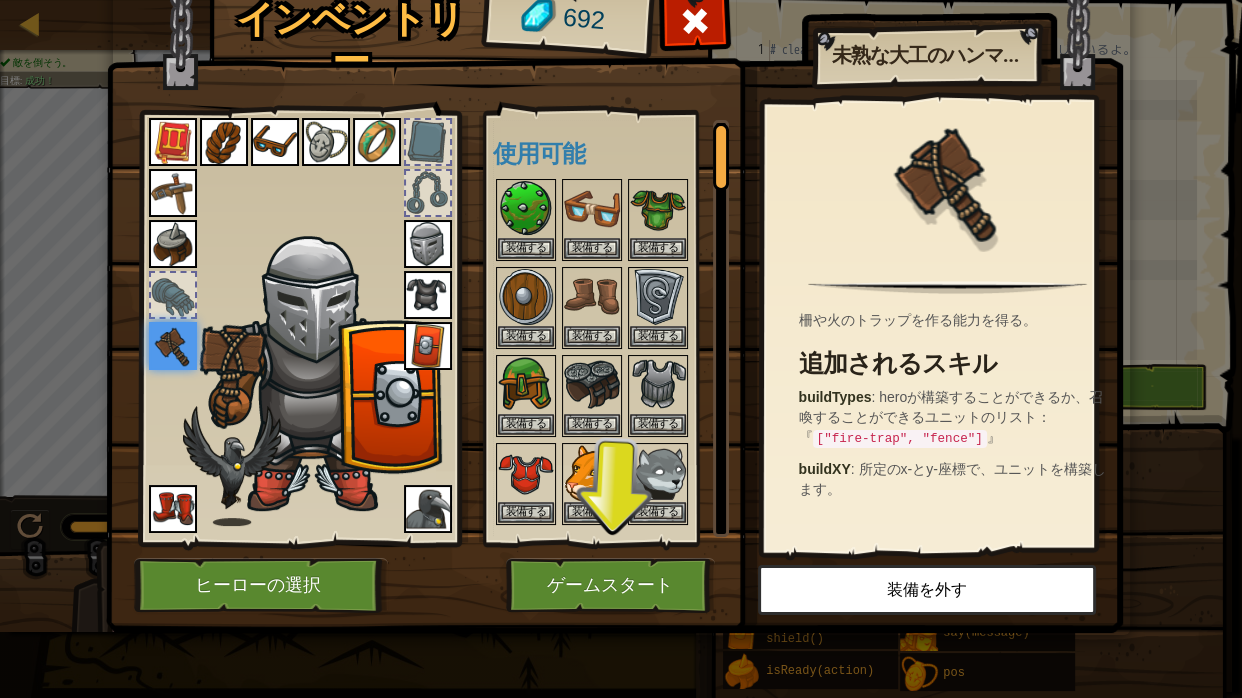 drag, startPoint x: 708, startPoint y: 314, endPoint x: 698, endPoint y: 292, distance: 24.166092 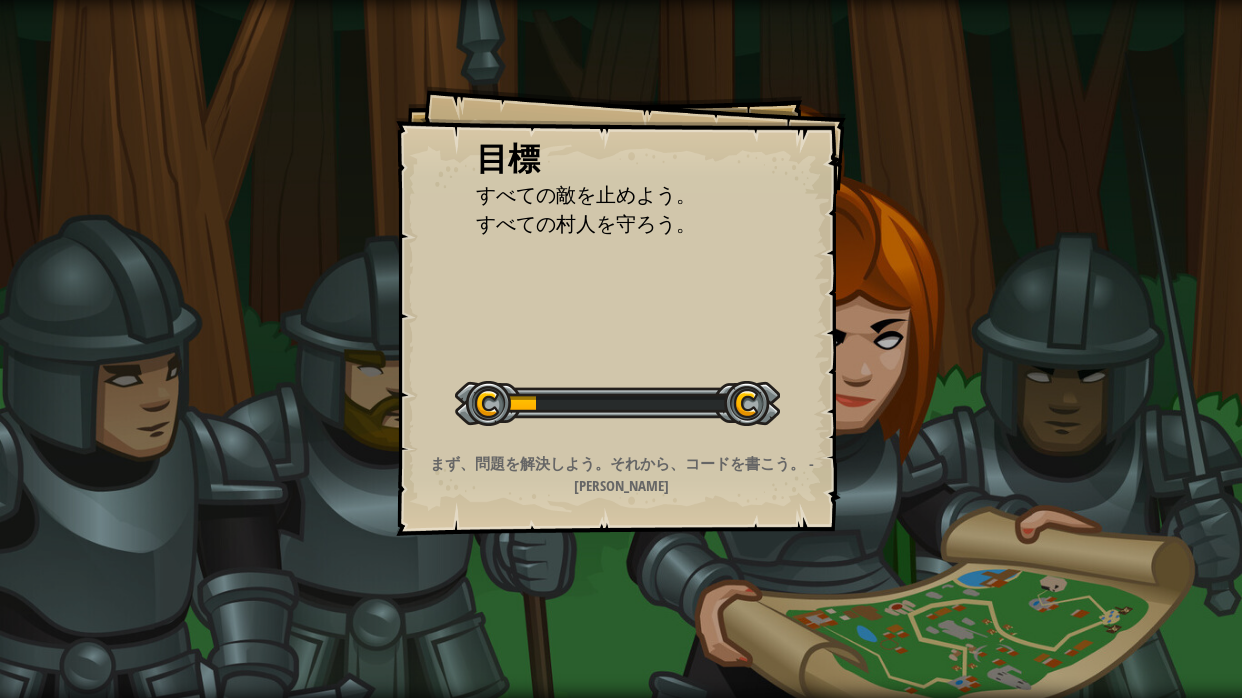 scroll, scrollTop: 0, scrollLeft: 0, axis: both 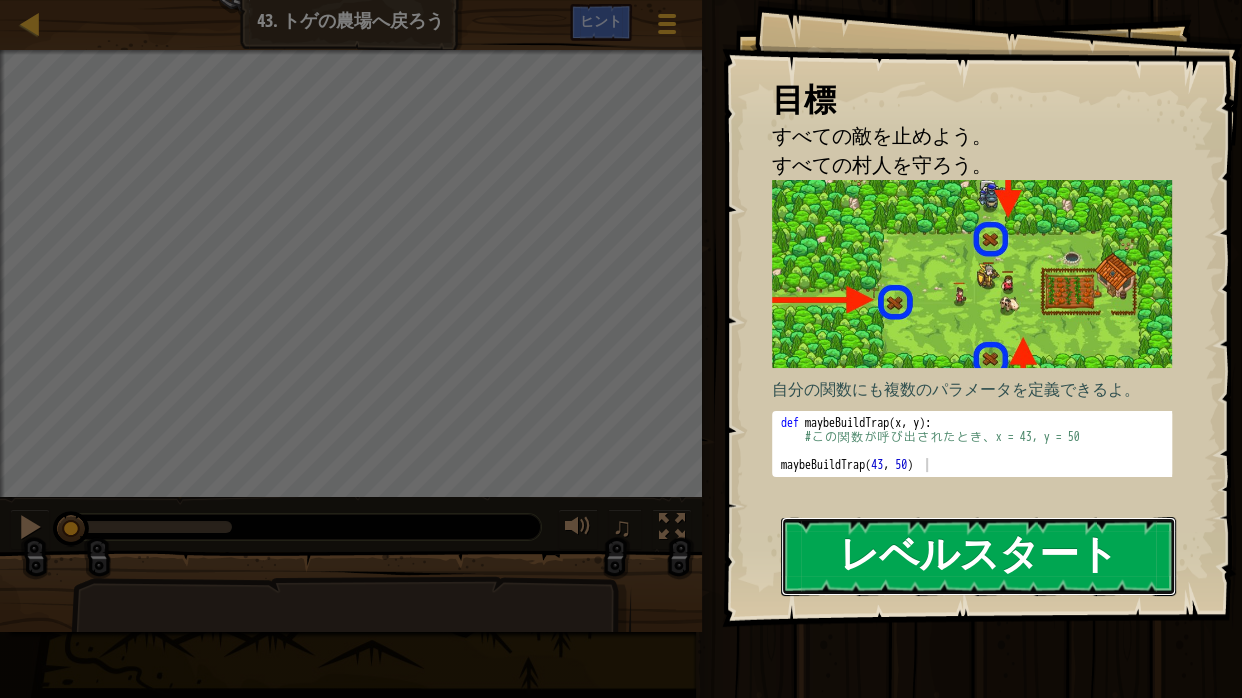 click on "レベルスタート" at bounding box center (978, 556) 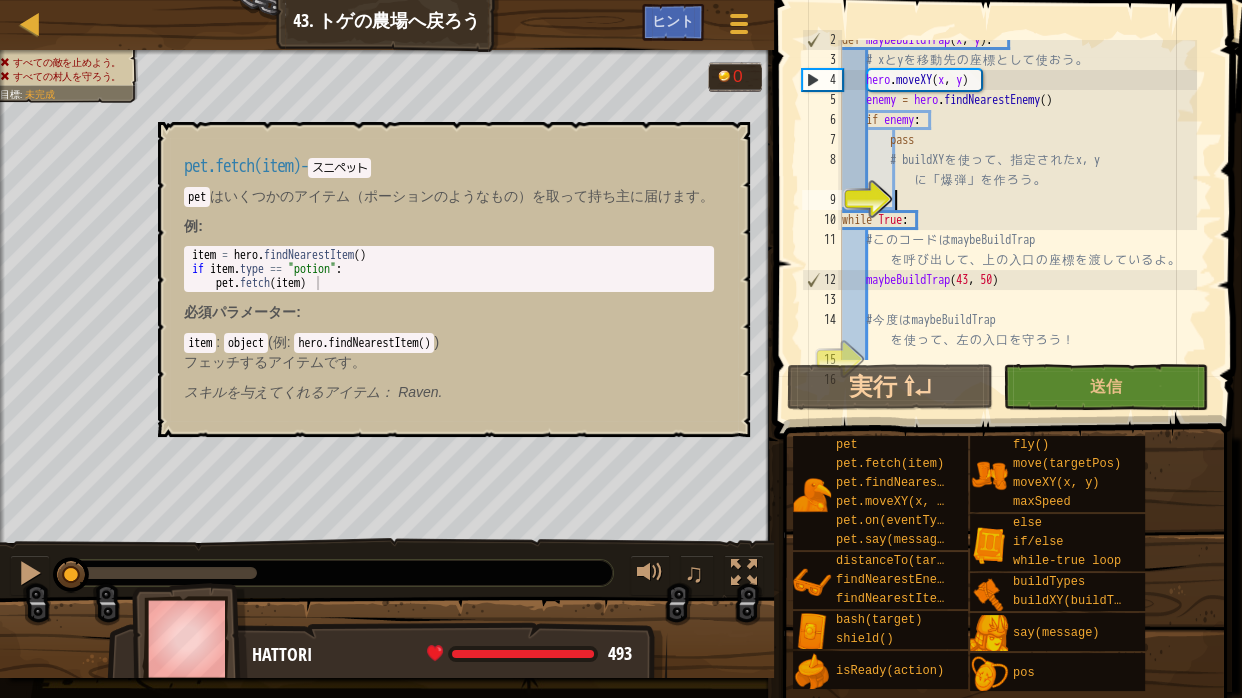 scroll, scrollTop: 50, scrollLeft: 0, axis: vertical 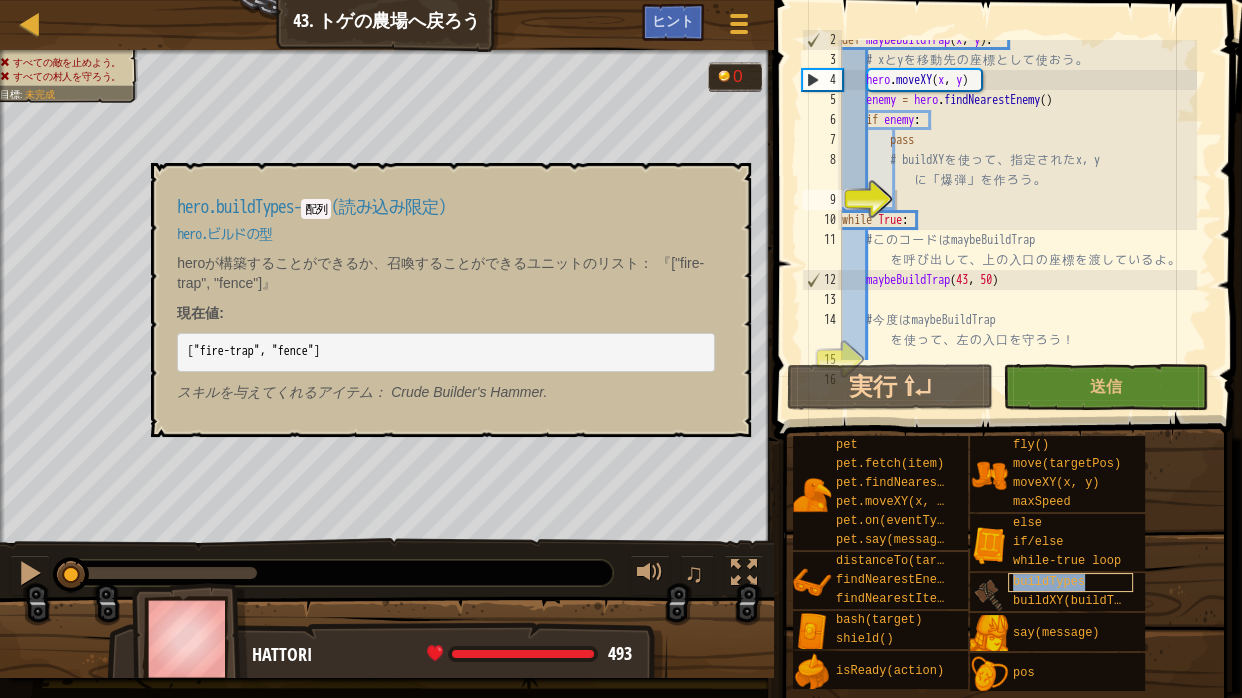 click on "buildTypes" at bounding box center (1049, 582) 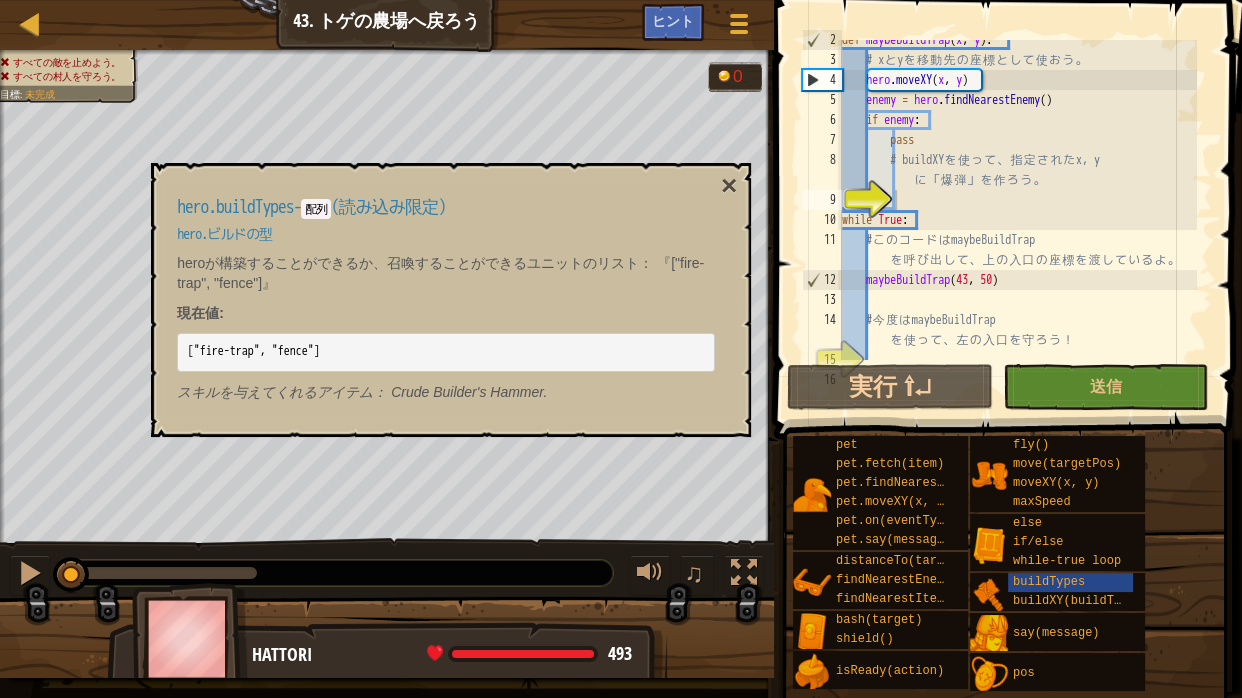 click on "hero.buildTypes" at bounding box center (235, 207) 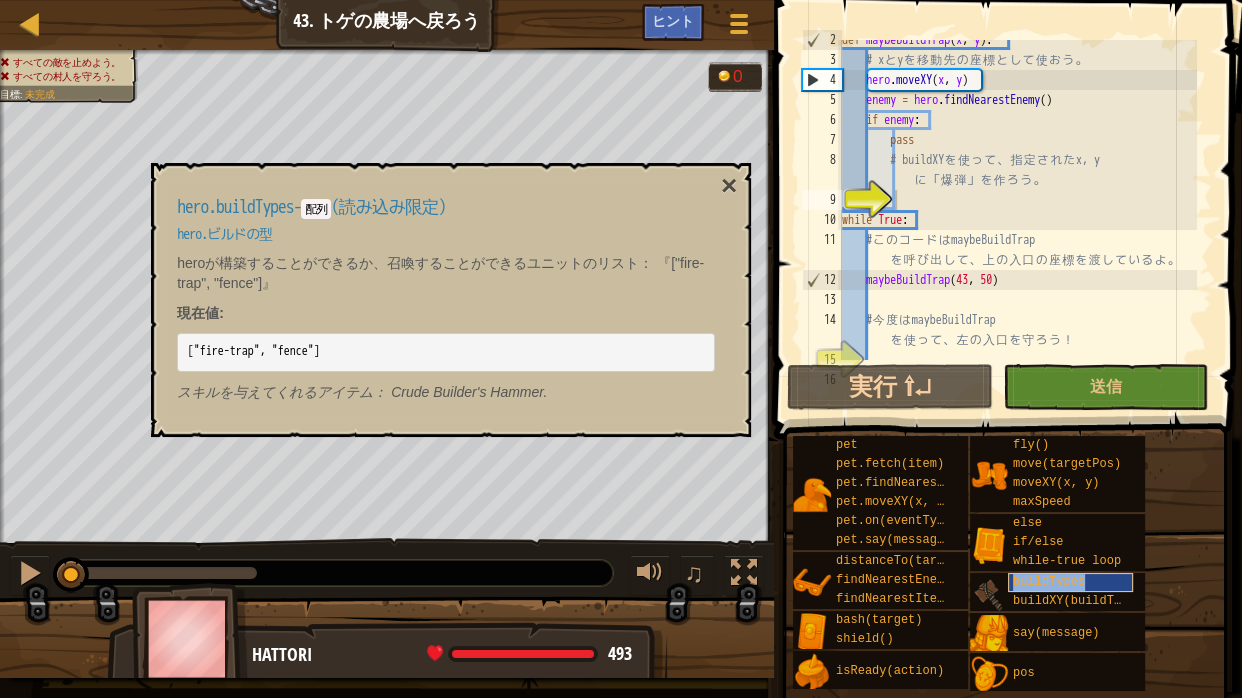 click on "buildTypes" at bounding box center (1049, 582) 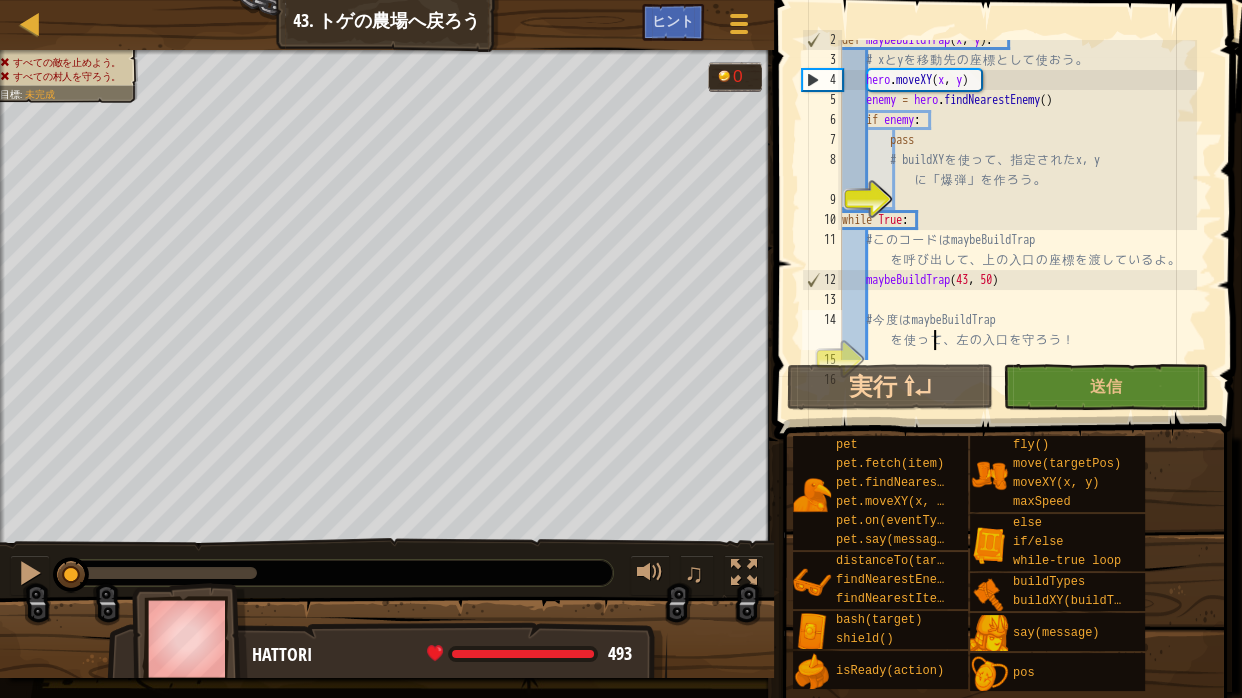 click on "def   maybeBuildTrap ( x ,   y ) :      # x  と  y  を 移 動 先 の 座 標 と し て 使 お う 。      hero . moveXY ( x ,   y )      enemy   =   hero . findNearestEnemy ( )      if   enemy :          pass          # buildXY  を 使 っ て 、 指 定 さ れ た  x, y               に 「 爆 弾 」 を 作 ろ う 。          while   True :      #  こ の コ ー ド は  maybeBuildTrap           を 呼 び 出 し て 、 上 の 入 口 の 座 標 を 渡 し て い る よ 。      maybeBuildTrap ( 43 ,   50 )           #  今 度 は  maybeBuildTrap           を 使 っ て 、 左 の 入 口 を 守 ろ う ！" at bounding box center (1017, 210) 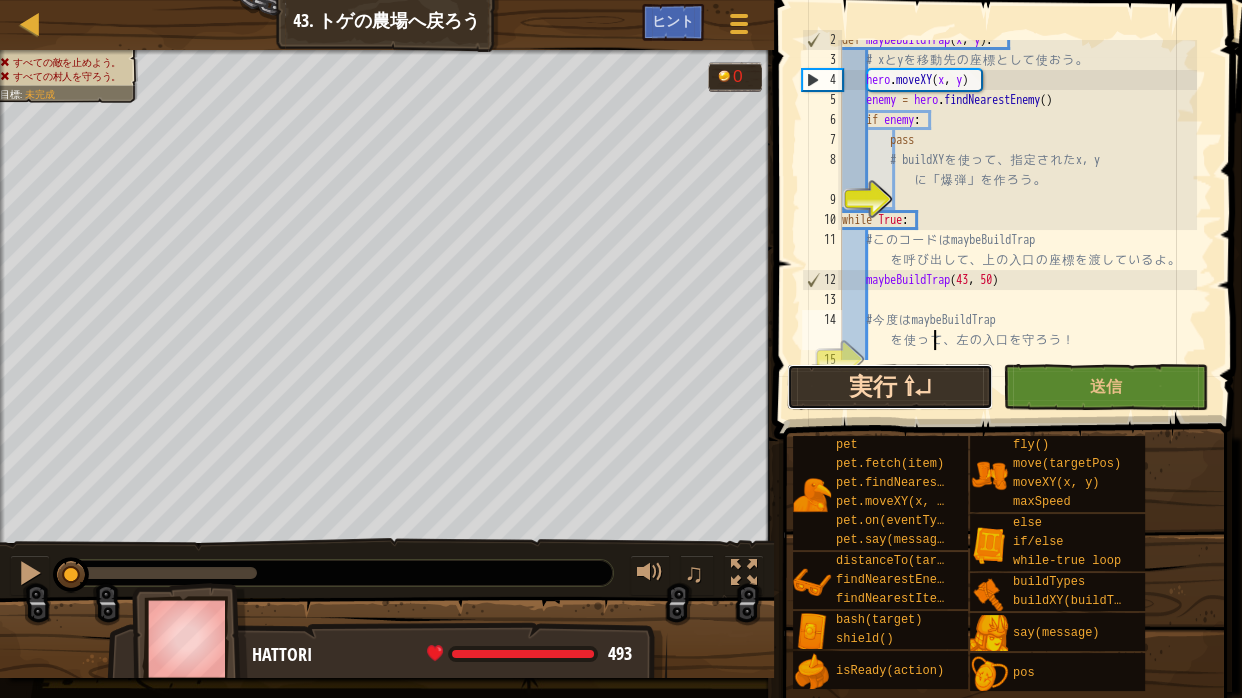 click on "実行 ⇧↵" at bounding box center (889, 387) 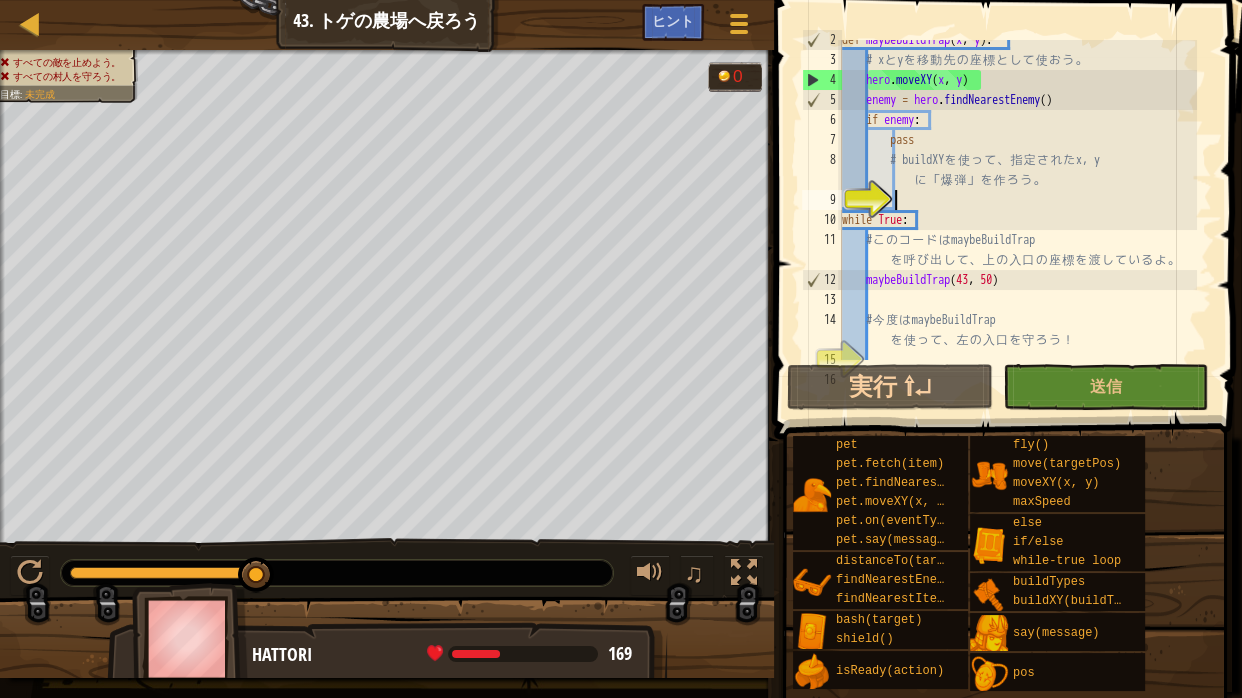 click on "def   maybeBuildTrap ( x ,   y ) :      # x  と  y  を 移 動 先 の 座 標 と し て 使 お う 。      hero . moveXY ( x ,   y )      enemy   =   hero . findNearestEnemy ( )      if   enemy :          pass          # buildXY  を 使 っ て 、 指 定 さ れ た  x, y               に 「 爆 弾 」 を 作 ろ う 。          while   True :      #  こ の コ ー ド は  maybeBuildTrap           を 呼 び 出 し て 、 上 の 入 口 の 座 標 を 渡 し て い る よ 。      maybeBuildTrap ( 43 ,   50 )           #  今 度 は  maybeBuildTrap           を 使 っ て 、 左 の 入 口 を 守 ろ う ！" at bounding box center [1017, 210] 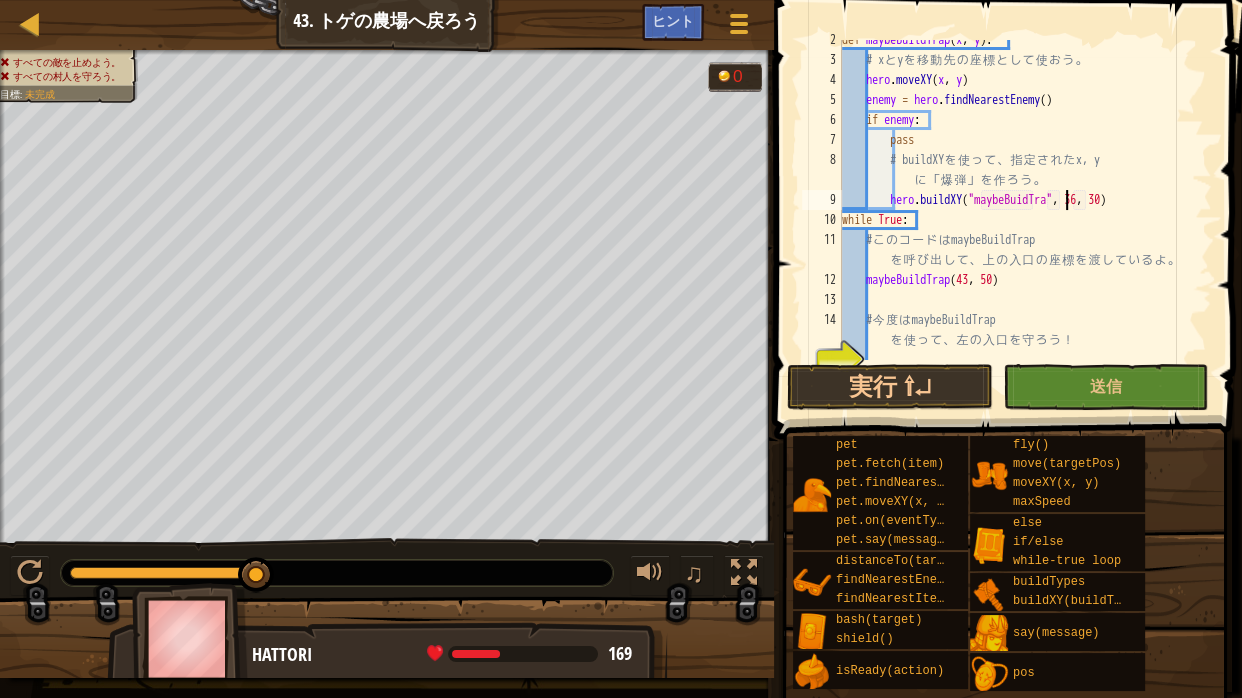 scroll, scrollTop: 3, scrollLeft: 192, axis: both 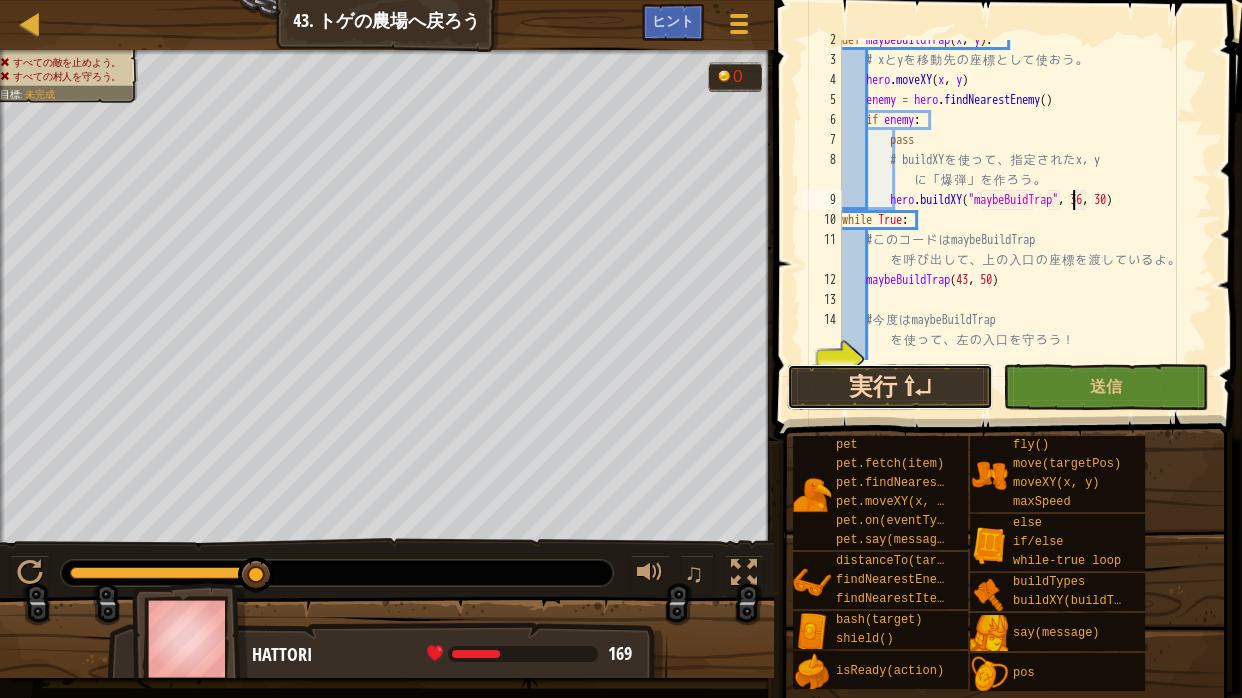 click on "実行 ⇧↵" at bounding box center (889, 387) 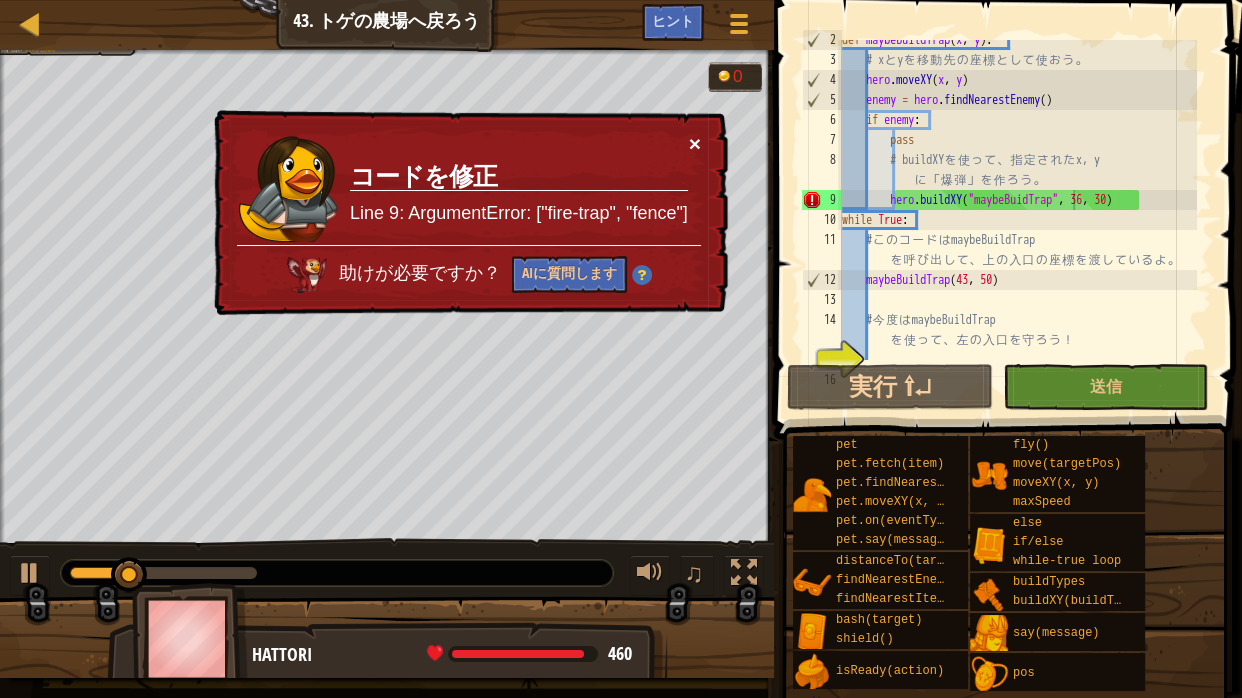 click on "×" at bounding box center [695, 143] 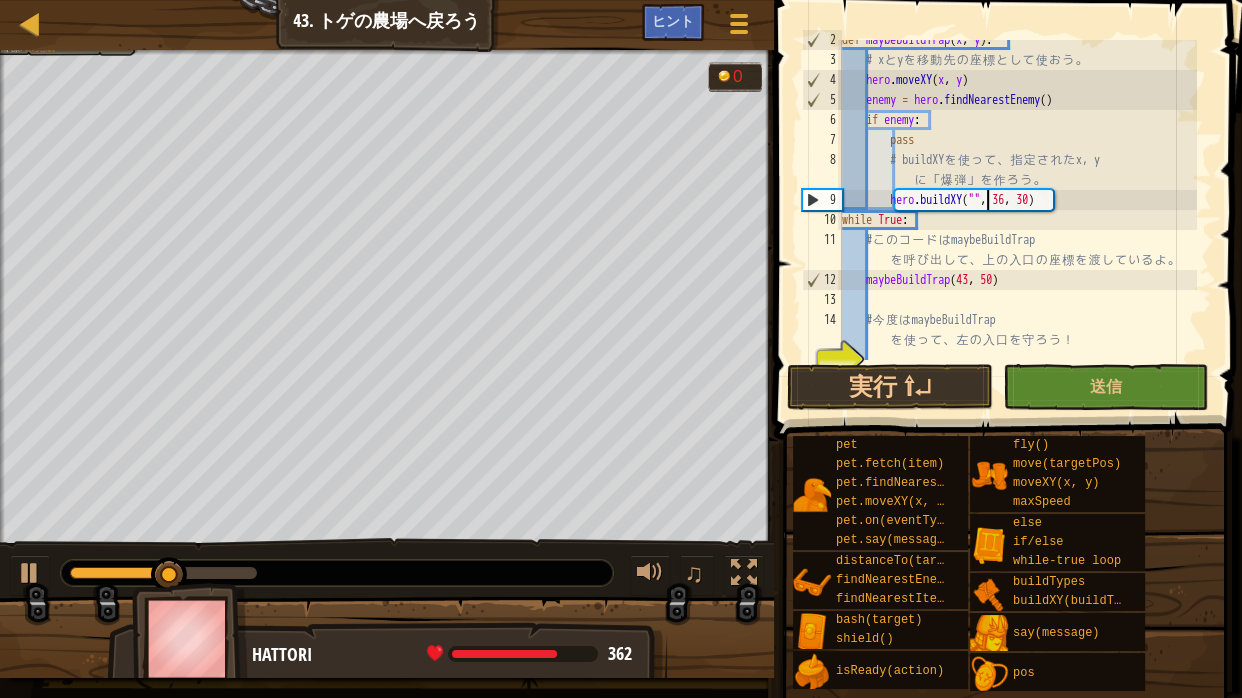 scroll, scrollTop: 3, scrollLeft: 174, axis: both 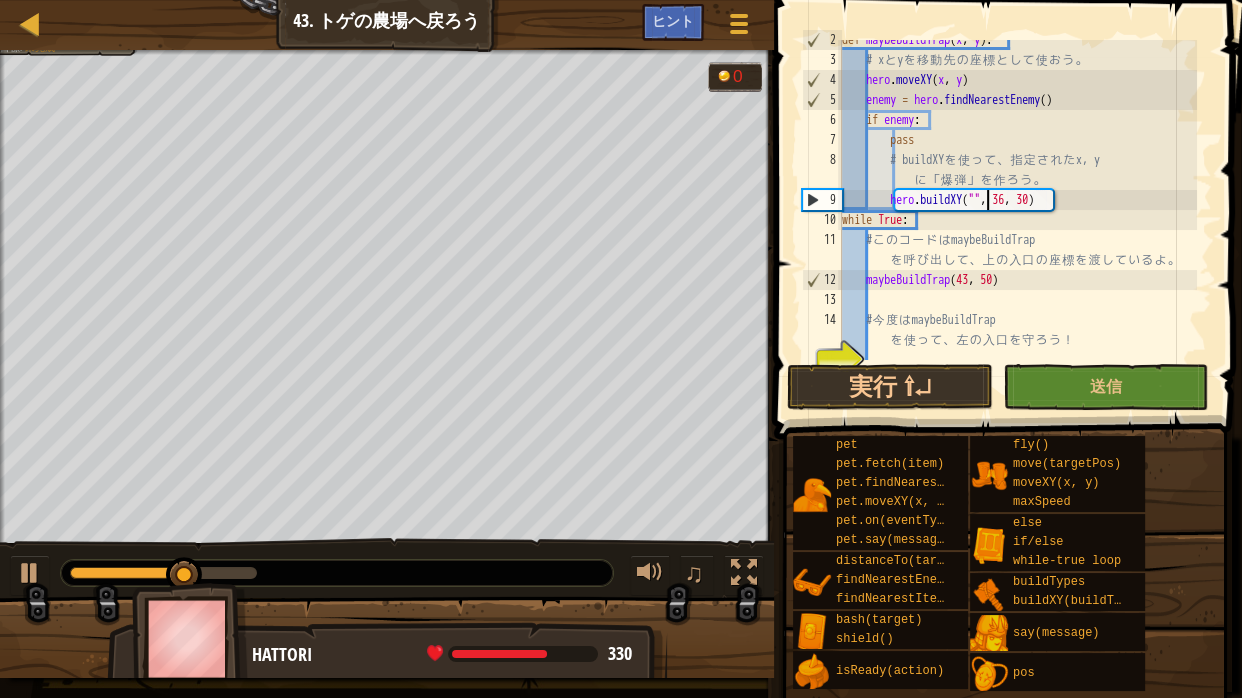 type on "hero.buildXY("f", 36, 30)" 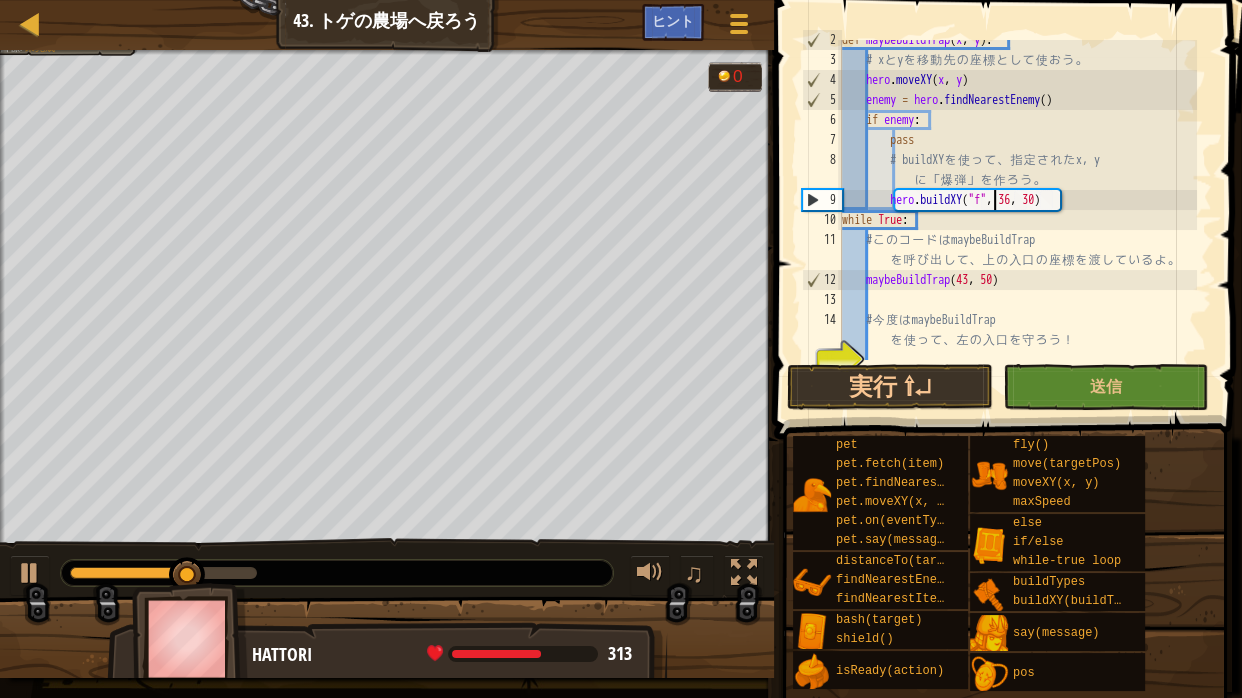 scroll, scrollTop: 3, scrollLeft: 127, axis: both 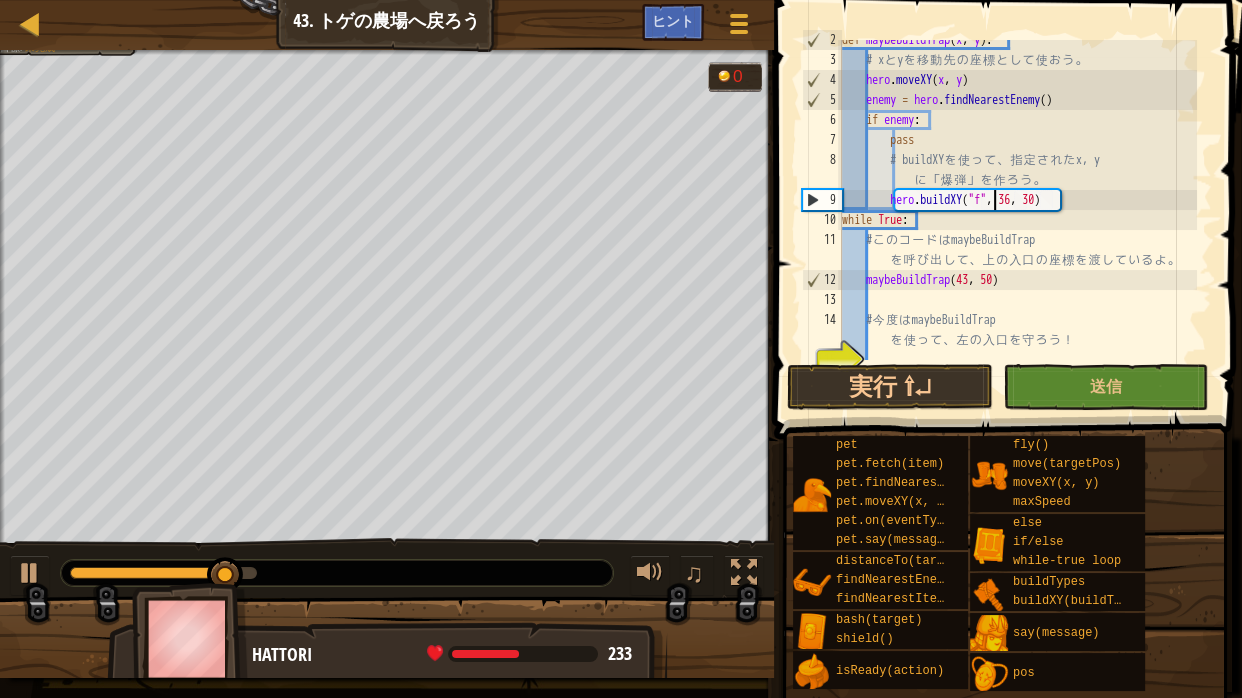 click on "def   maybeBuildTrap ( x ,   y ) :      # x  と  y  を 移 動 先 の 座 標 と し て 使 お う 。      hero . moveXY ( x ,   y )      enemy   =   hero . findNearestEnemy ( )      if   enemy :          pass          # buildXY  を 使 っ て 、 指 定 さ れ た  x, y               に 「 爆 弾 」 を 作 ろ う 。          hero . buildXY ( "f" ,   36 ,   30 ) while   True :      #  こ の コ ー ド は  maybeBuildTrap           を 呼 び 出 し て 、 上 の 入 口 の 座 標 を 渡 し て い る よ 。      maybeBuildTrap ( 43 ,   50 )           #  今 度 は  maybeBuildTrap           を 使 っ て 、 左 の 入 口 を 守 ろ う ！" at bounding box center [1017, 210] 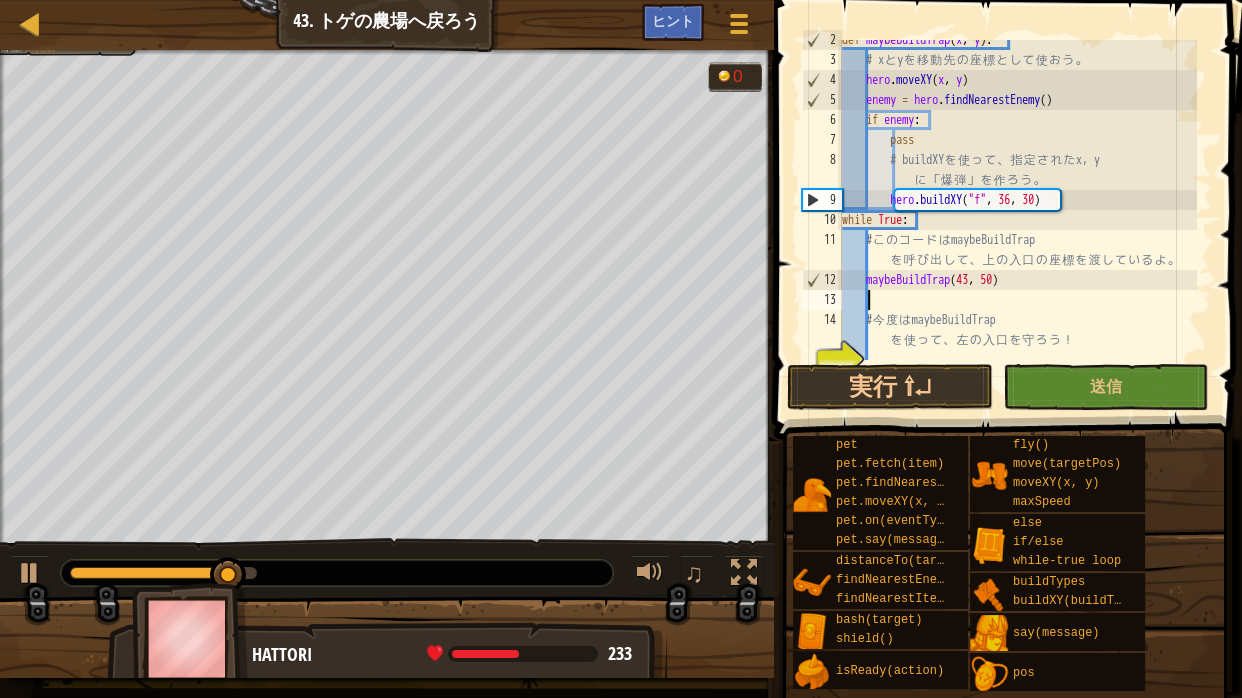 scroll, scrollTop: 3, scrollLeft: 20, axis: both 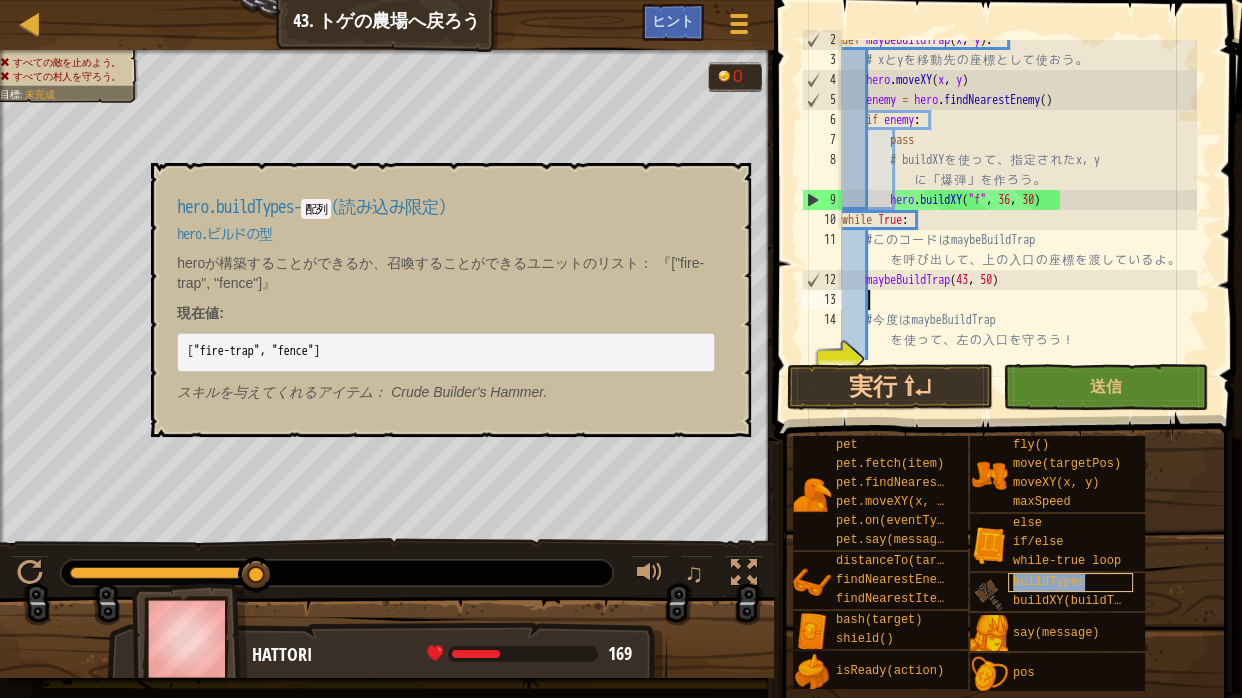 click on "buildTypes" at bounding box center [1070, 582] 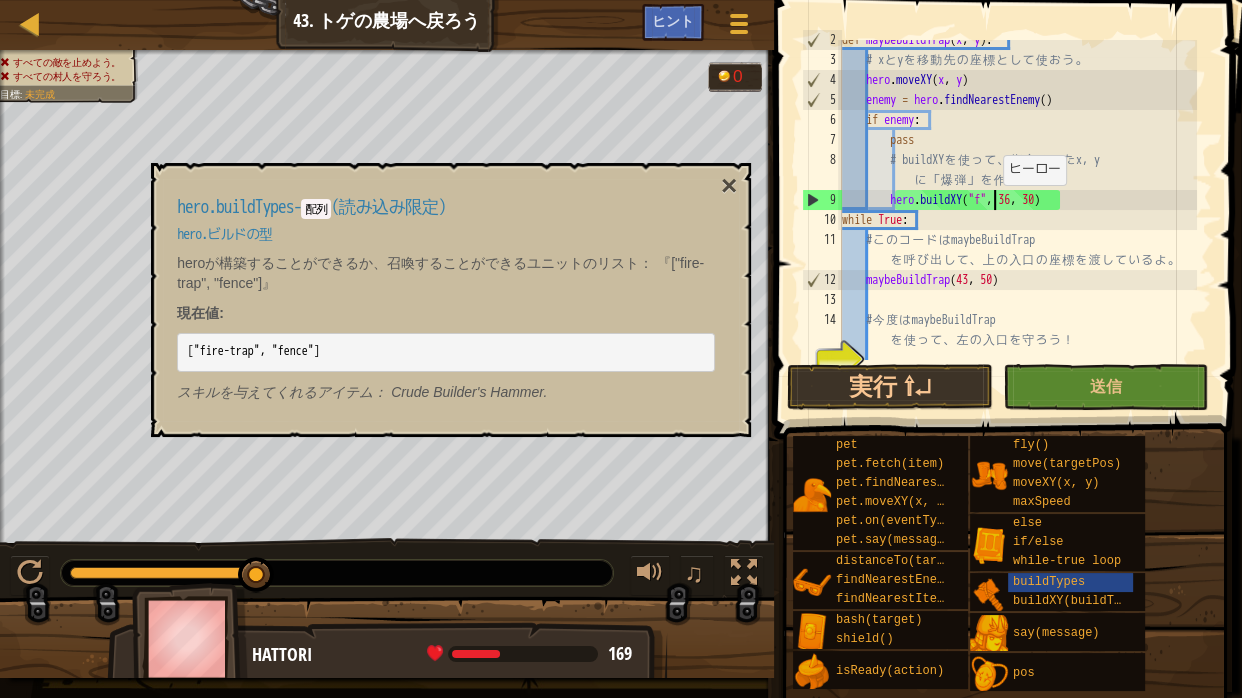 click on "def   maybeBuildTrap ( x ,   y ) :      # x  と  y  を 移 動 先 の 座 標 と し て 使 お う 。      hero . moveXY ( x ,   y )      enemy   =   hero . findNearestEnemy ( )      if   enemy :          pass          # buildXY  を 使 っ て 、 指 定 さ れ た  x, y               に 「 爆 弾 」 を 作 ろ う 。          hero . buildXY ( "f" ,   36 ,   30 ) while   True :      #  こ の コ ー ド は  maybeBuildTrap           を 呼 び 出 し て 、 上 の 入 口 の 座 標 を 渡 し て い る よ 。      maybeBuildTrap ( 43 ,   50 )           #  今 度 は  maybeBuildTrap           を 使 っ て 、 左 の 入 口 を 守 ろ う ！" at bounding box center [1017, 210] 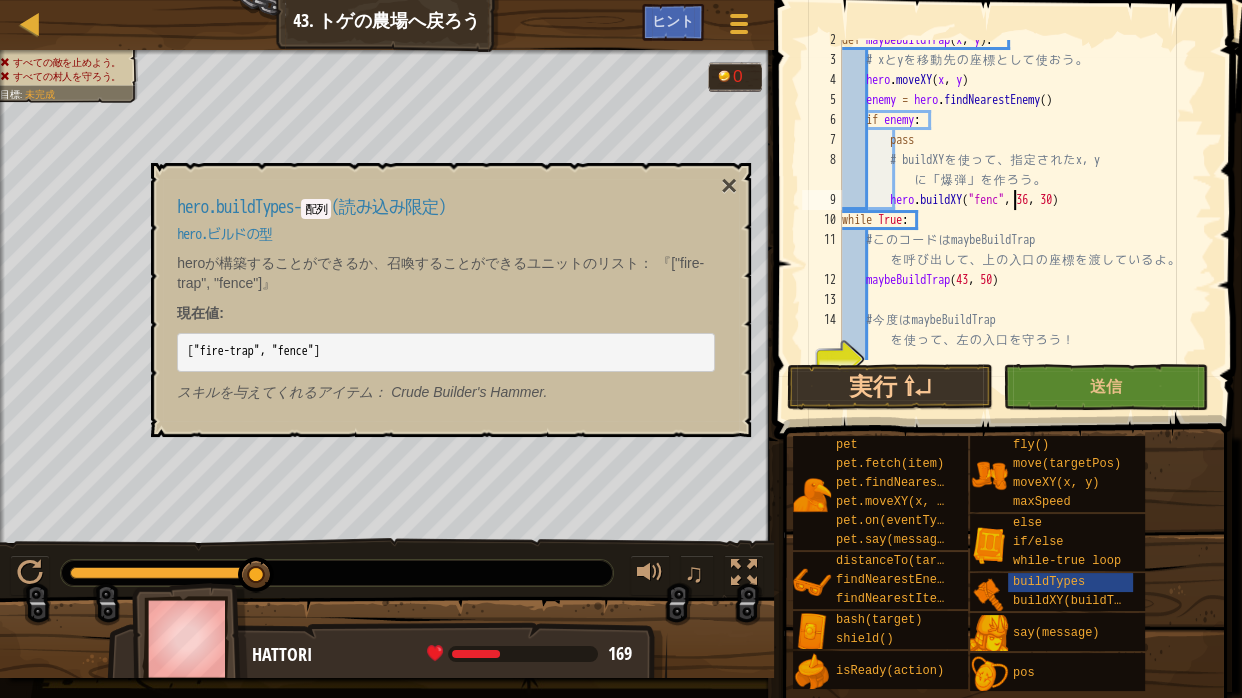 scroll, scrollTop: 3, scrollLeft: 148, axis: both 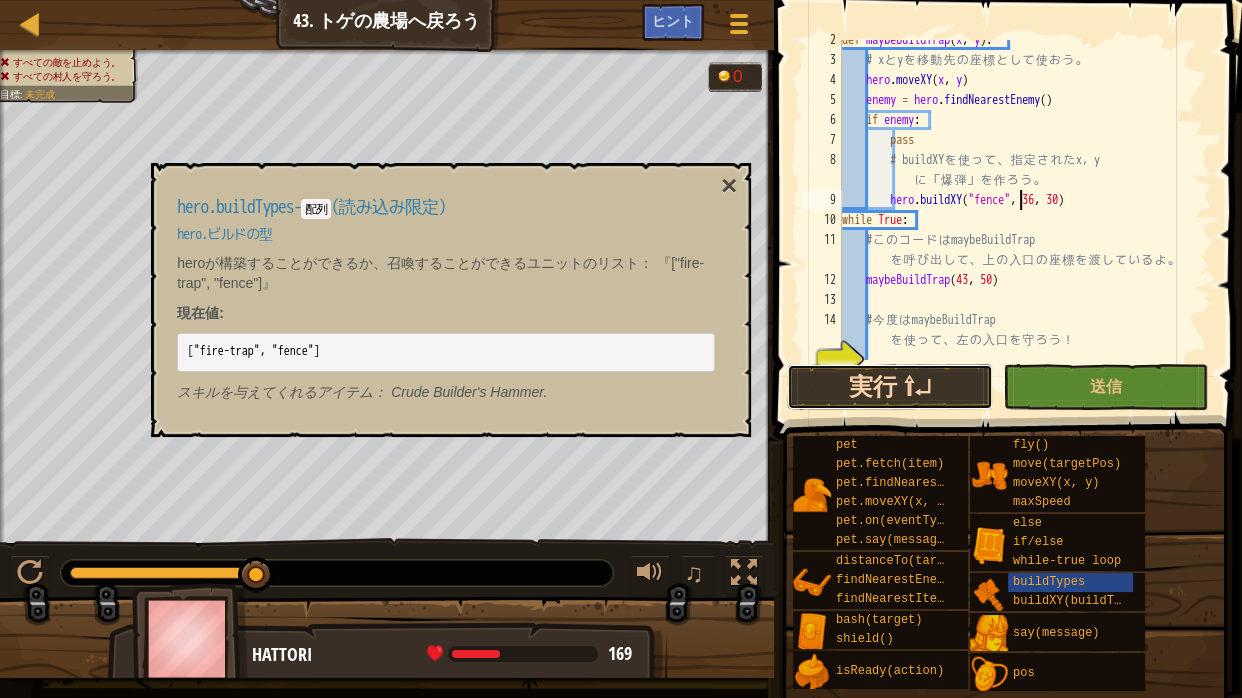 click on "実行 ⇧↵" at bounding box center (889, 387) 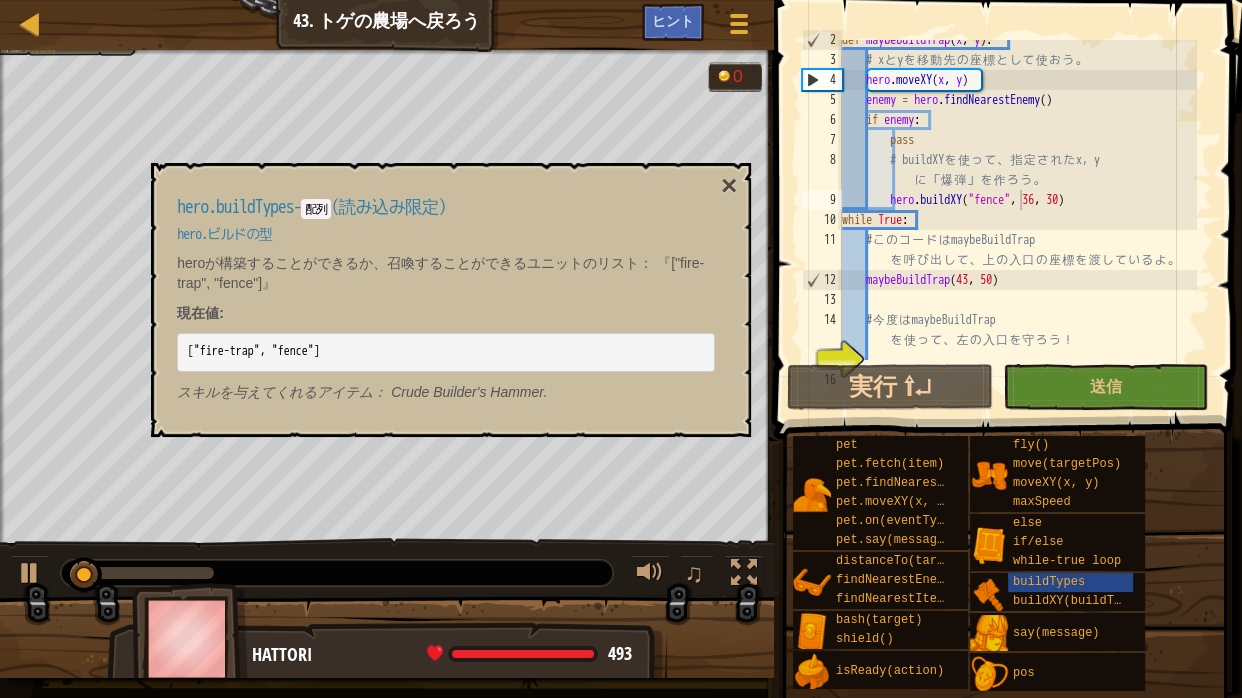 click on "hero.buildTypes  -  配列  ( 読み込み限定 ) hero.ビルドの型 heroが構築することができるか、召喚することができるユニットのリスト： 『["fire-trap", "fence"]』
現在値 : ["fire-trap", "fence"] スキルを与えてくれるアイテム： Crude Builder's Hammer. ×" at bounding box center (451, 300) 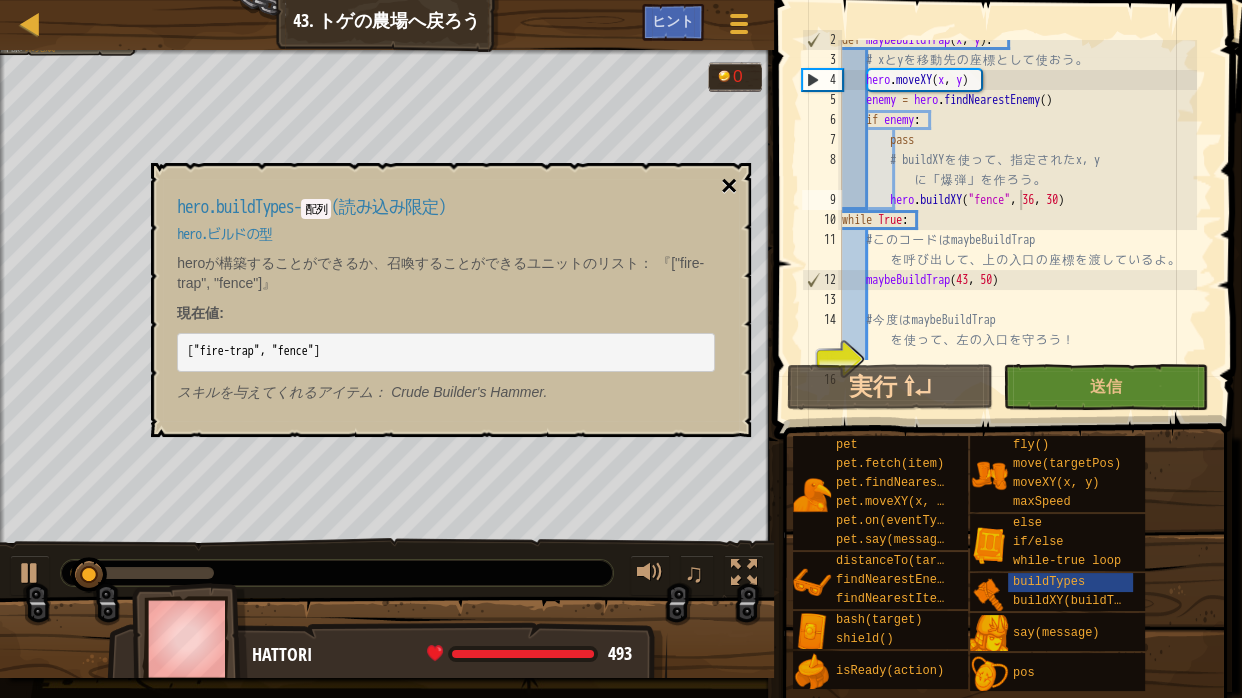 click on "×" at bounding box center [729, 186] 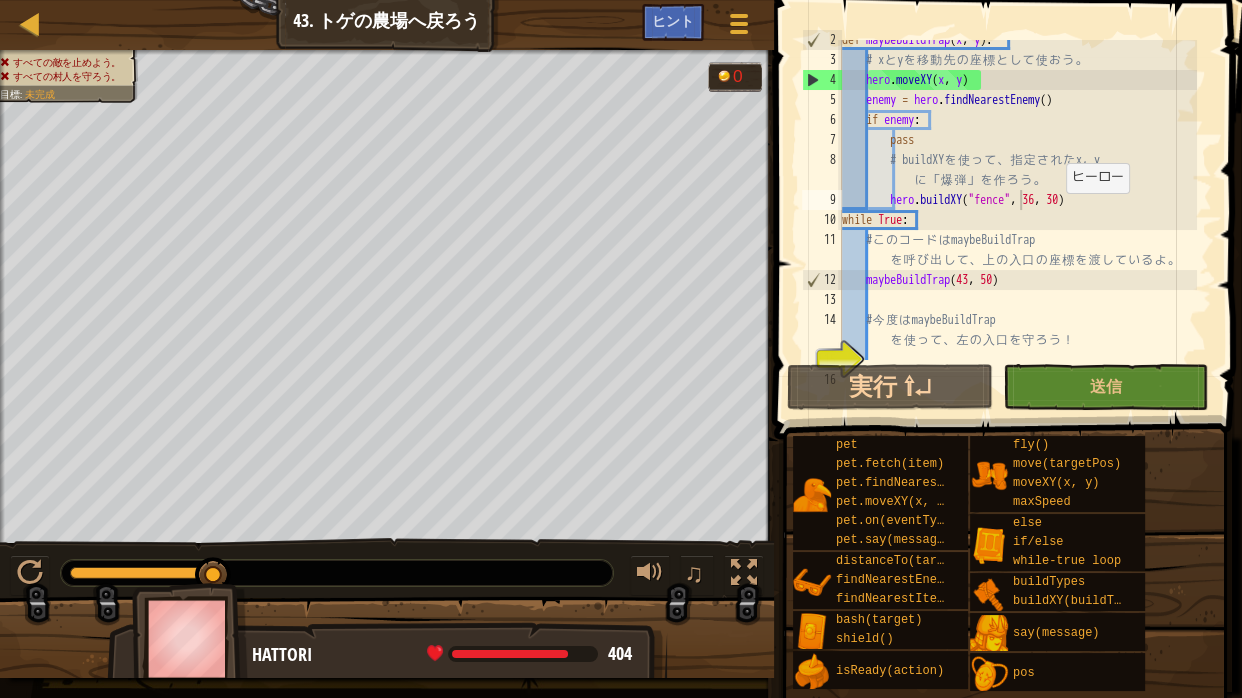 click on "def   maybeBuildTrap ( x ,   y ) :      # x  と  y  を 移 動 先 の 座 標 と し て 使 お う 。      hero . moveXY ( x ,   y )      enemy   =   hero . findNearestEnemy ( )      if   enemy :          pass          # buildXY  を 使 っ て 、 指 定 さ れ た  x, y               に 「 爆 弾 」 を 作 ろ う 。          hero . buildXY ( "fence" ,   36 ,   30 ) while   True :      #  こ の コ ー ド は  maybeBuildTrap           を 呼 び 出 し て 、 上 の 入 口 の 座 標 を 渡 し て い る よ 。      maybeBuildTrap ( 43 ,   50 )           #  今 度 は  maybeBuildTrap           を 使 っ て 、 左 の 入 口 を 守 ろ う ！" at bounding box center [1017, 210] 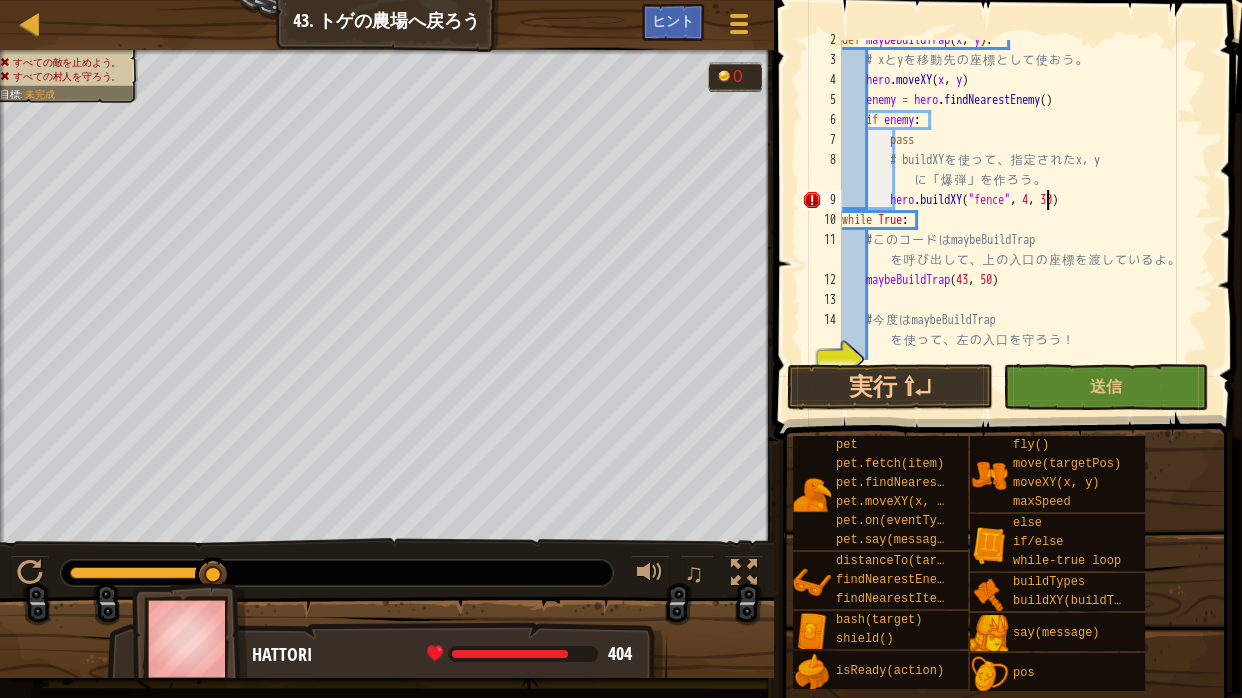 scroll, scrollTop: 3, scrollLeft: 176, axis: both 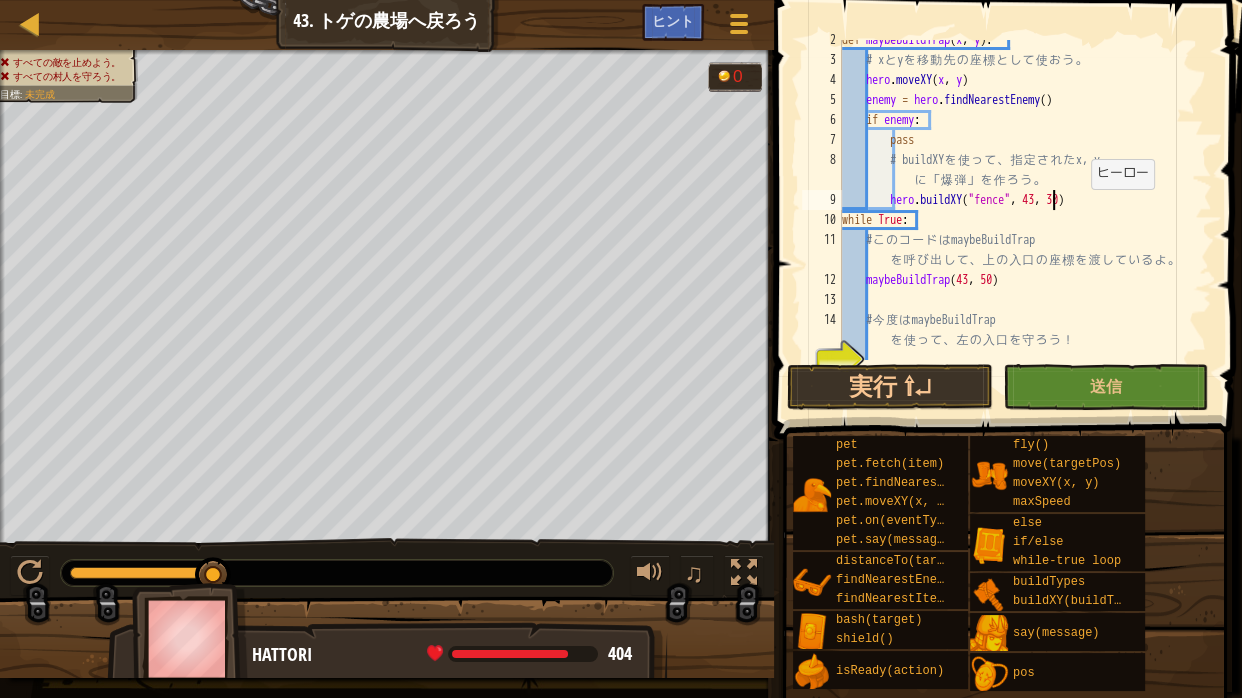 click on "def   maybeBuildTrap ( x ,   y ) :      # x  と  y  を 移 動 先 の 座 標 と し て 使 お う 。      hero . moveXY ( x ,   y )      enemy   =   hero . findNearestEnemy ( )      if   enemy :          pass          # buildXY  を 使 っ て 、 指 定 さ れ た  x, y               に 「 爆 弾 」 を 作 ろ う 。          hero . buildXY ( "fence" ,   43 ,   30 ) while   True :      #  こ の コ ー ド は  maybeBuildTrap           を 呼 び 出 し て 、 上 の 入 口 の 座 標 を 渡 し て い る よ 。      maybeBuildTrap ( 43 ,   50 )           #  今 度 は  maybeBuildTrap           を 使 っ て 、 左 の 入 口 を 守 ろ う ！" at bounding box center [1017, 210] 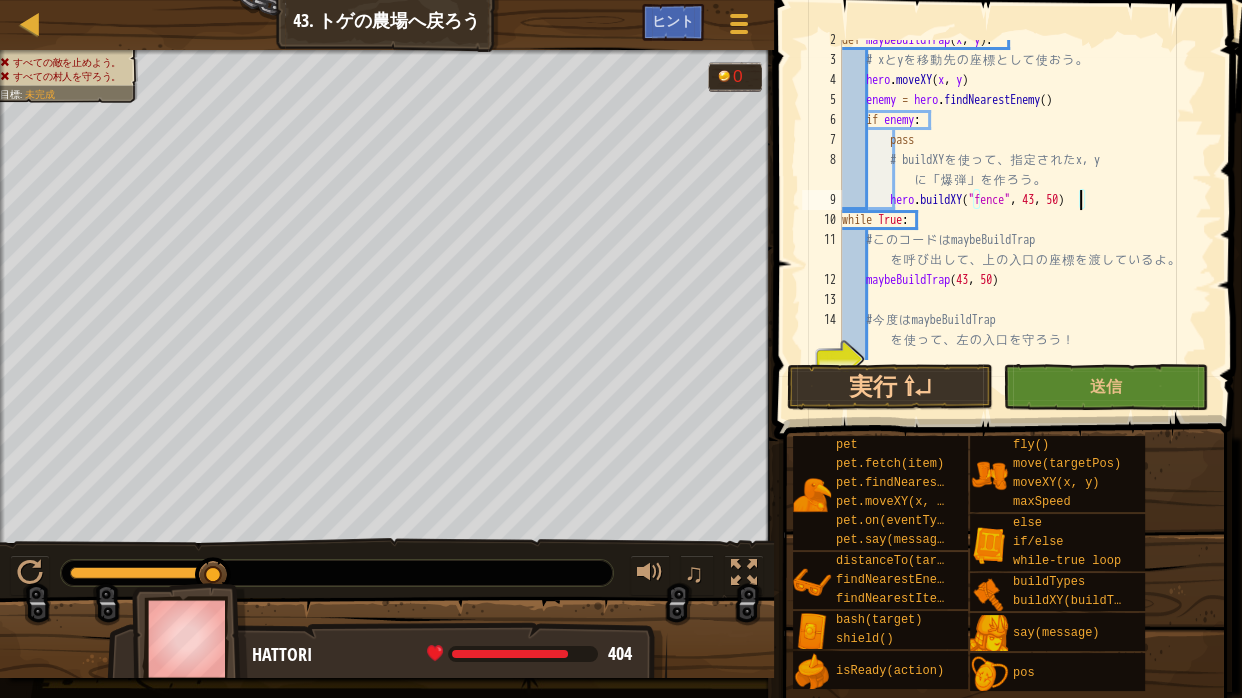 scroll, scrollTop: 3, scrollLeft: 197, axis: both 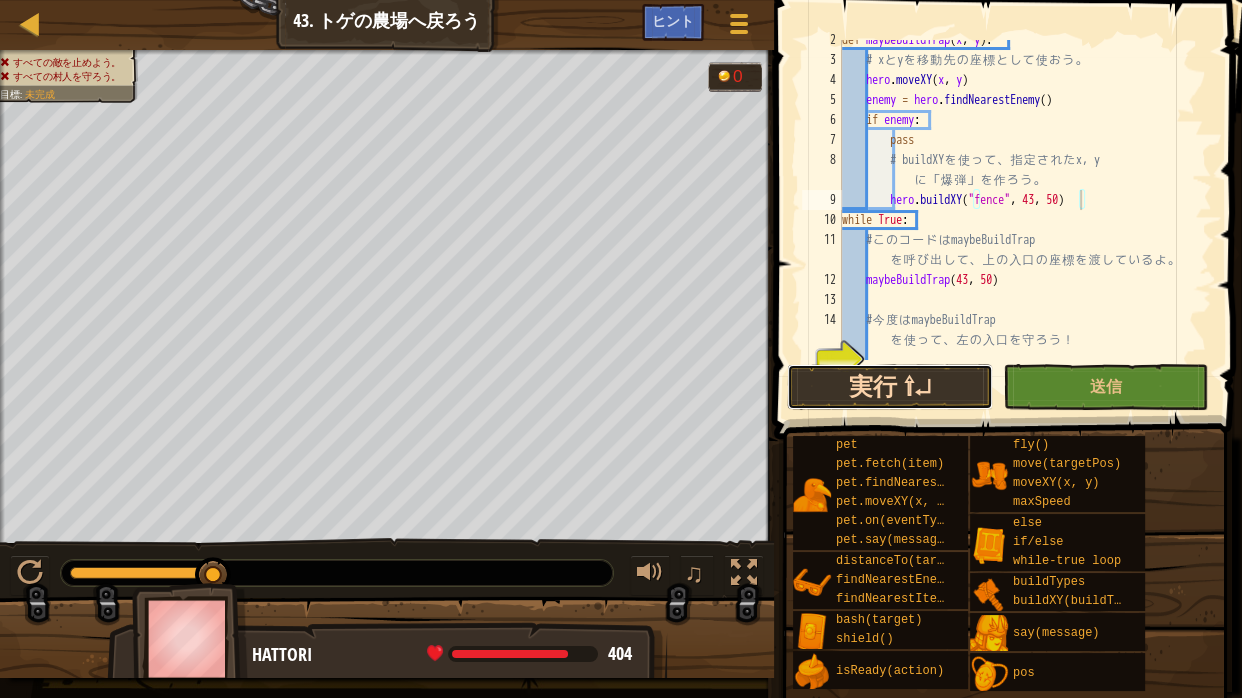 click on "実行 ⇧↵" at bounding box center [889, 387] 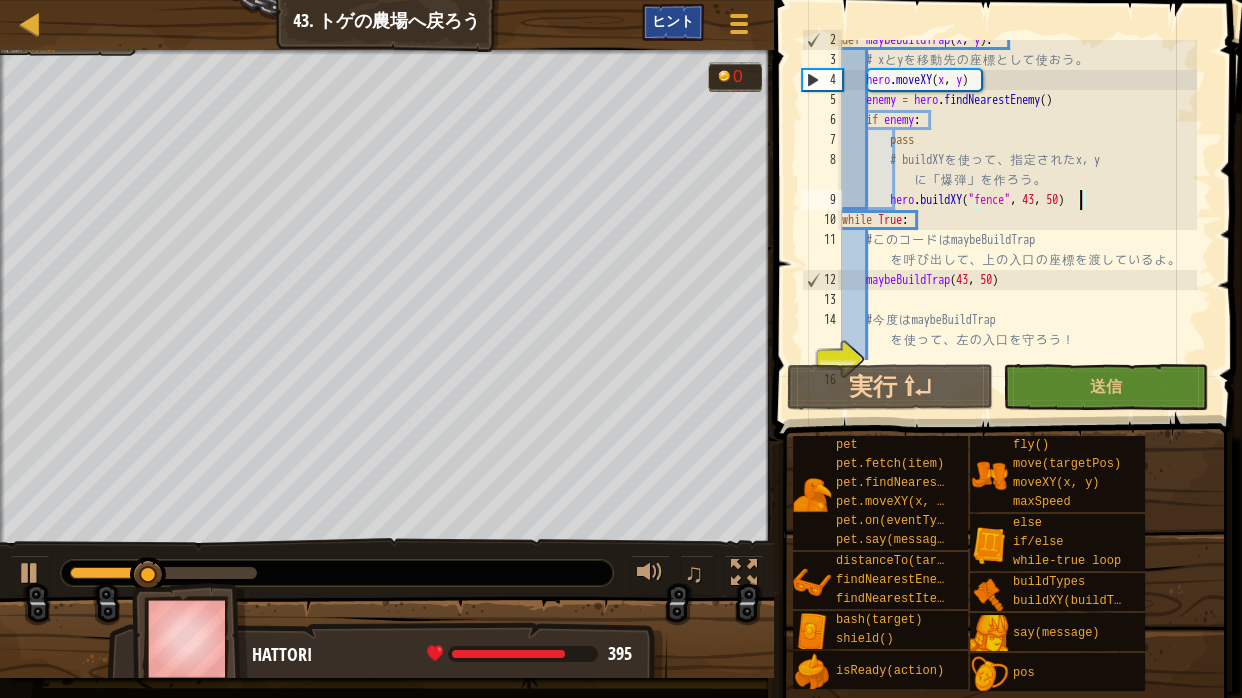 click on "ヒント" at bounding box center [673, 22] 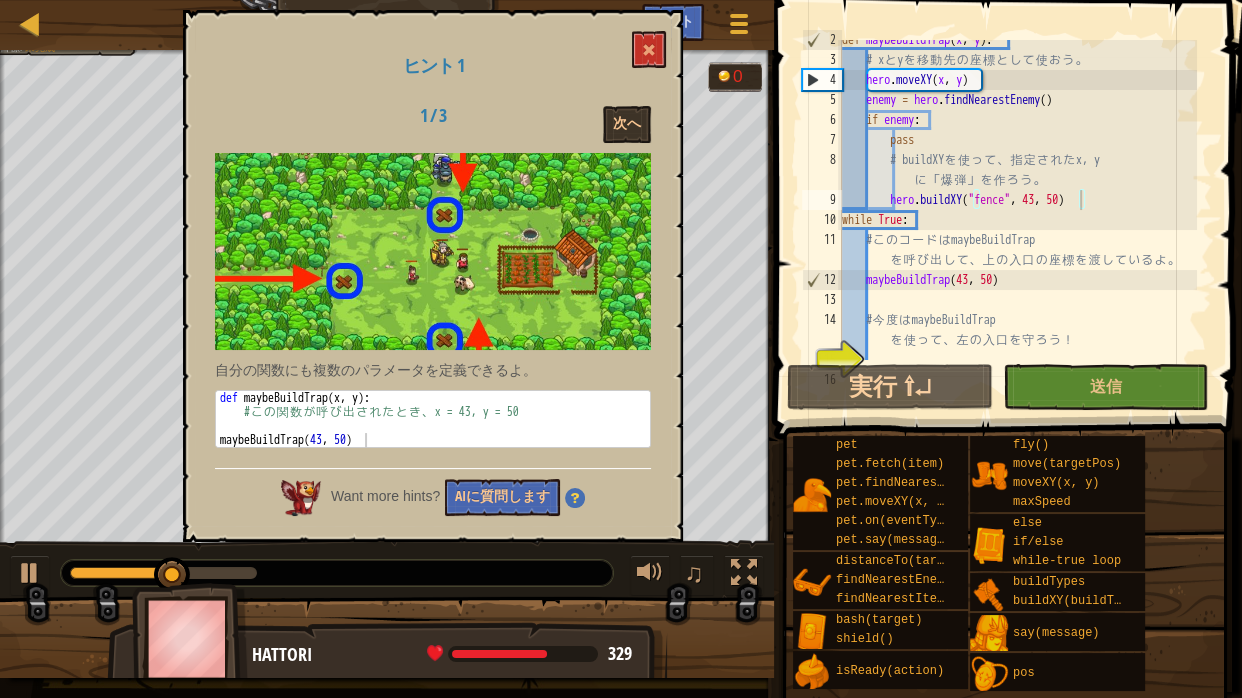 click on "ヒント 1 1 / 3 次へ
自分の関数にも複数のパラメータを定義できるよ。
1 2 3 4 def   maybeBuildTrap ( x ,   y ) :      #  こ の 関 数 が 呼 び 出 さ れ た と き 、 x = 43, y = 50 maybeBuildTrap ( 43 ,   50 )     הההההההההההההההההההההההההההההההההההההההההההההההההההההההההההההההההההההההההההההההההההההההההההההההההההההההההההההההההההההההההההההההההההההההההההההההההההההההההההההההההההההההההההההההההההההההההההההההההההההההההההההההההההההההההההההההההההההההההההההההההההההההההההההההה
Want more hints? AIに質問します" at bounding box center [433, 276] 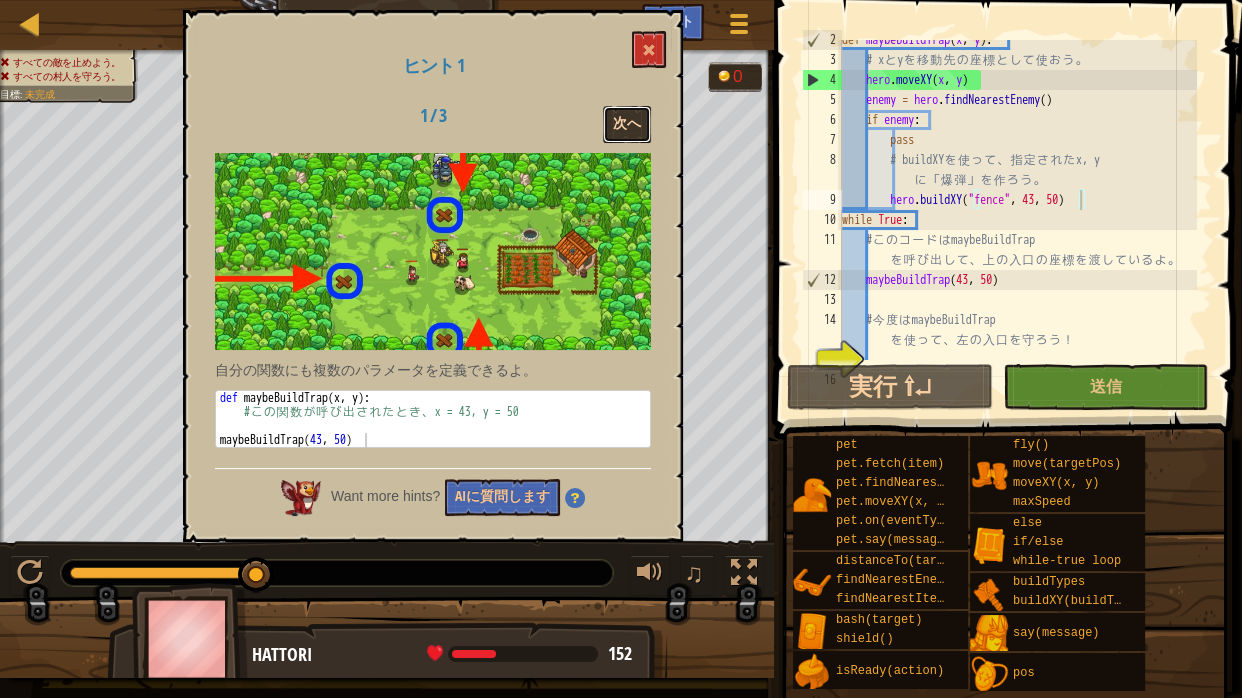 click on "次へ" at bounding box center (627, 124) 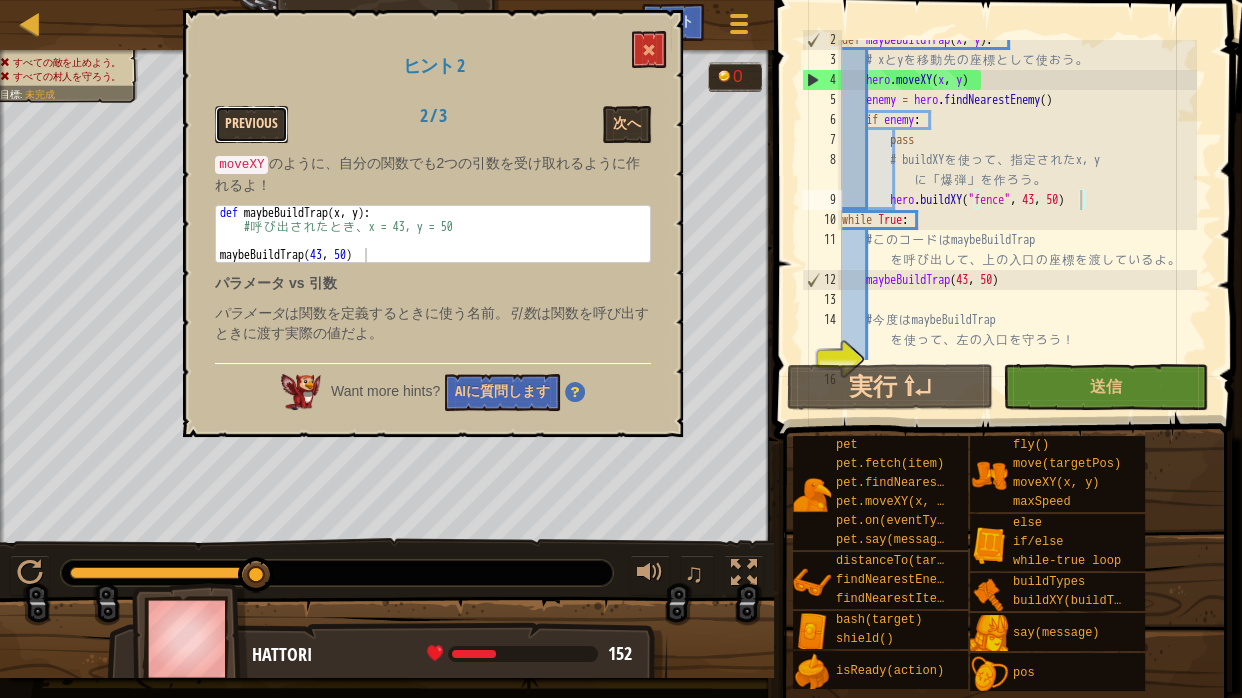click on "Previous" at bounding box center [251, 124] 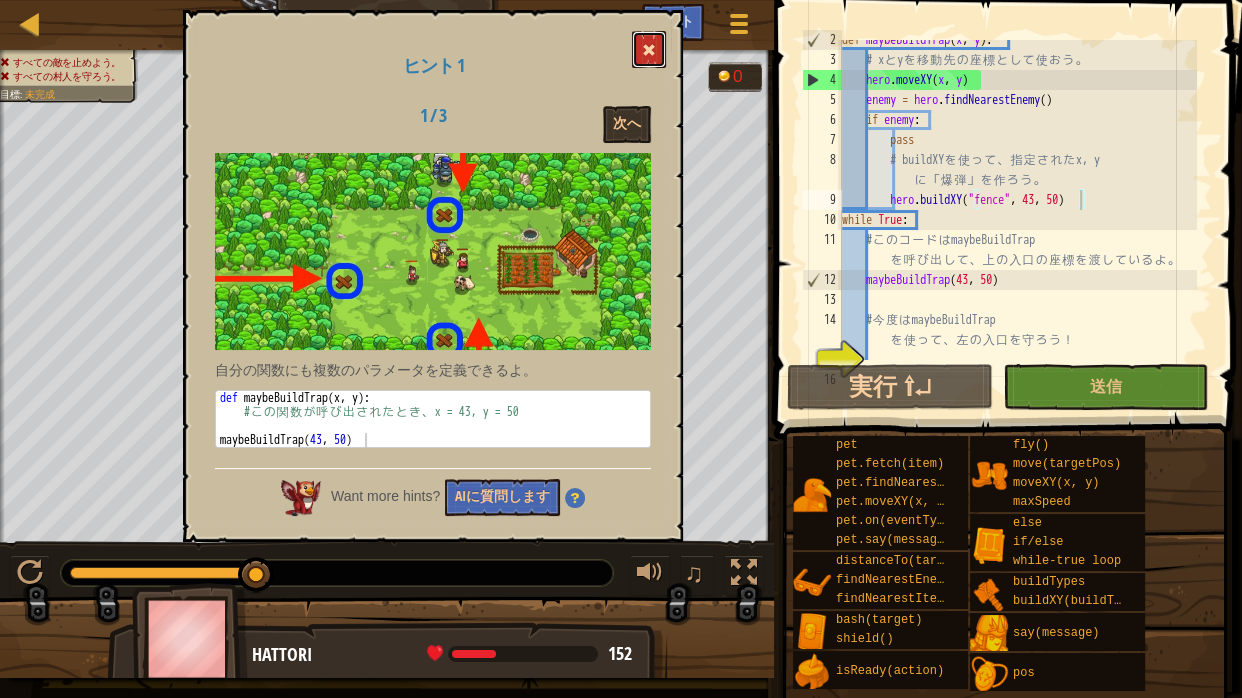click at bounding box center (649, 49) 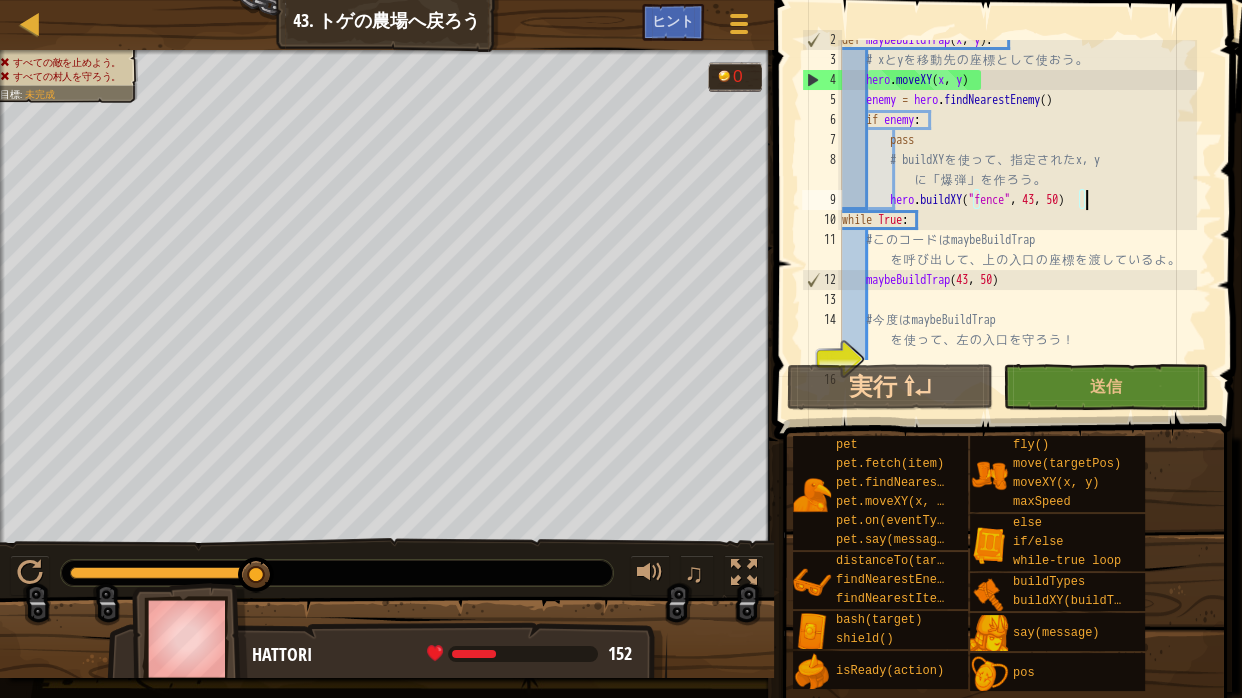 click on "def   maybeBuildTrap ( x ,   y ) :      # x  と  y  を 移 動 先 の 座 標 と し て 使 お う 。      hero . moveXY ( x ,   y )      enemy   =   hero . findNearestEnemy ( )      if   enemy :          pass          # buildXY  を 使 っ て 、 指 定 さ れ た  x, y               に 「 爆 弾 」 を 作 ろ う 。          hero . buildXY ( "fence" ,   43 ,   50 ) while   True :      #  こ の コ ー ド は  maybeBuildTrap           を 呼 び 出 し て 、 上 の 入 口 の 座 標 を 渡 し て い る よ 。      maybeBuildTrap ( 43 ,   50 )           #  今 度 は  maybeBuildTrap           を 使 っ て 、 左 の 入 口 を 守 ろ う ！" at bounding box center [1017, 210] 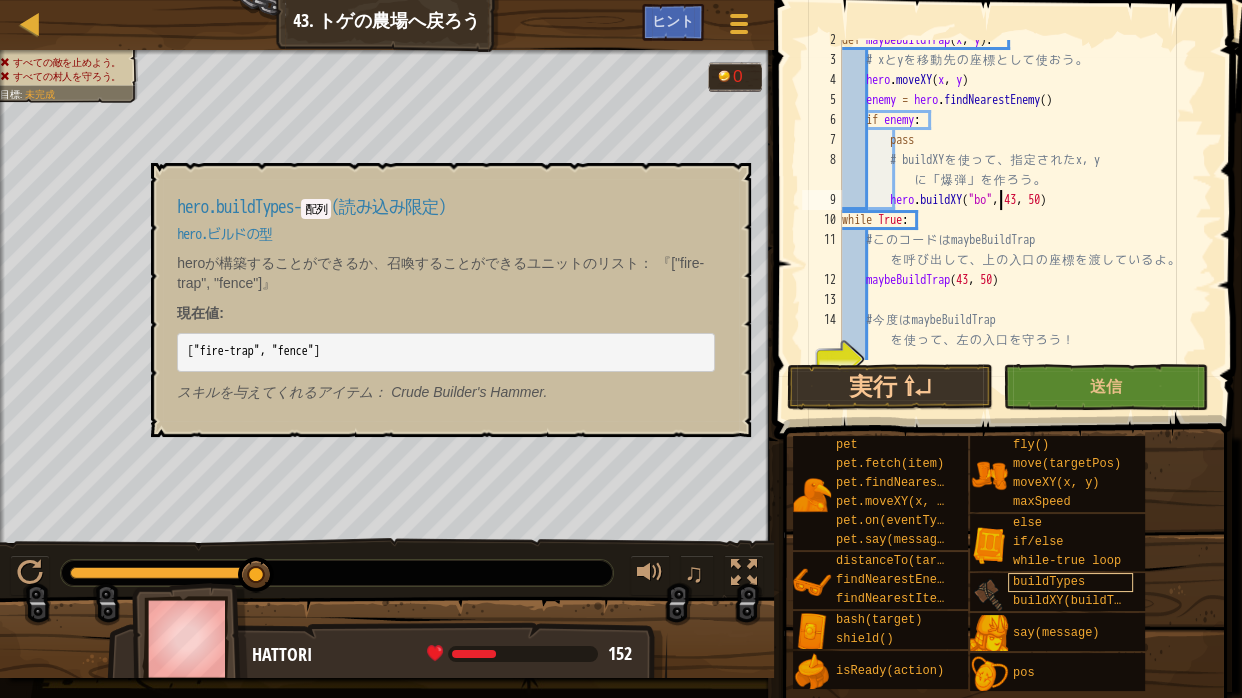 scroll, scrollTop: 3, scrollLeft: 137, axis: both 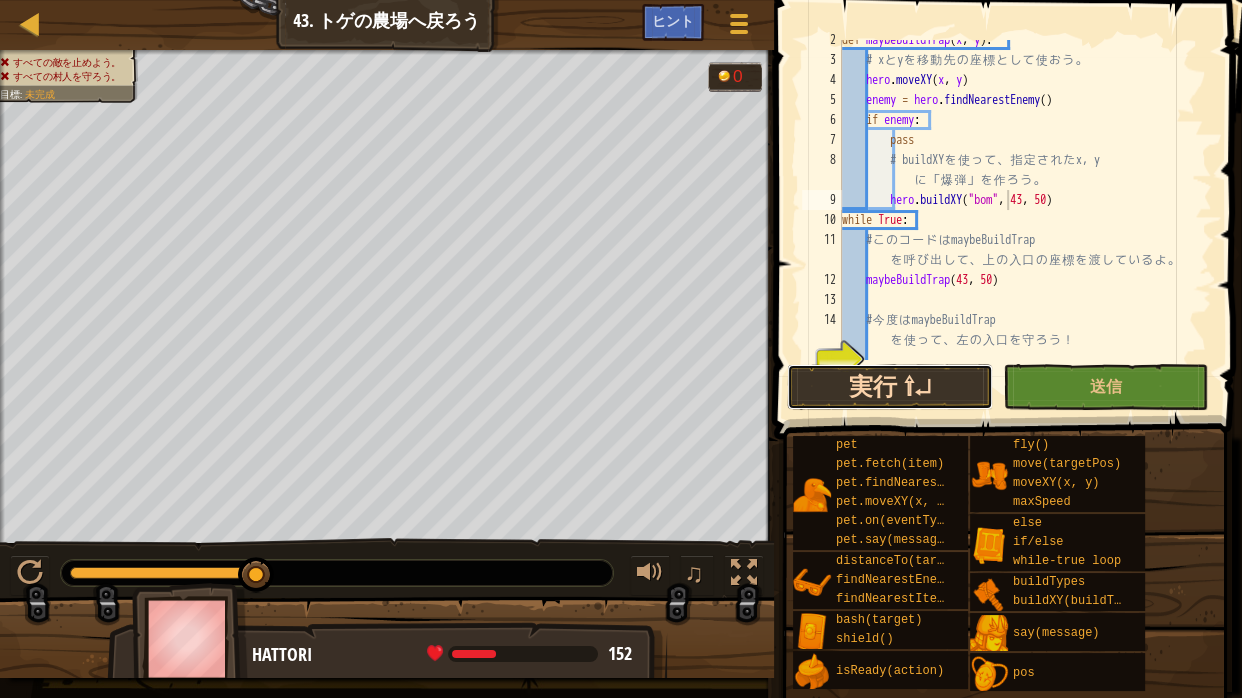 click on "実行 ⇧↵" at bounding box center [889, 387] 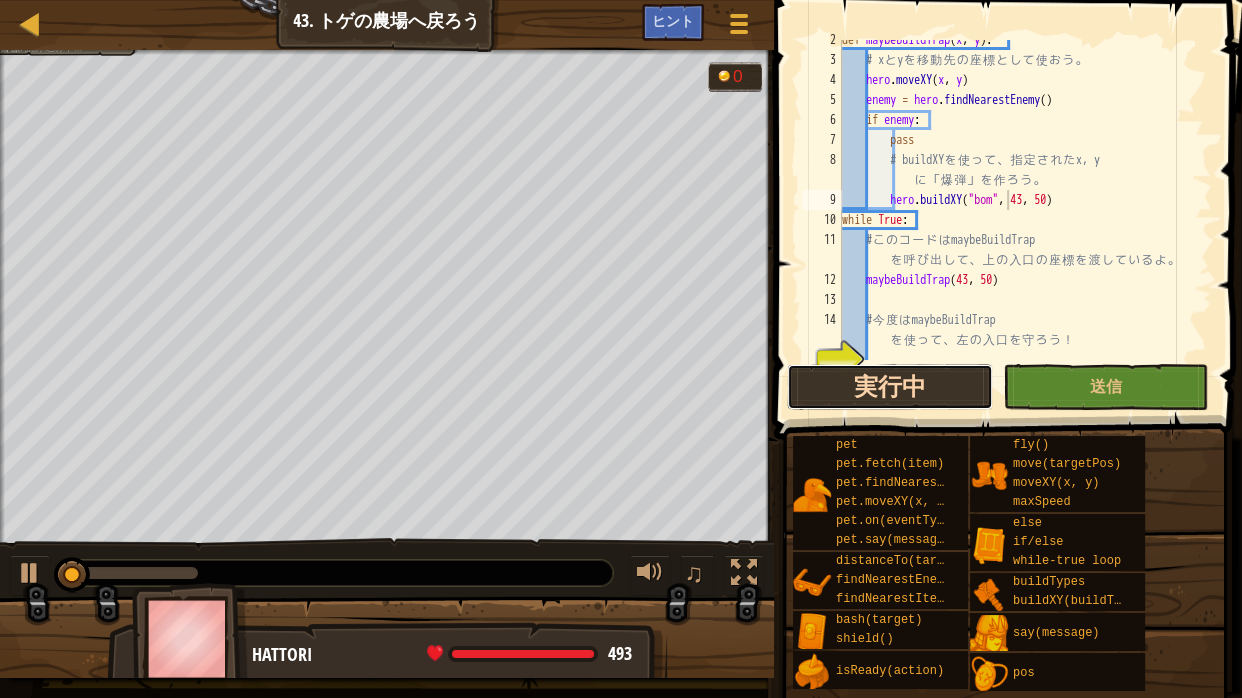 click on "実行中" at bounding box center [889, 387] 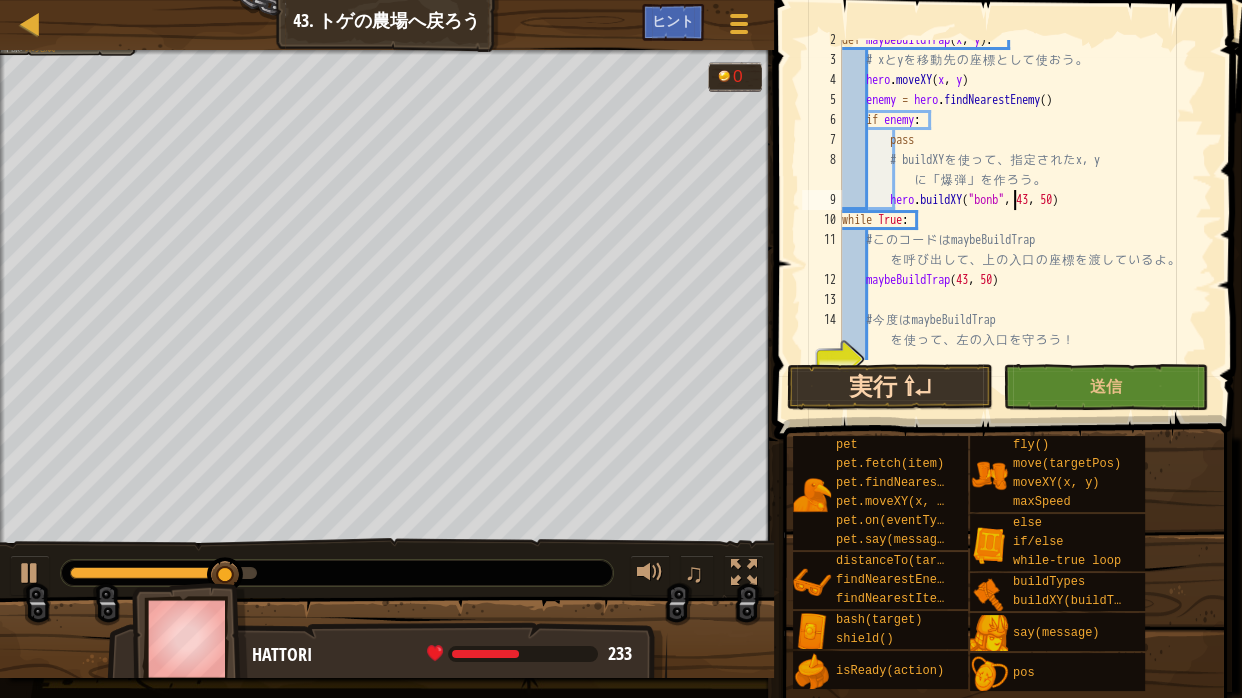 scroll, scrollTop: 3, scrollLeft: 148, axis: both 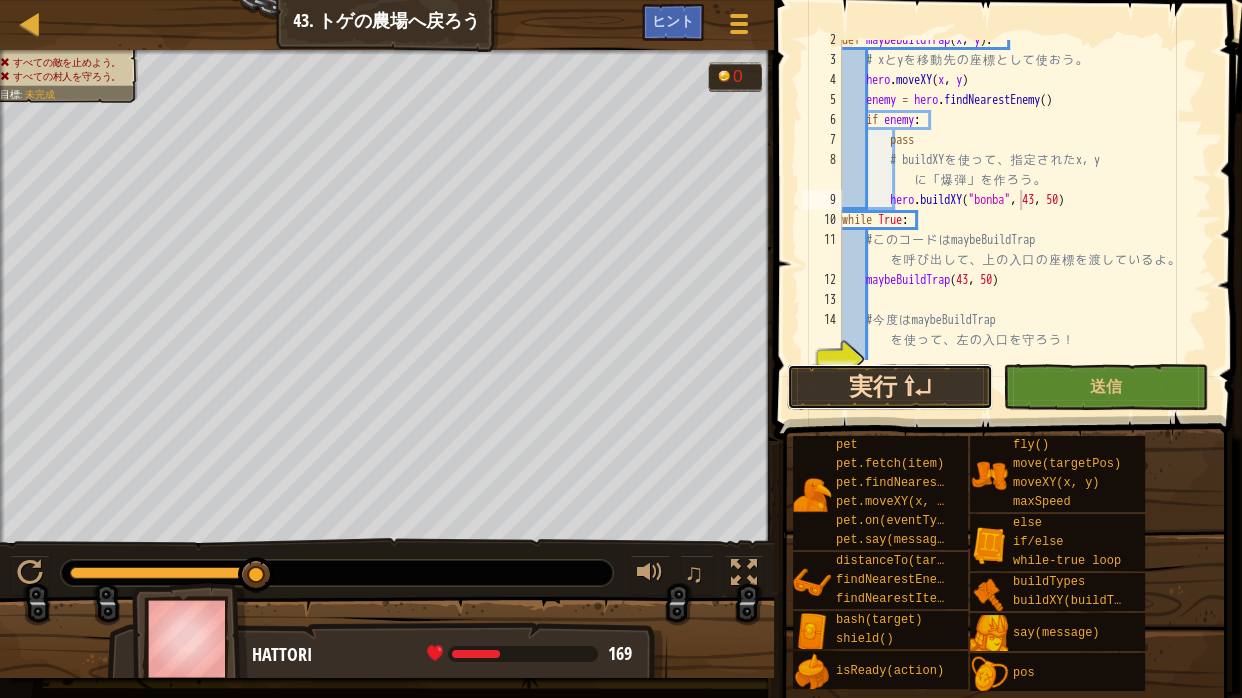 click on "実行 ⇧↵" at bounding box center [889, 387] 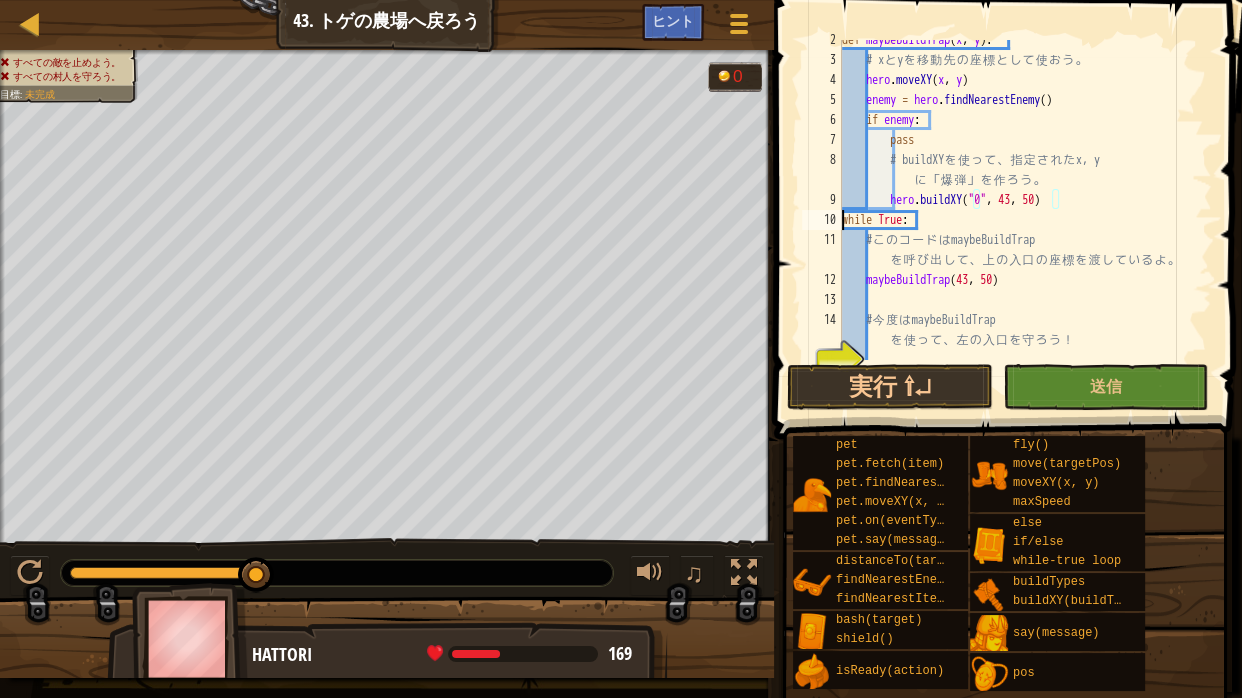 scroll, scrollTop: 3, scrollLeft: 60, axis: both 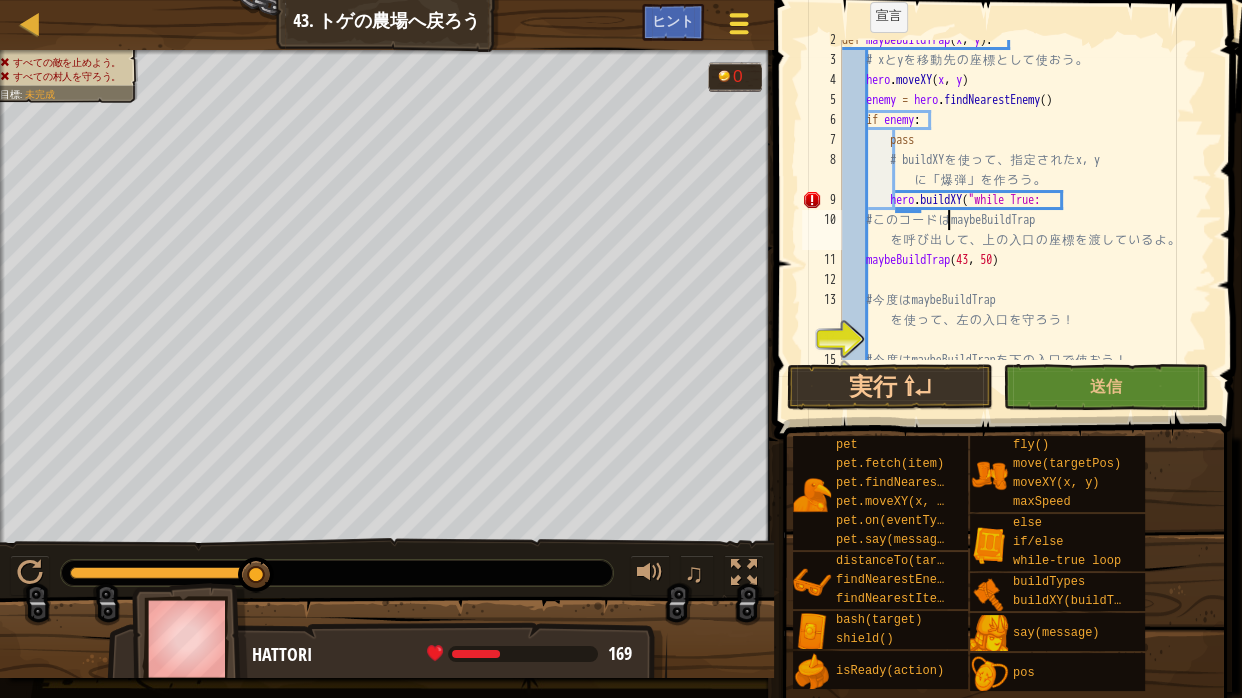 type on "# このコードは maybeBuildTrap を呼び出して、上の入口の座標を渡しているよ。" 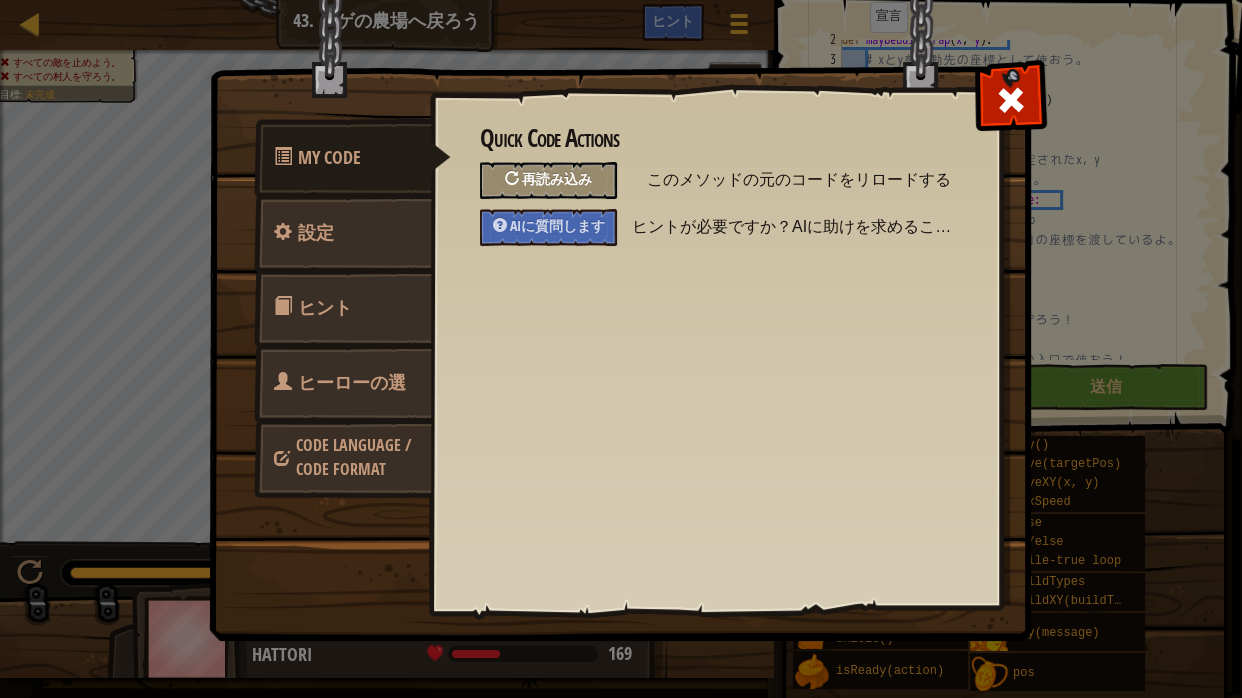click on "再読み込み" at bounding box center [548, 180] 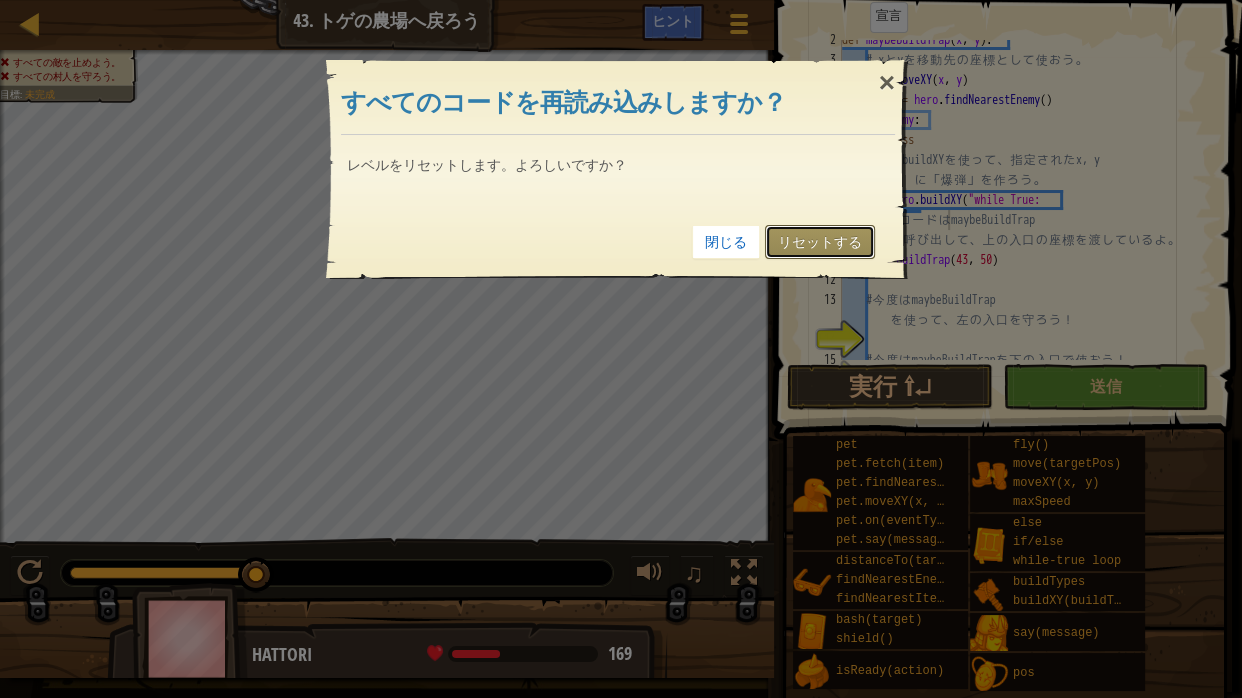 click on "リセットする" at bounding box center [820, 242] 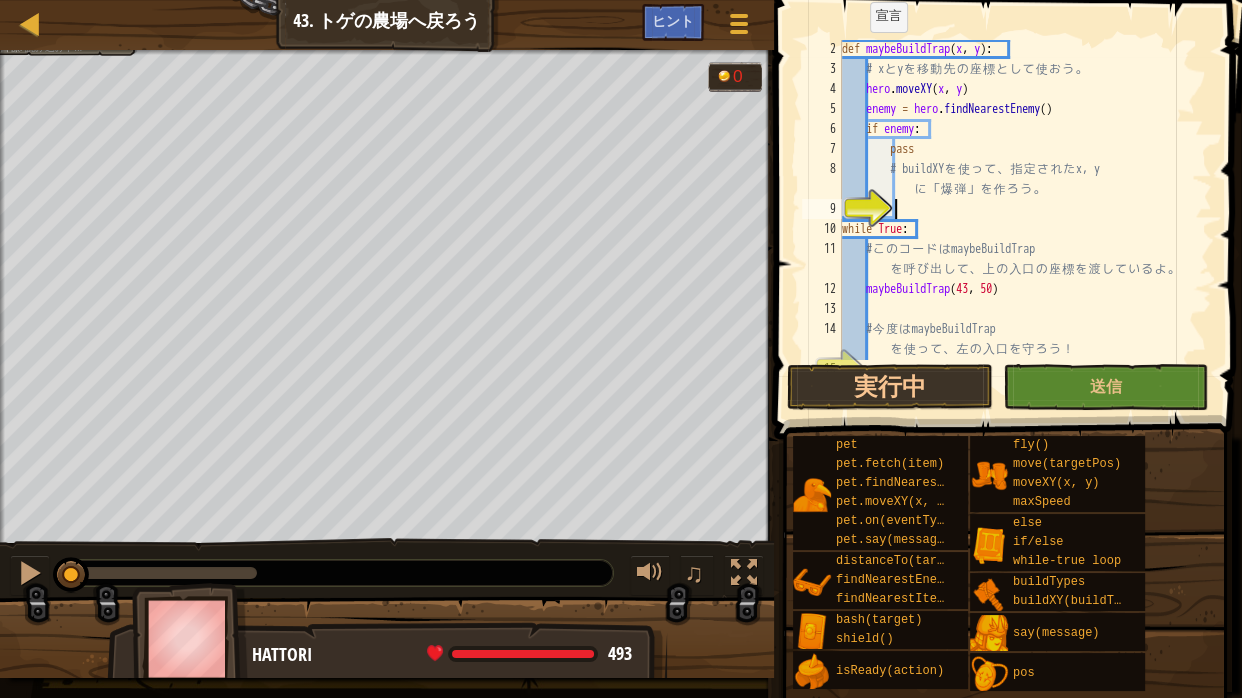 scroll, scrollTop: 40, scrollLeft: 0, axis: vertical 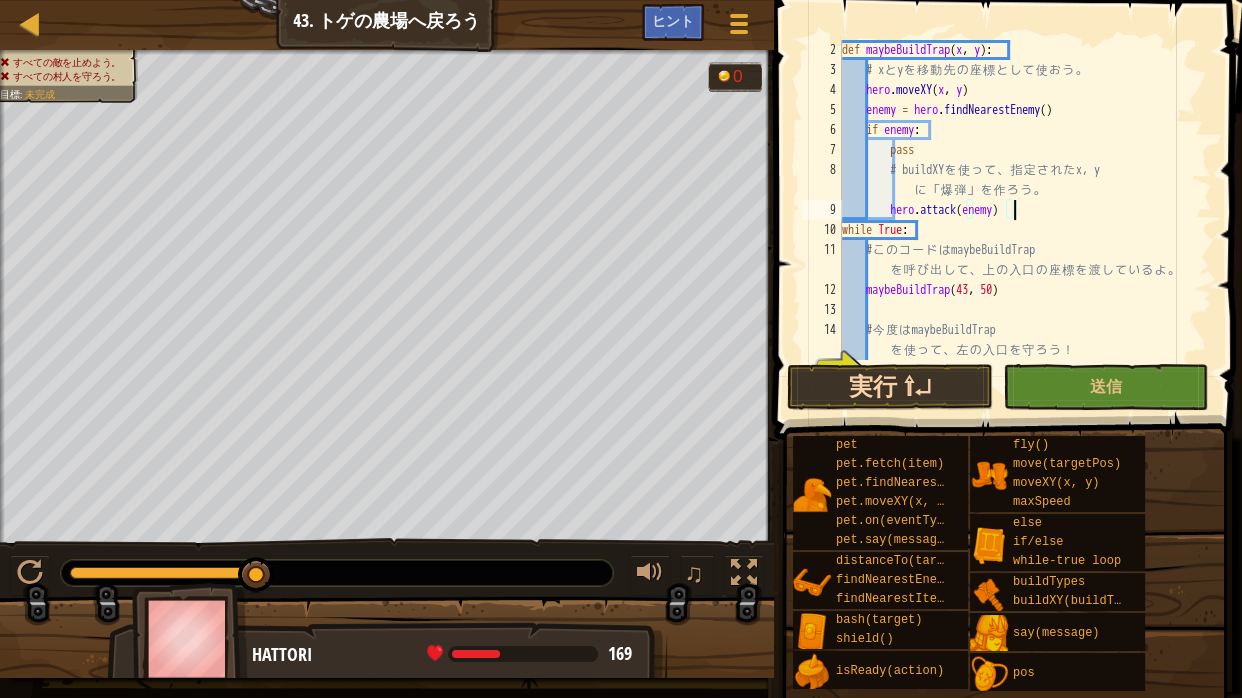 type on "hero.attack(enemy)" 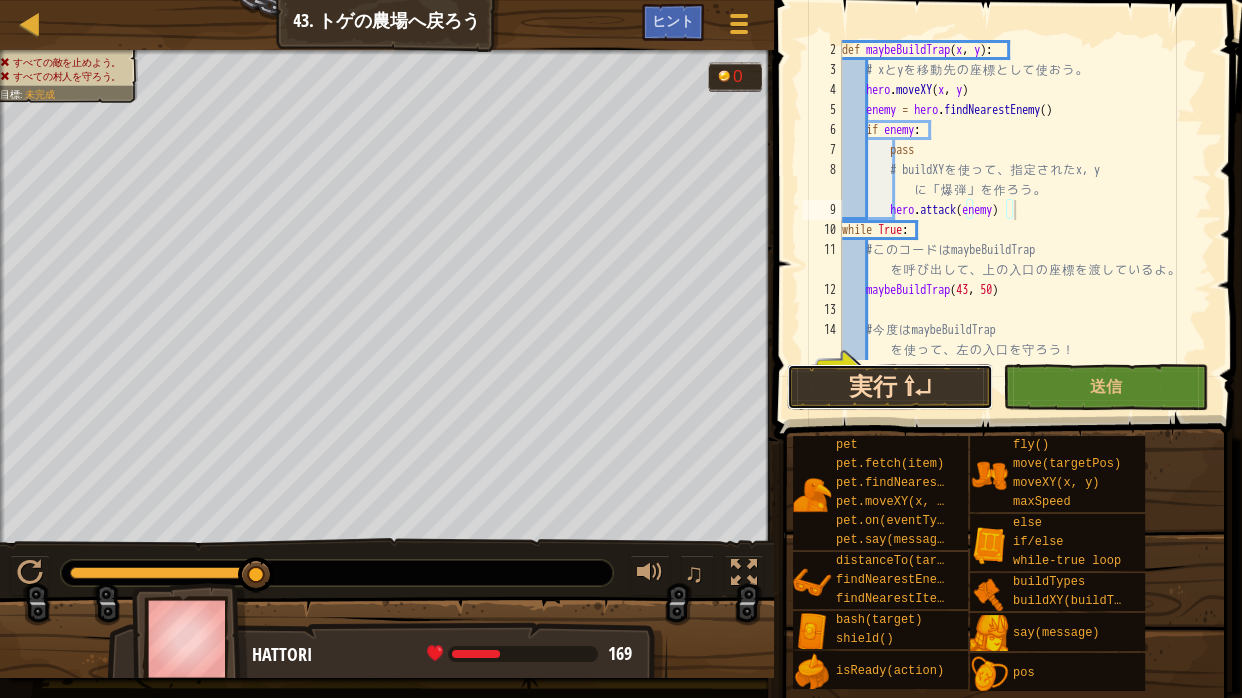 click on "実行 ⇧↵" at bounding box center [889, 387] 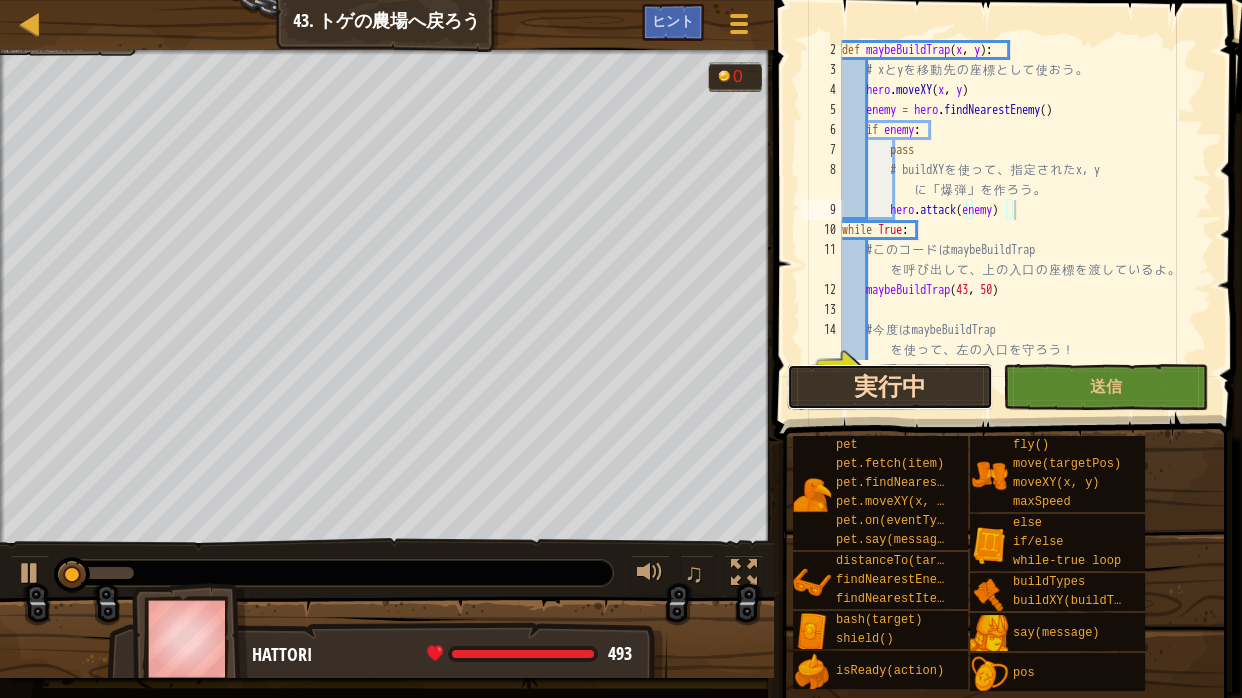 click on "実行中" at bounding box center (889, 387) 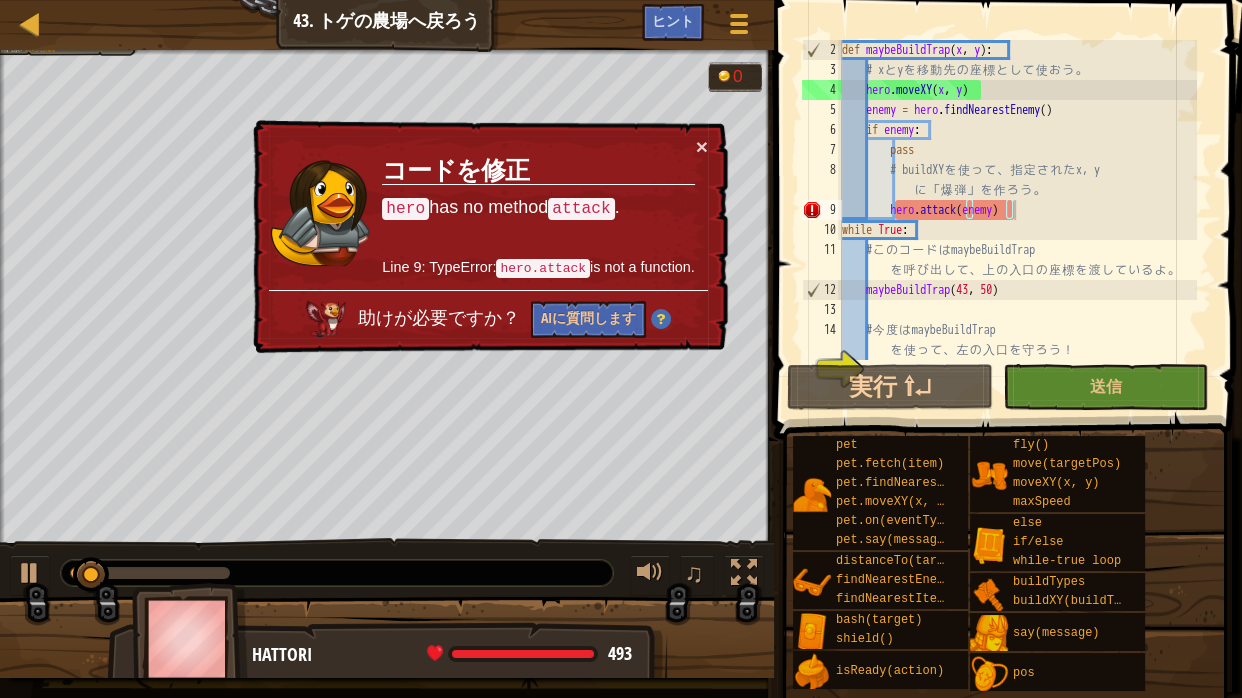 click on "コードを修正 hero  has no method  attack .
Line 9: TypeError:  hero.attack  is not a function." at bounding box center (538, 212) 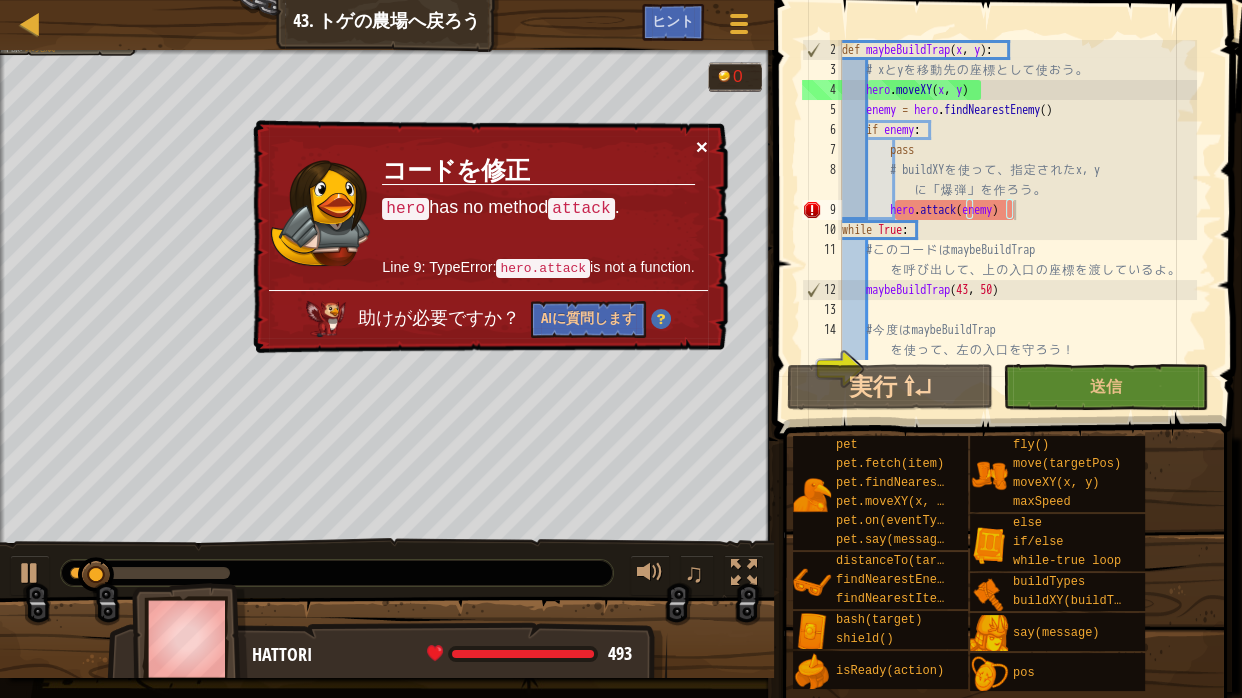 drag, startPoint x: 687, startPoint y: 144, endPoint x: 705, endPoint y: 146, distance: 18.110771 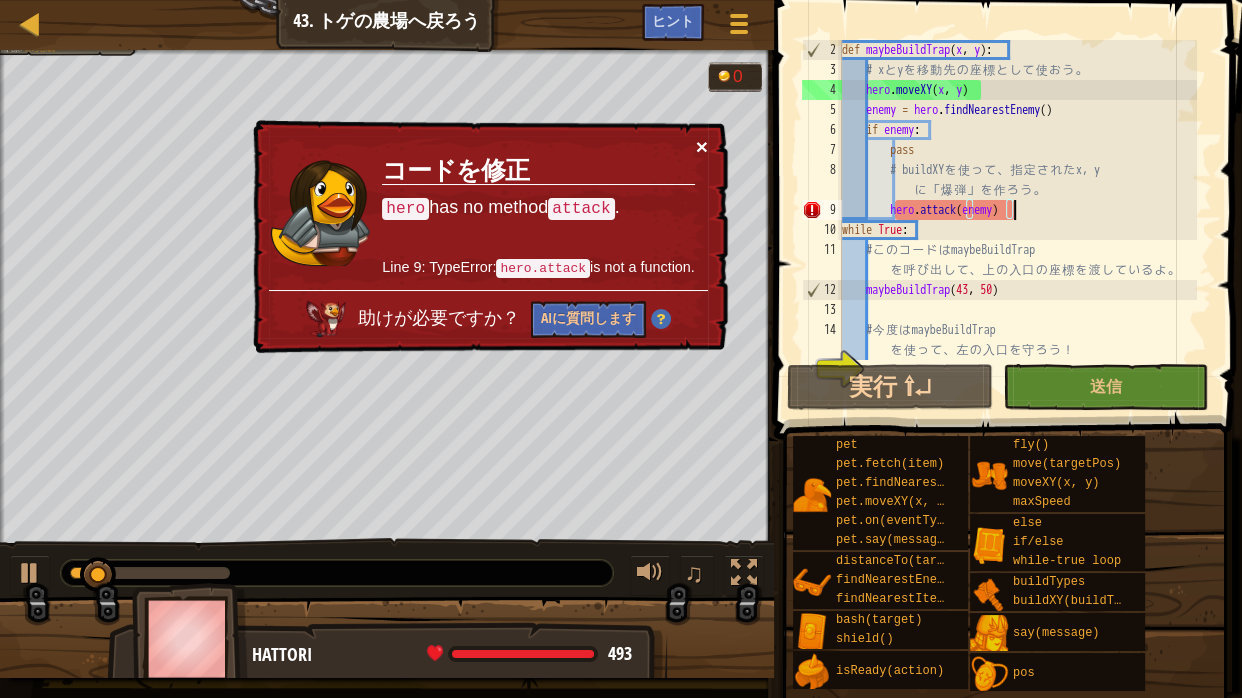 click on "× コードを修正 hero  has no method  attack .
Line 9: TypeError:  hero.attack  is not a function.
助けが必要ですか？ AIに質問します" at bounding box center (488, 236) 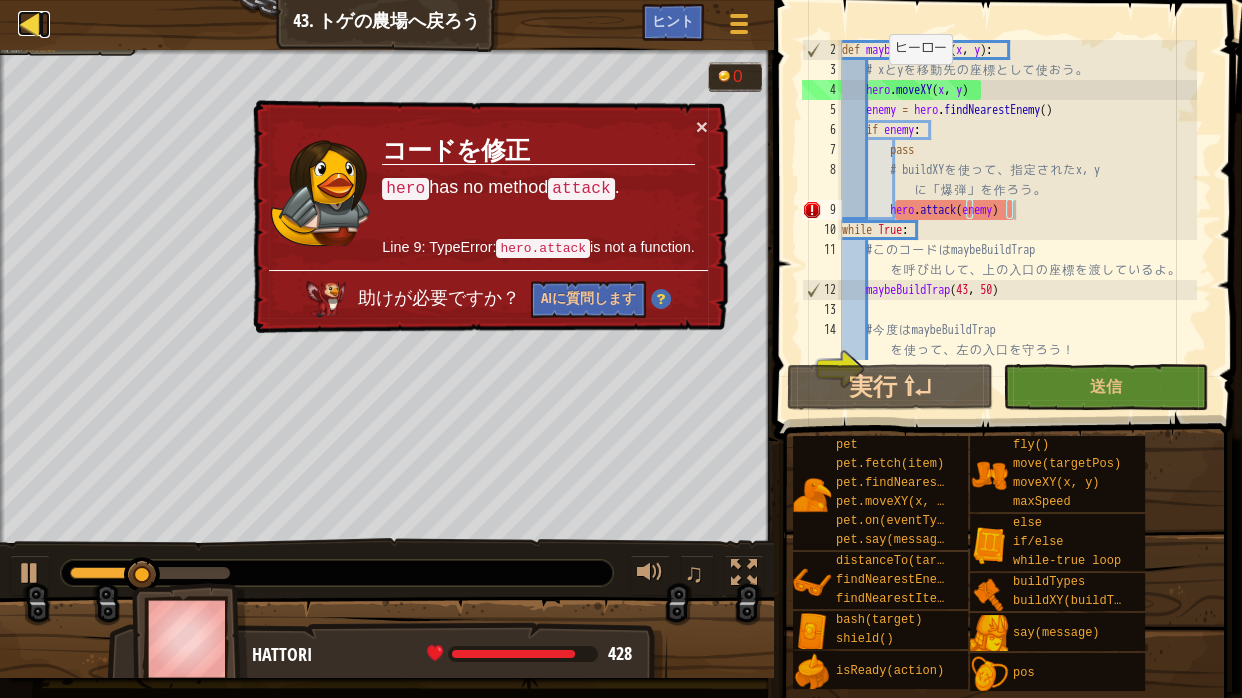 click at bounding box center [30, 23] 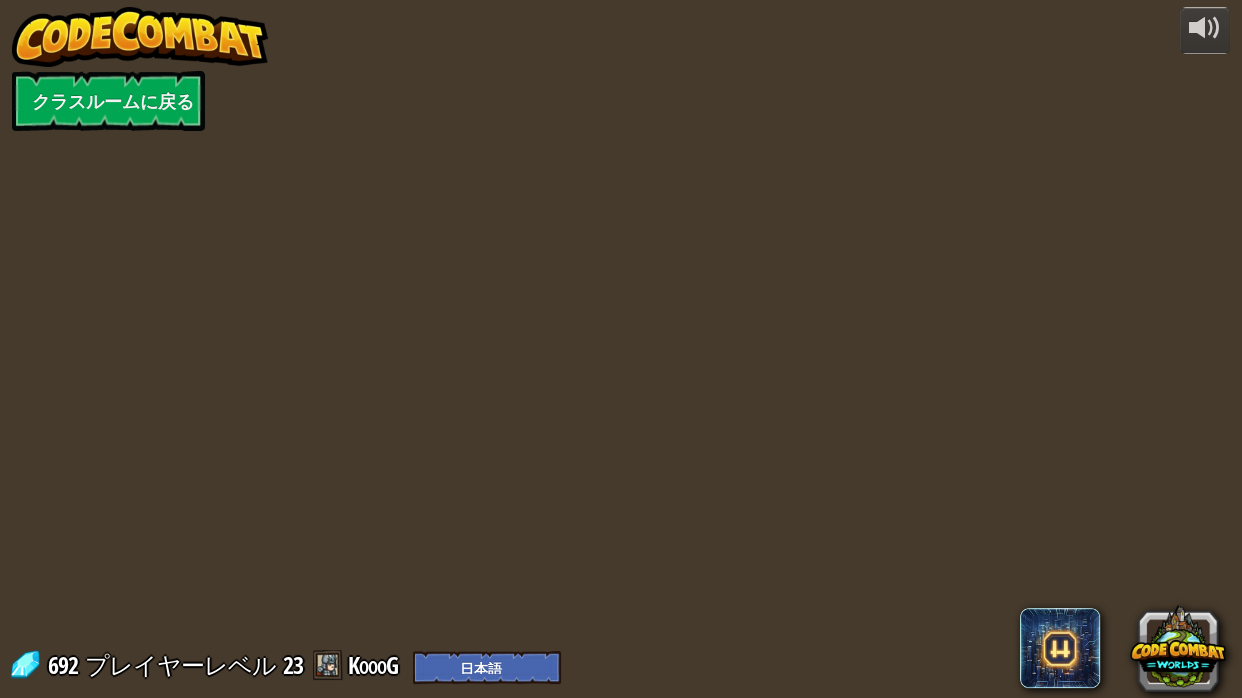 select on "ja" 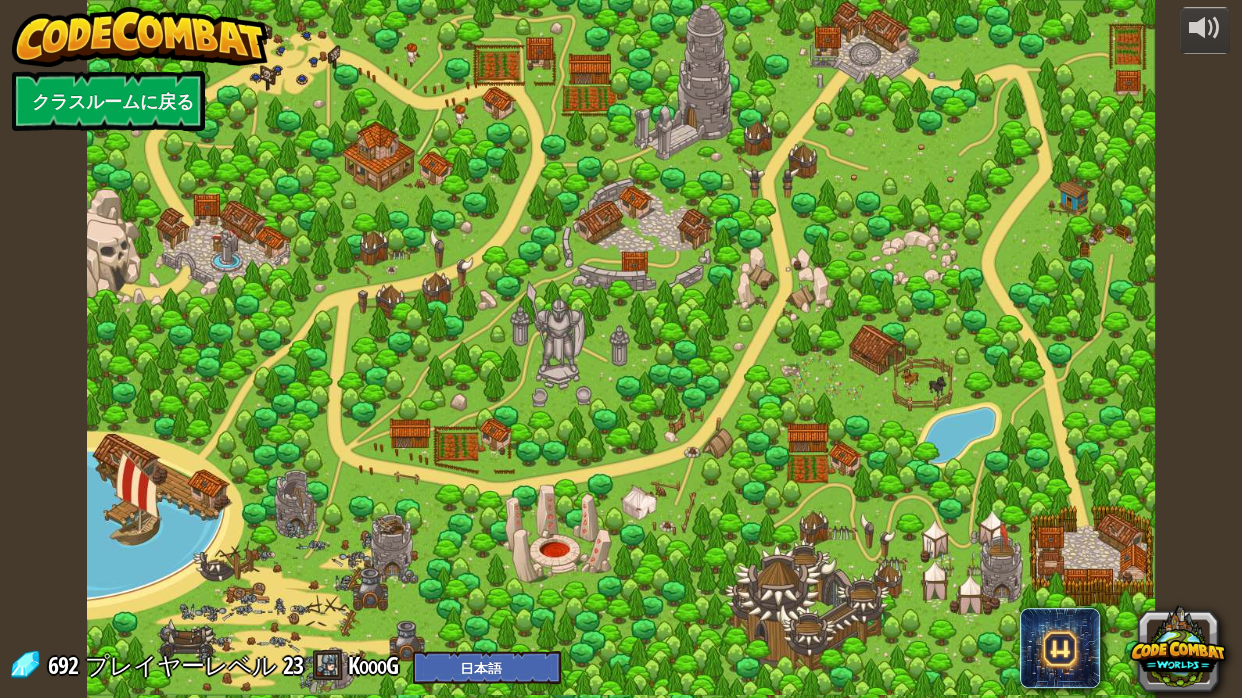 select on "ja" 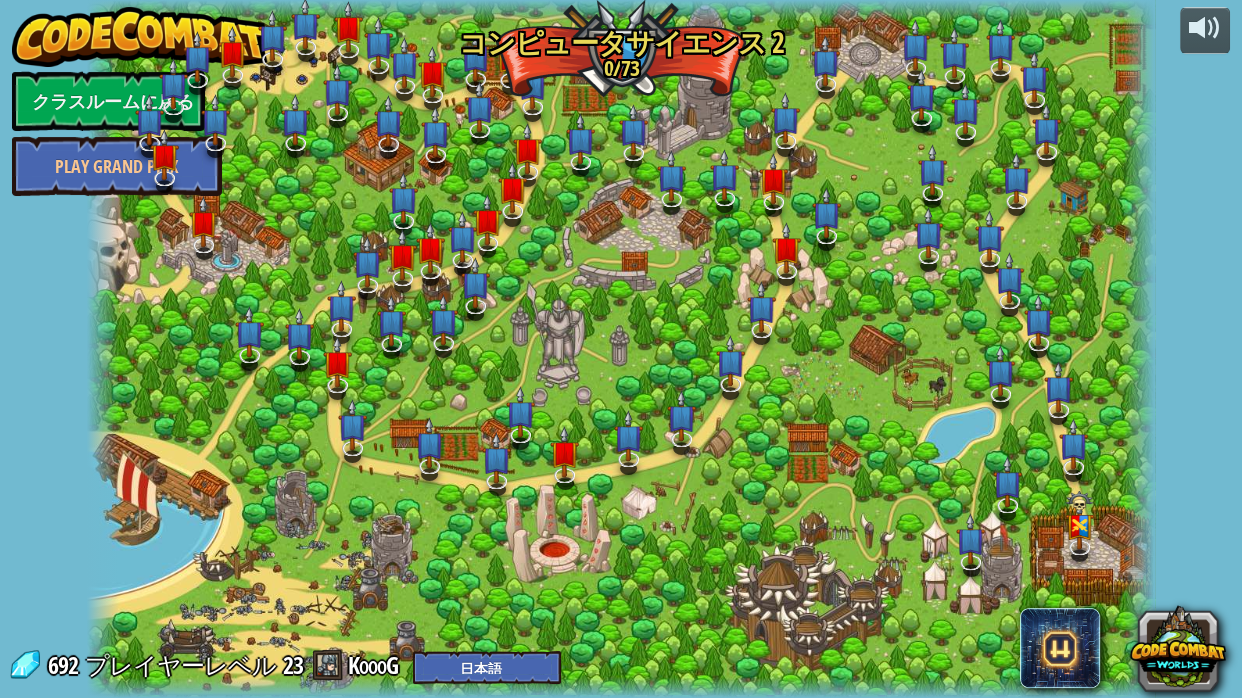 select on "ja" 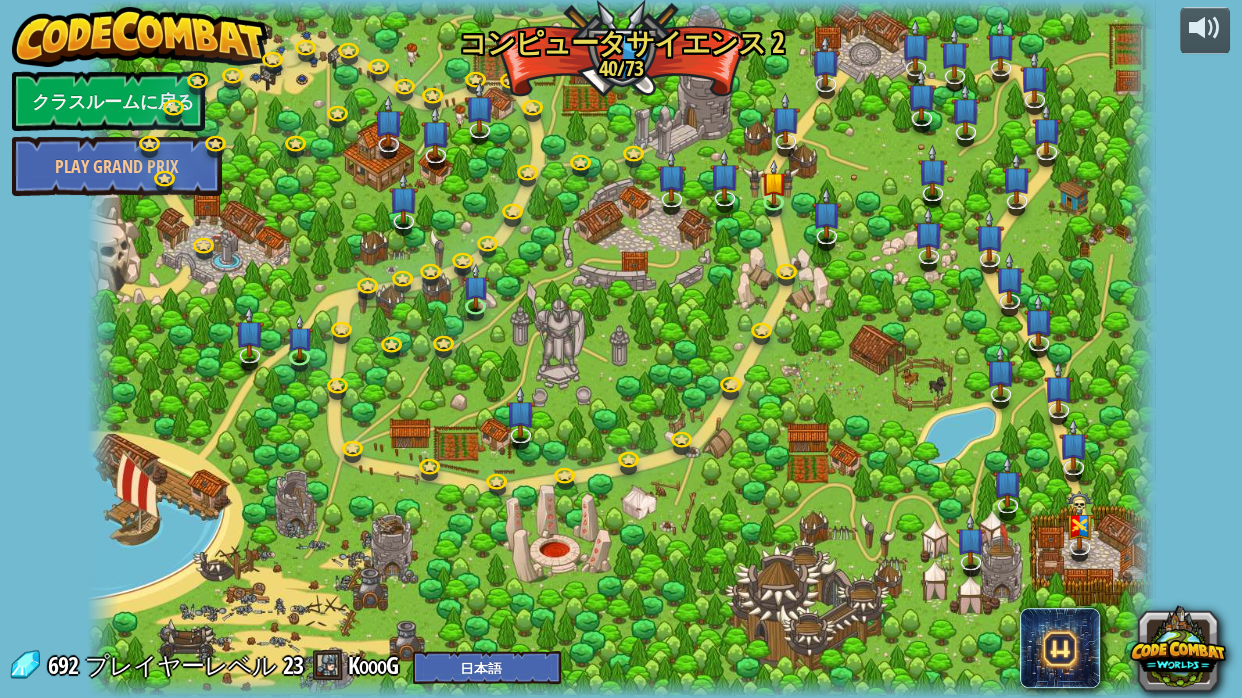select on "ja" 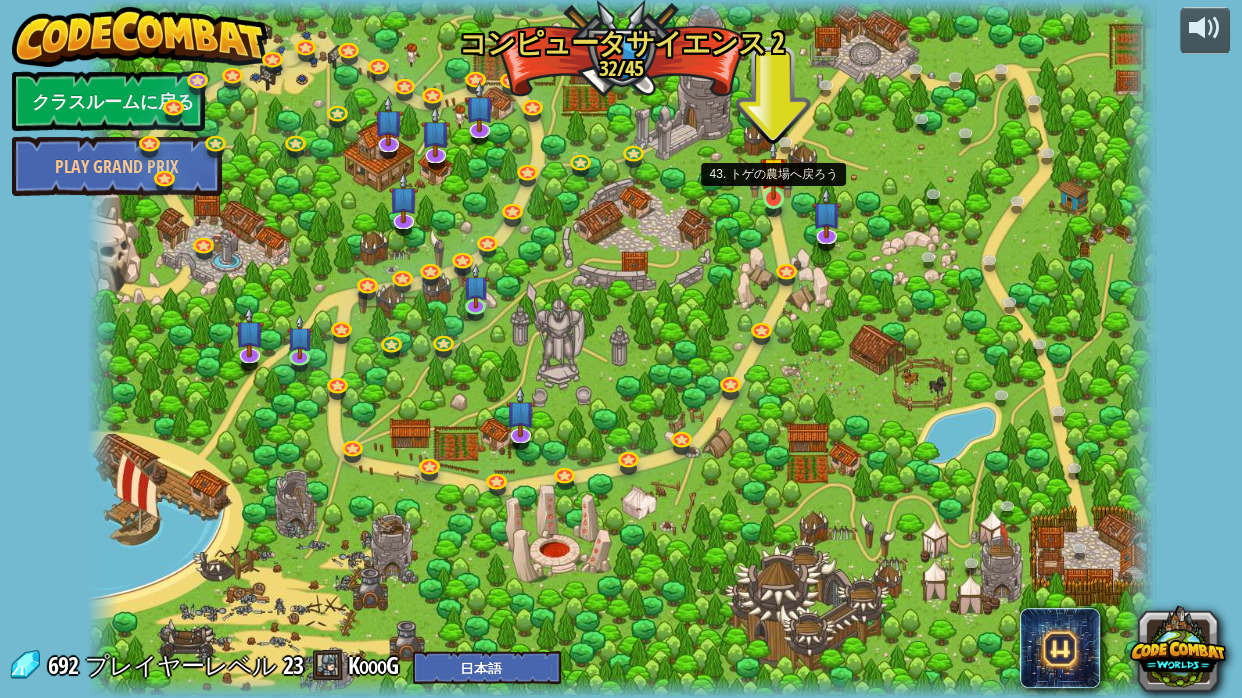 click at bounding box center [773, 170] 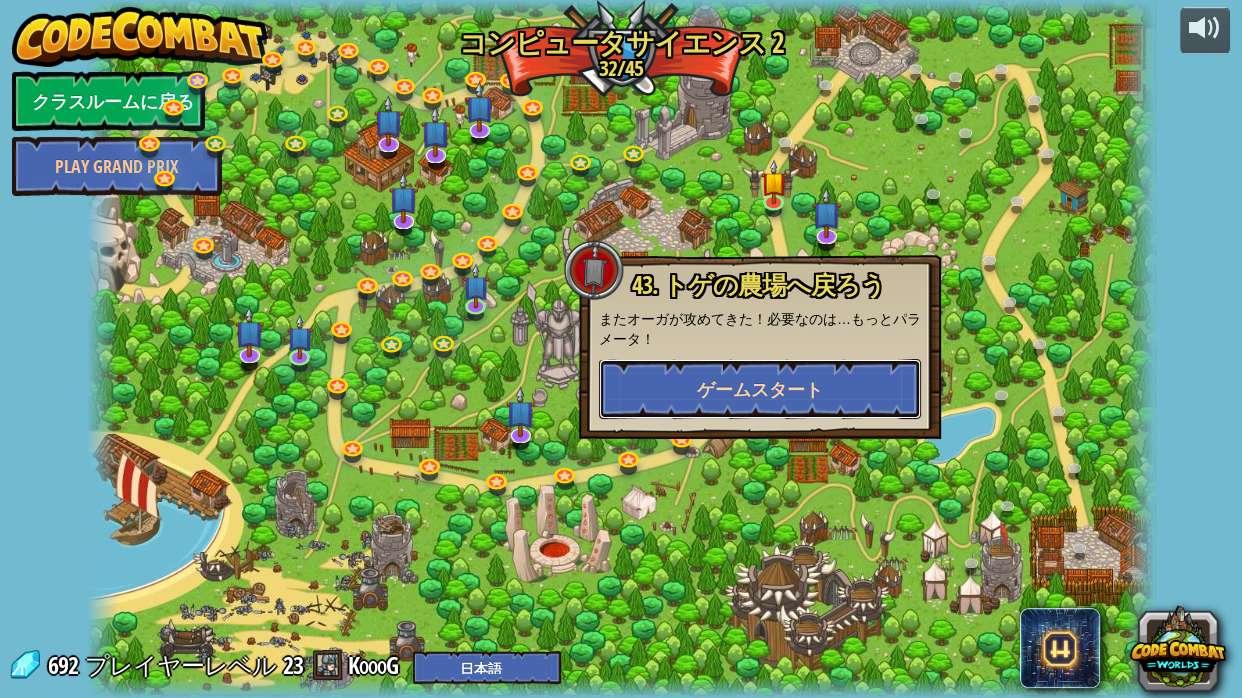 click on "ゲームスタート" at bounding box center (760, 389) 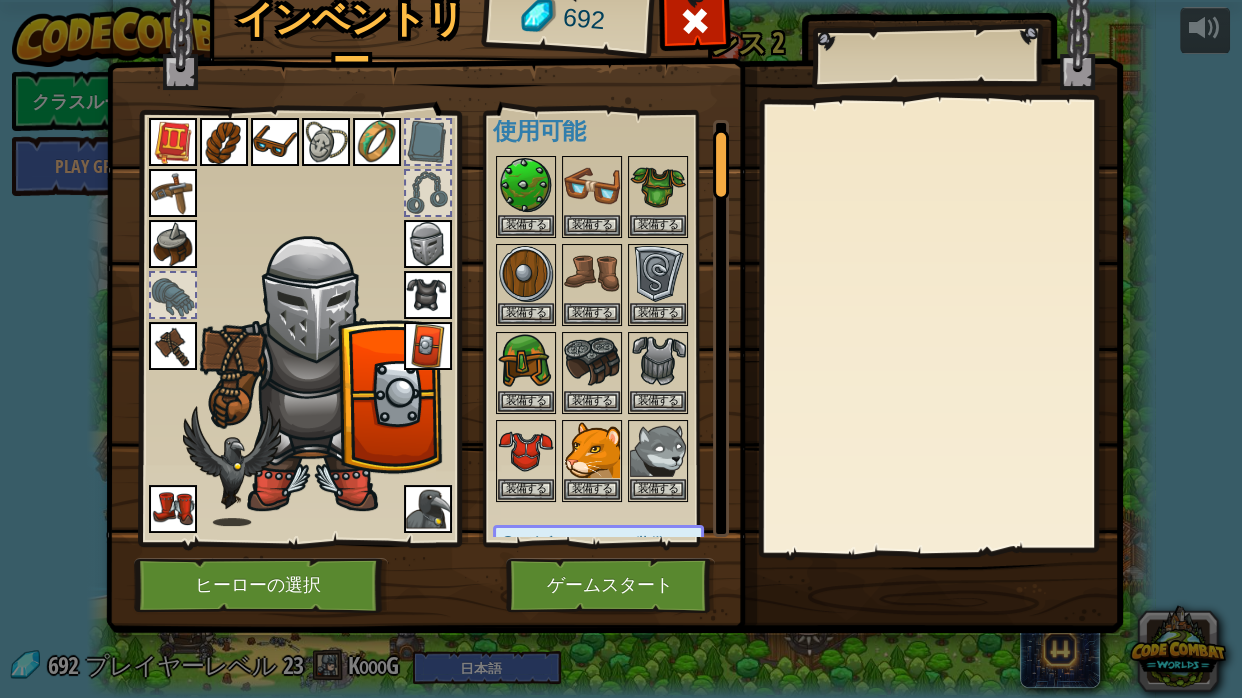 scroll, scrollTop: 0, scrollLeft: 0, axis: both 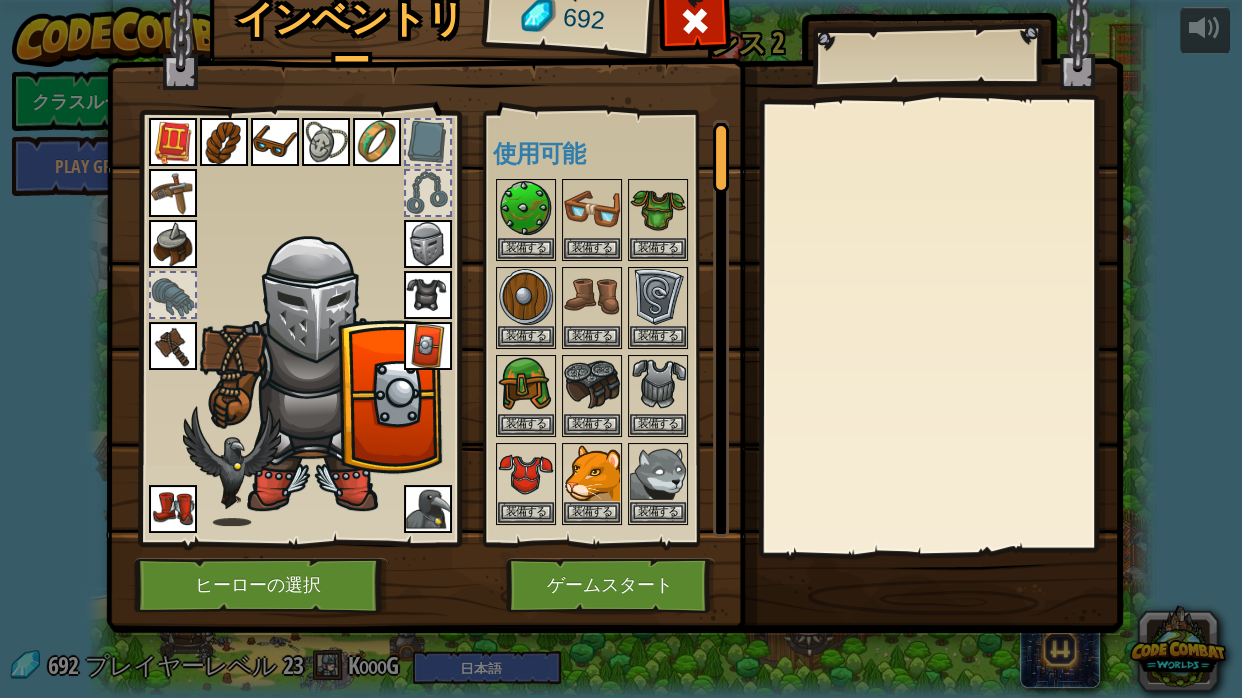 drag, startPoint x: 712, startPoint y: 174, endPoint x: 727, endPoint y: 160, distance: 20.518284 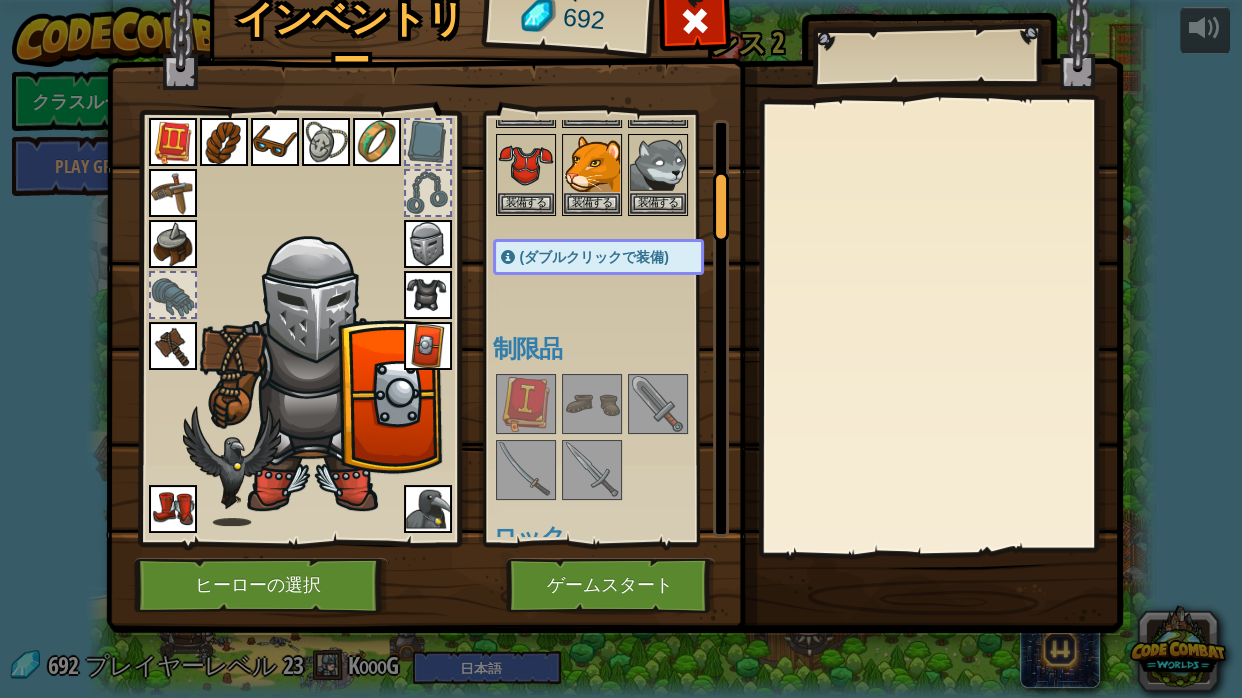 scroll, scrollTop: 322, scrollLeft: 0, axis: vertical 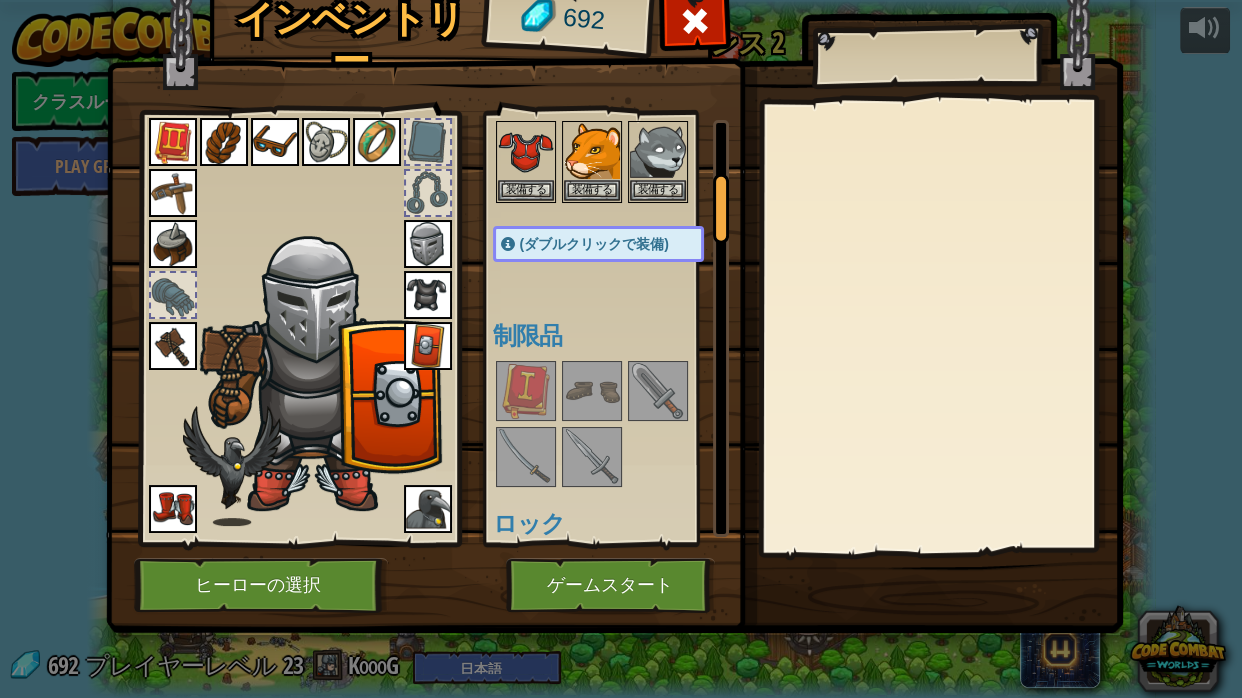 drag, startPoint x: 720, startPoint y: 164, endPoint x: 736, endPoint y: 212, distance: 50.596443 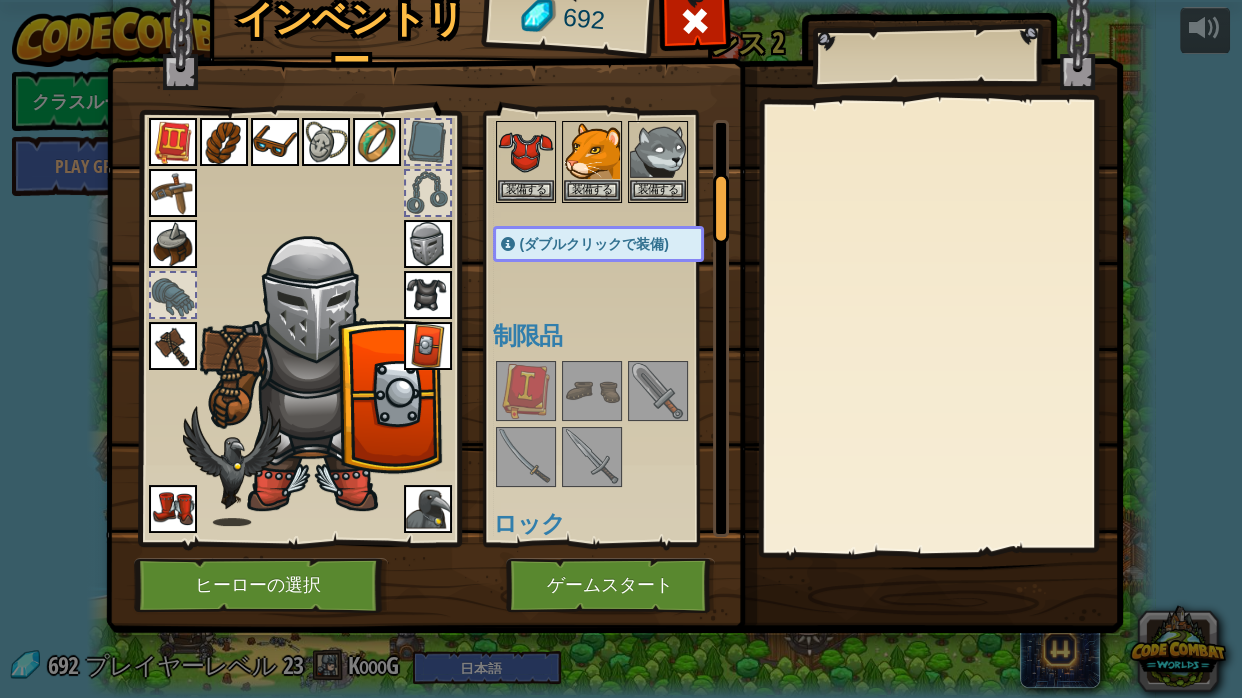 click at bounding box center (658, 391) 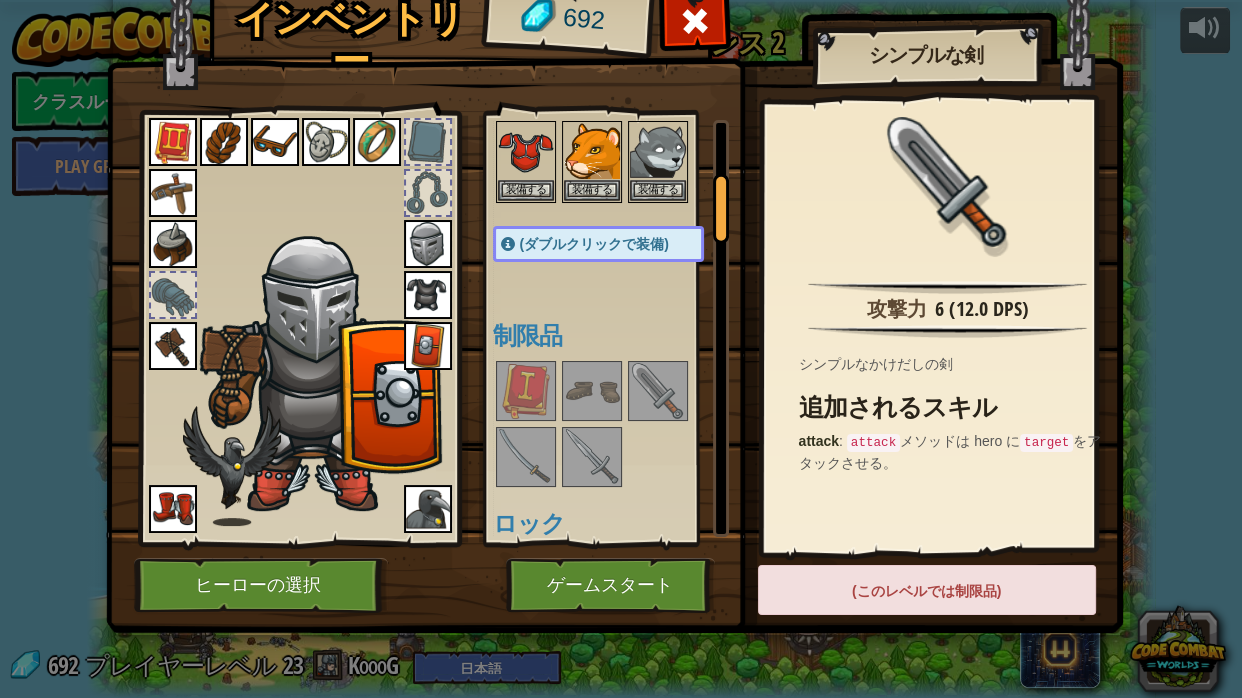 click at bounding box center (526, 457) 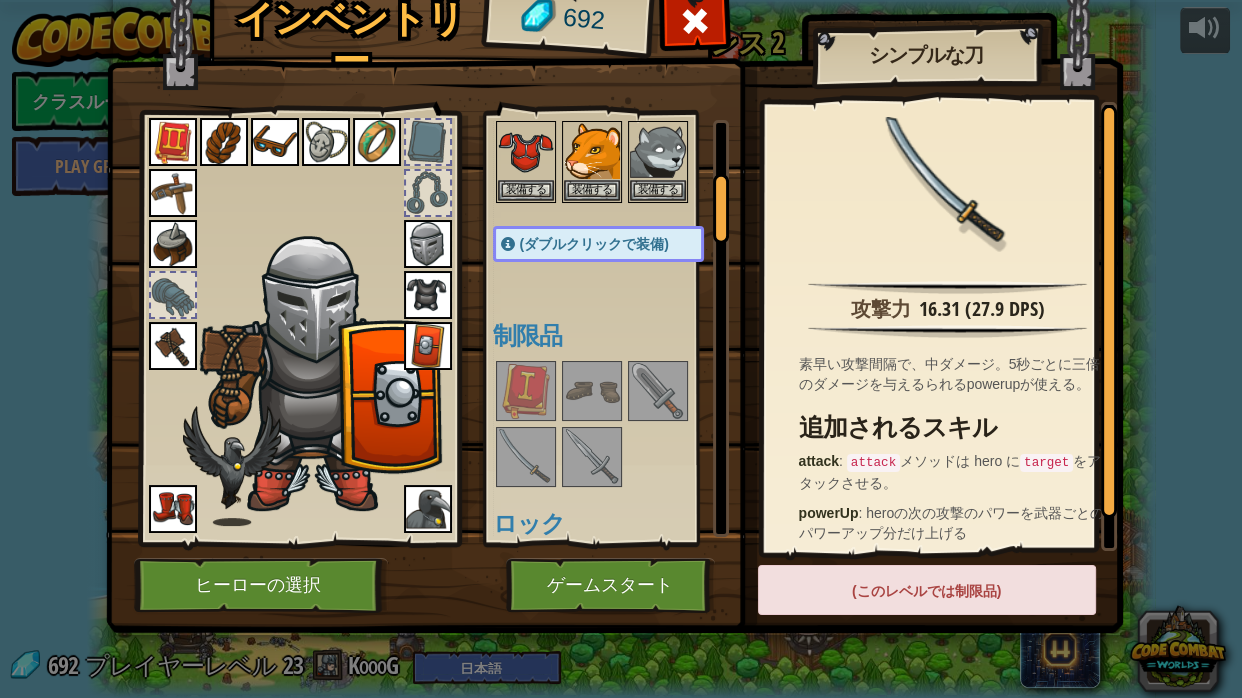 click at bounding box center [592, 457] 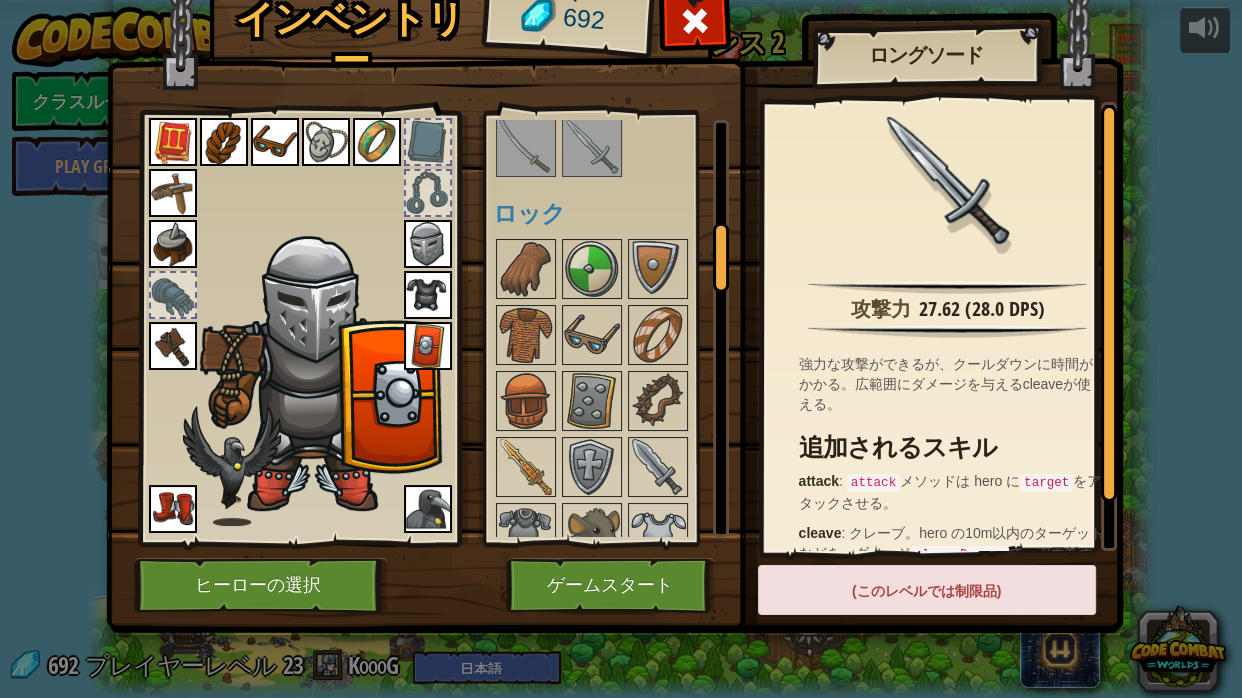 scroll, scrollTop: 645, scrollLeft: 0, axis: vertical 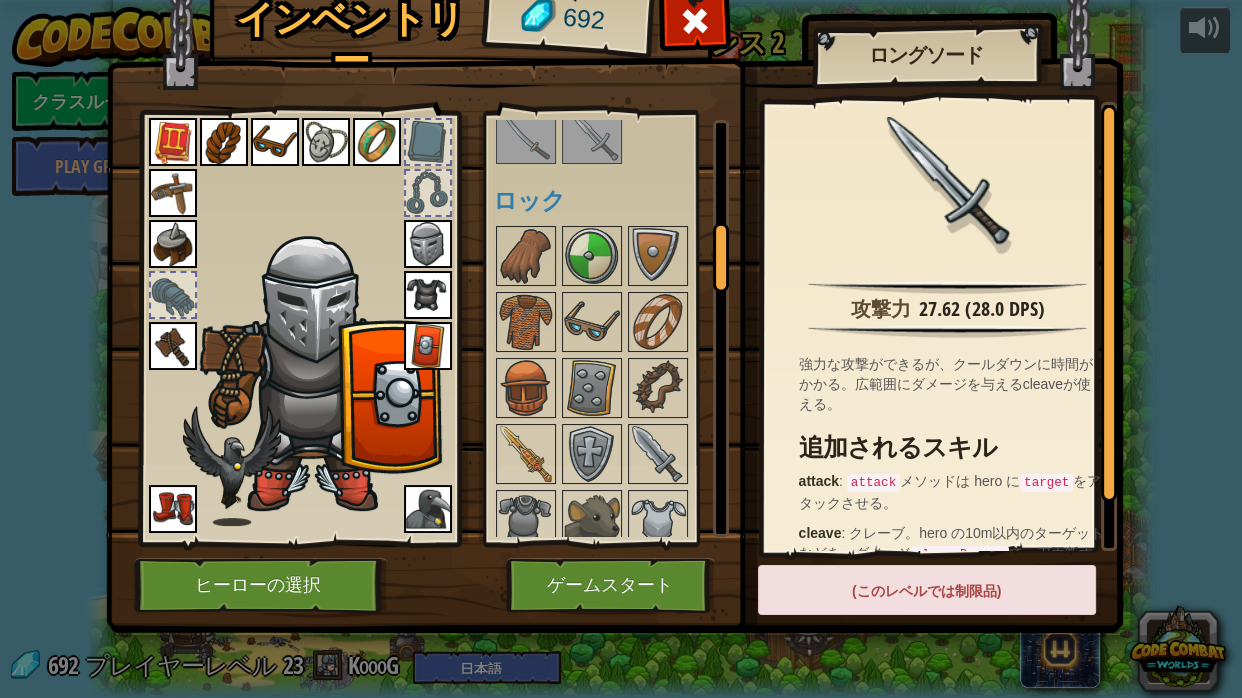 drag, startPoint x: 713, startPoint y: 299, endPoint x: 743, endPoint y: 254, distance: 54.08327 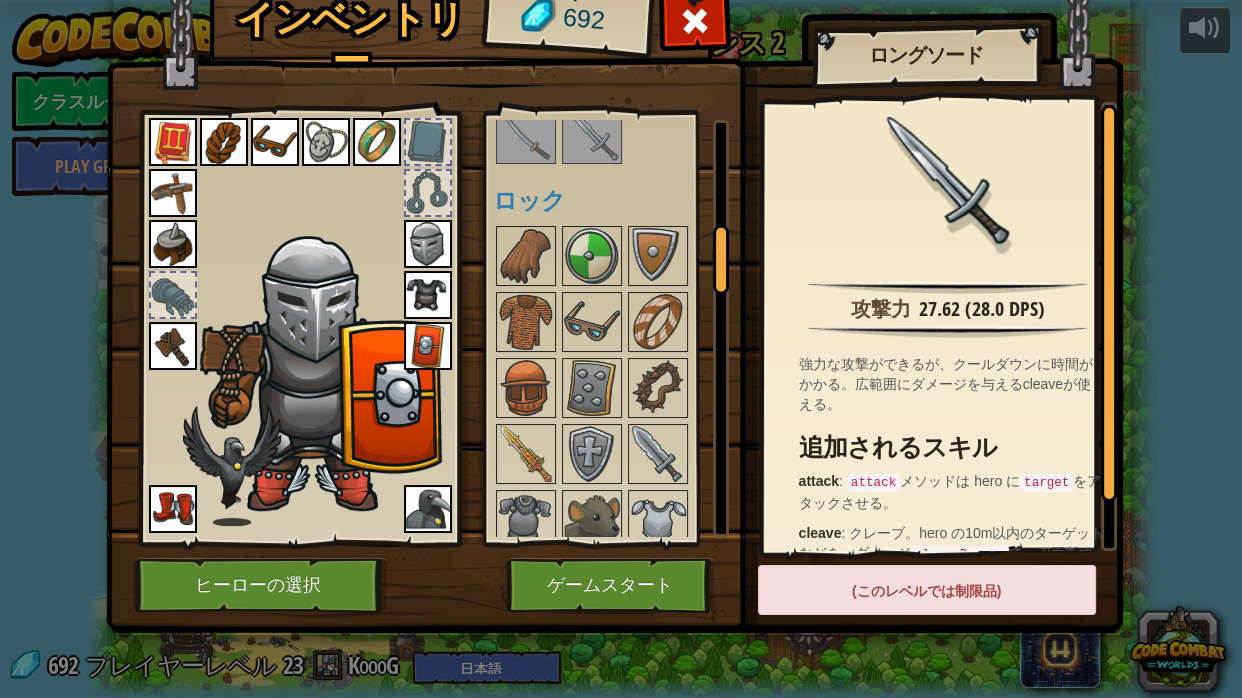 scroll, scrollTop: 1254, scrollLeft: 0, axis: vertical 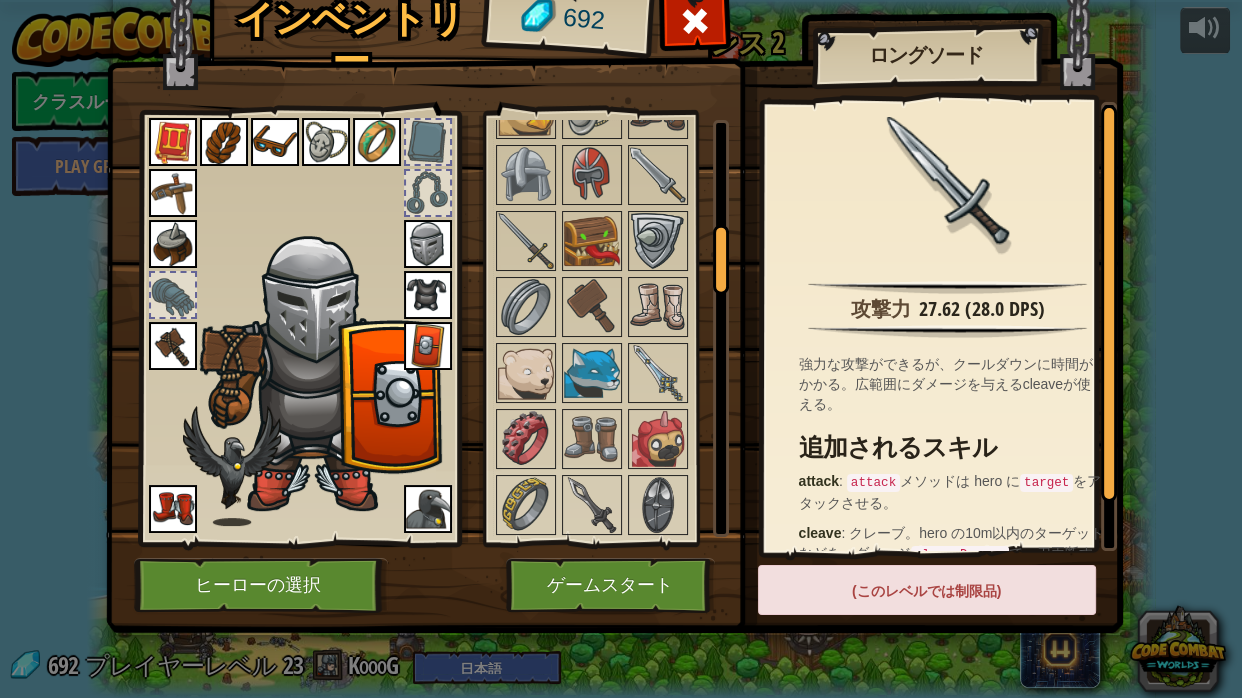 click at bounding box center [721, 328] 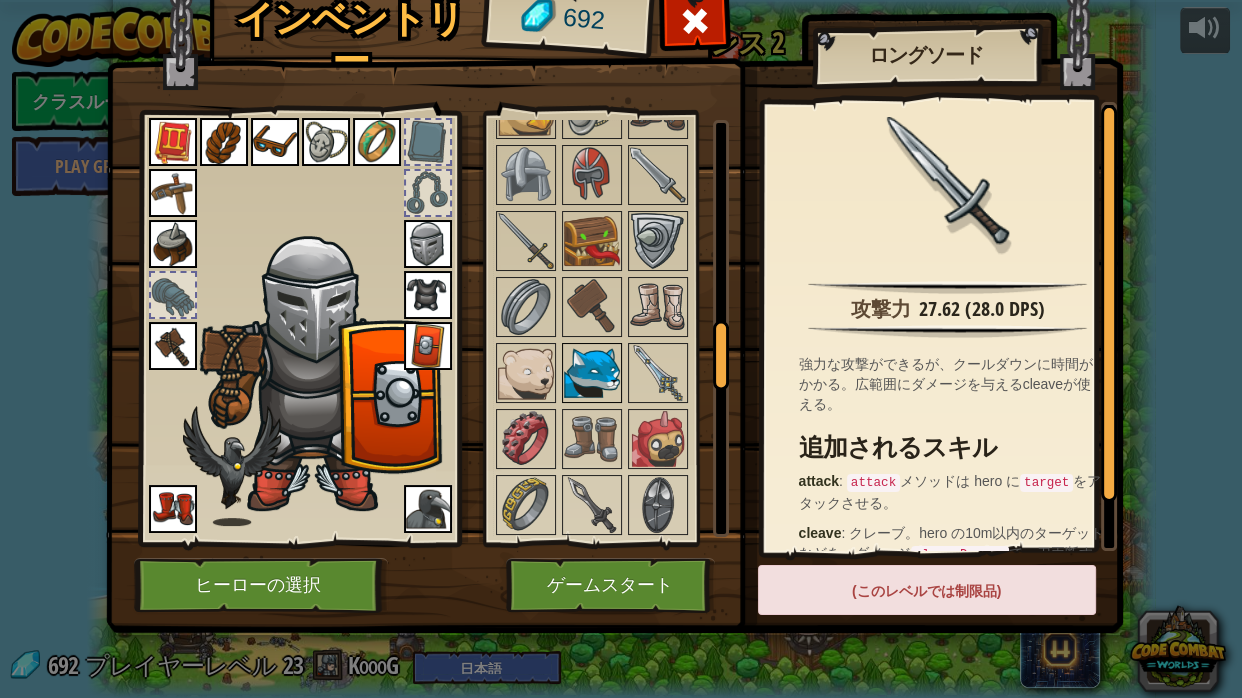 click at bounding box center (592, 373) 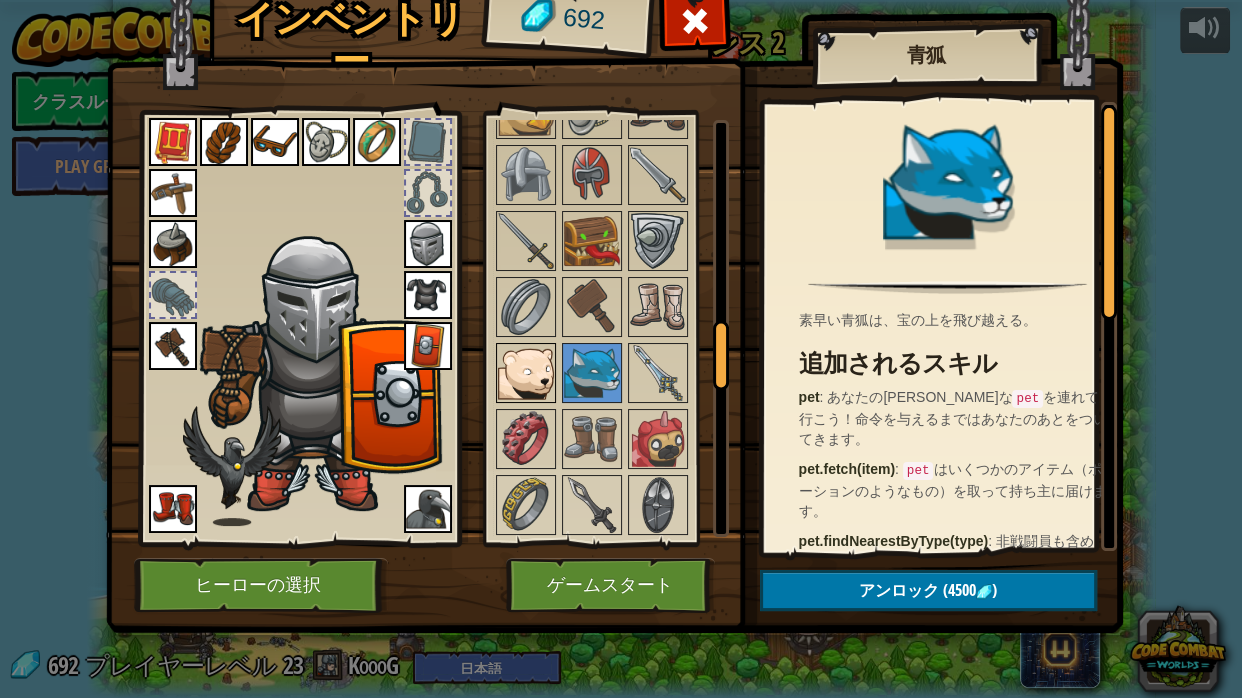 click at bounding box center (526, 373) 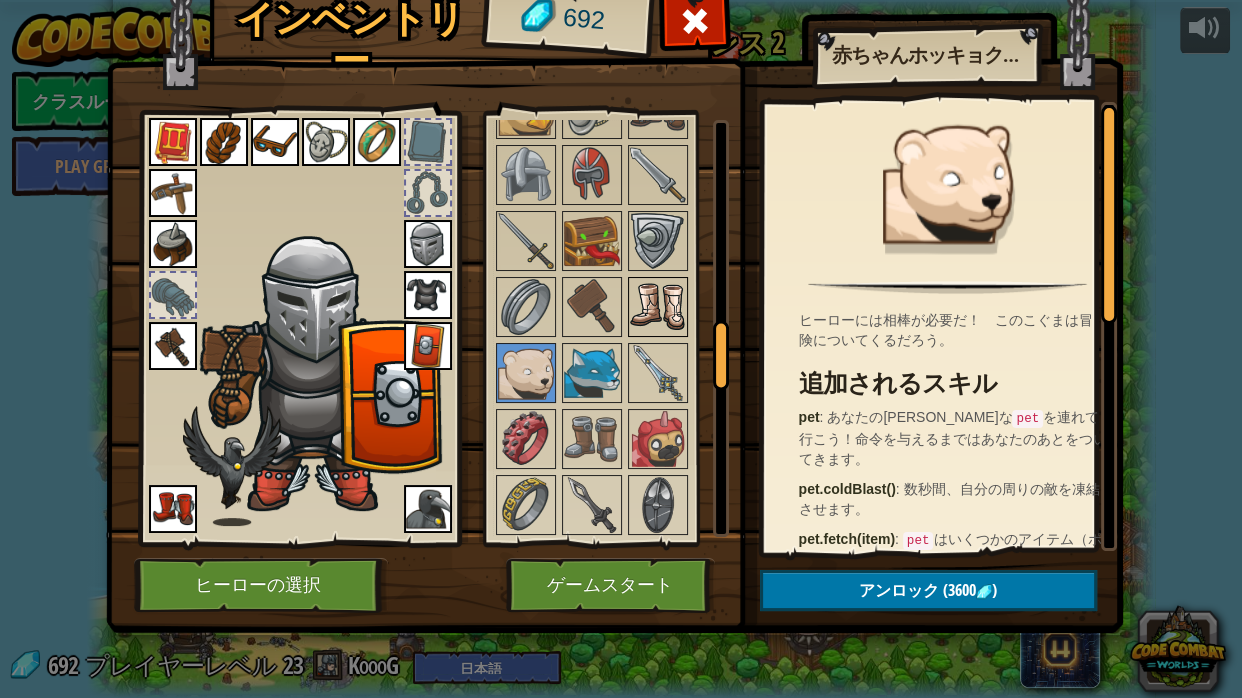 click at bounding box center [658, 307] 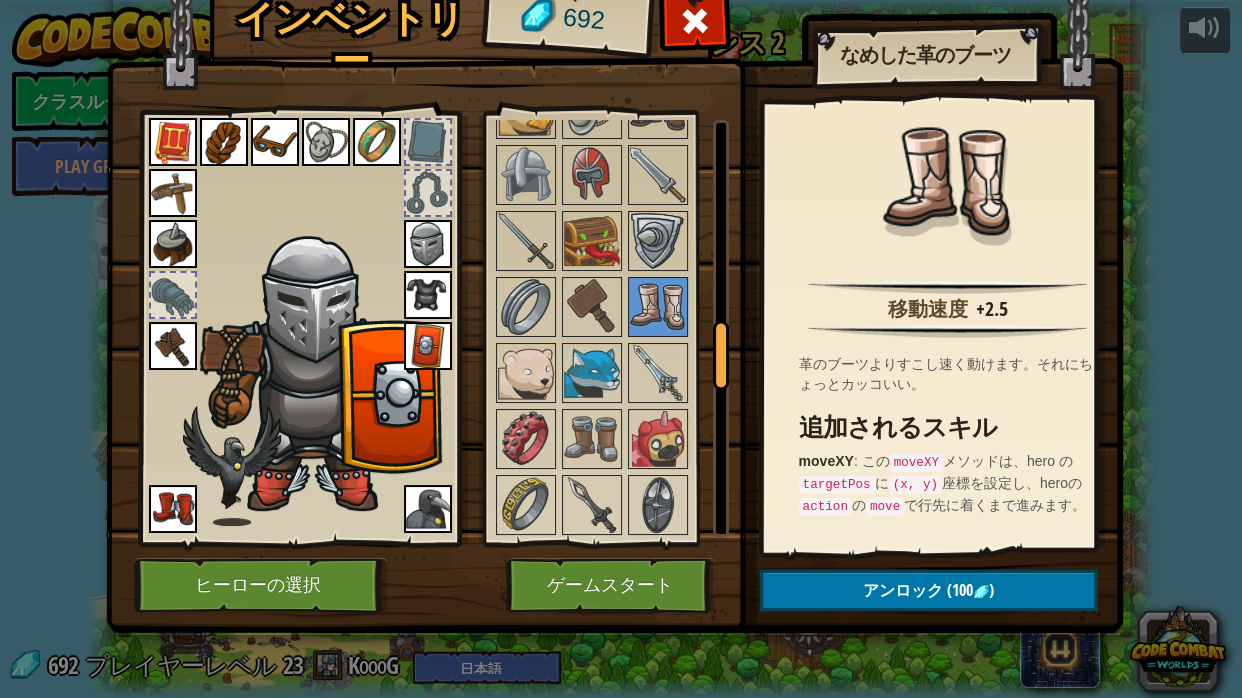 click at bounding box center [618, 571] 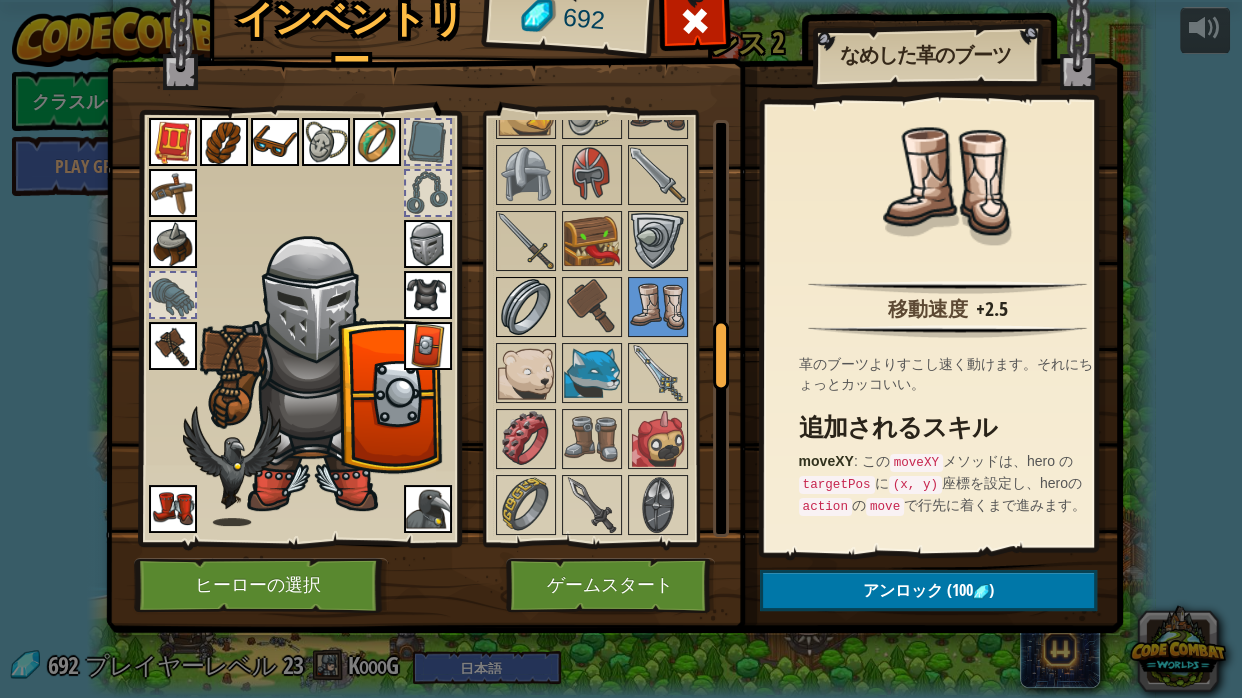 click at bounding box center (526, 307) 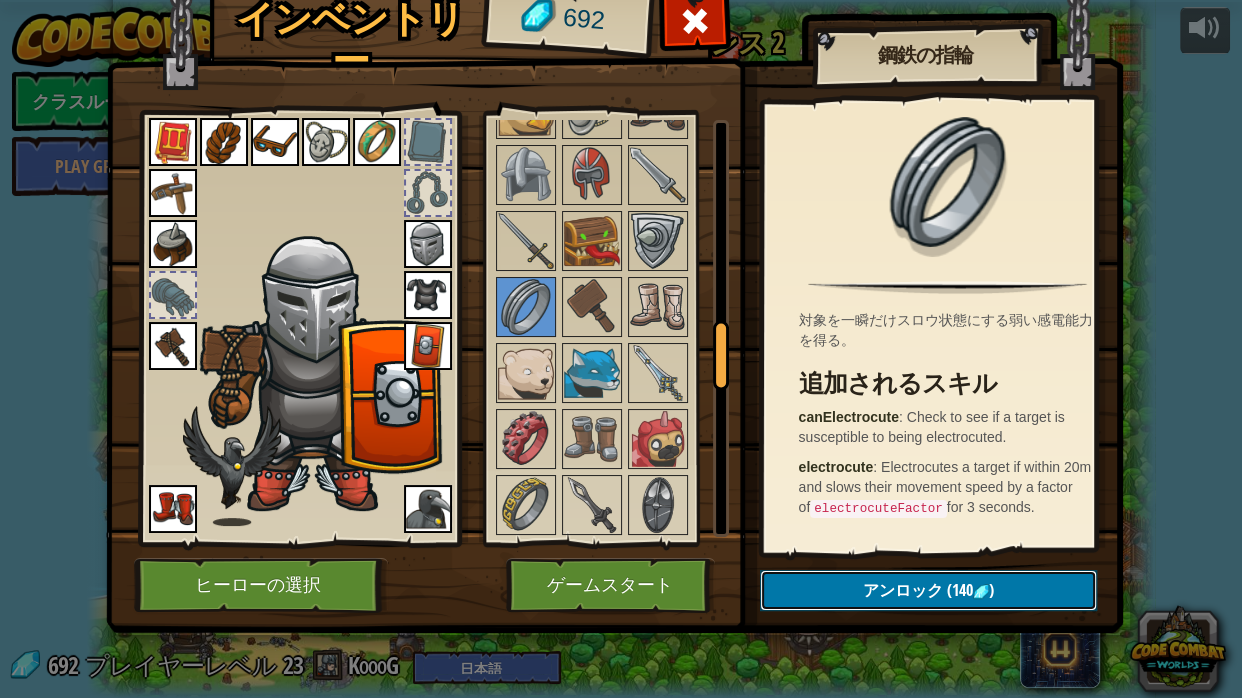 click on "アンロック (140 )" at bounding box center [928, 590] 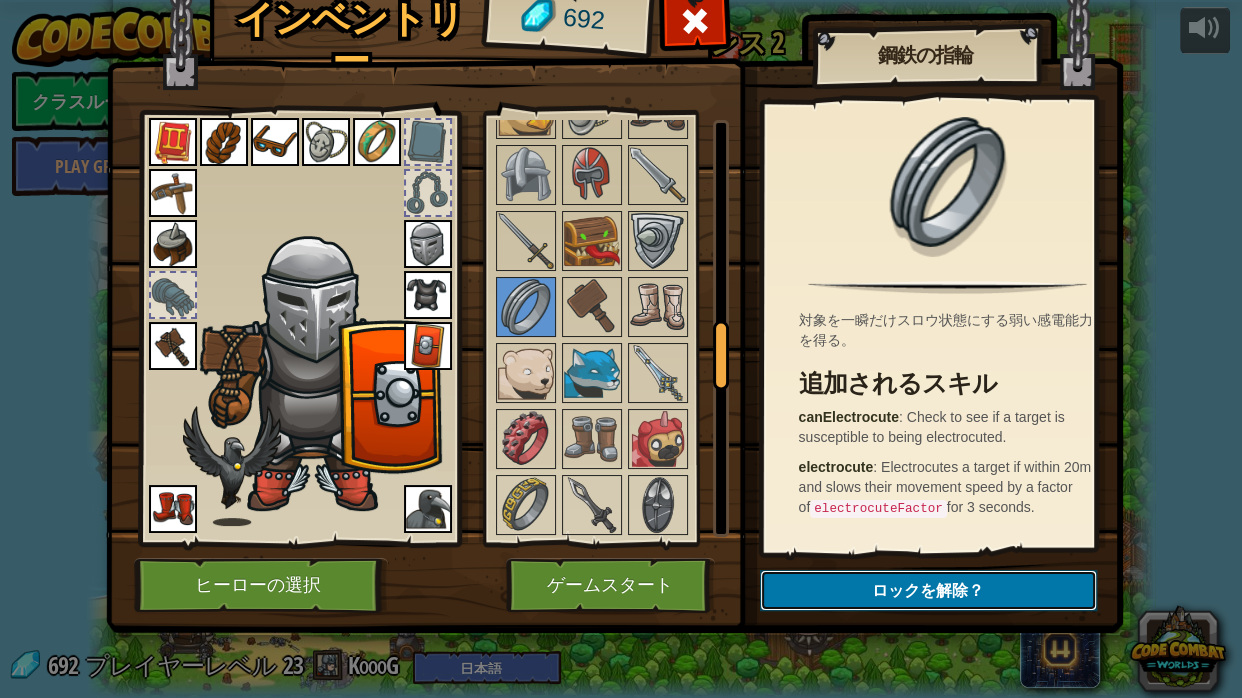 click on "ロックを解除？" at bounding box center (928, 590) 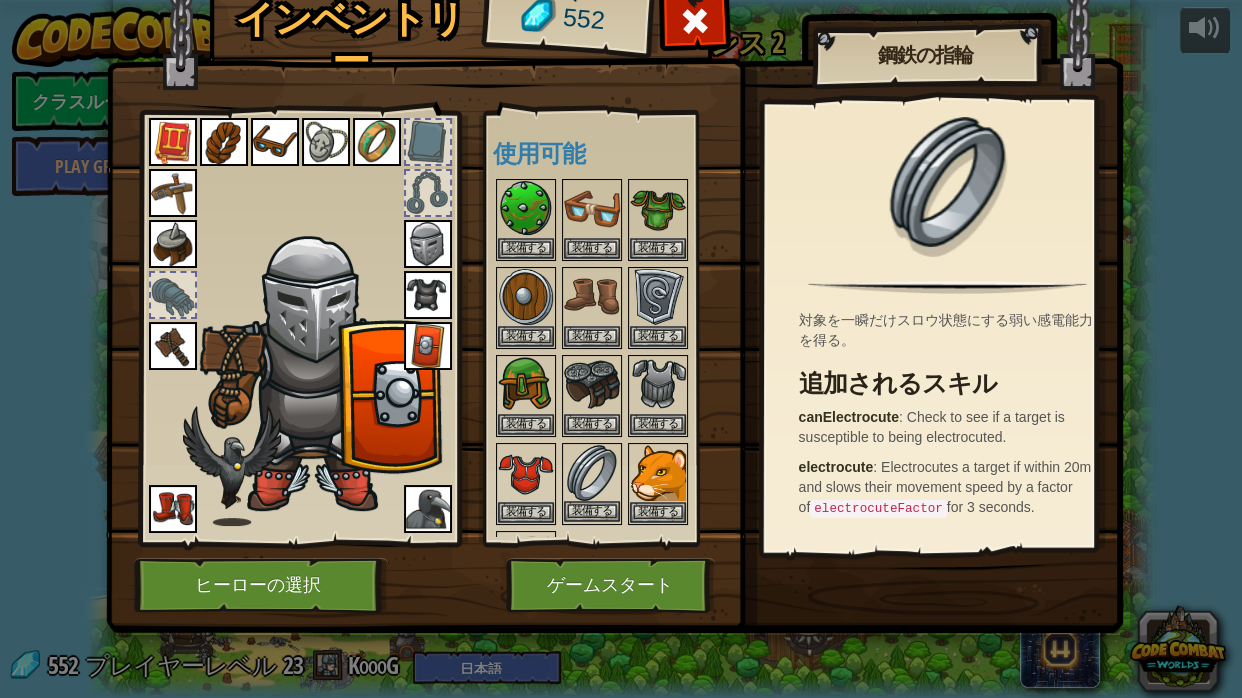 click at bounding box center [592, 473] 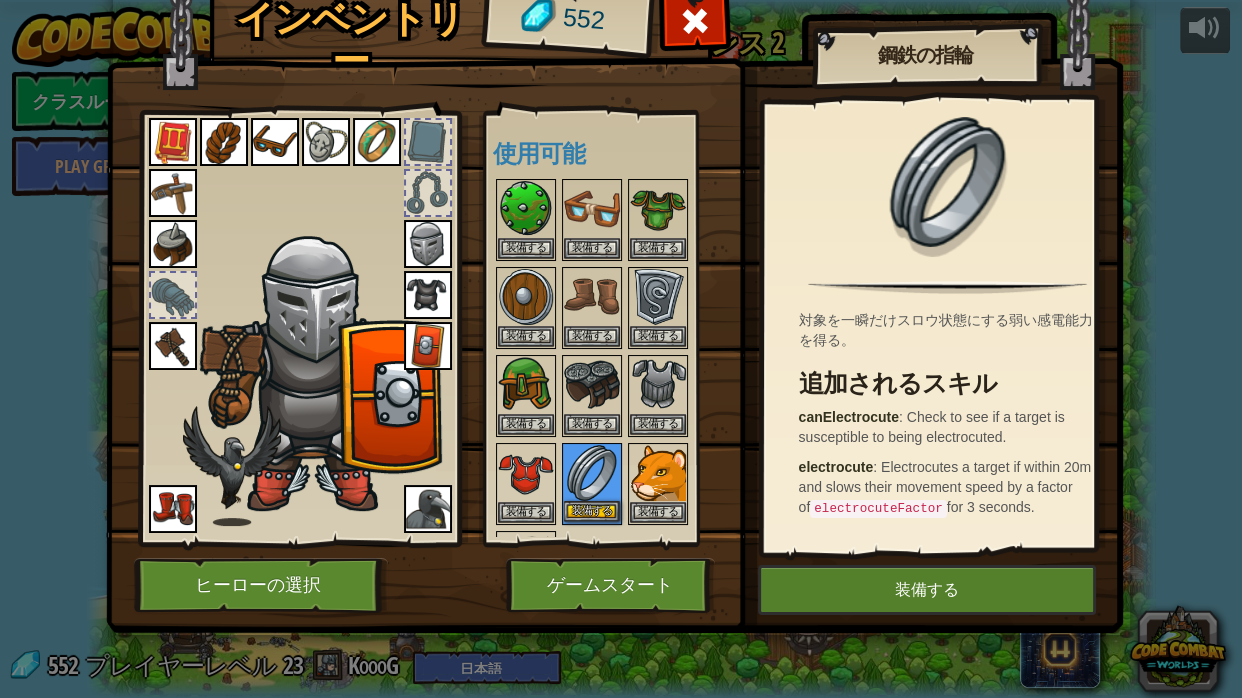 click at bounding box center (592, 473) 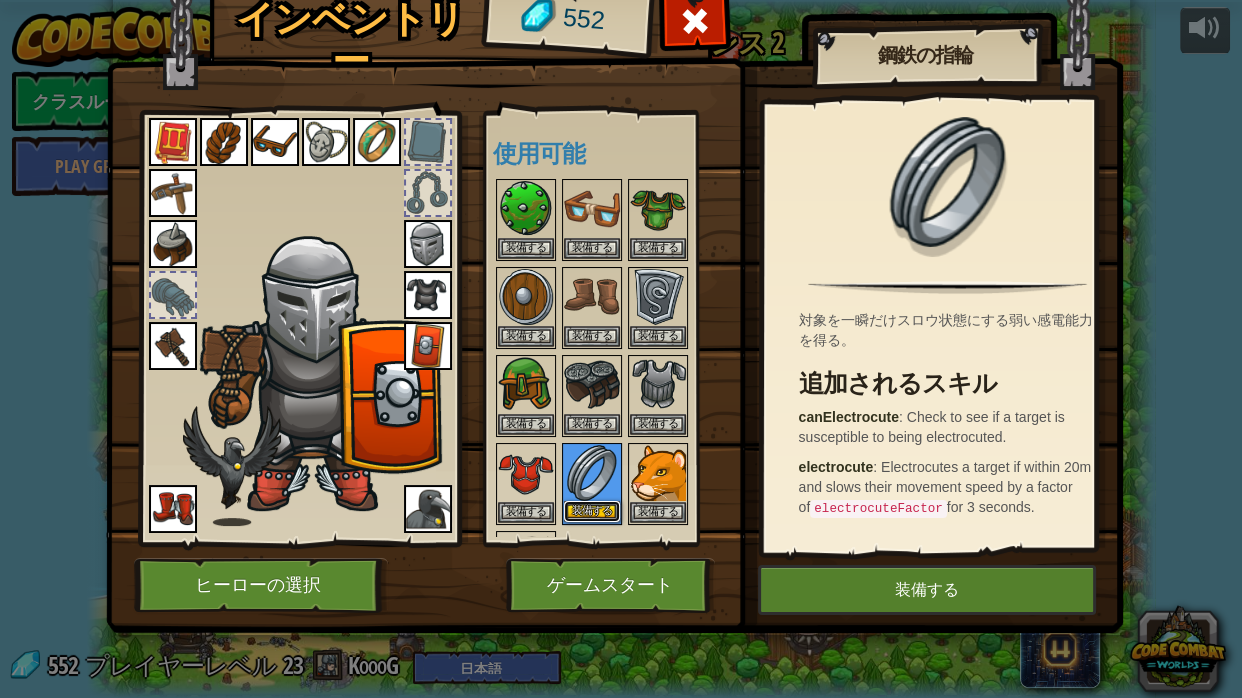 click on "装備する" at bounding box center (592, 511) 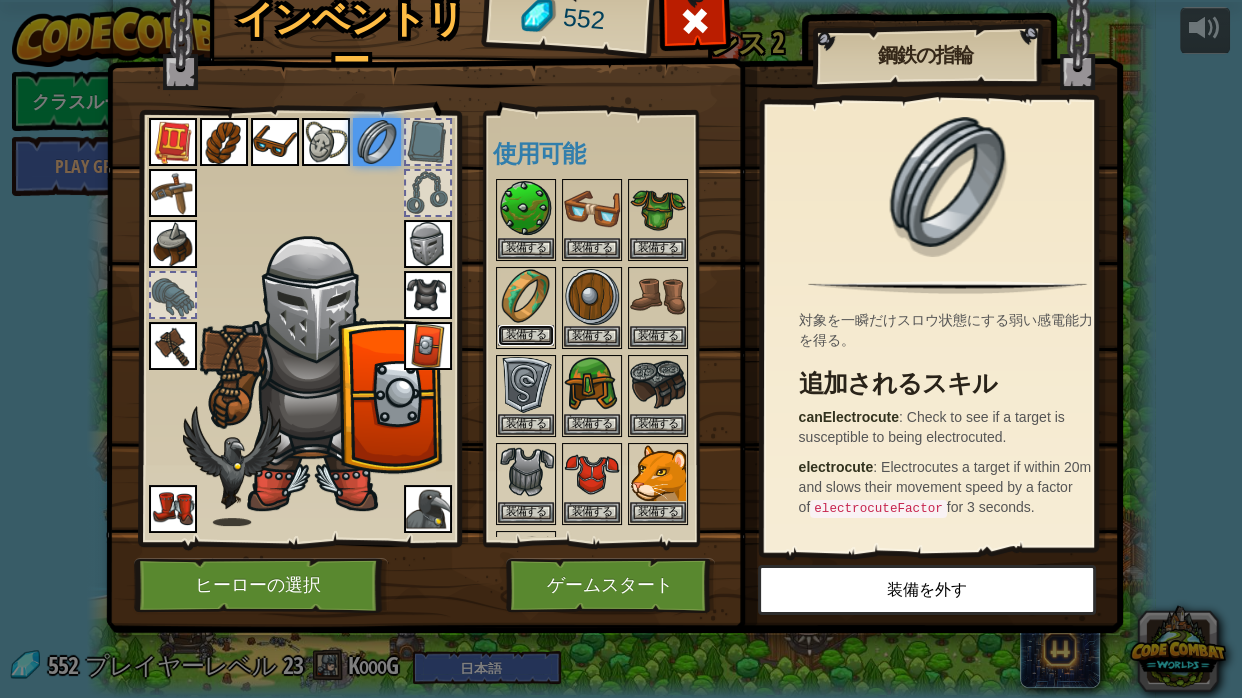 click on "装備する" at bounding box center (526, 335) 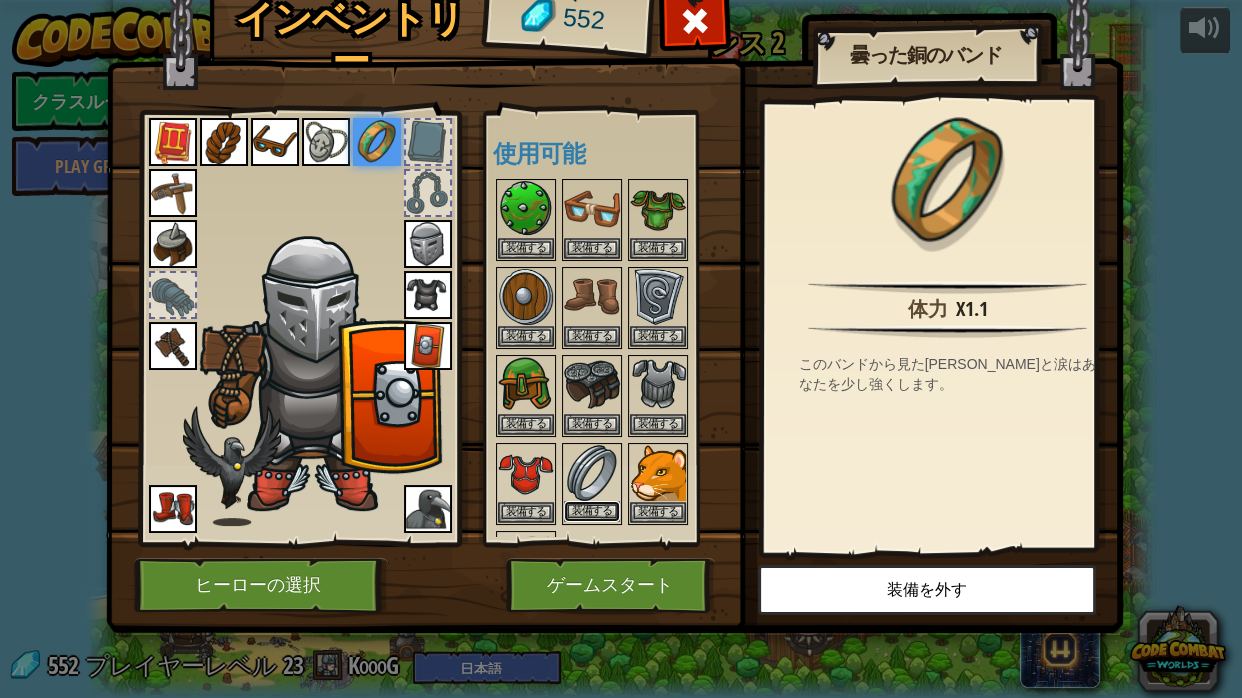 click on "装備する" at bounding box center [592, 511] 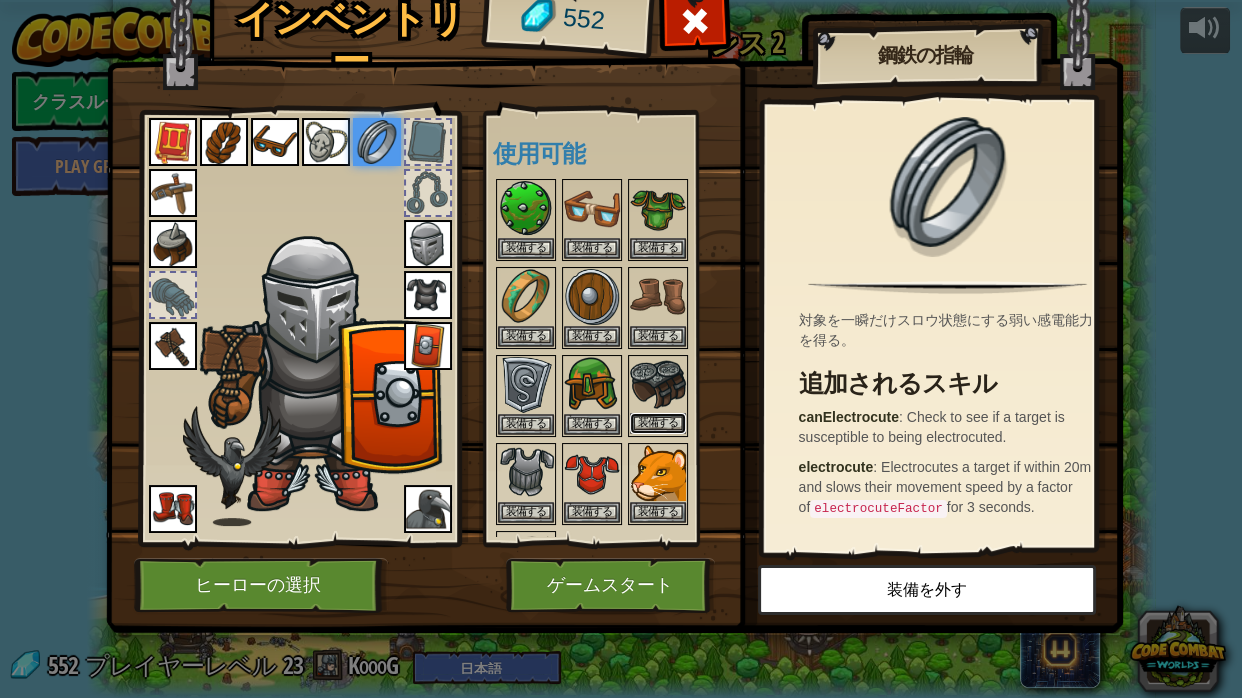 click on "装備する" at bounding box center (658, 396) 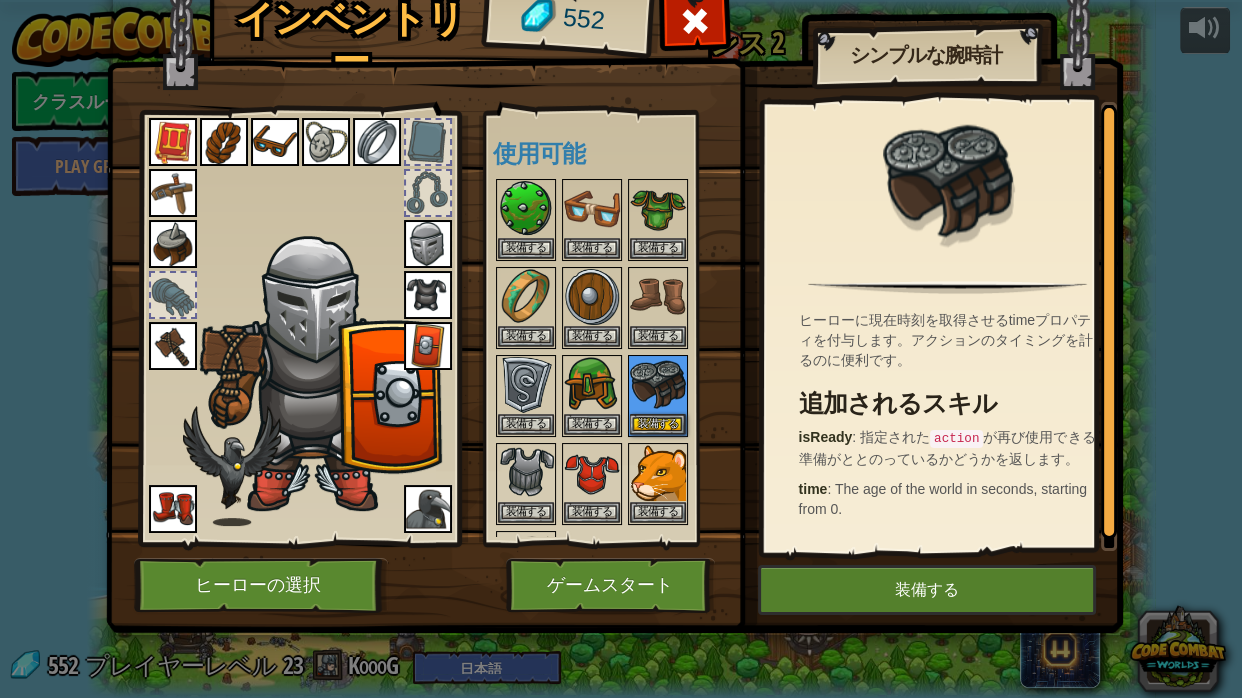 drag, startPoint x: 717, startPoint y: 426, endPoint x: 722, endPoint y: 372, distance: 54.230988 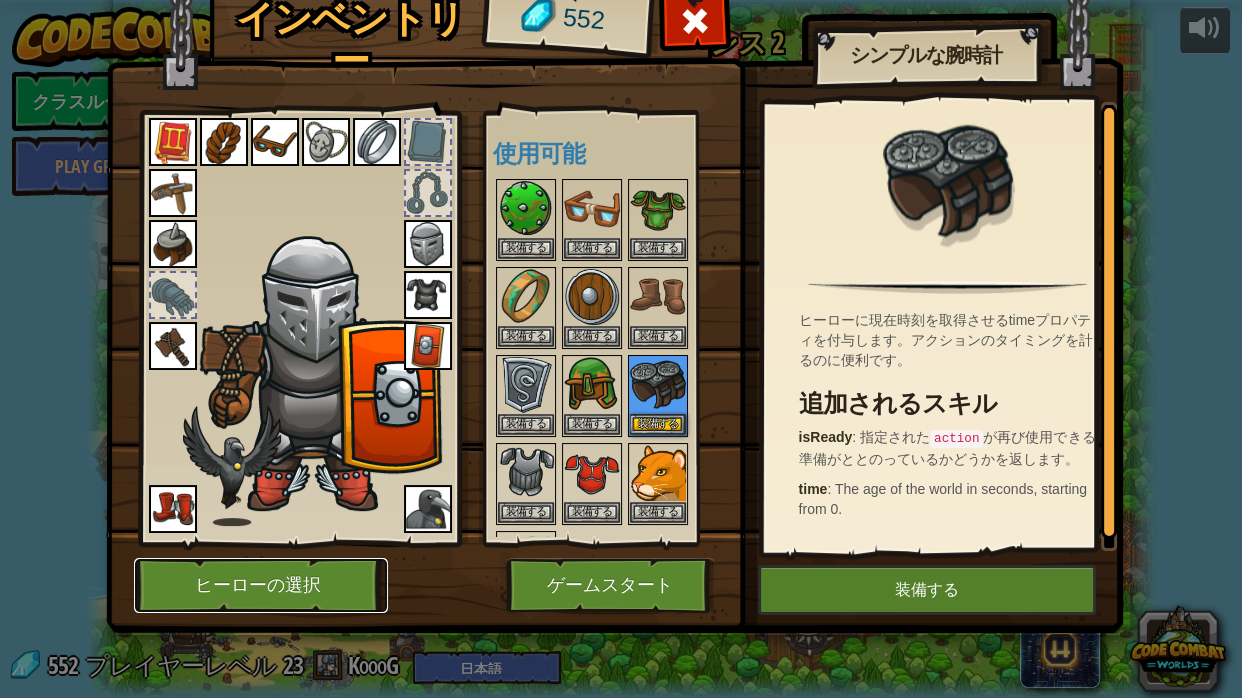 click on "ヒーローの選択" at bounding box center [261, 585] 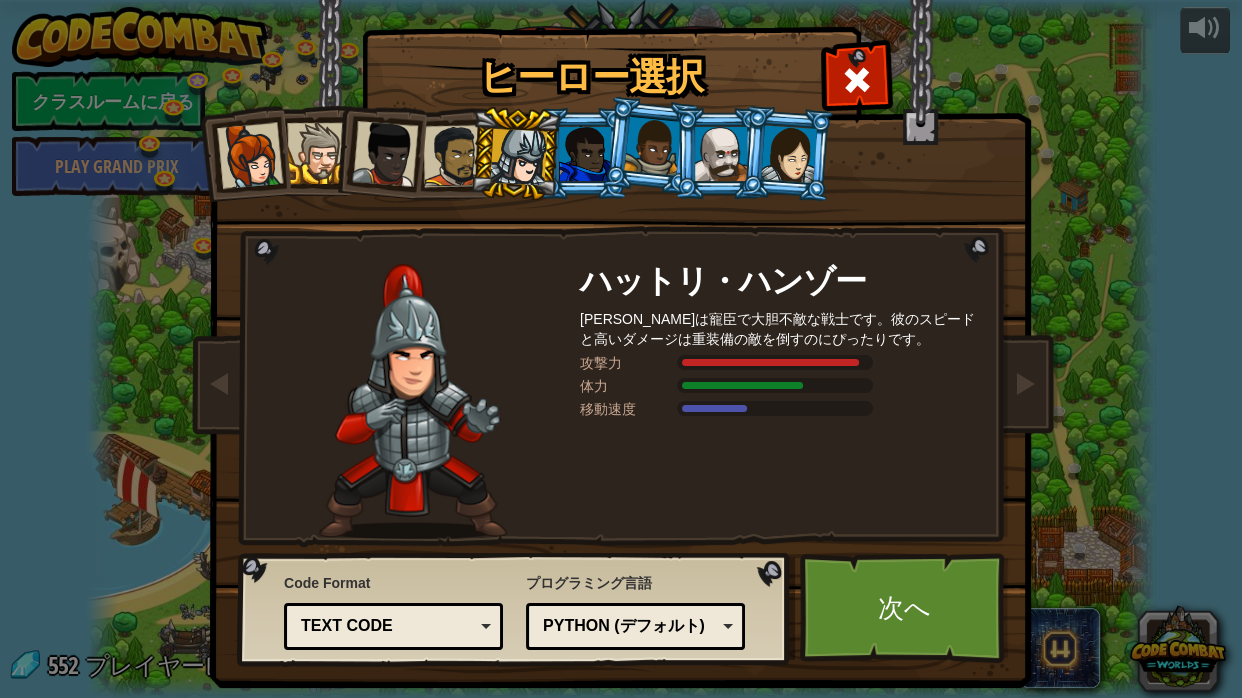 click at bounding box center [454, 156] 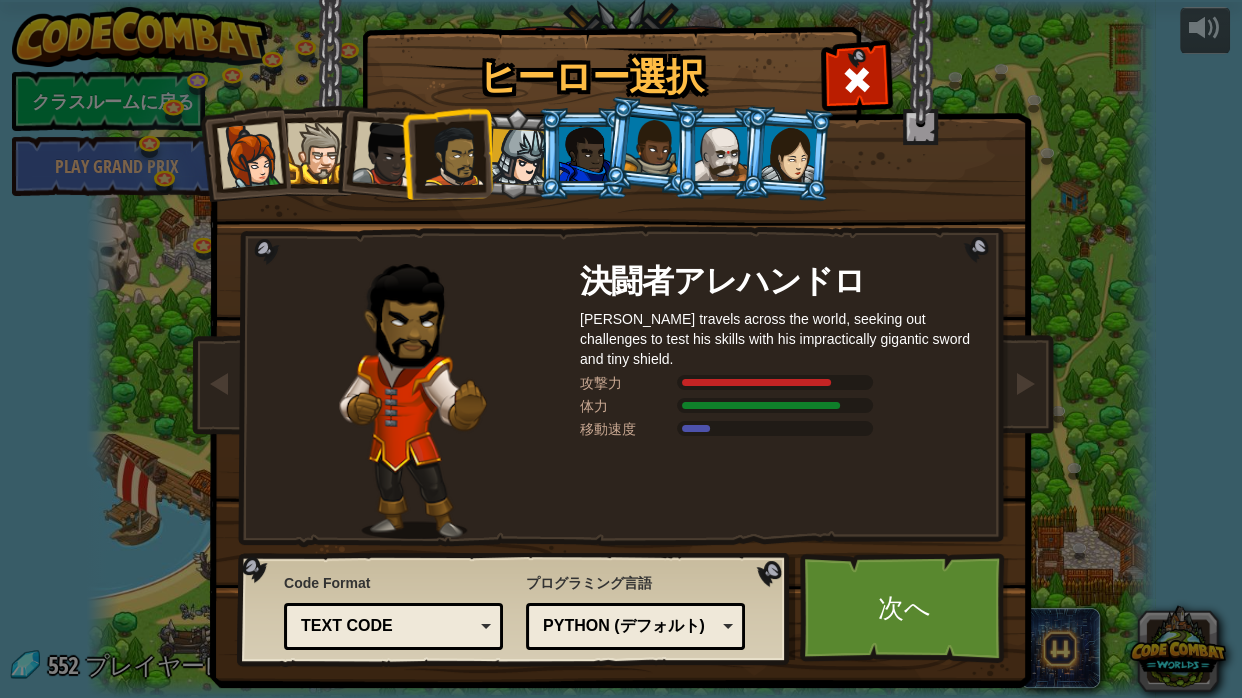 click at bounding box center (518, 157) 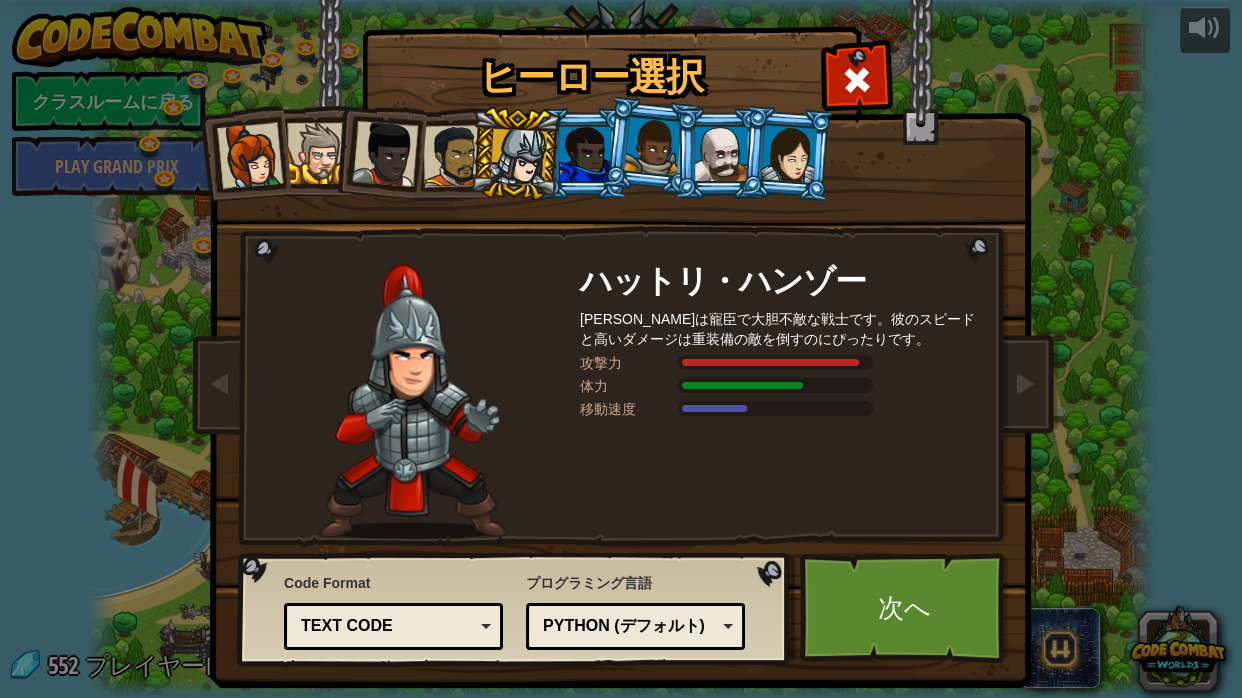click at bounding box center (585, 154) 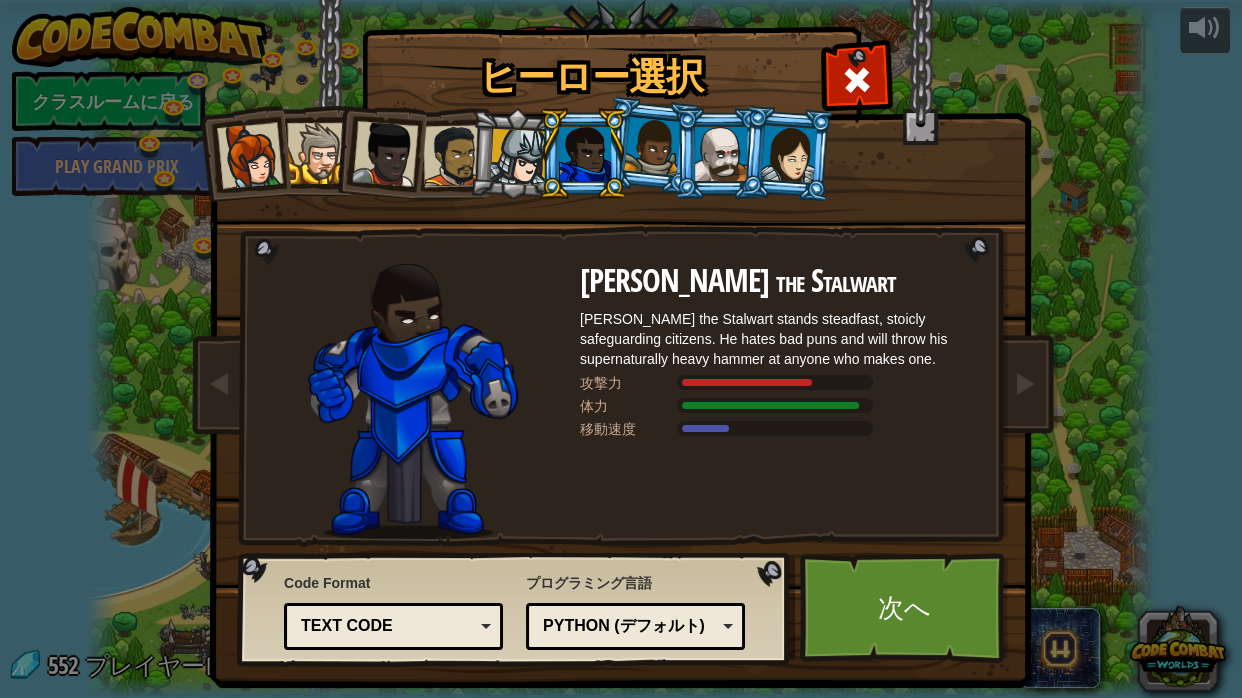 click at bounding box center (650, 146) 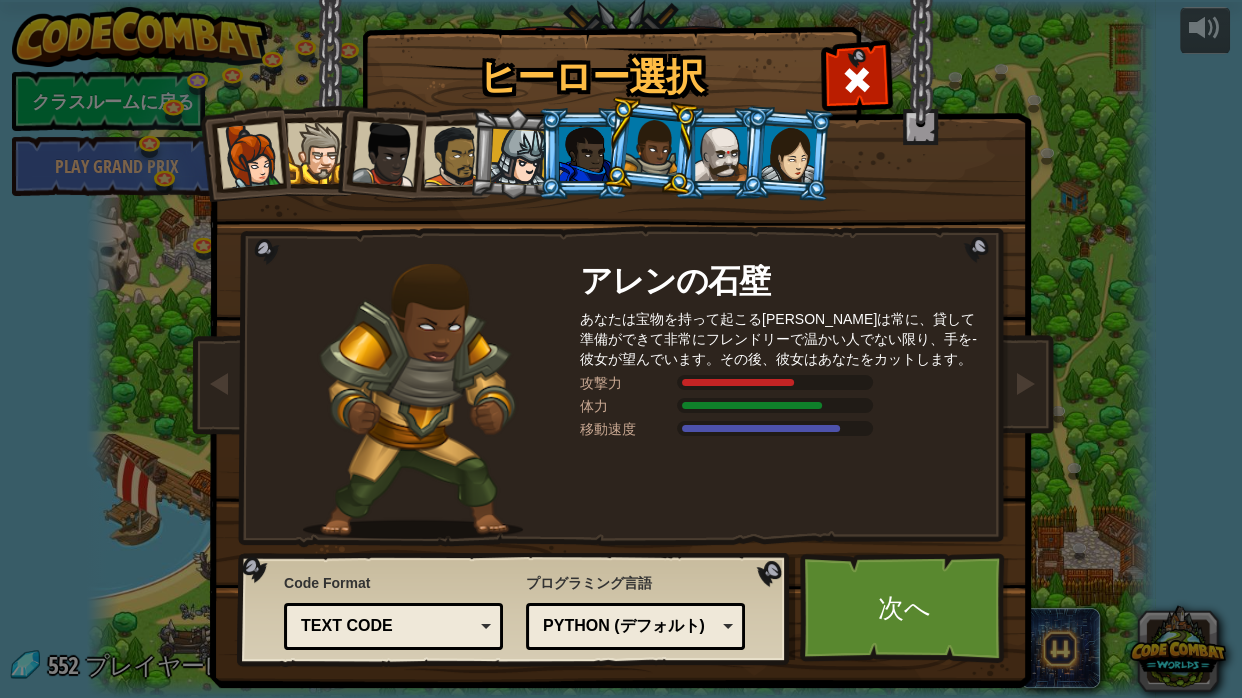 click at bounding box center (650, 146) 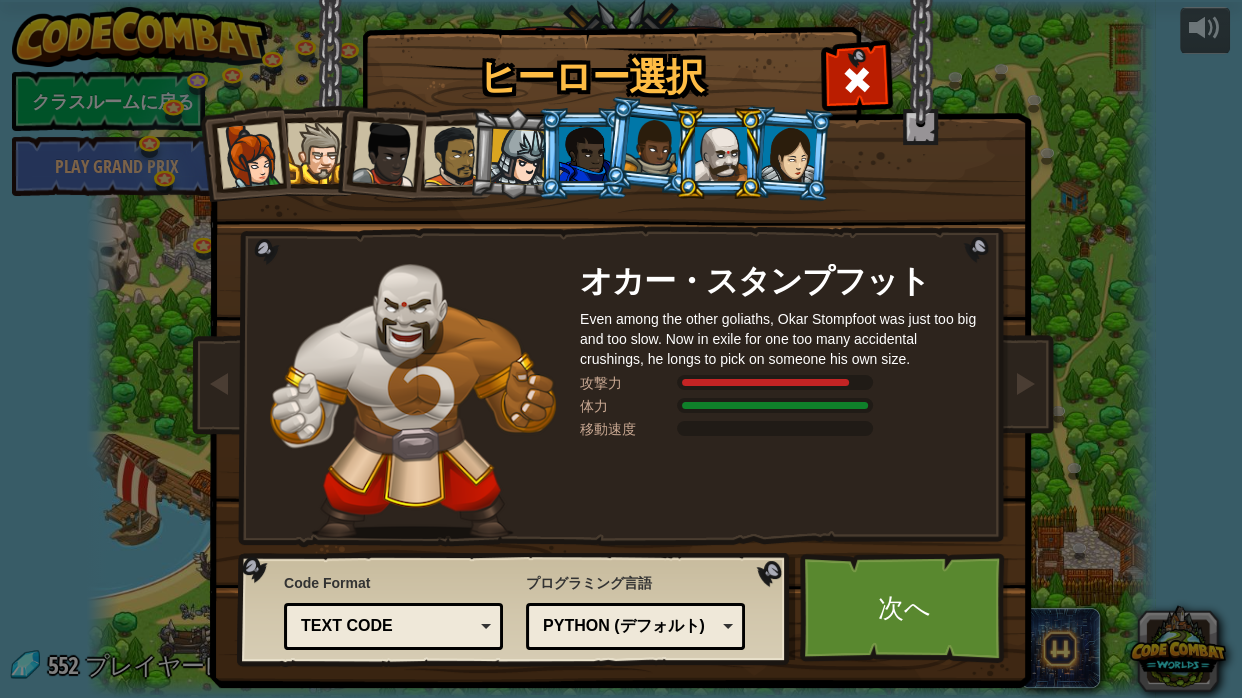 click at bounding box center (789, 153) 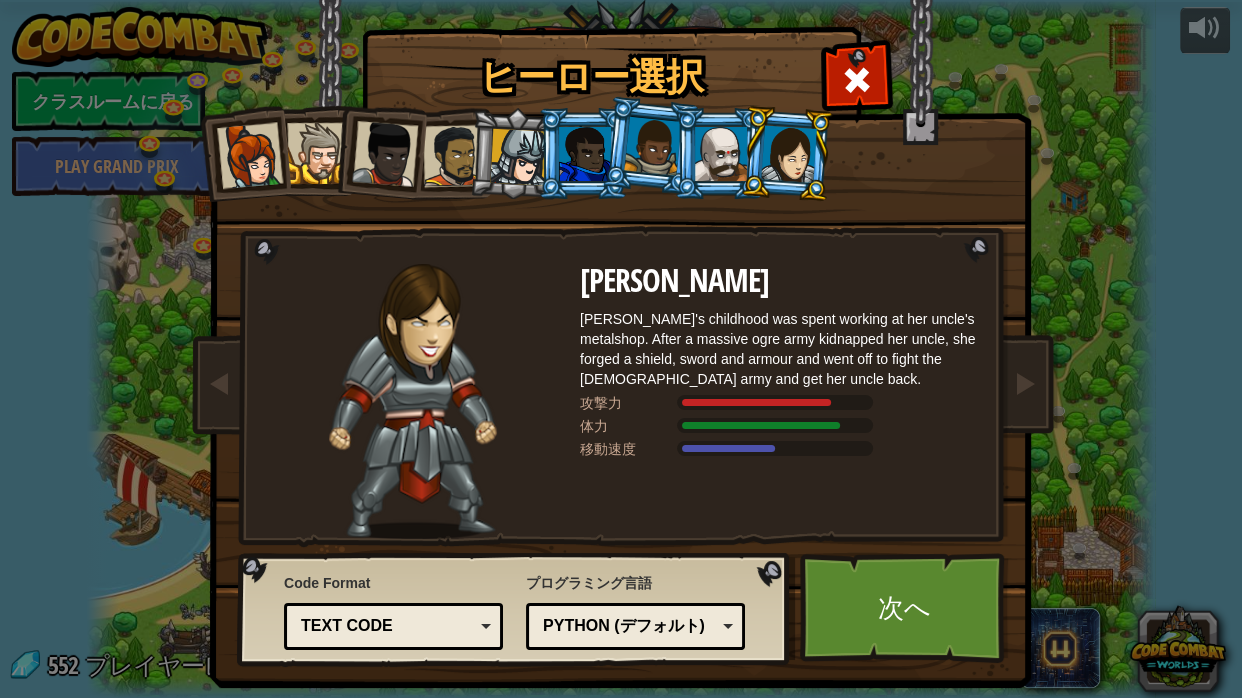 click at bounding box center (243, 153) 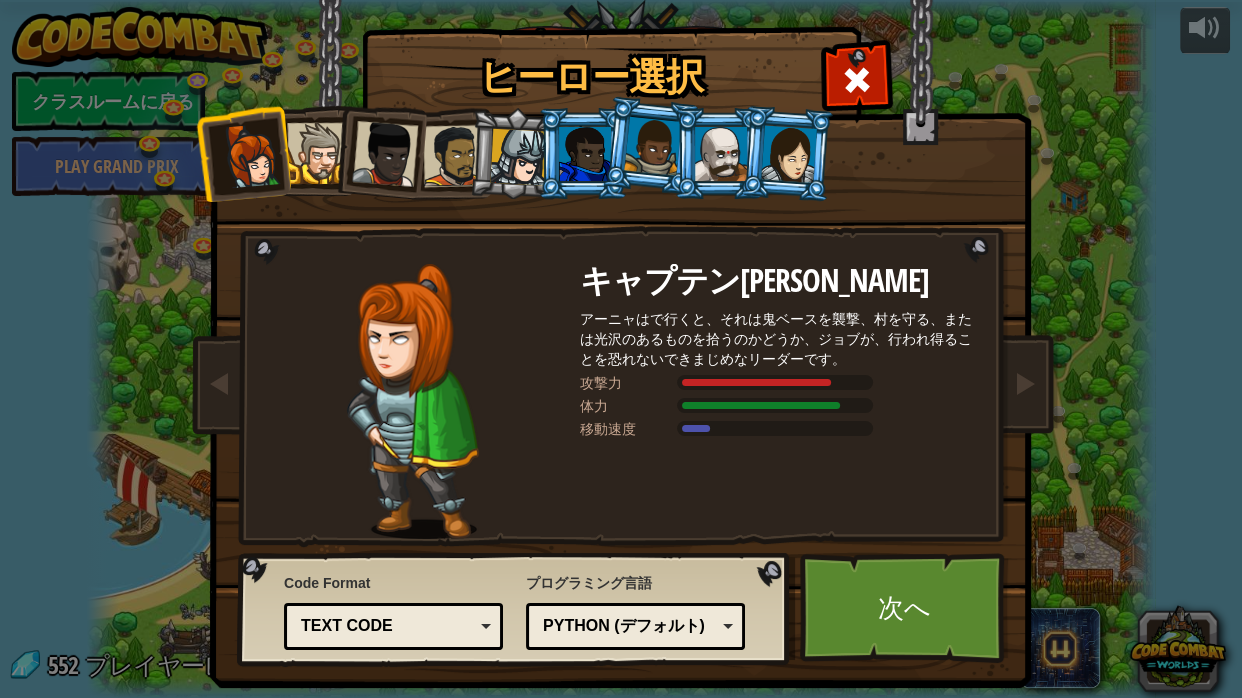 click at bounding box center [317, 153] 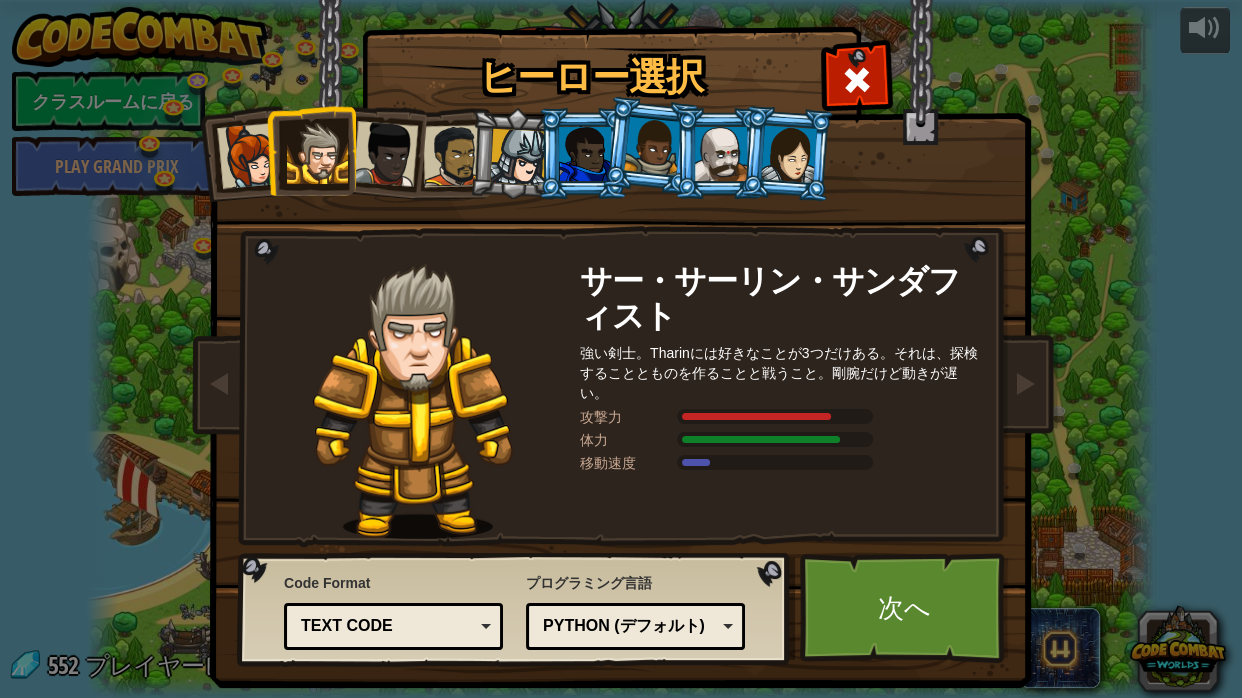 click at bounding box center (379, 150) 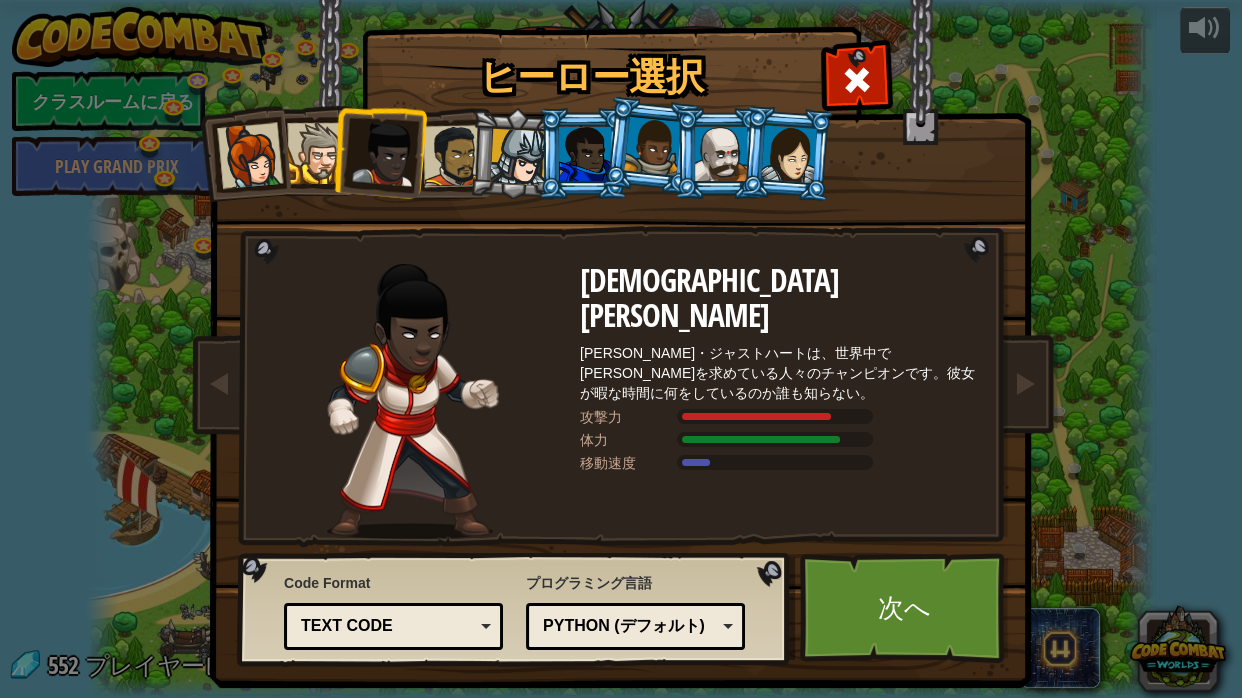 click at bounding box center [454, 156] 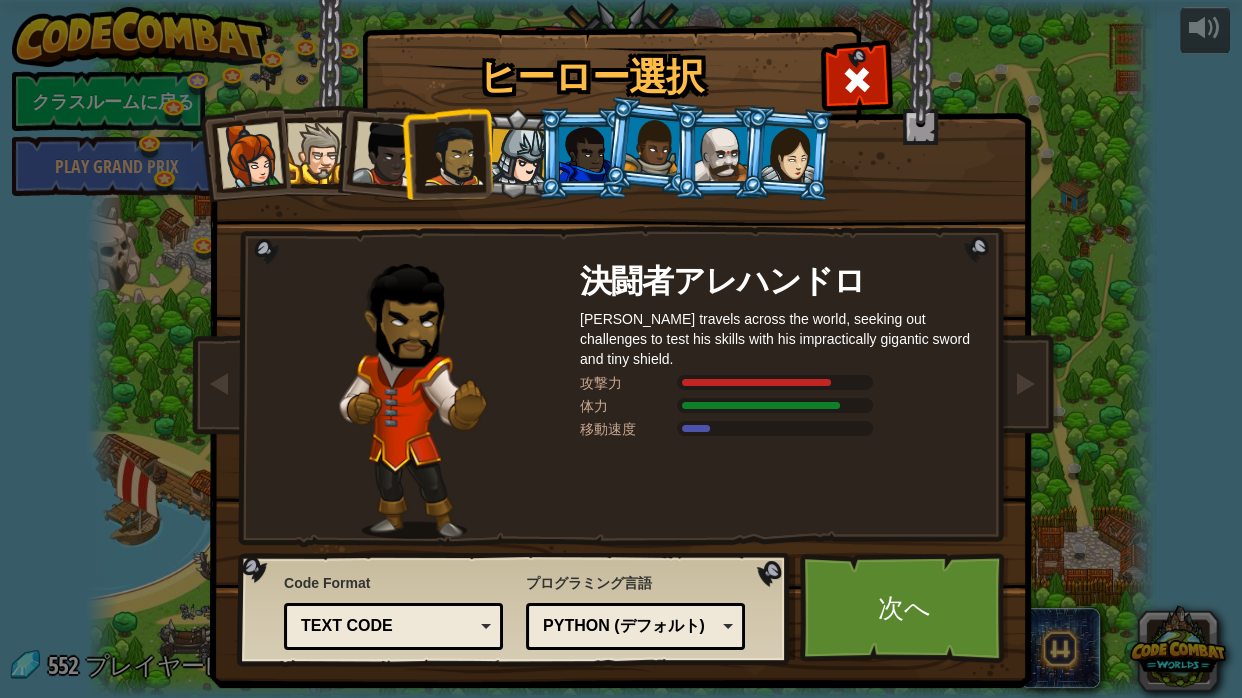 click at bounding box center [721, 154] 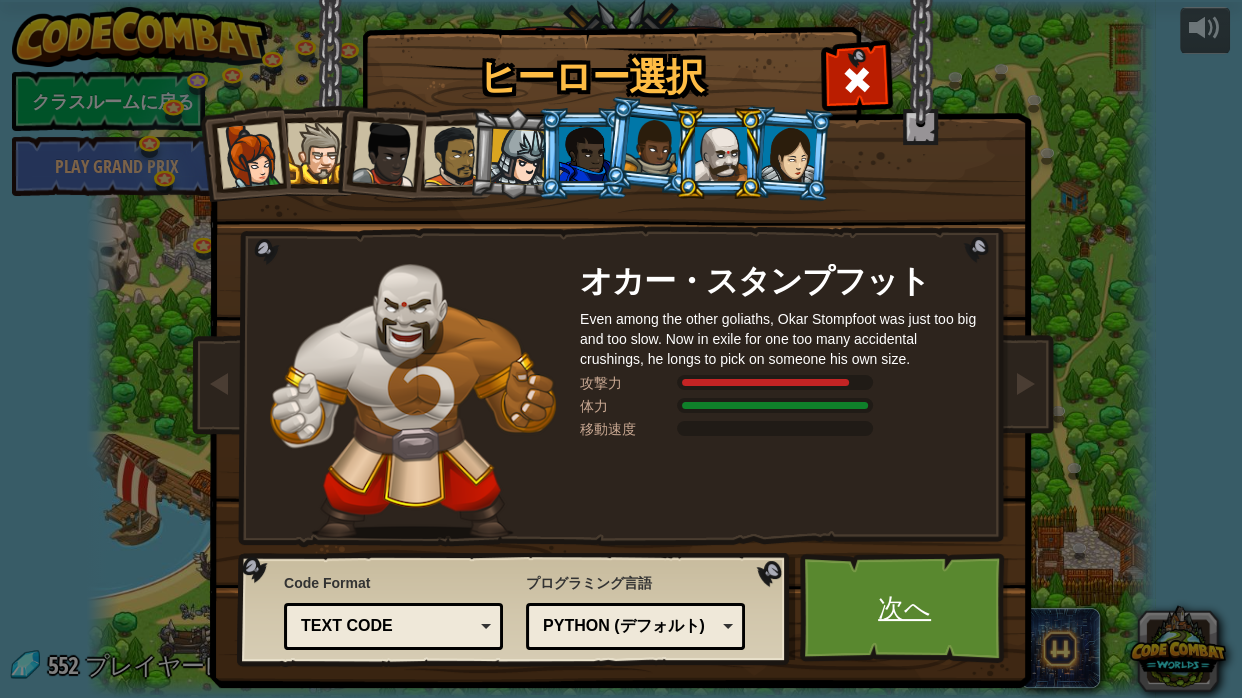 click on "次へ" at bounding box center [904, 608] 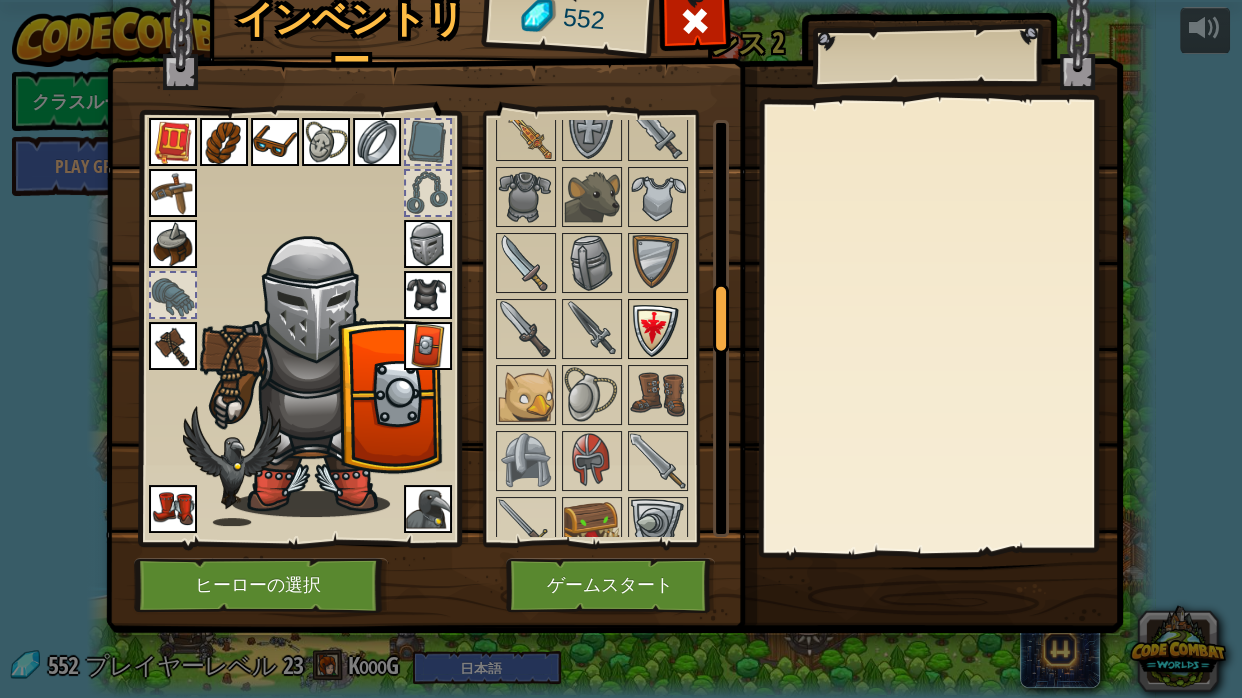 drag, startPoint x: 716, startPoint y: 180, endPoint x: 681, endPoint y: 344, distance: 167.69318 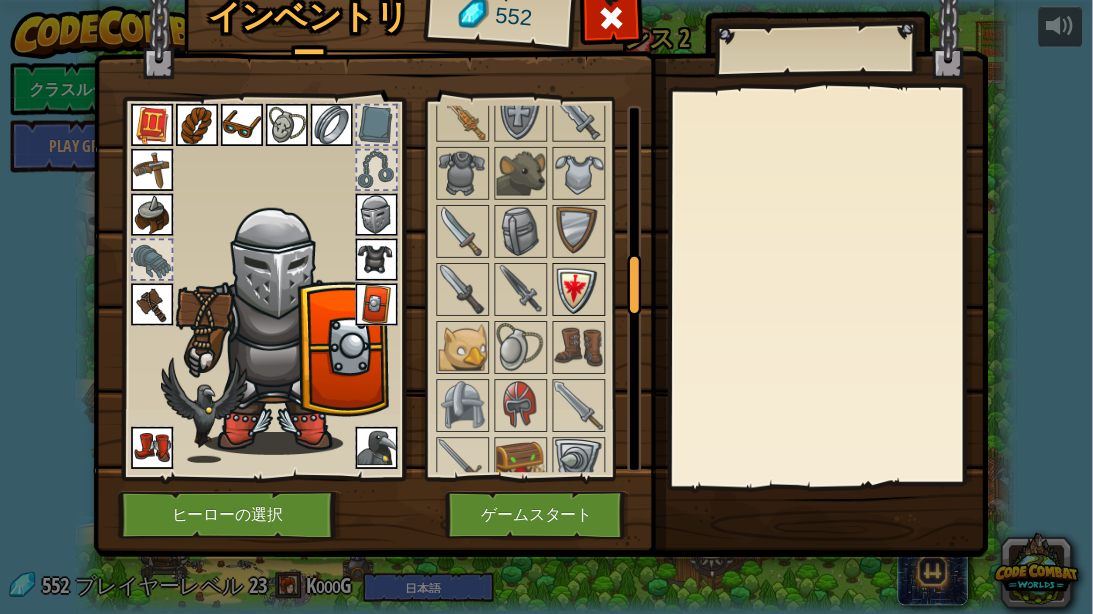 scroll, scrollTop: 1063, scrollLeft: 0, axis: vertical 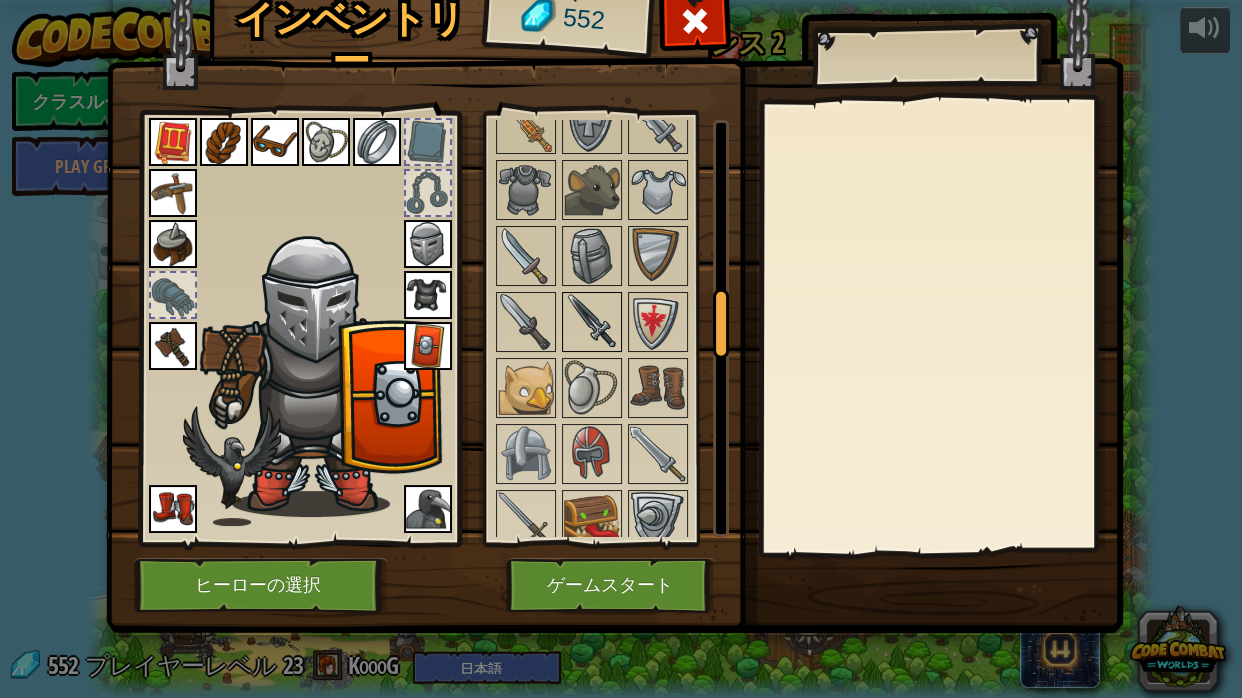 drag, startPoint x: 681, startPoint y: 348, endPoint x: 576, endPoint y: 344, distance: 105.076164 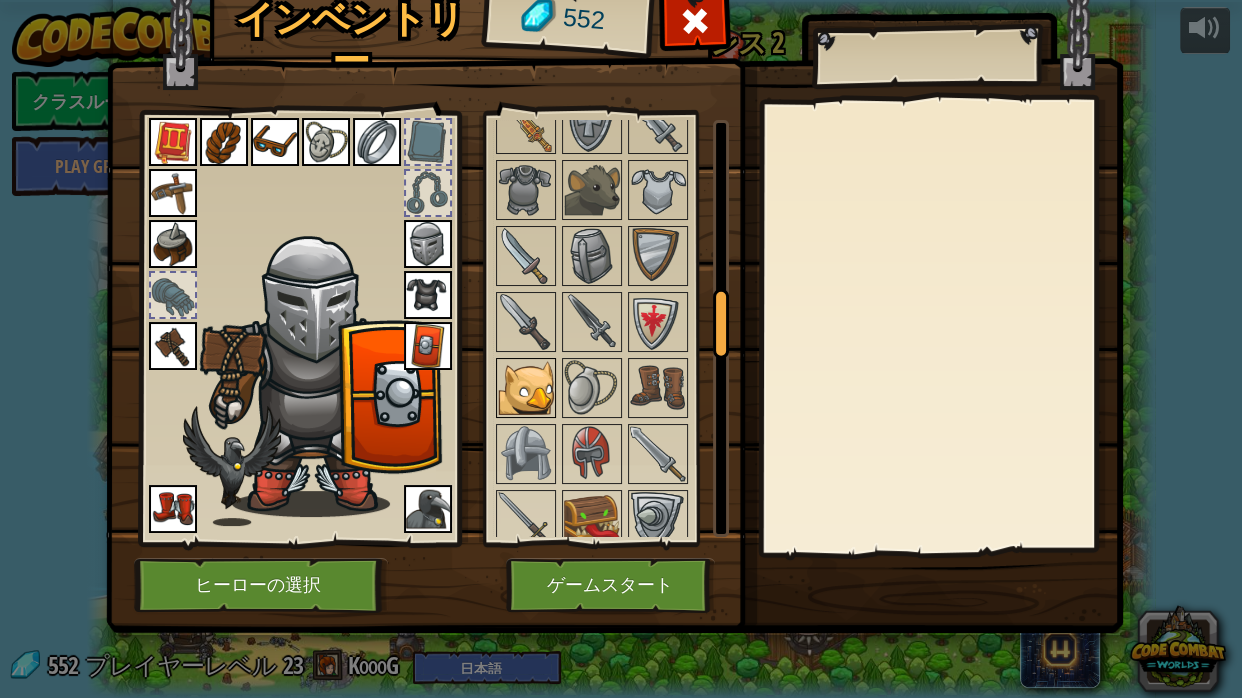 click at bounding box center (526, 388) 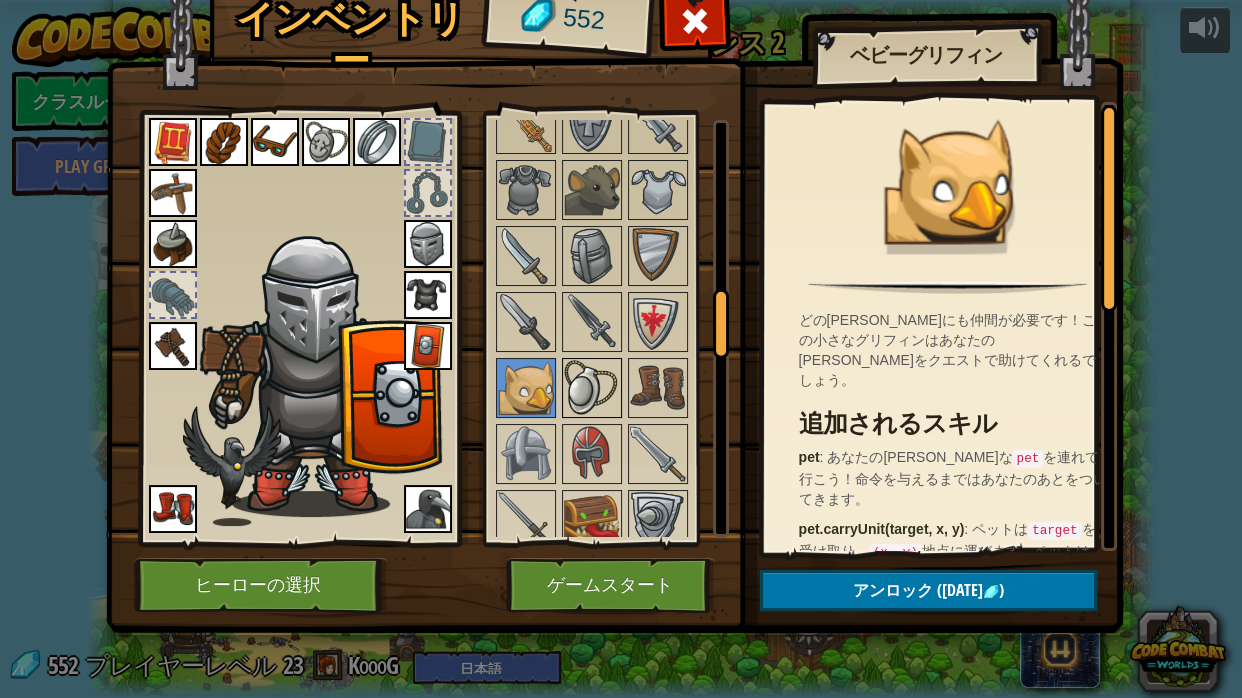 click at bounding box center (592, 388) 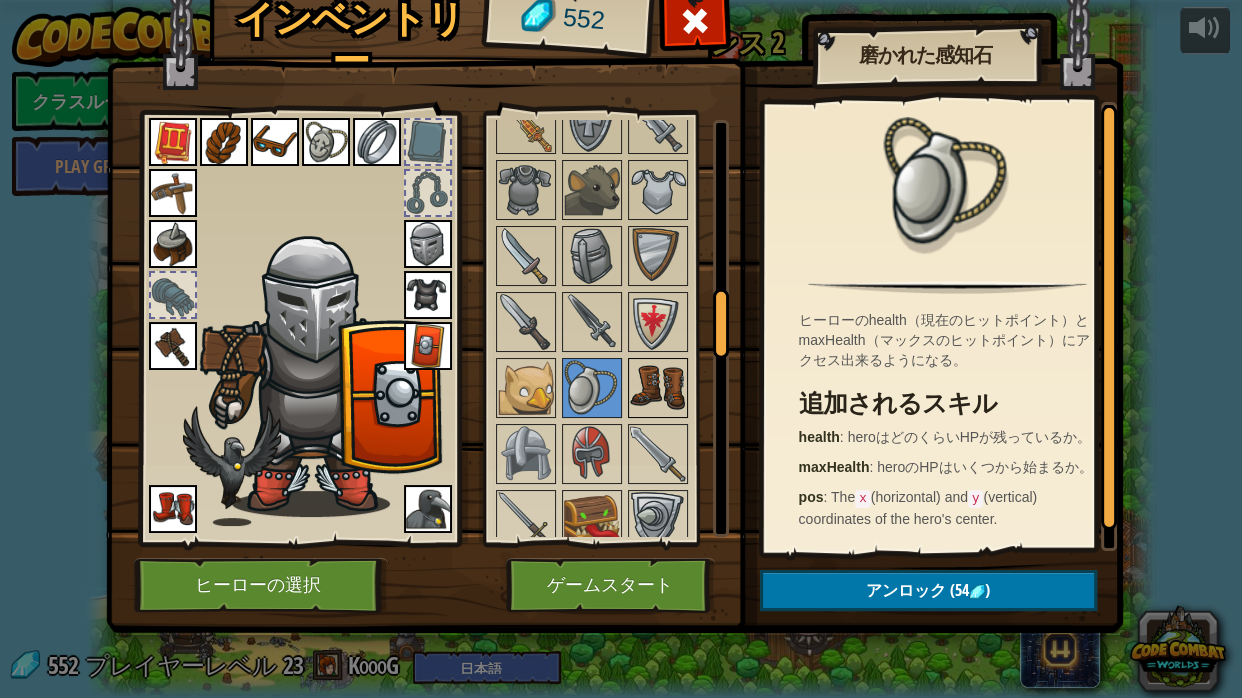 click at bounding box center [658, 388] 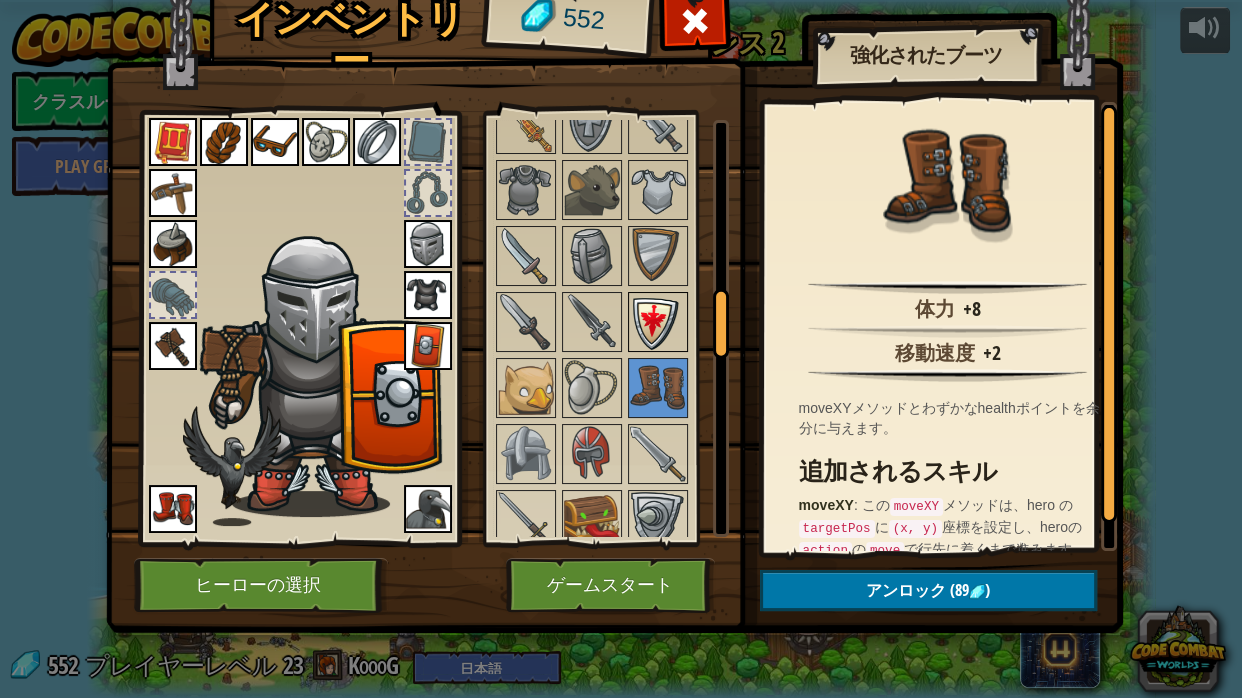 click at bounding box center [658, 322] 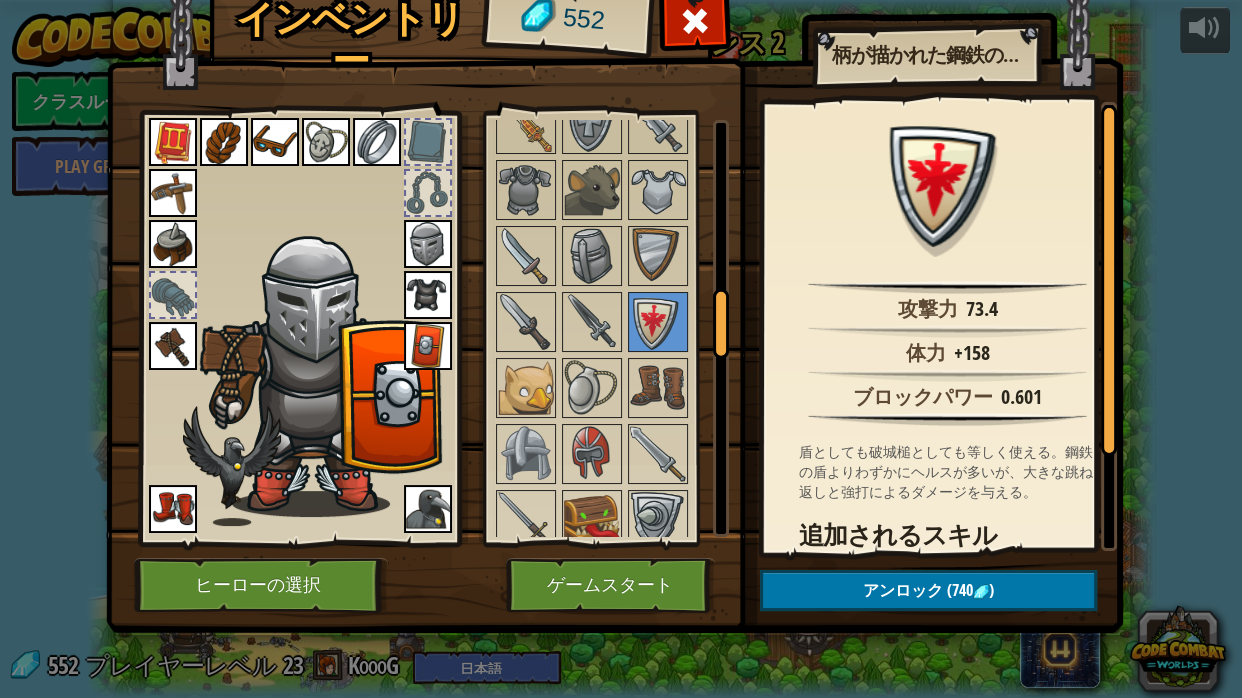 click at bounding box center [618, 817] 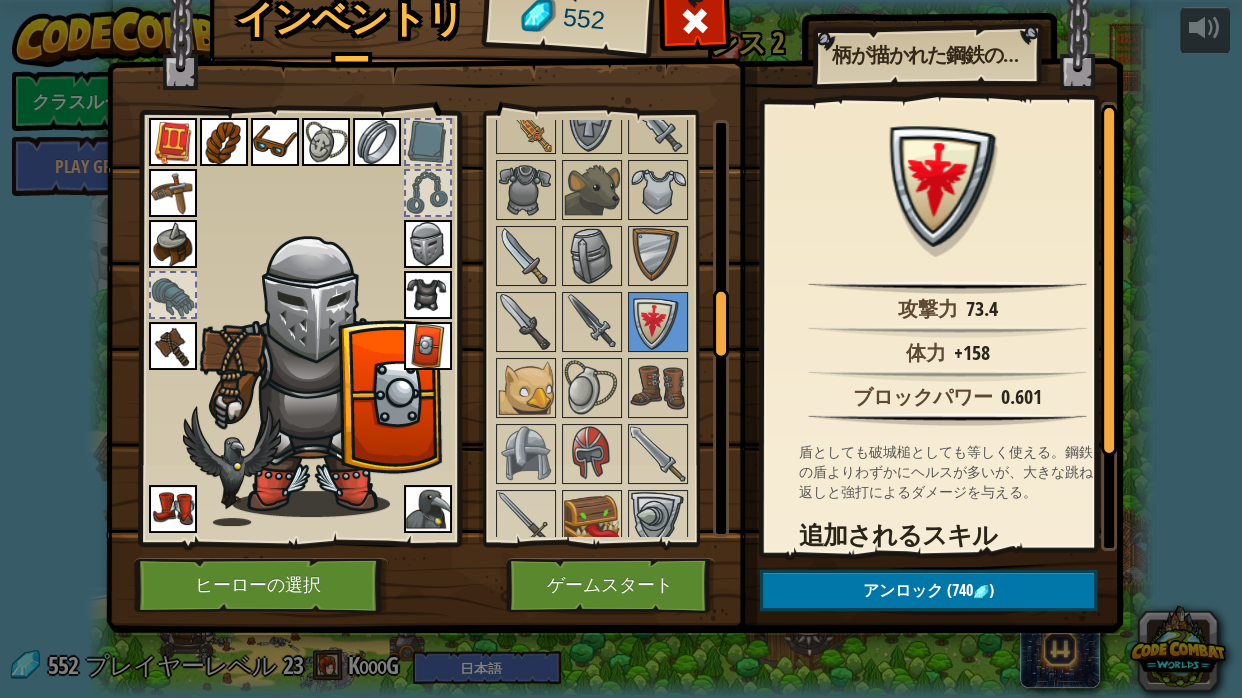 click on "使用可能 装備する 装備する 装備する 装備する 装備する 装備する 装備する 装備する 装備する 装備する 装備する 装備する 装備する 装備する 装備する 装備する 装備する 装備する 装備する 装備する 装備する 装備する 装備する 装備する 装備する (ダブルクリックで装備) 制限品 ロック" at bounding box center [606, 328] 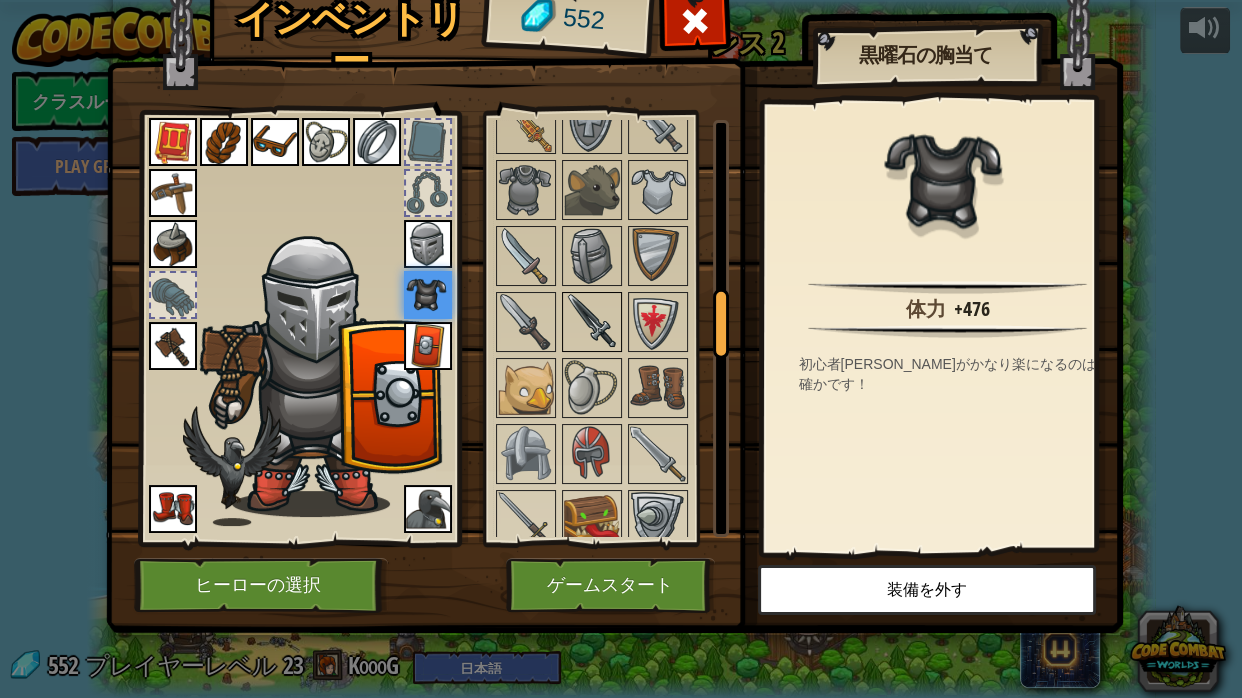 click at bounding box center (592, 322) 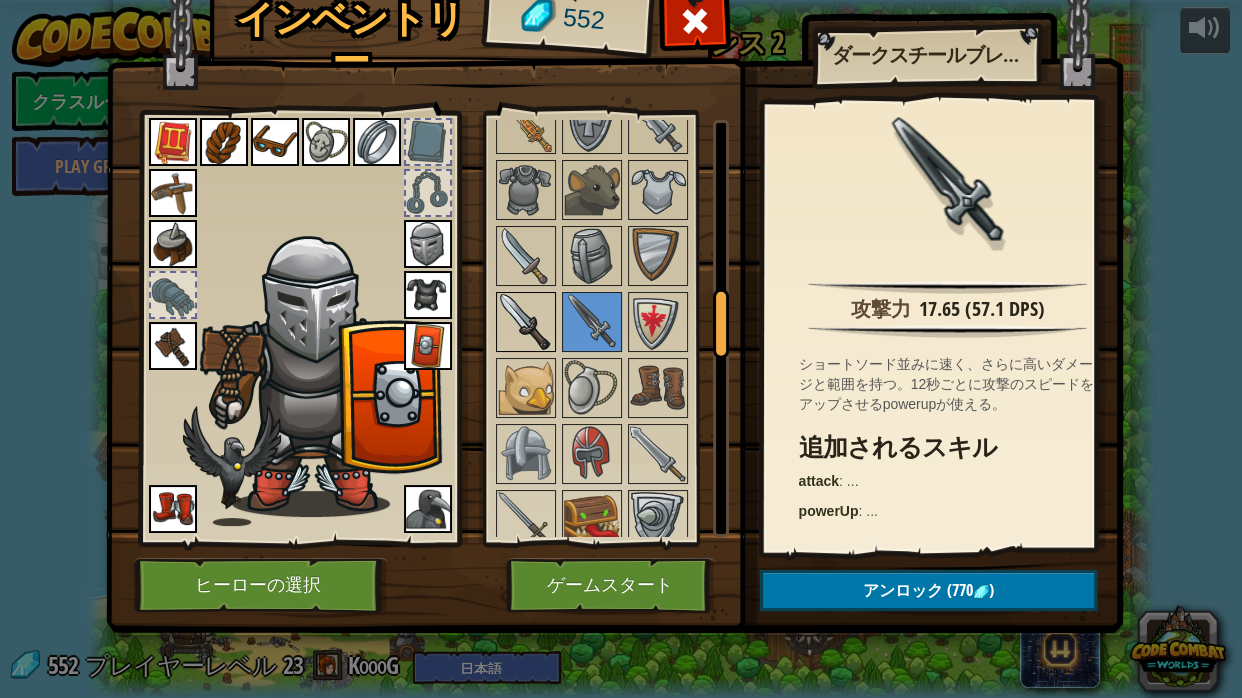 click at bounding box center [526, 322] 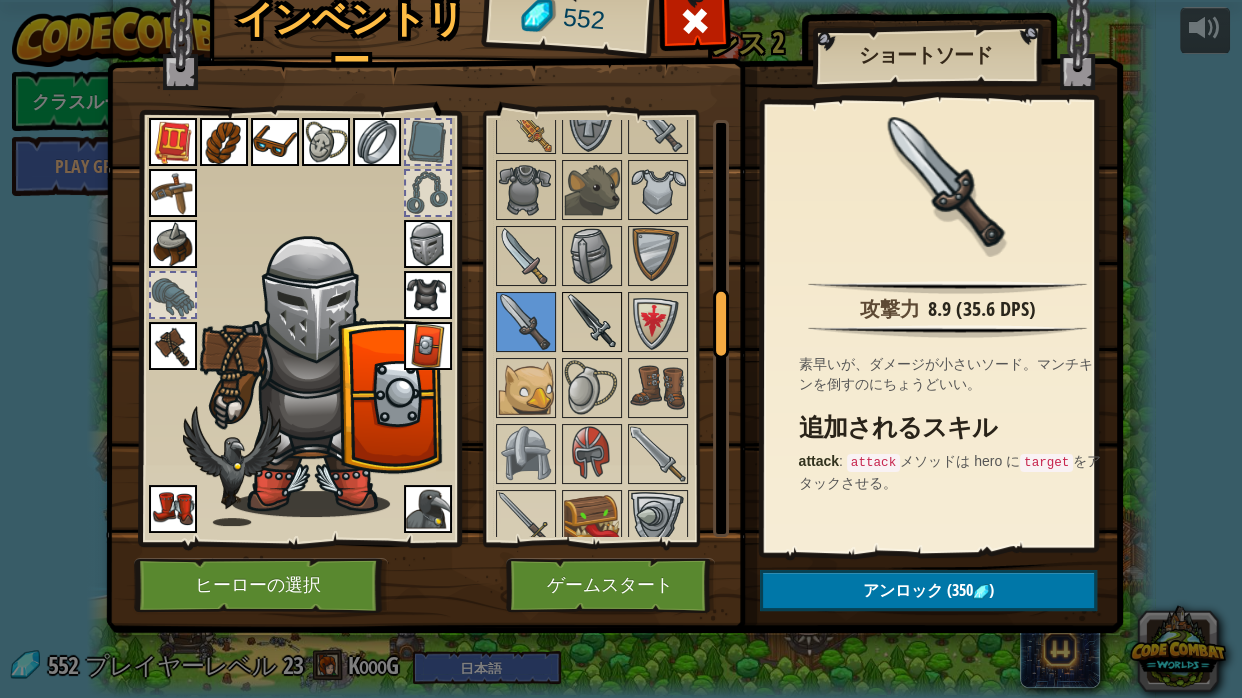 click at bounding box center [592, 322] 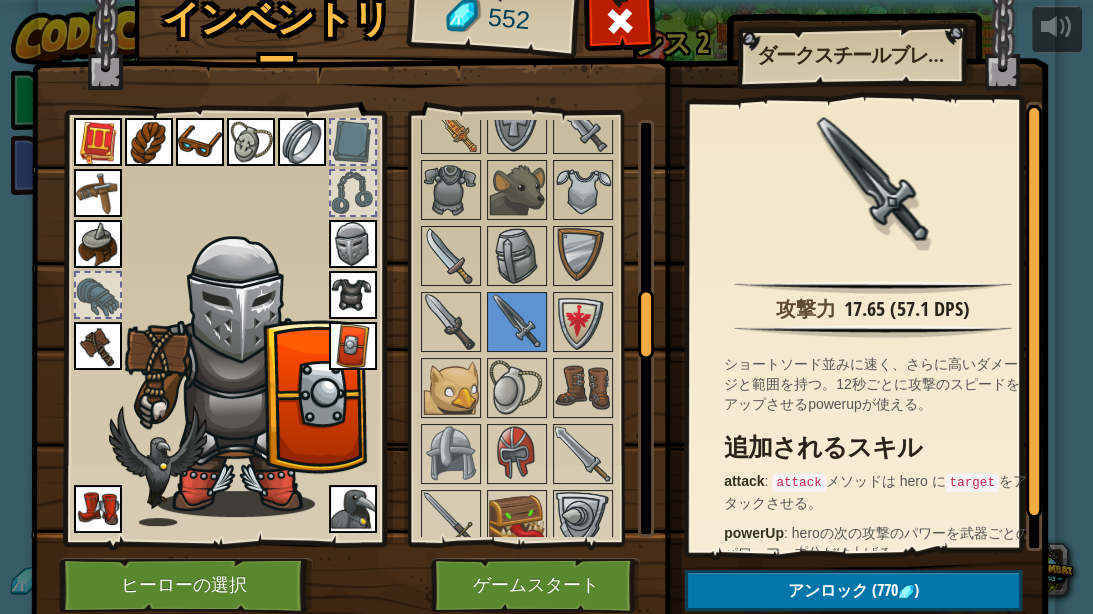 scroll, scrollTop: 1063, scrollLeft: 0, axis: vertical 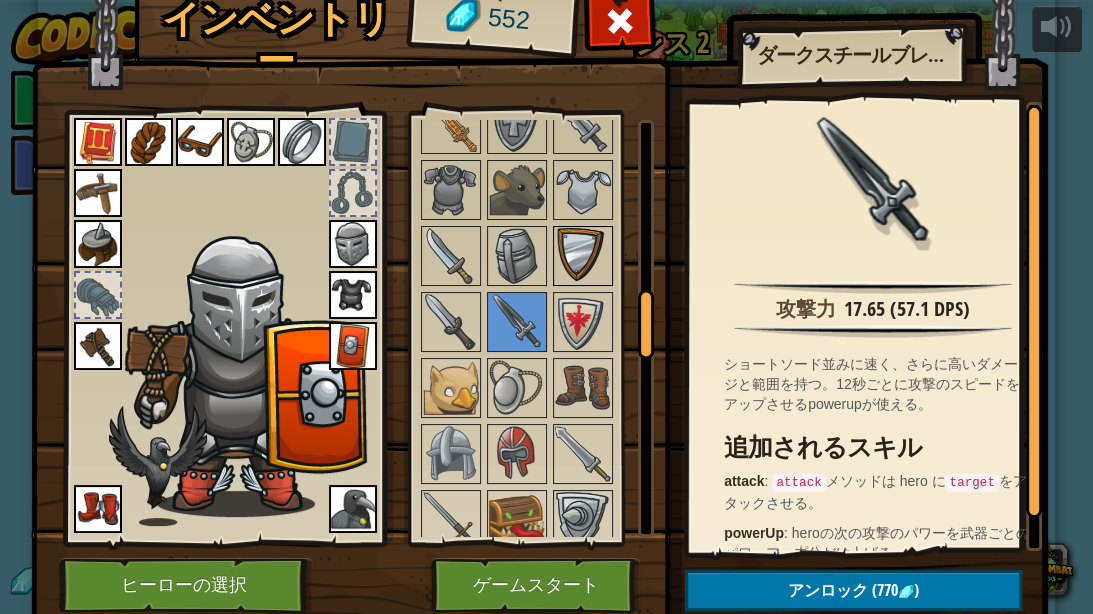drag, startPoint x: 554, startPoint y: 234, endPoint x: 495, endPoint y: 234, distance: 59 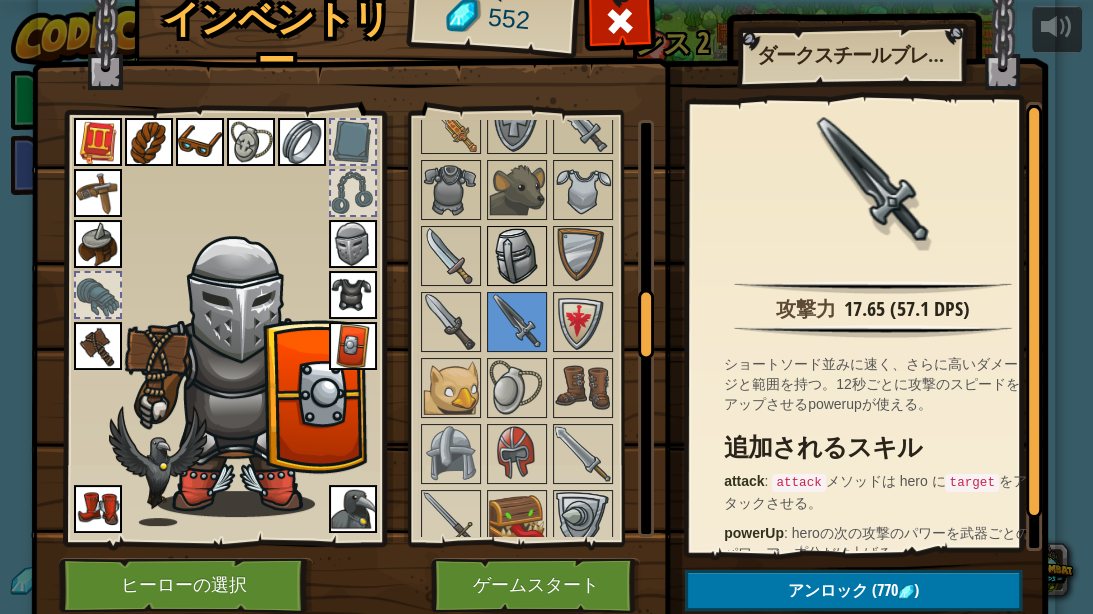 click at bounding box center (583, 256) 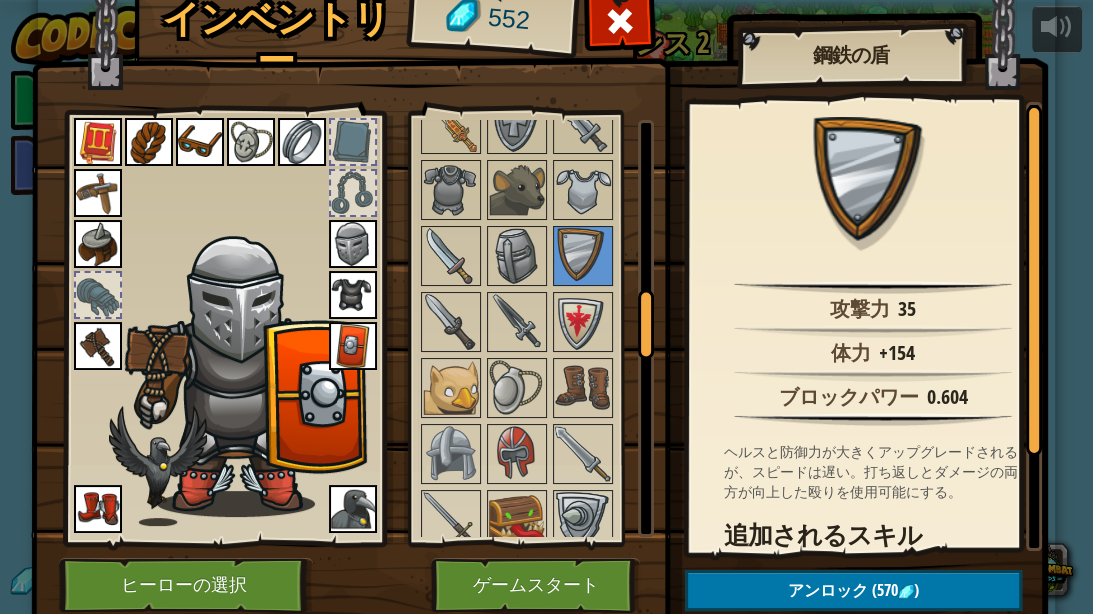 click at bounding box center [517, 256] 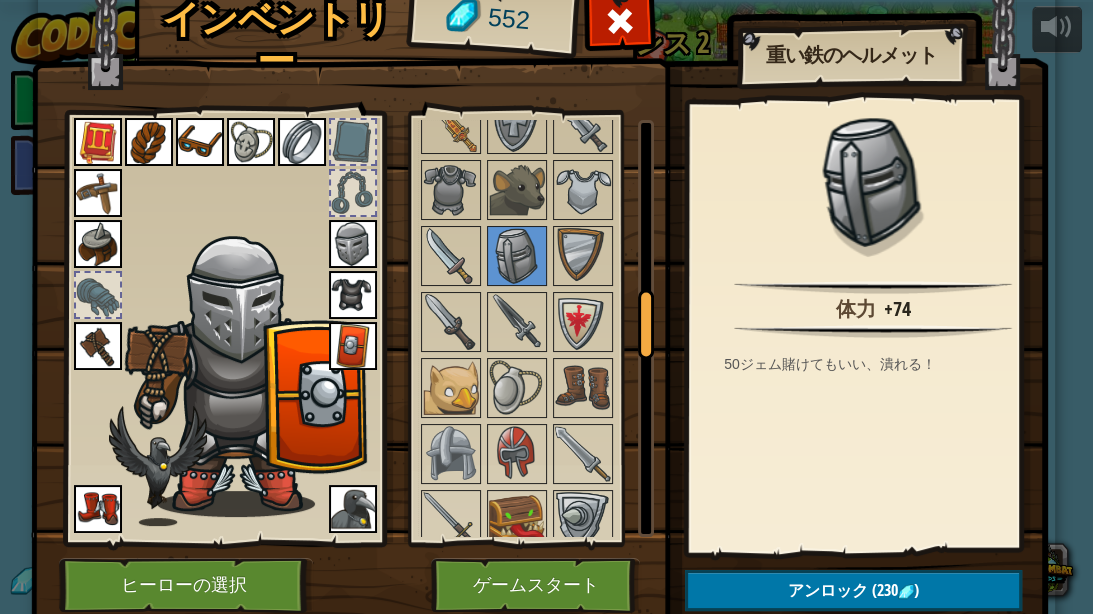 drag, startPoint x: 466, startPoint y: 223, endPoint x: 477, endPoint y: 204, distance: 21.954498 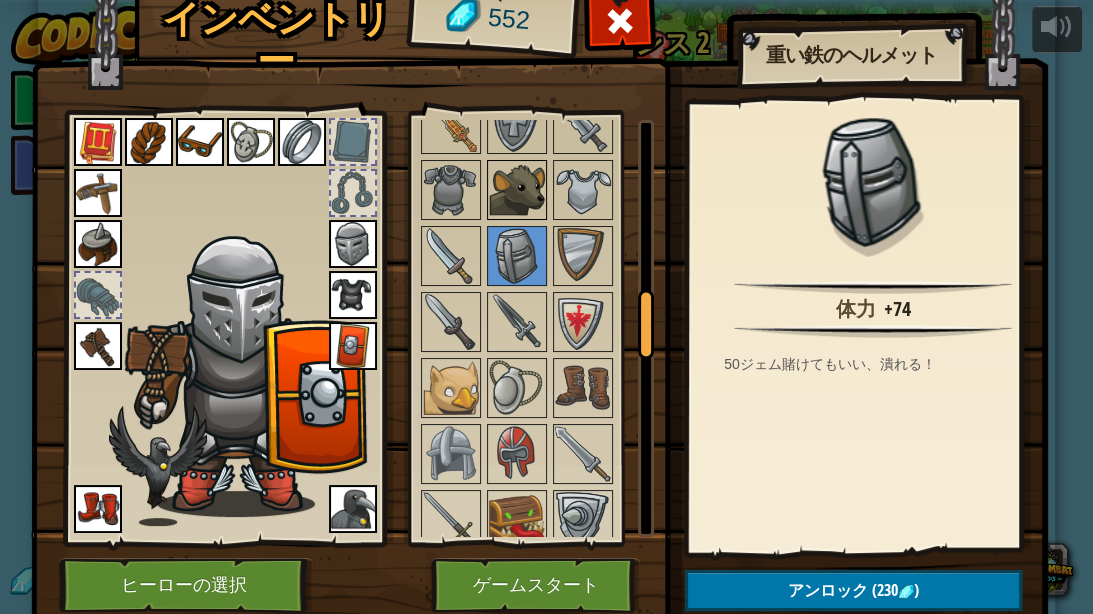 click at bounding box center [517, 190] 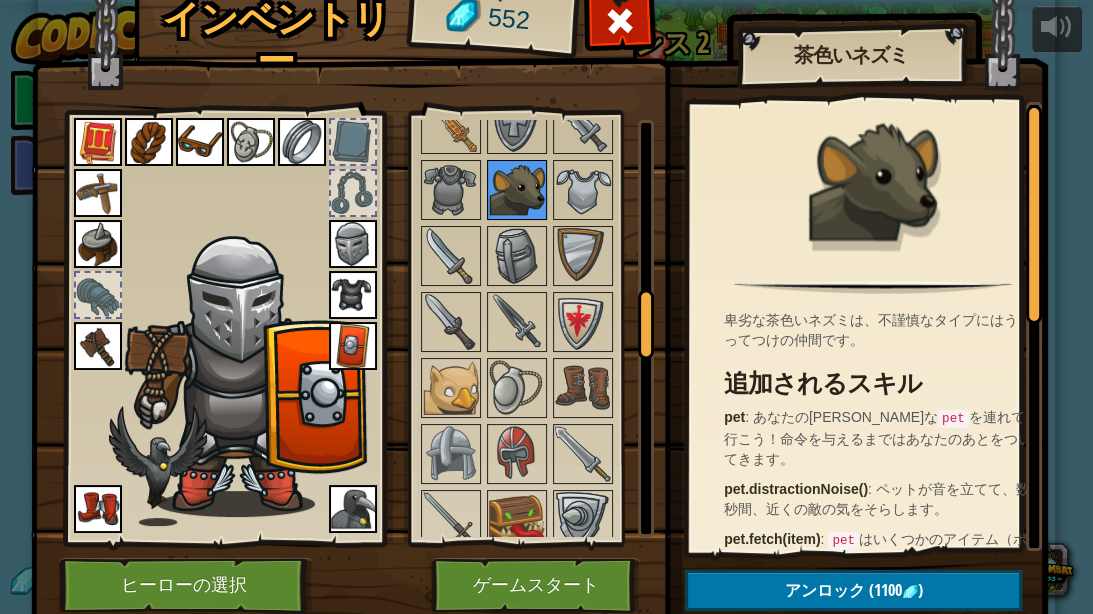 click at bounding box center [517, 190] 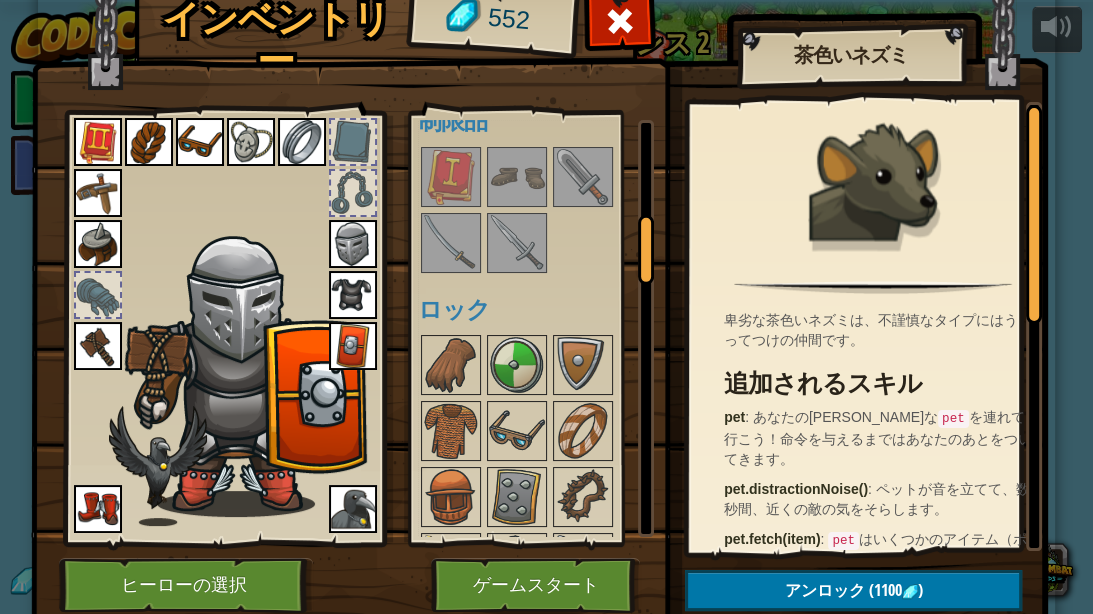 scroll, scrollTop: 586, scrollLeft: 0, axis: vertical 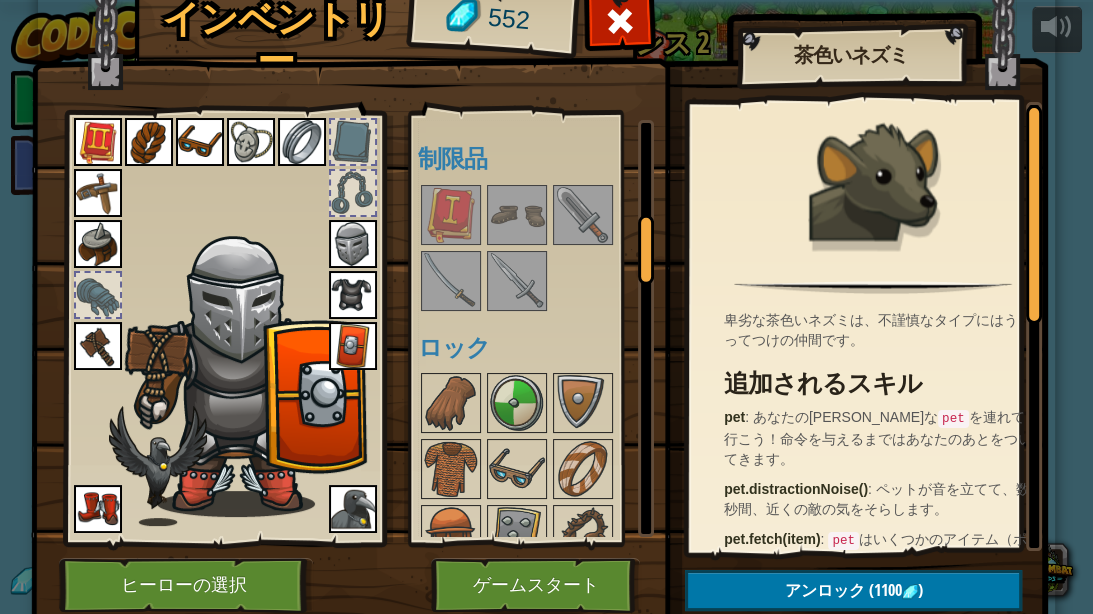 drag, startPoint x: 636, startPoint y: 317, endPoint x: 645, endPoint y: 240, distance: 77.52419 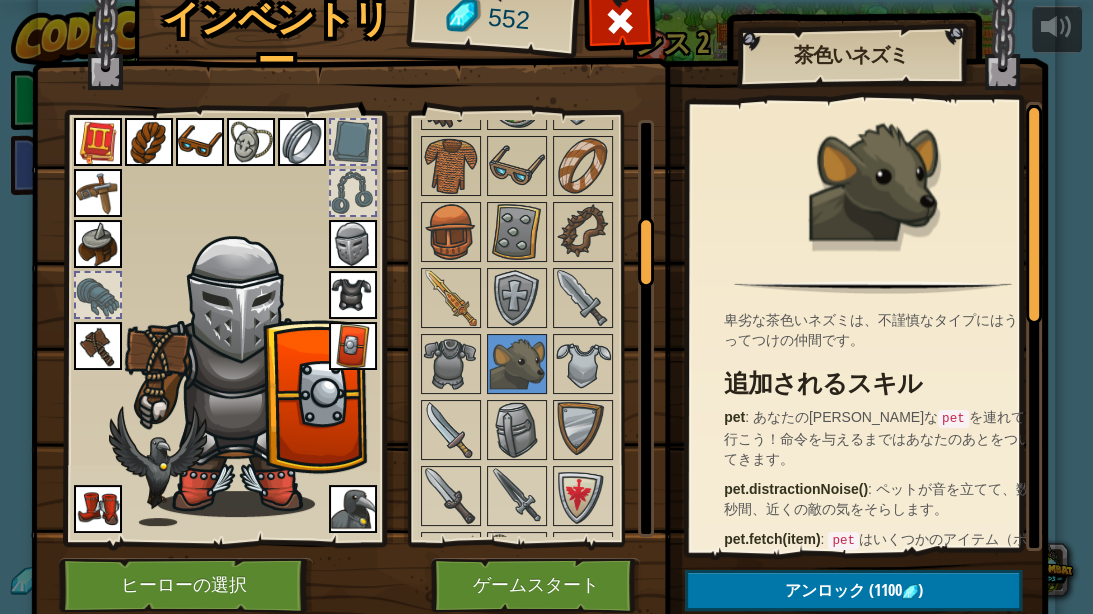 scroll, scrollTop: 985, scrollLeft: 0, axis: vertical 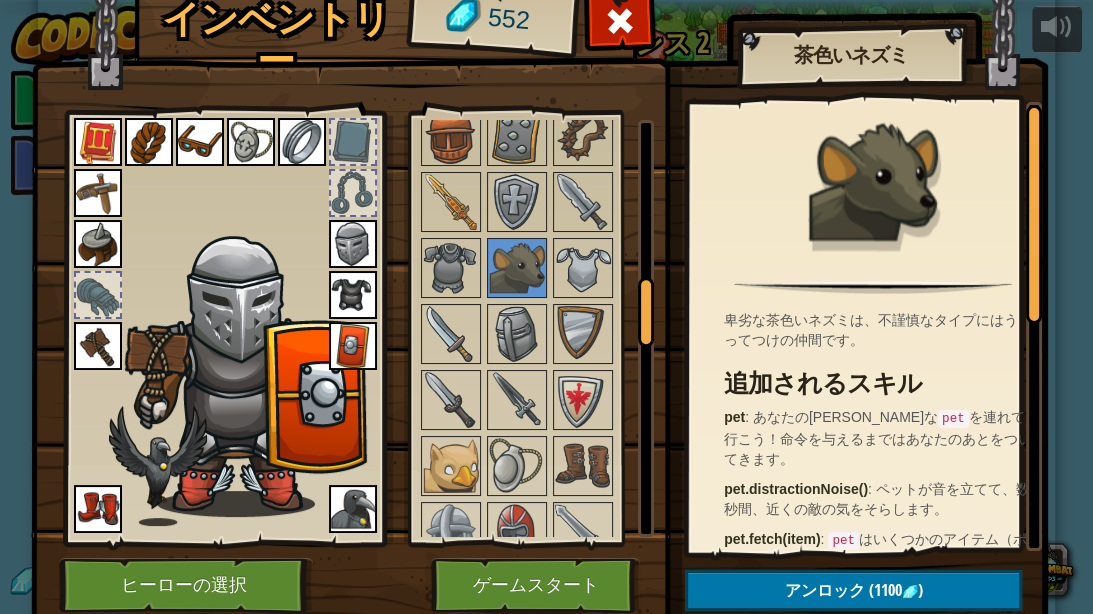 drag, startPoint x: 638, startPoint y: 268, endPoint x: 625, endPoint y: 324, distance: 57.48913 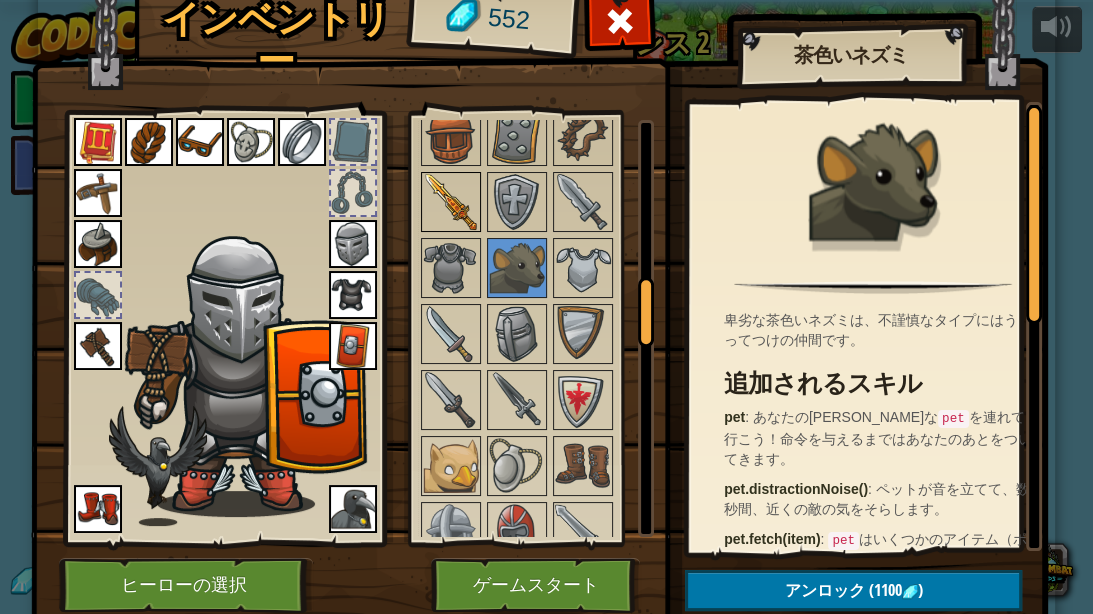 click at bounding box center [451, 202] 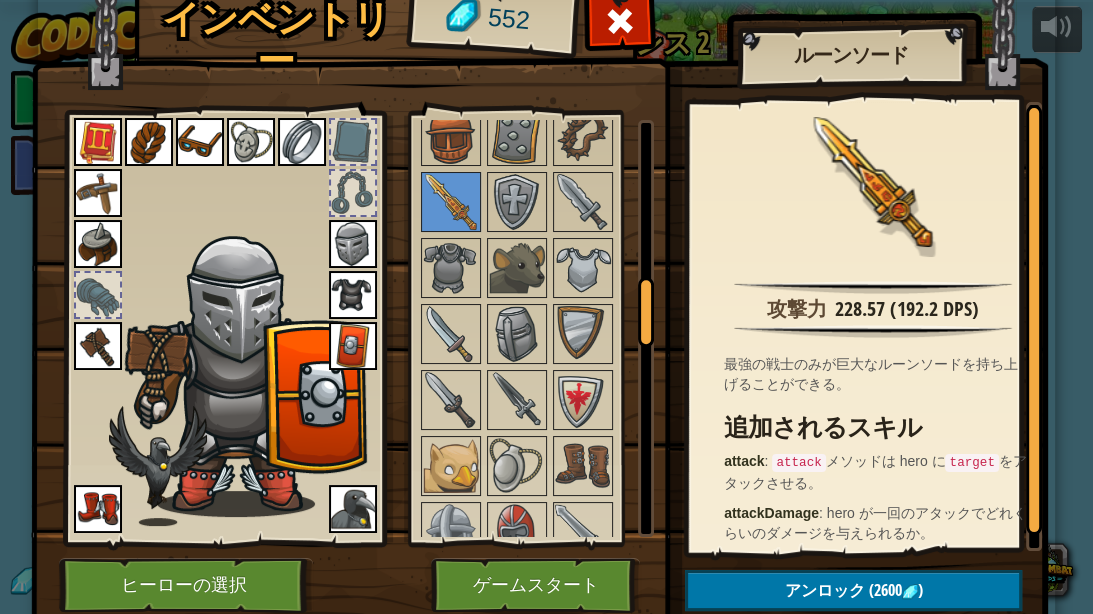 drag, startPoint x: 804, startPoint y: 359, endPoint x: 932, endPoint y: 492, distance: 184.58873 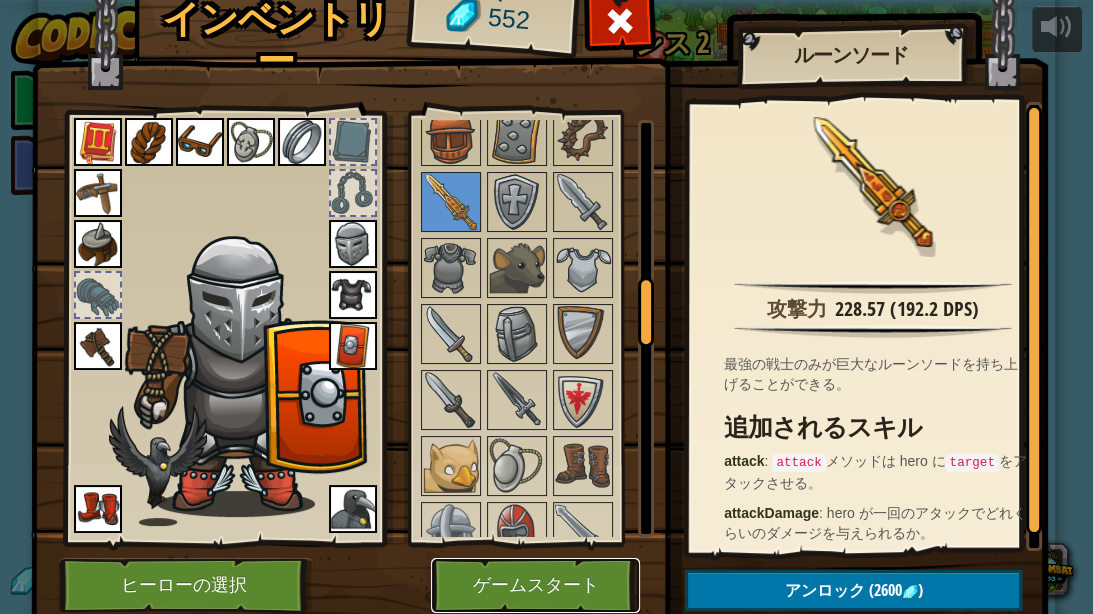 click on "ゲームスタート" at bounding box center (535, 585) 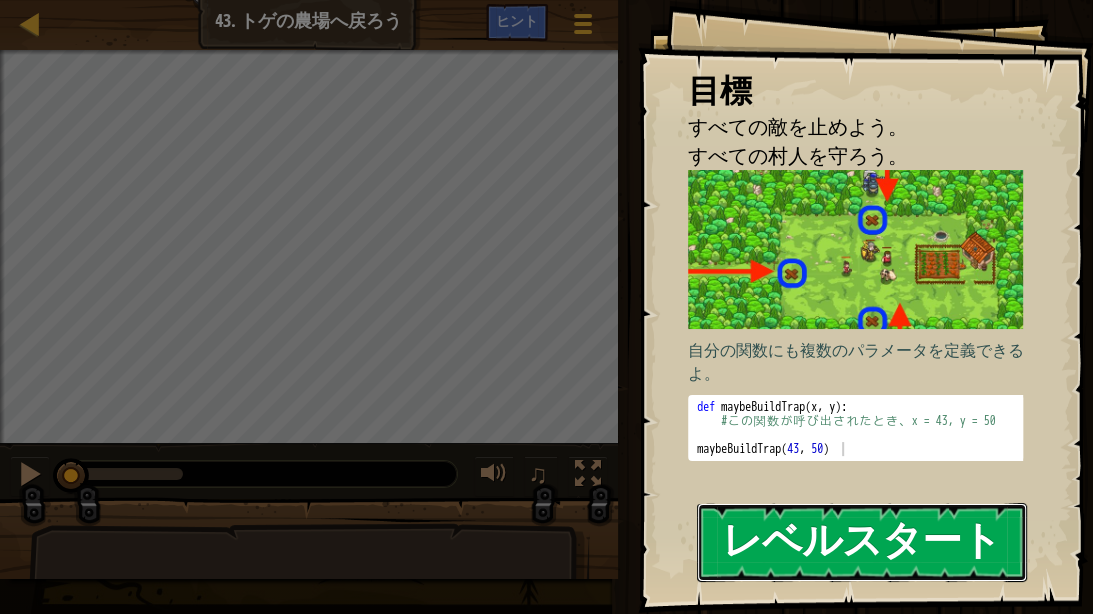 click on "レベルスタート" at bounding box center [862, 542] 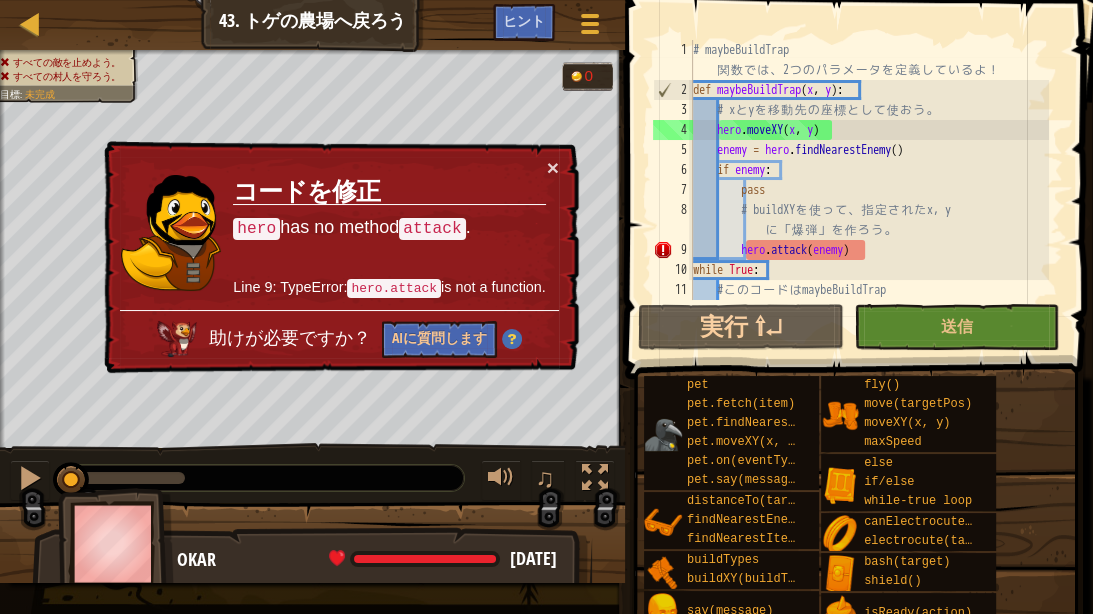 scroll, scrollTop: 180, scrollLeft: 0, axis: vertical 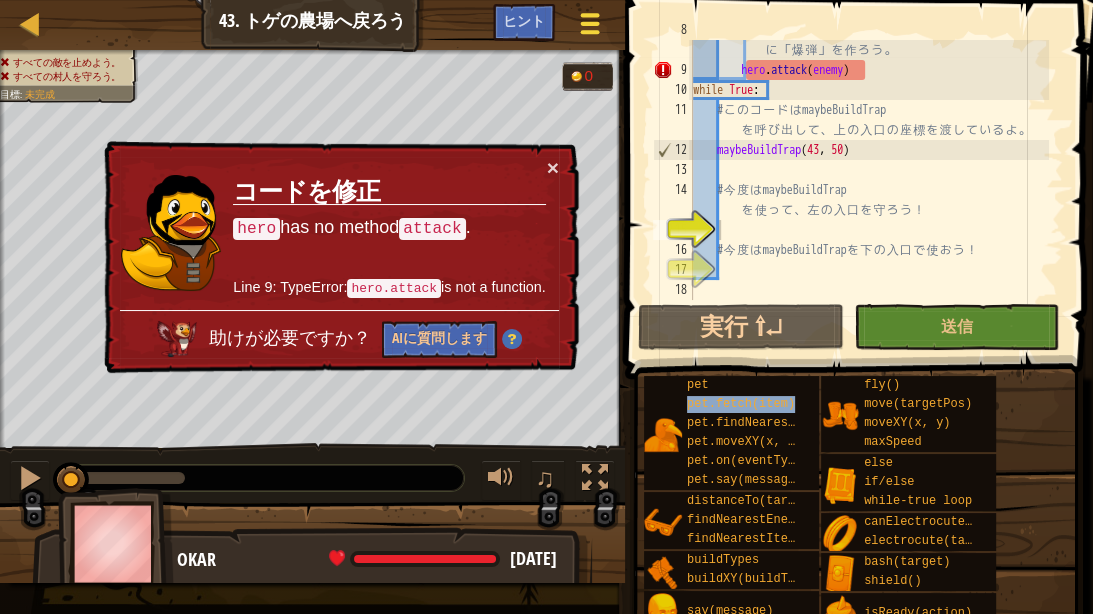 click at bounding box center [589, 23] 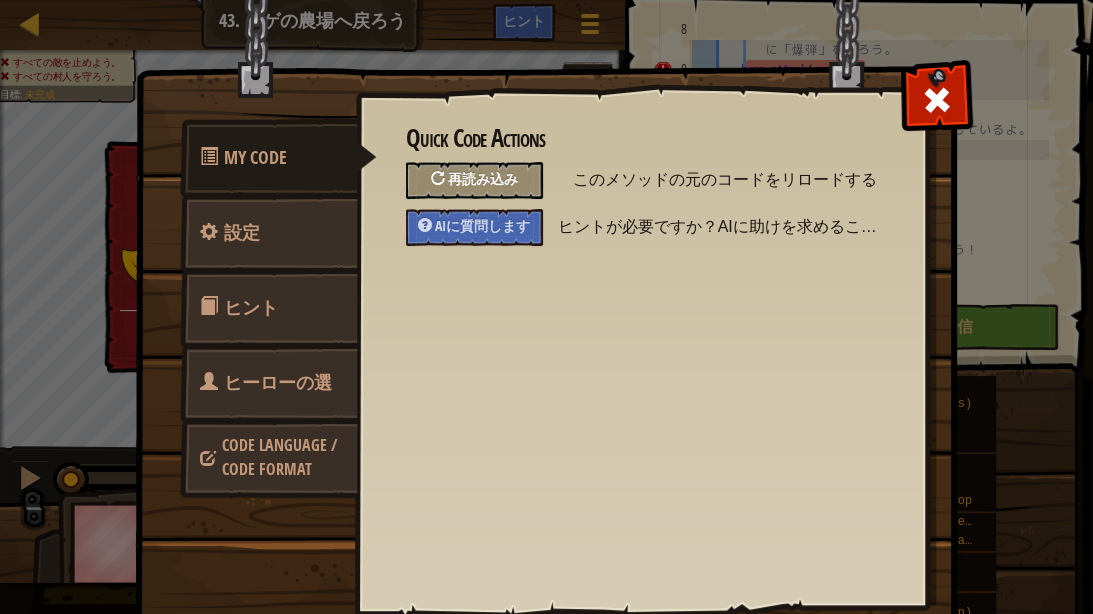 click on "再読み込み" at bounding box center (483, 178) 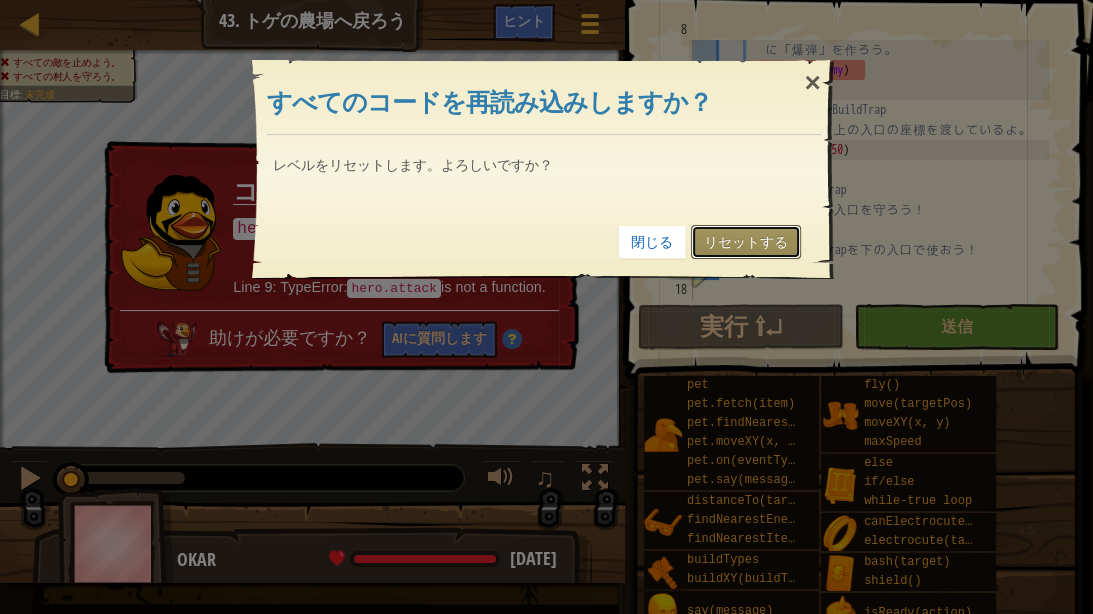 click on "リセットする" at bounding box center [746, 242] 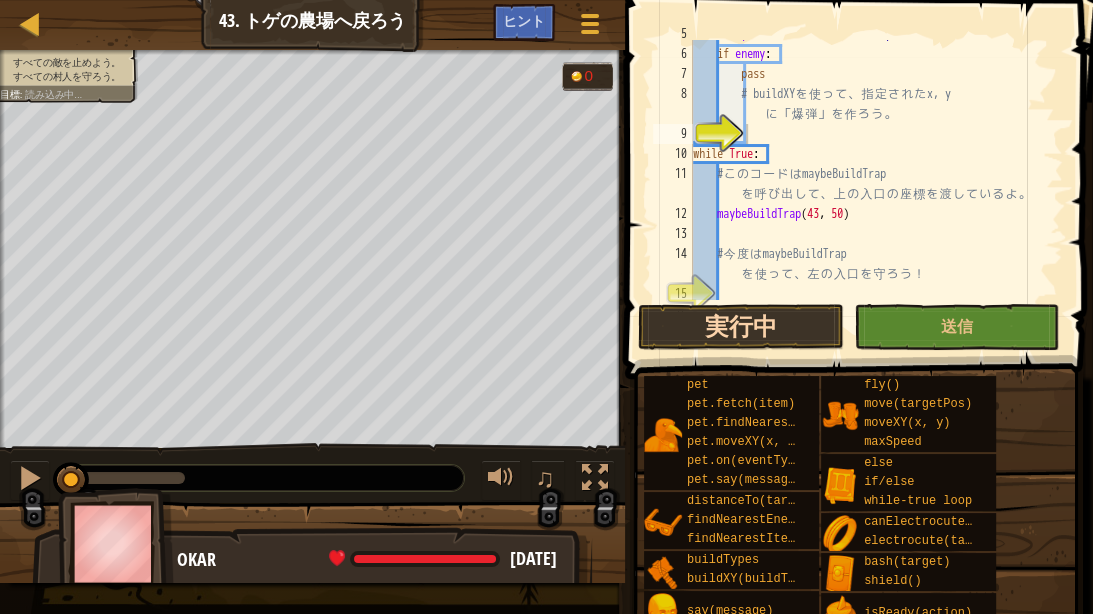 type 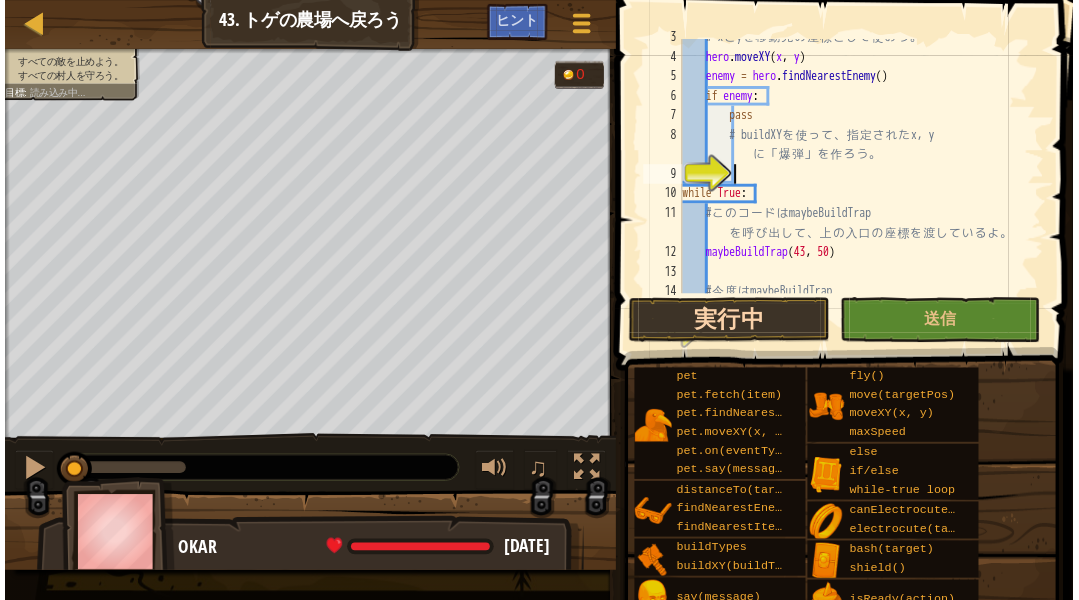 scroll, scrollTop: 70, scrollLeft: 0, axis: vertical 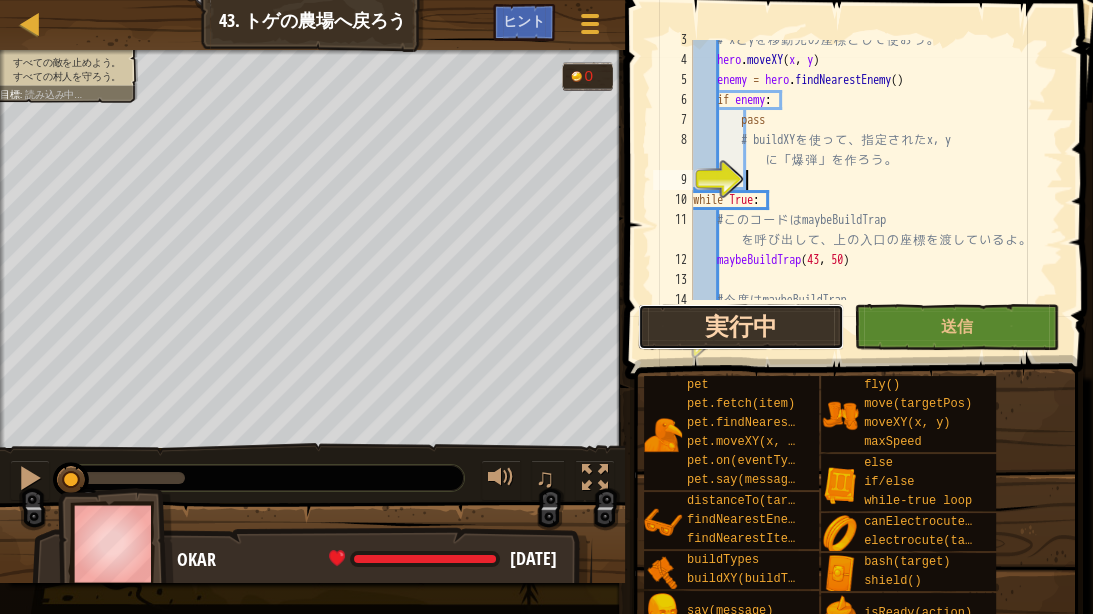 click on "実行中" at bounding box center [740, 327] 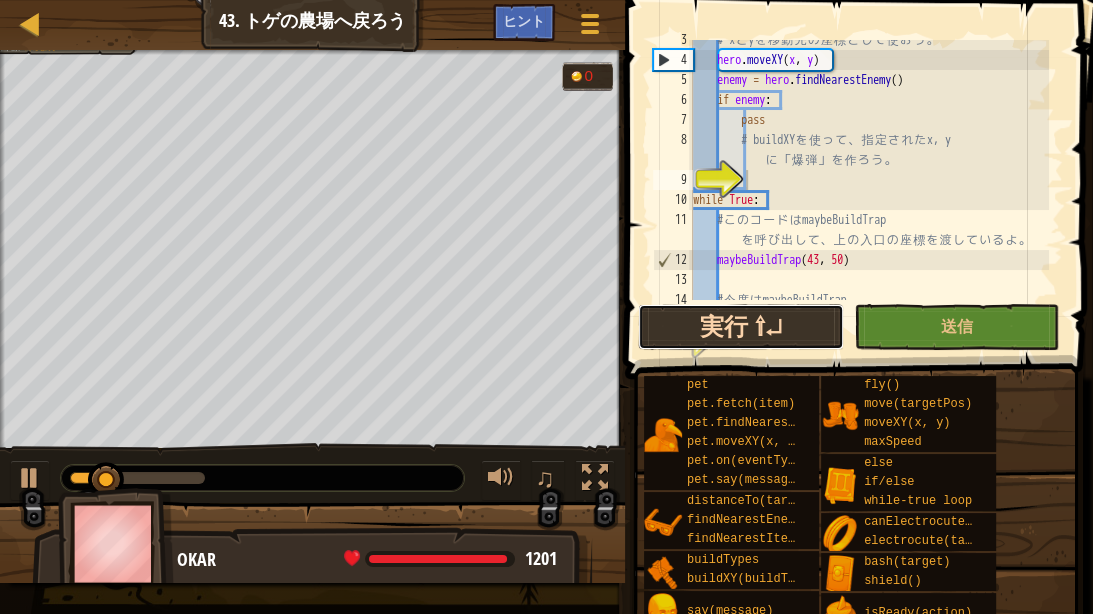 click on "実行 ⇧↵" at bounding box center (740, 327) 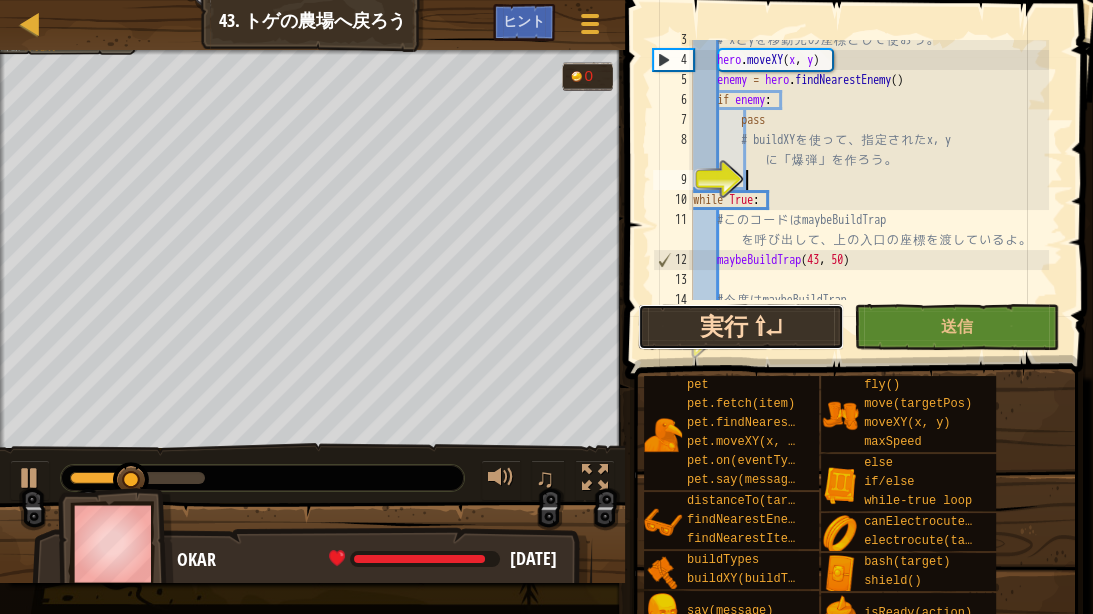click on "実行 ⇧↵" at bounding box center [740, 327] 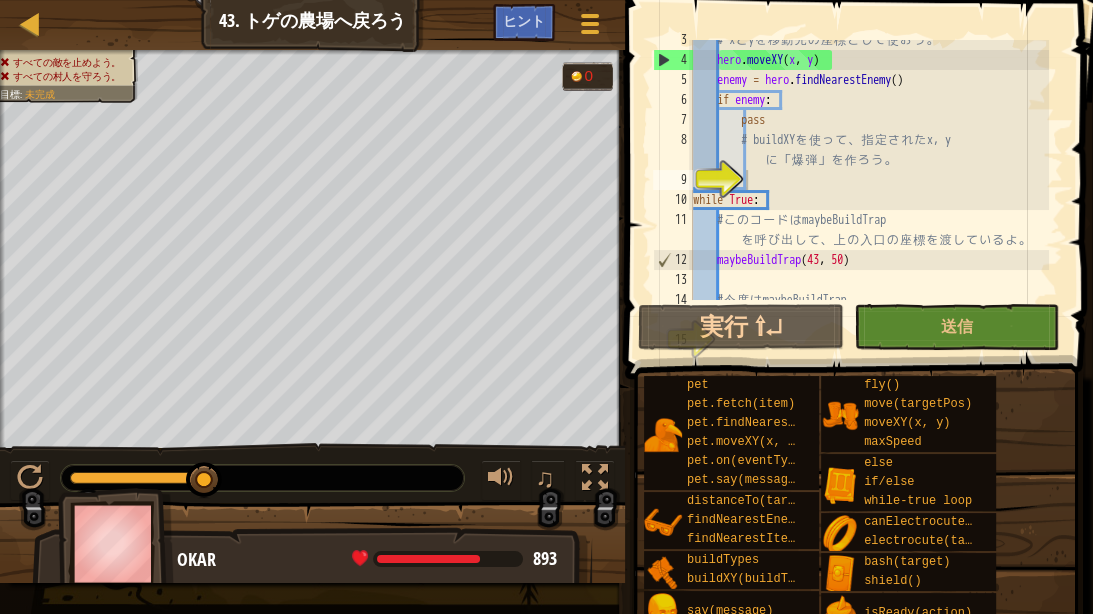 click on "マップ コンピューターサイエンス２ 43. トゲの農場へ戻ろう ゲームメニュー 完了 ヒント" at bounding box center (312, 25) 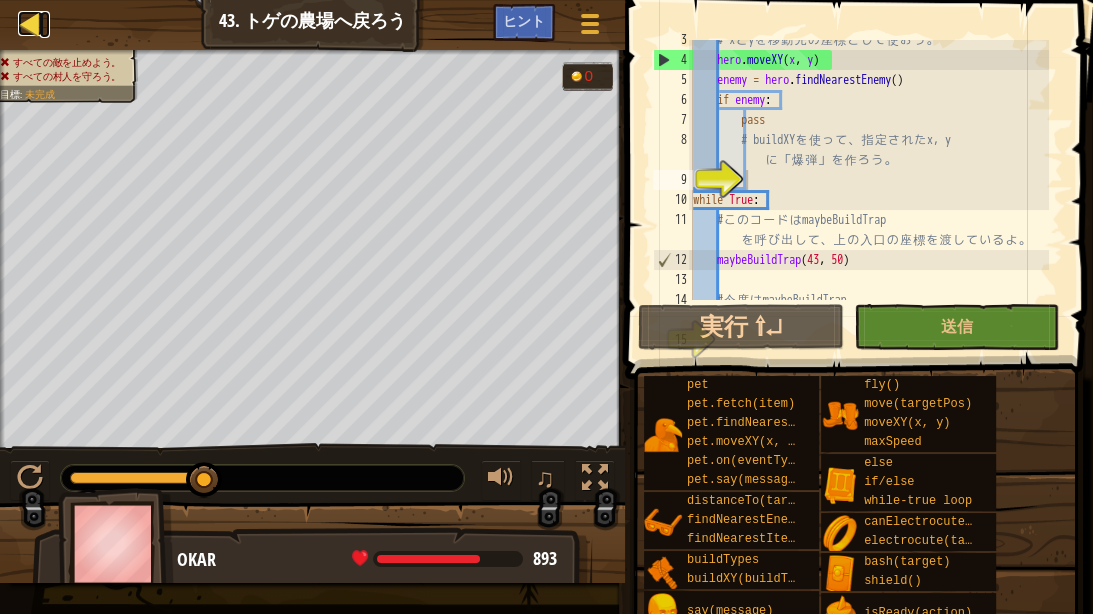 click at bounding box center (30, 23) 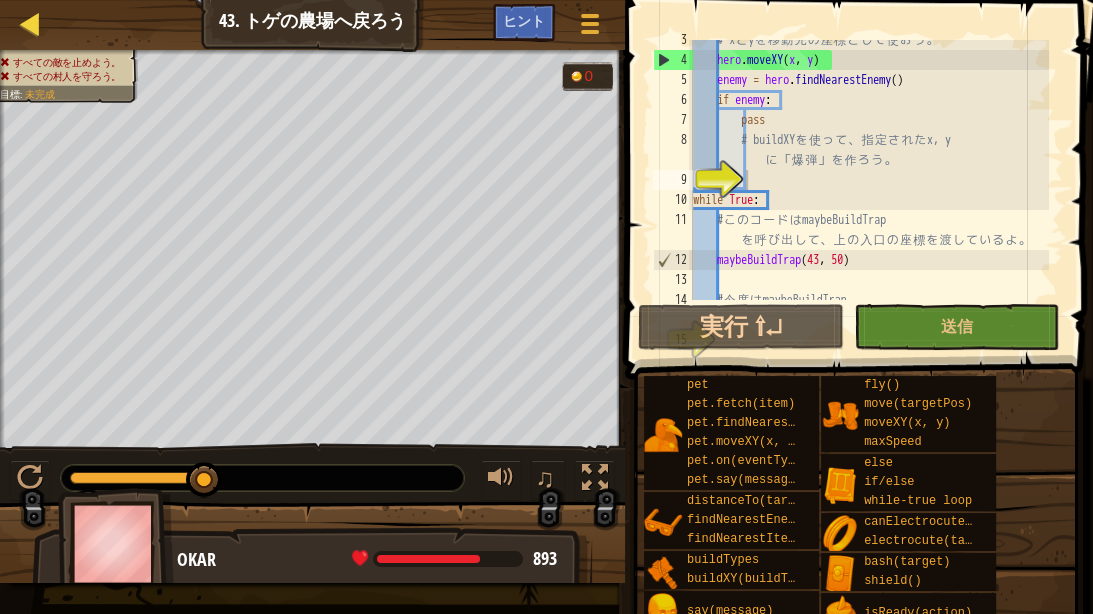 select on "ja" 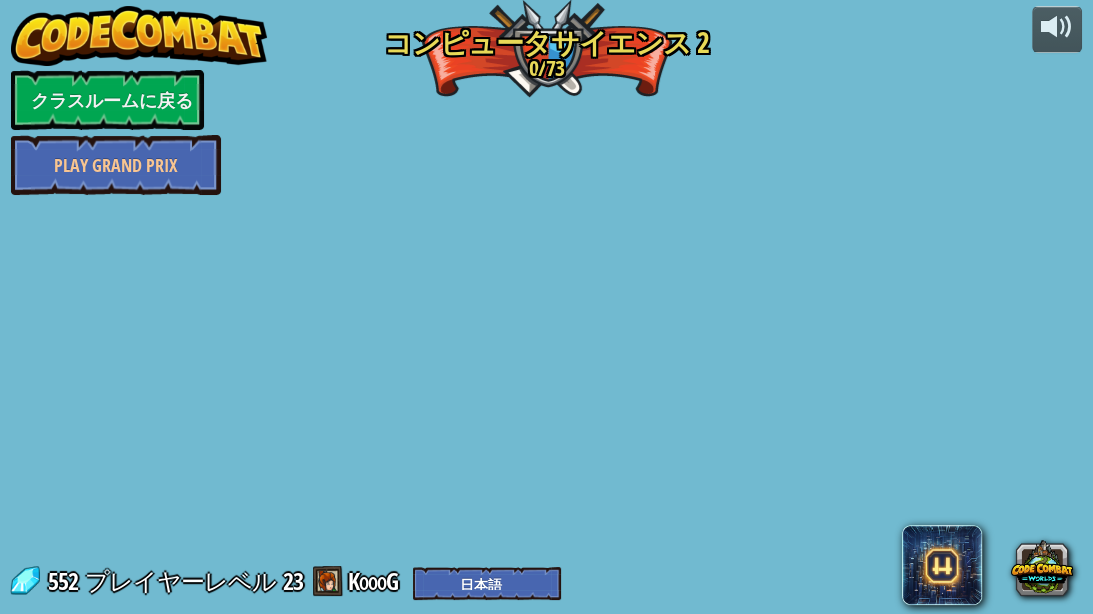 select on "ja" 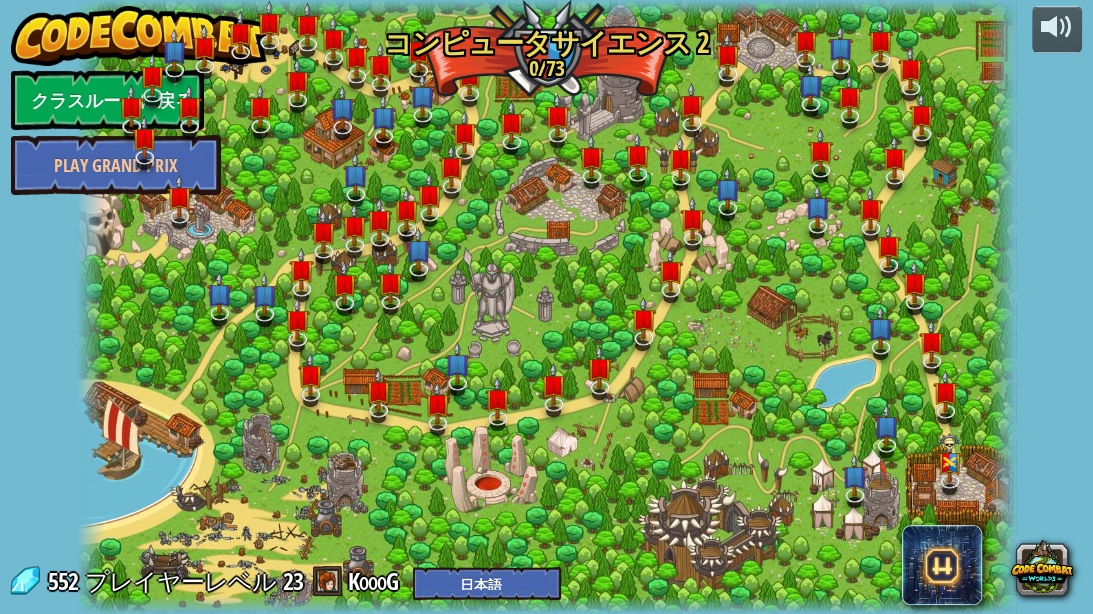 select on "ja" 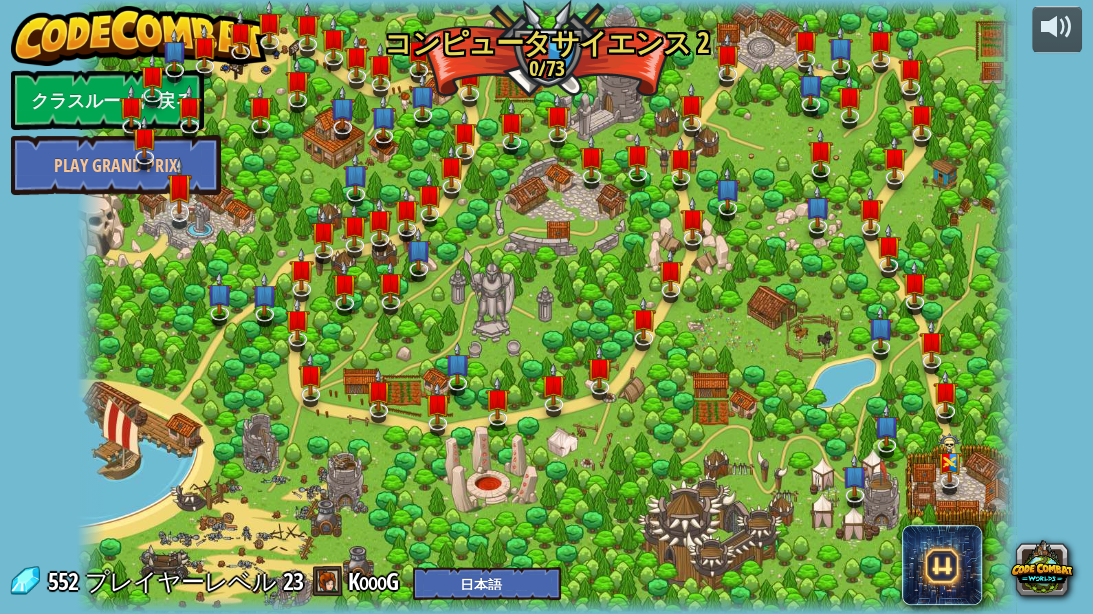 select on "ja" 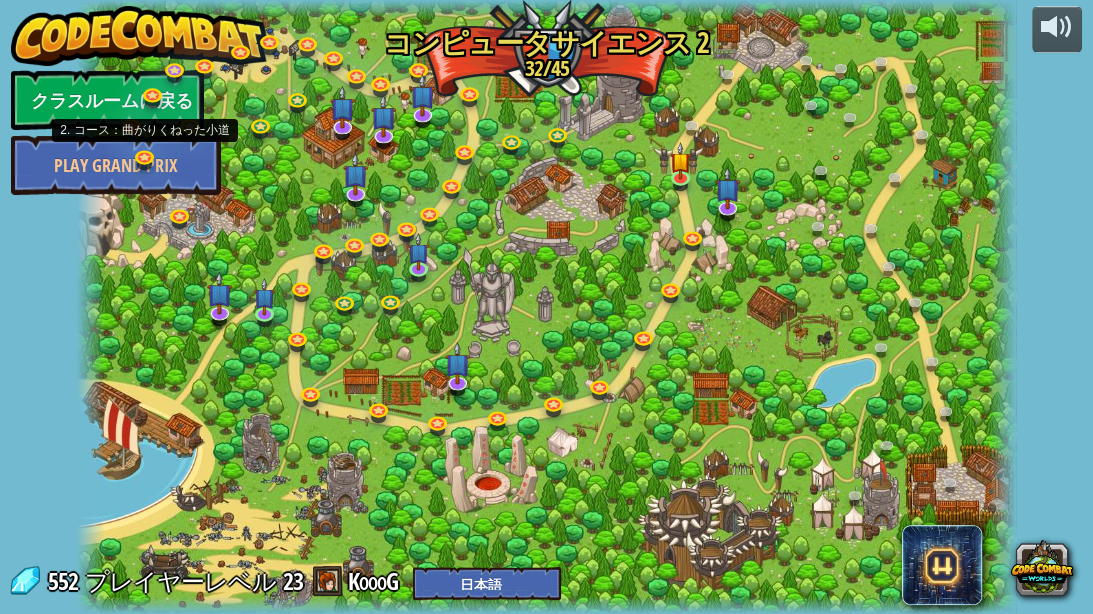 select on "ja" 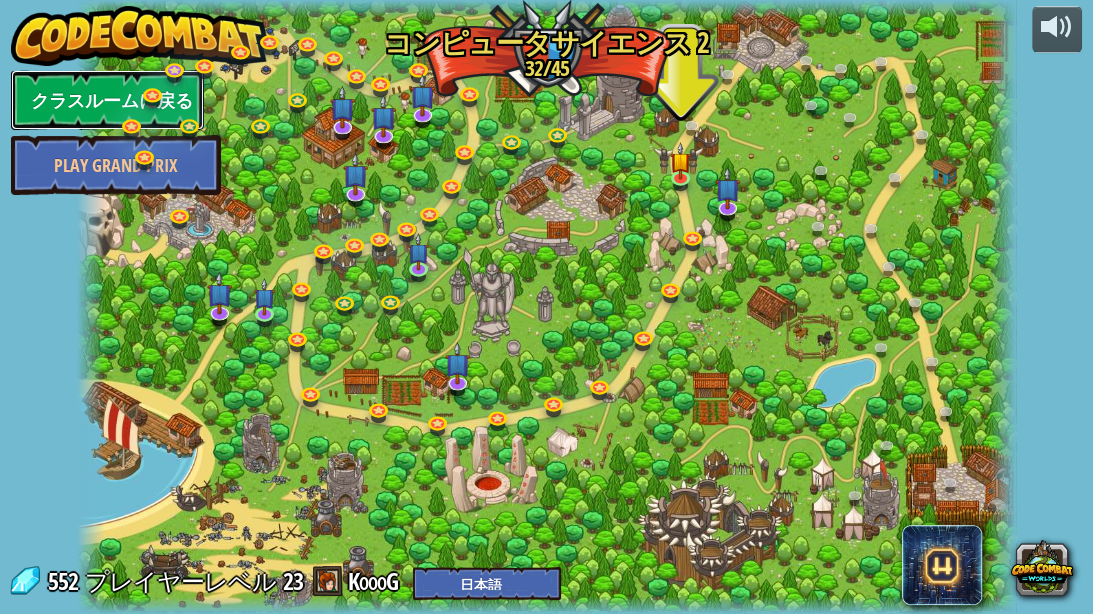 click on "クラスルームに戻る" at bounding box center [107, 100] 